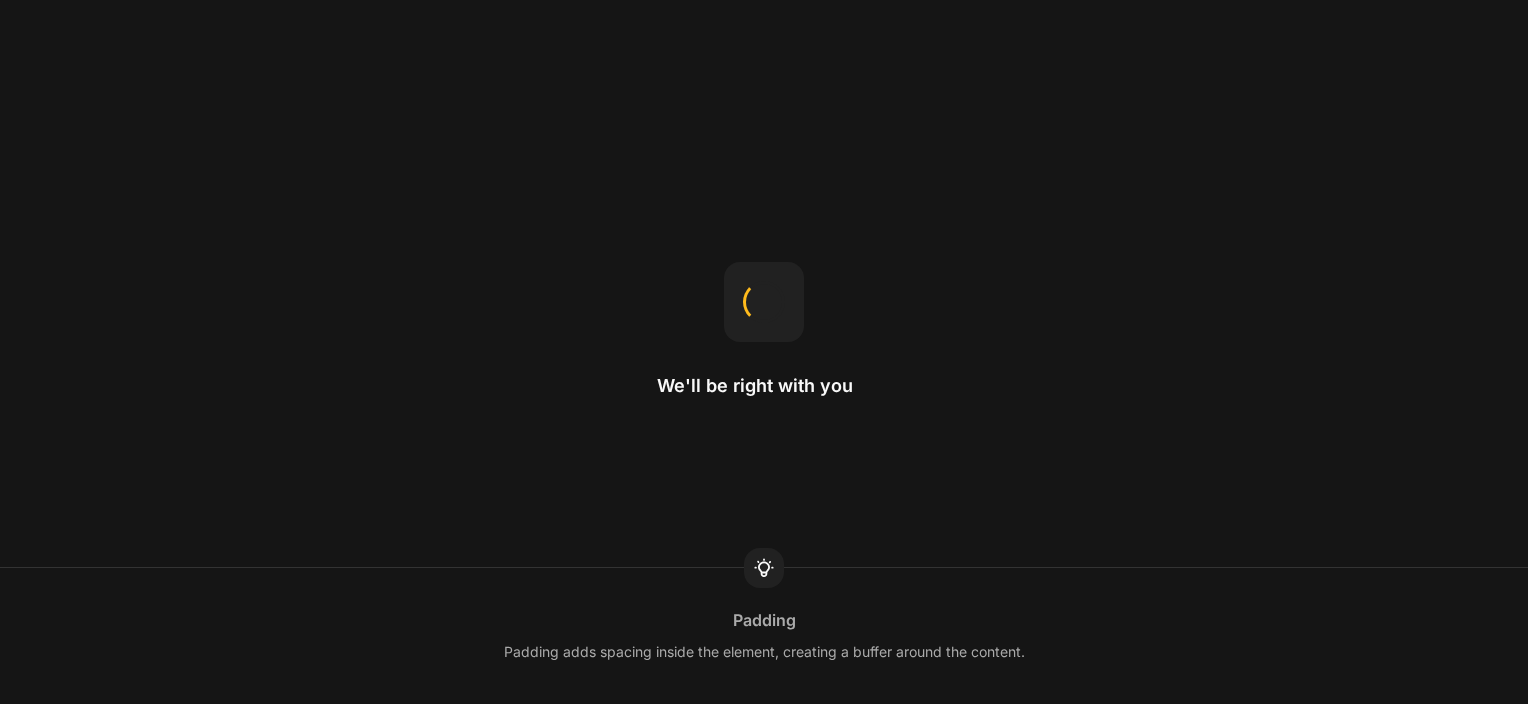 scroll, scrollTop: 0, scrollLeft: 0, axis: both 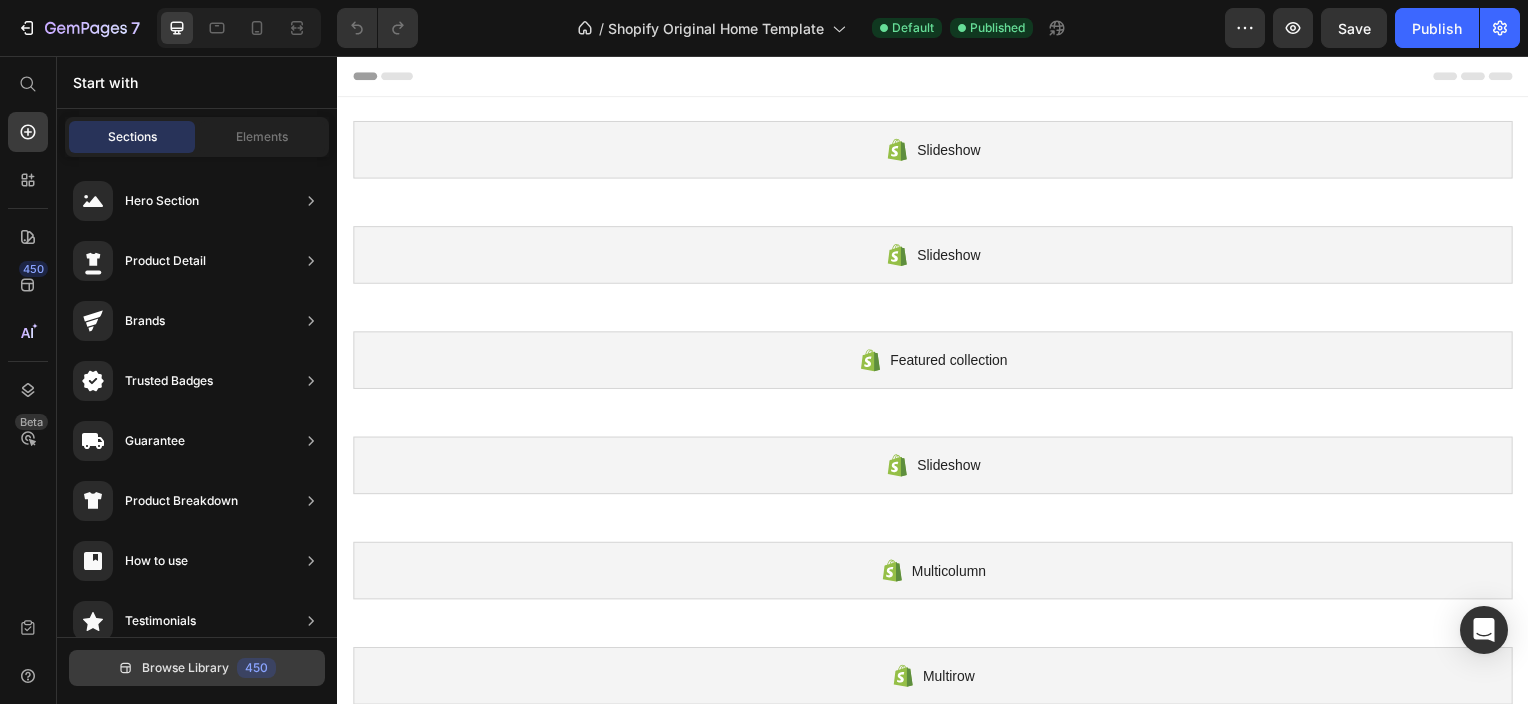 click on "Browse Library" at bounding box center (185, 668) 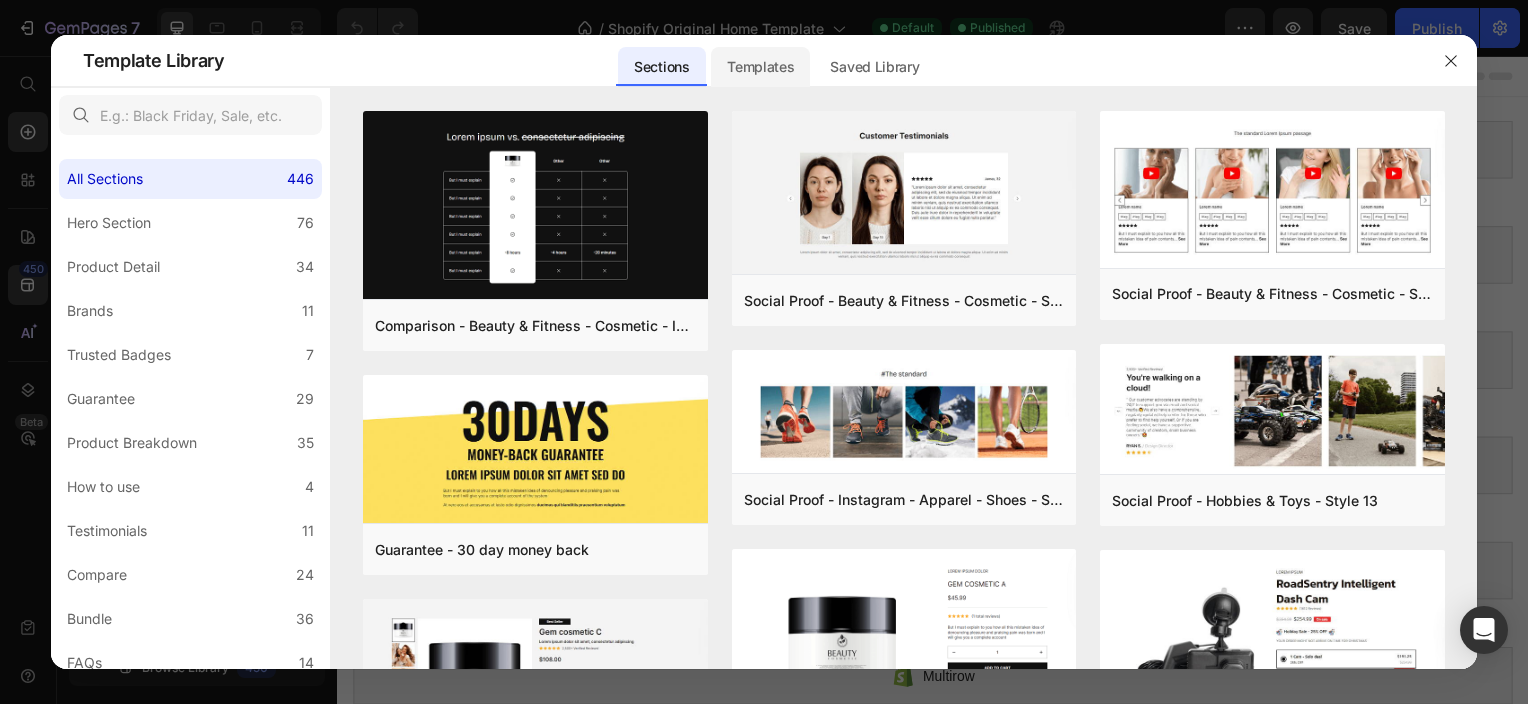 click on "Templates" 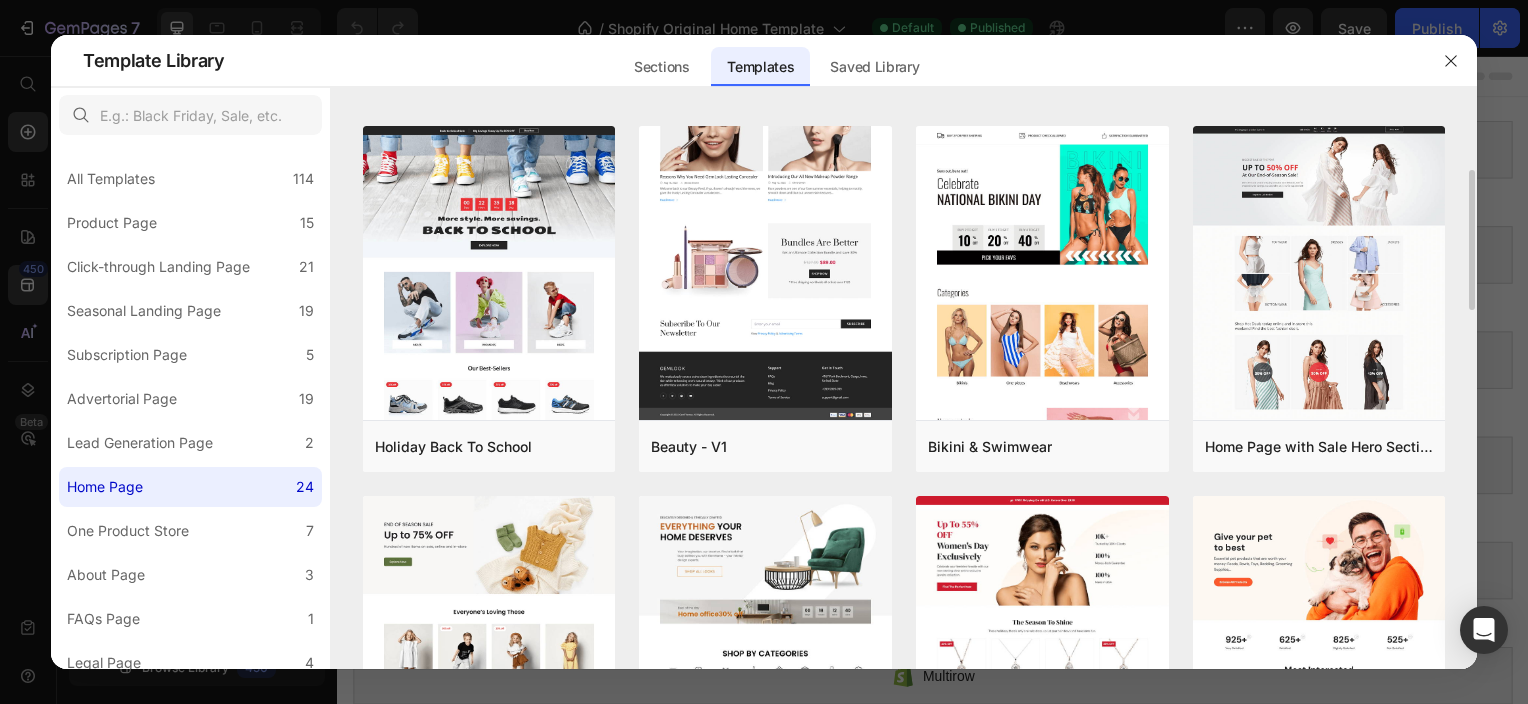 scroll, scrollTop: 0, scrollLeft: 0, axis: both 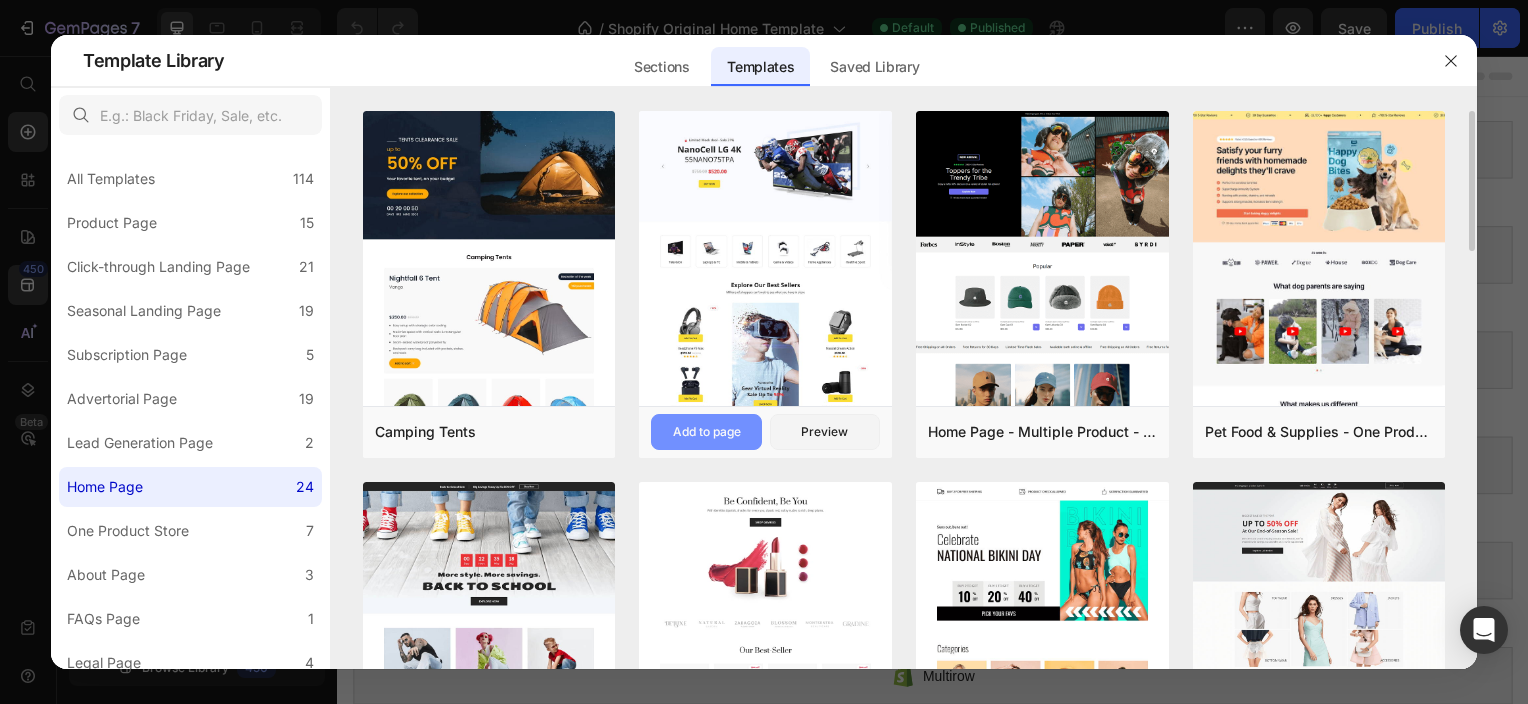 click on "Add to page" at bounding box center (706, 432) 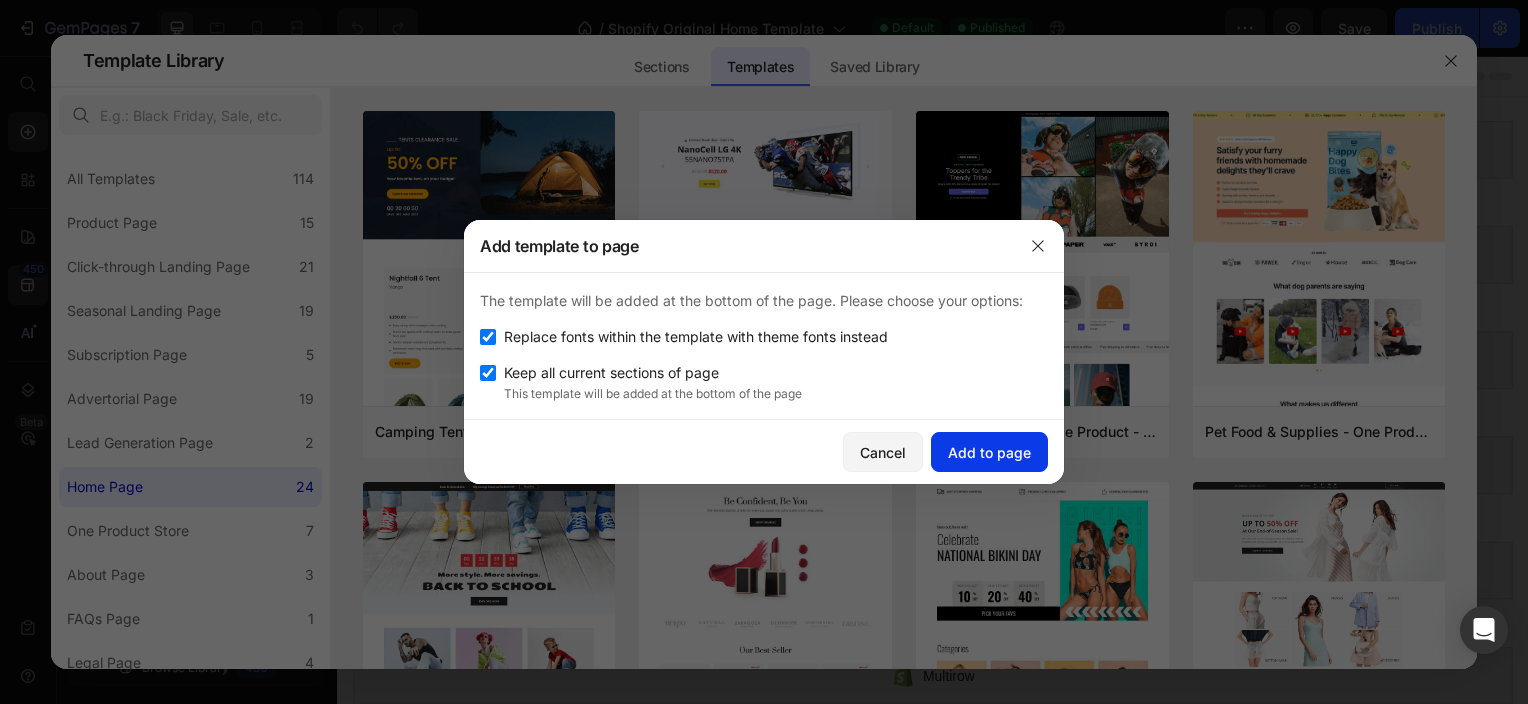 click on "Add to page" at bounding box center [989, 452] 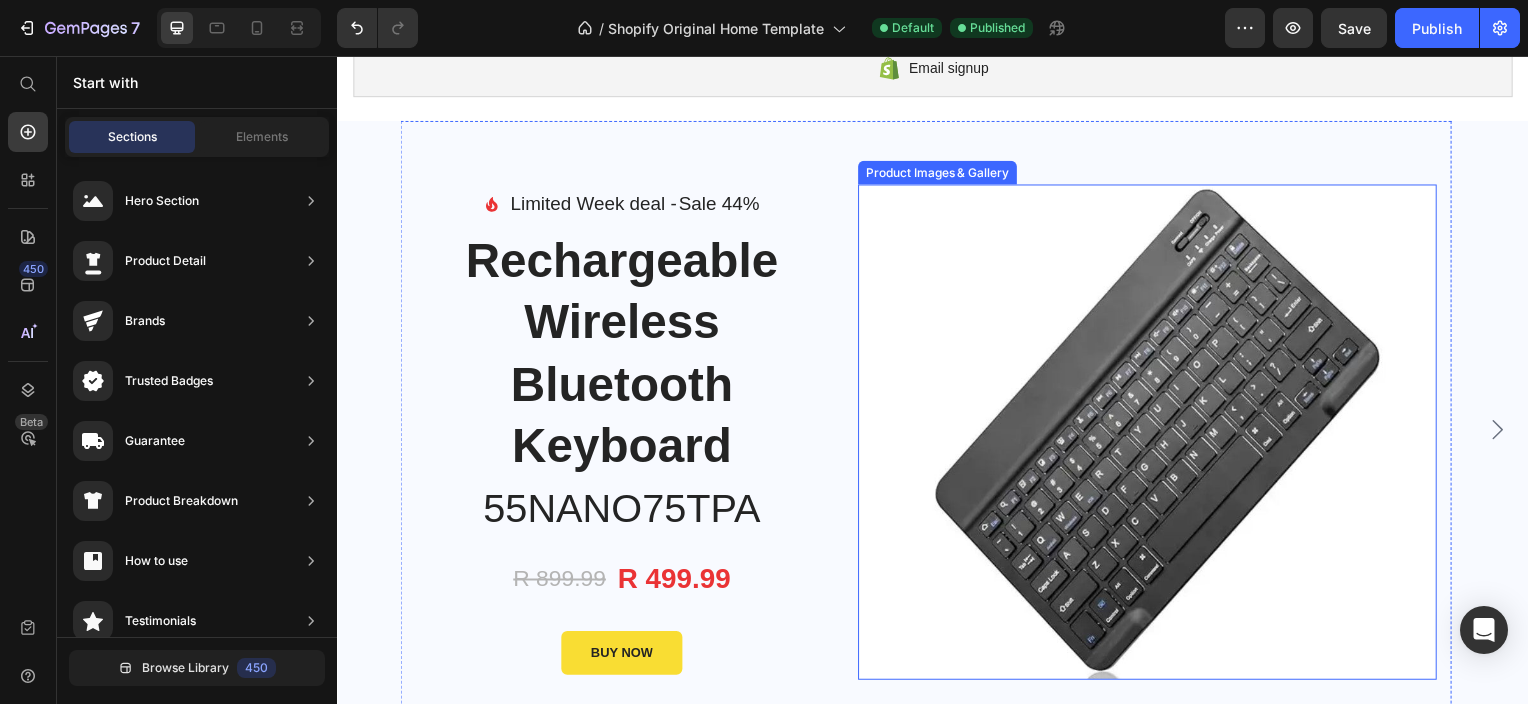 scroll, scrollTop: 1138, scrollLeft: 0, axis: vertical 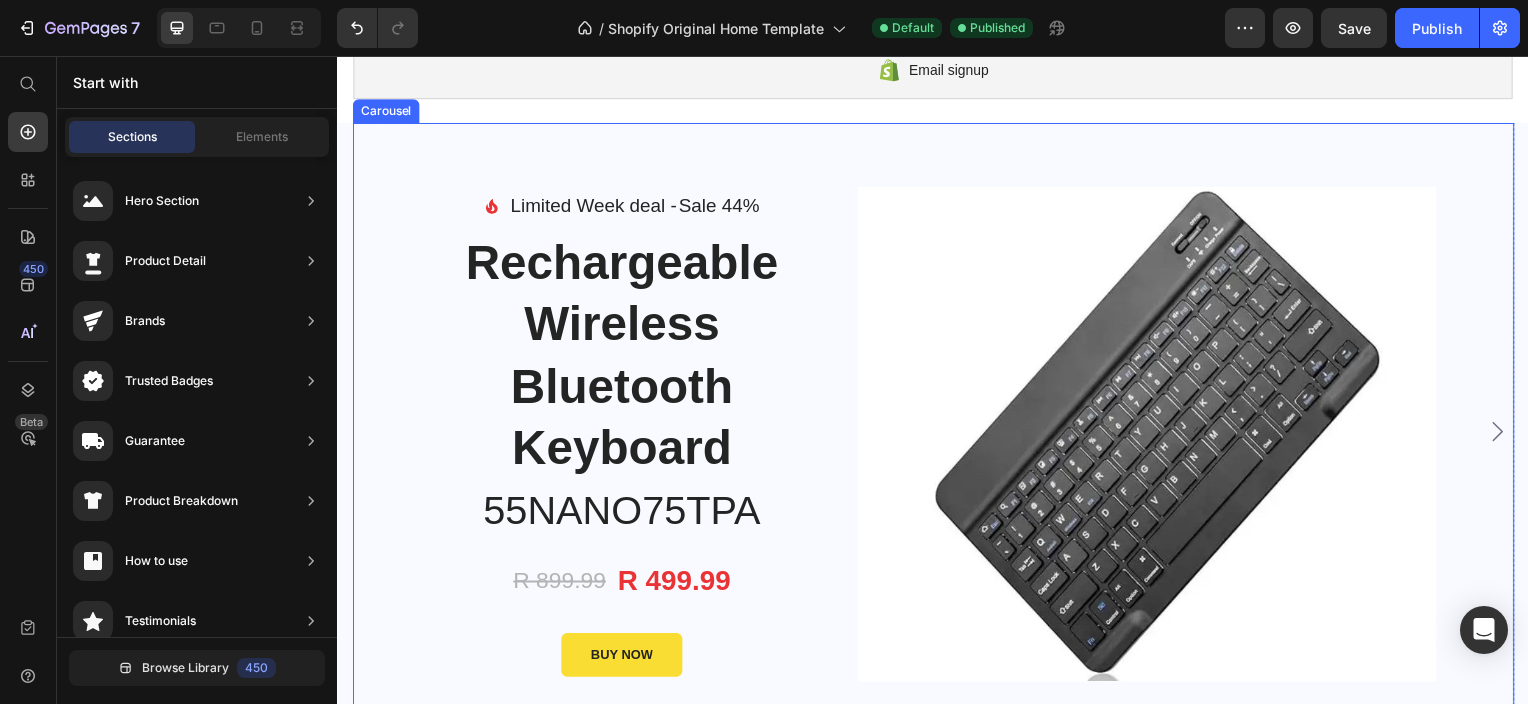 click 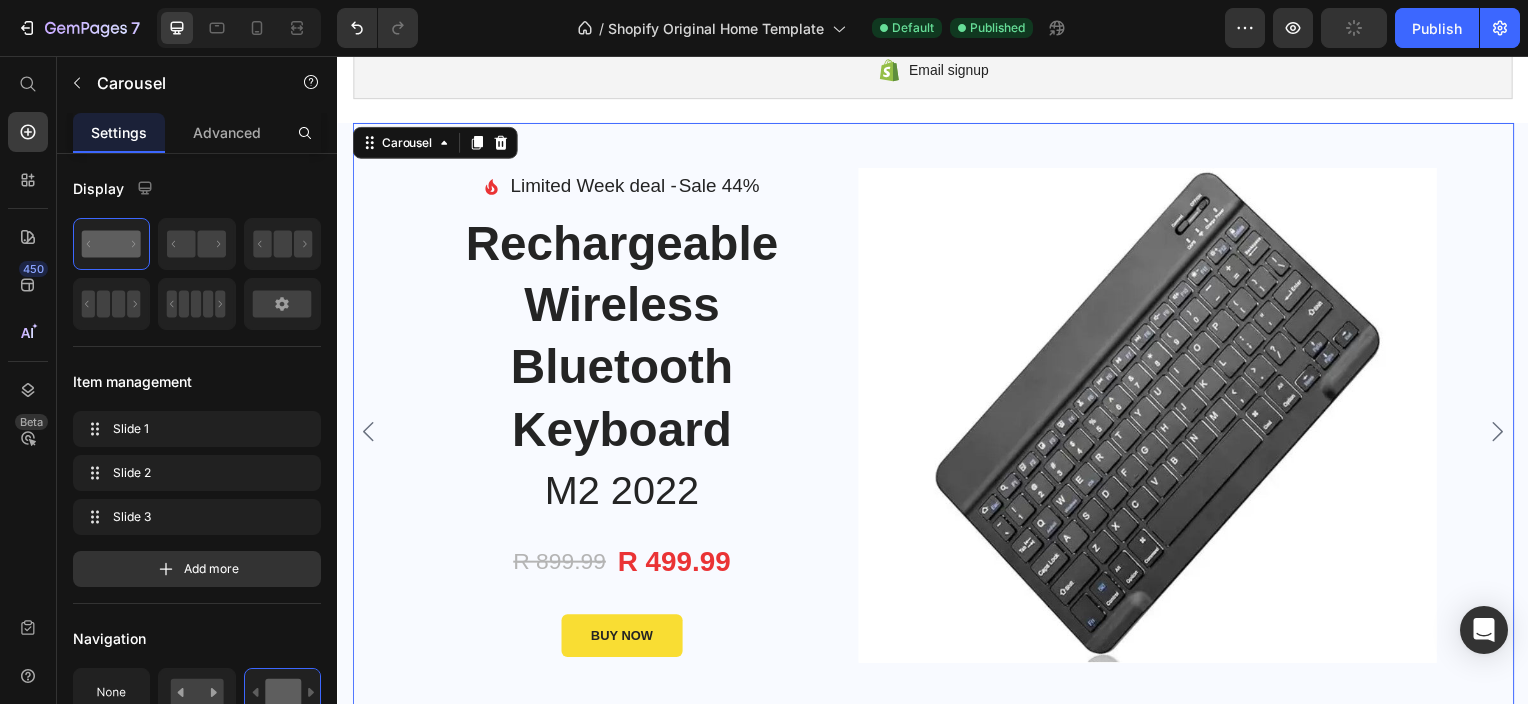 scroll, scrollTop: 1255, scrollLeft: 0, axis: vertical 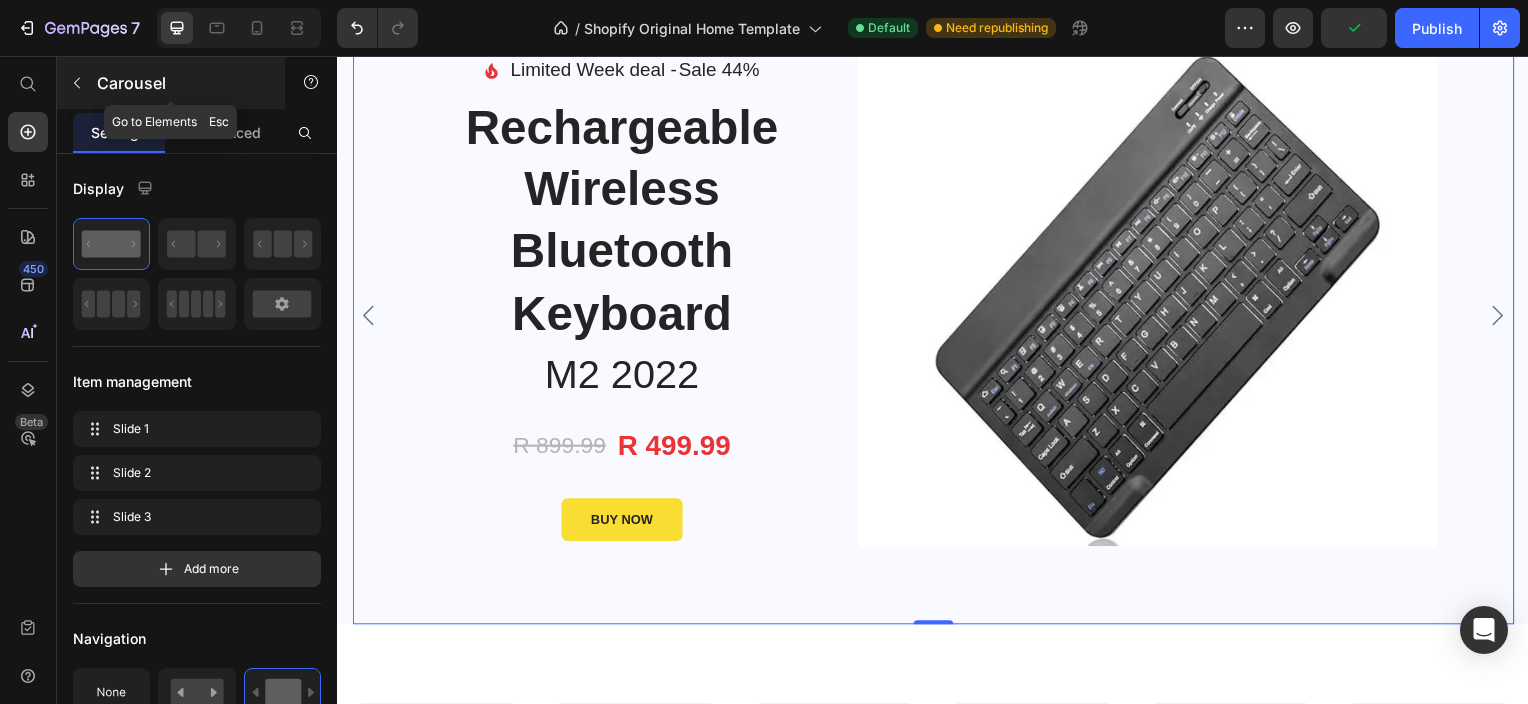 click 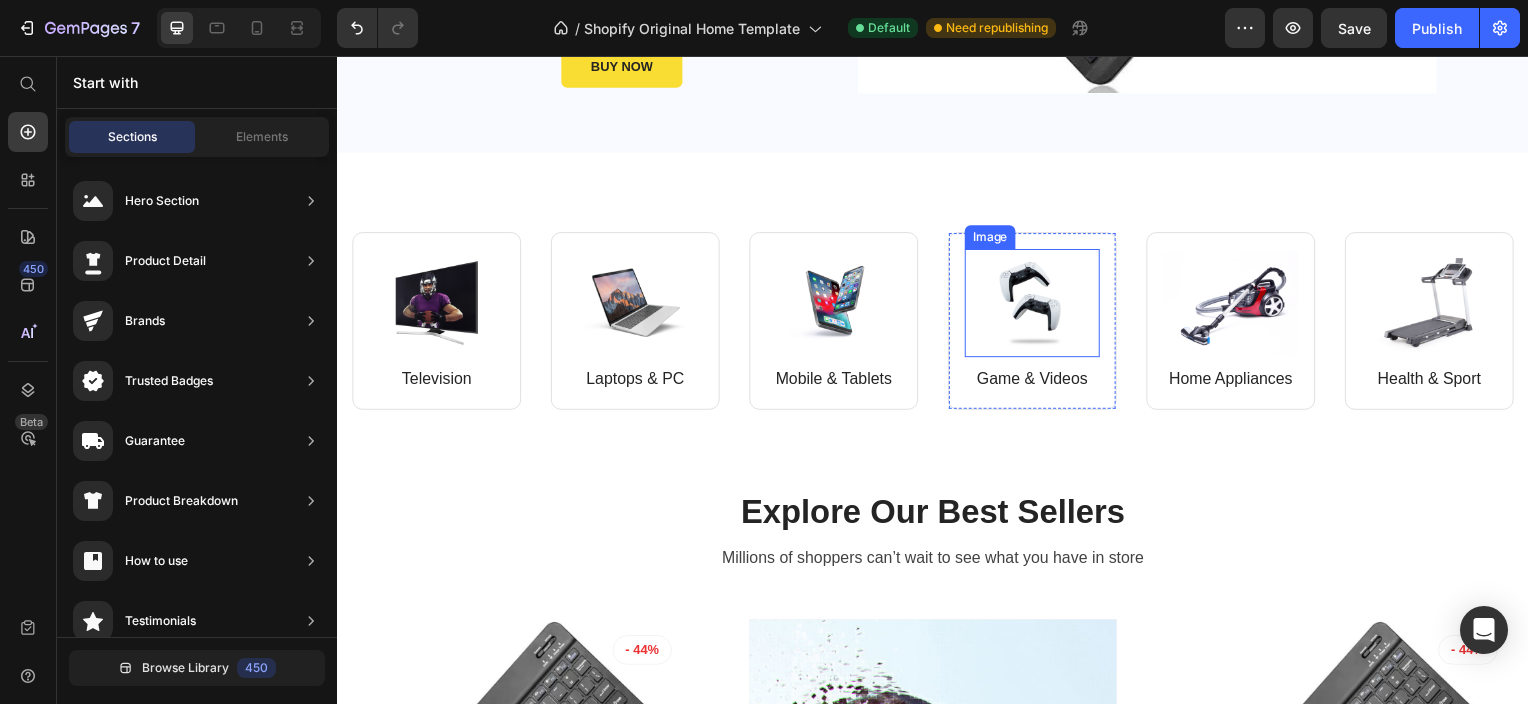 scroll, scrollTop: 1707, scrollLeft: 0, axis: vertical 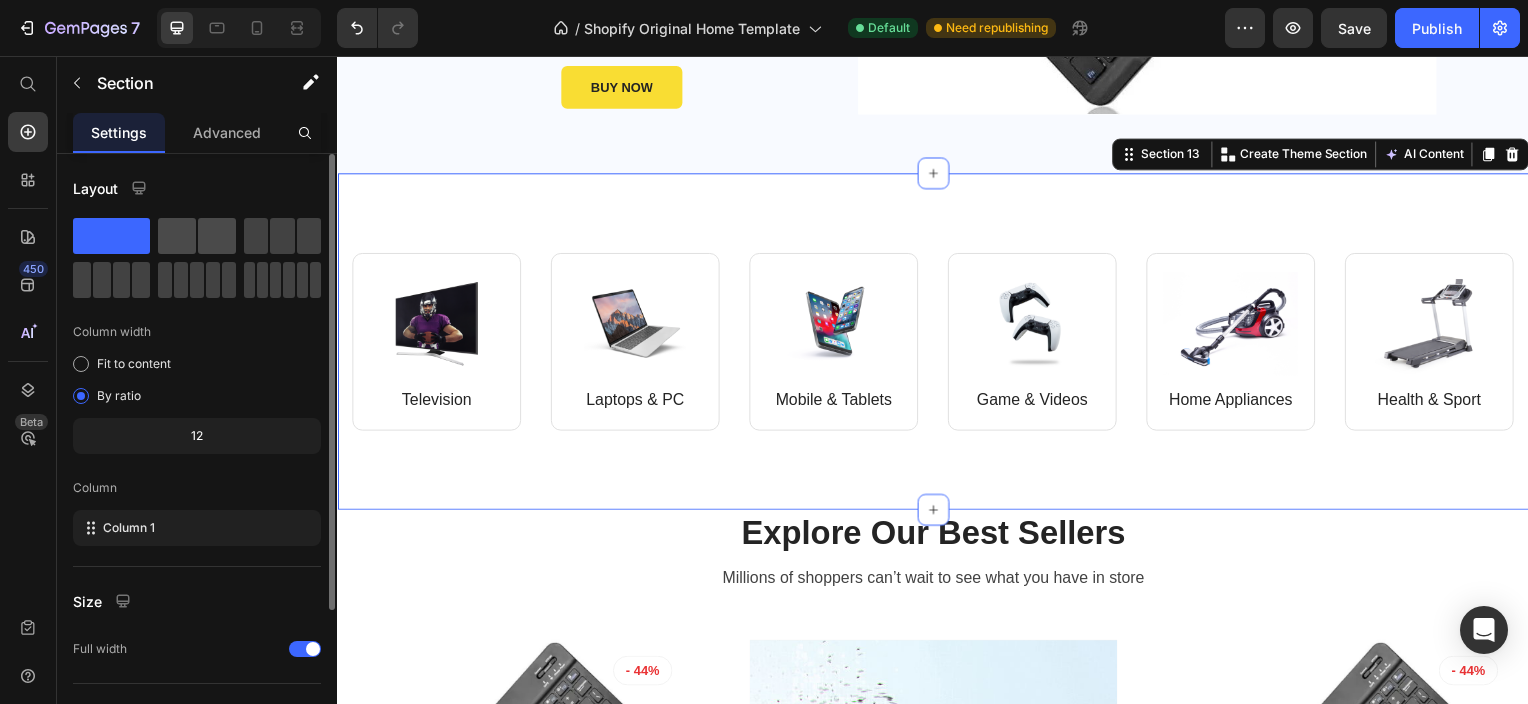 click 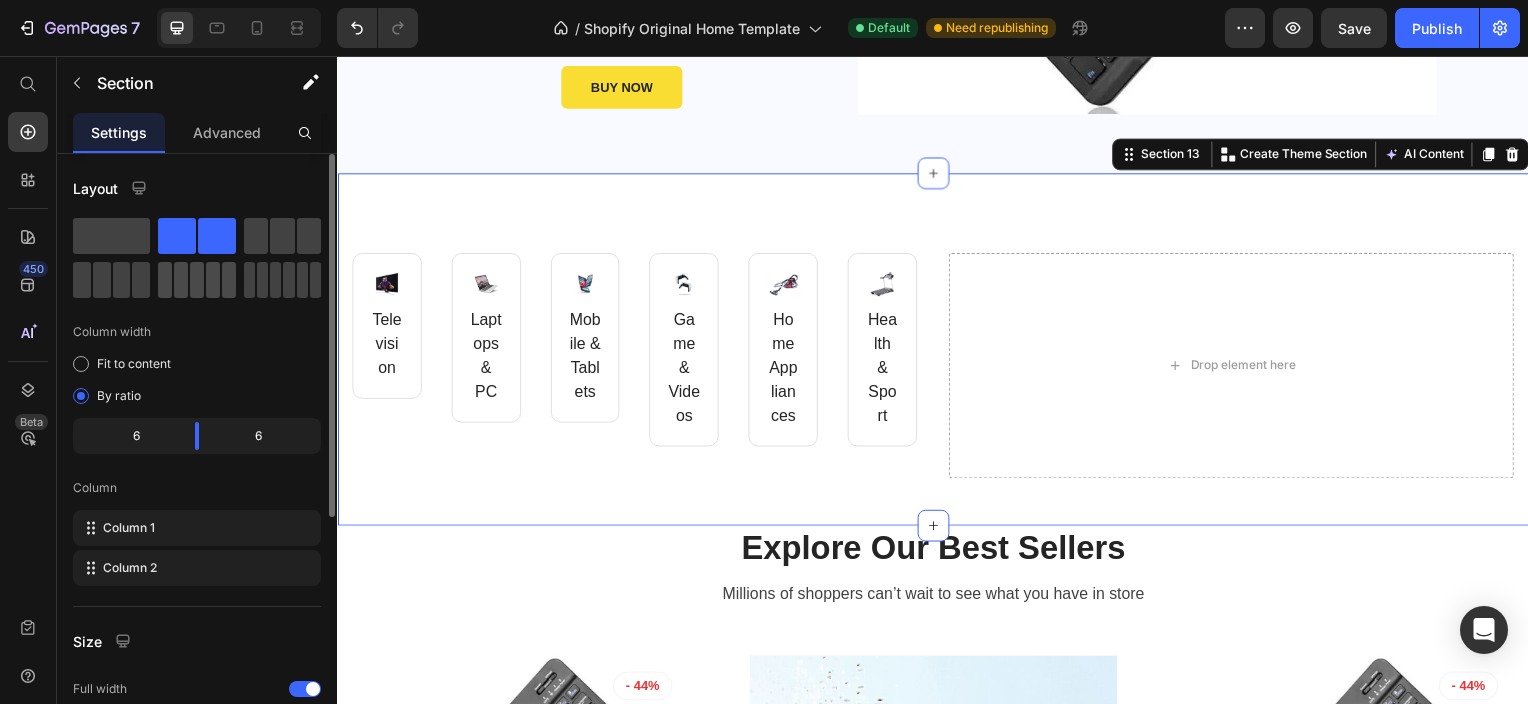 click 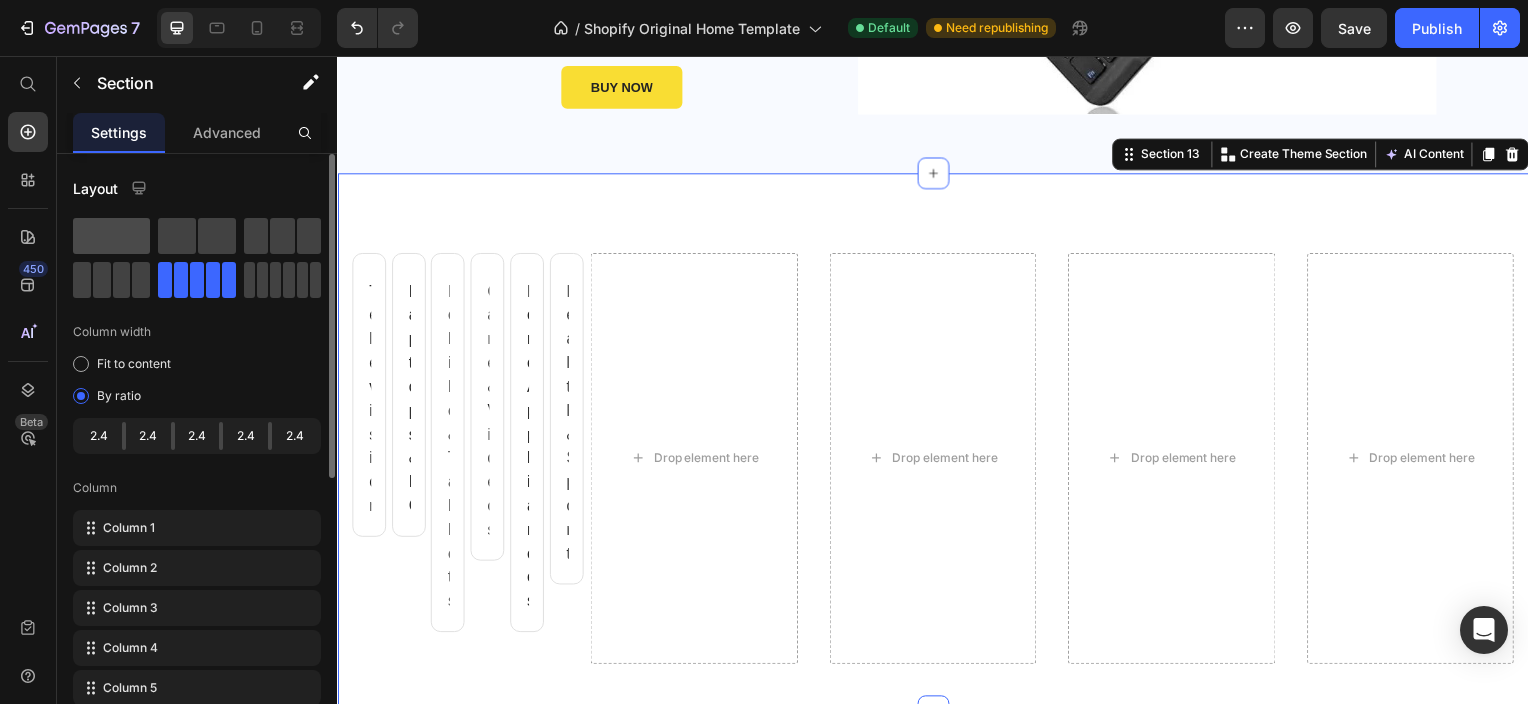 click 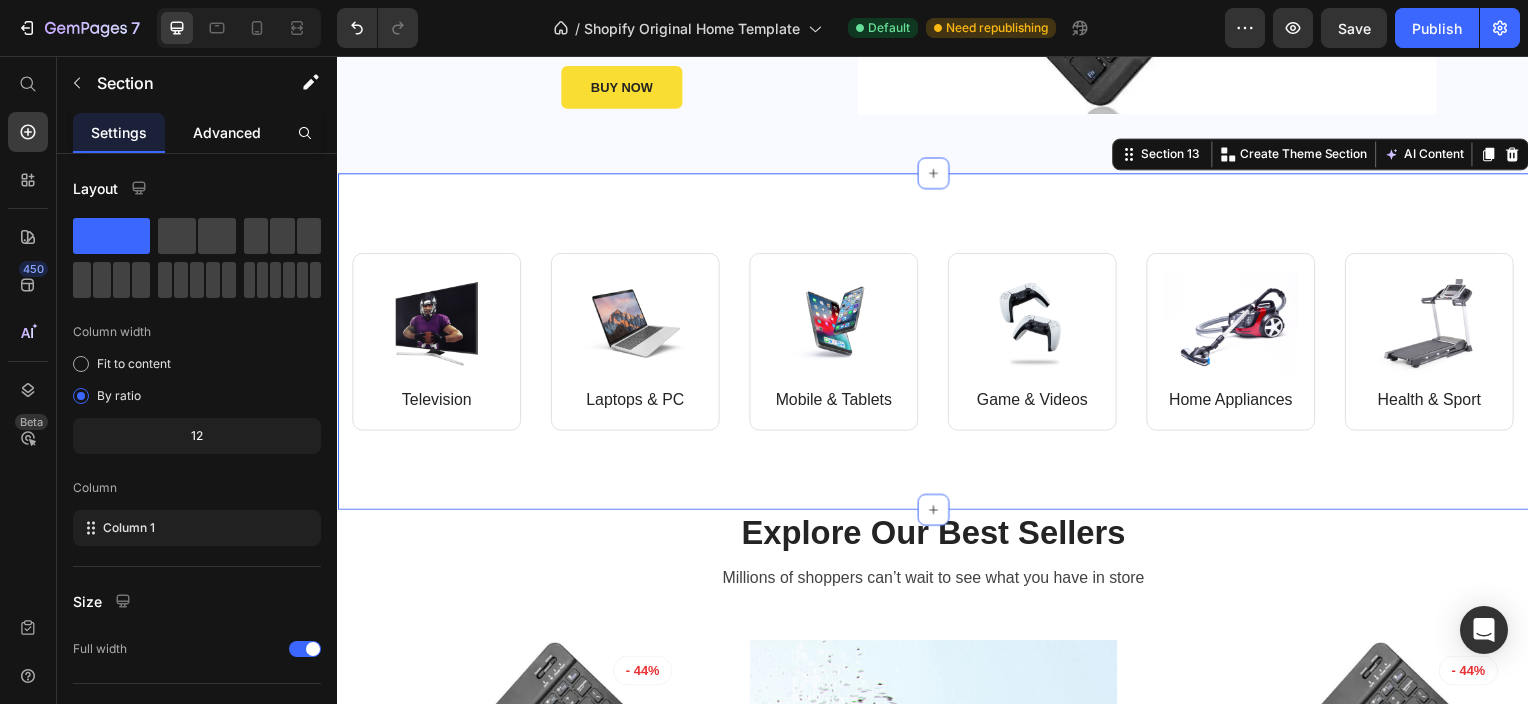 click on "Advanced" at bounding box center (227, 132) 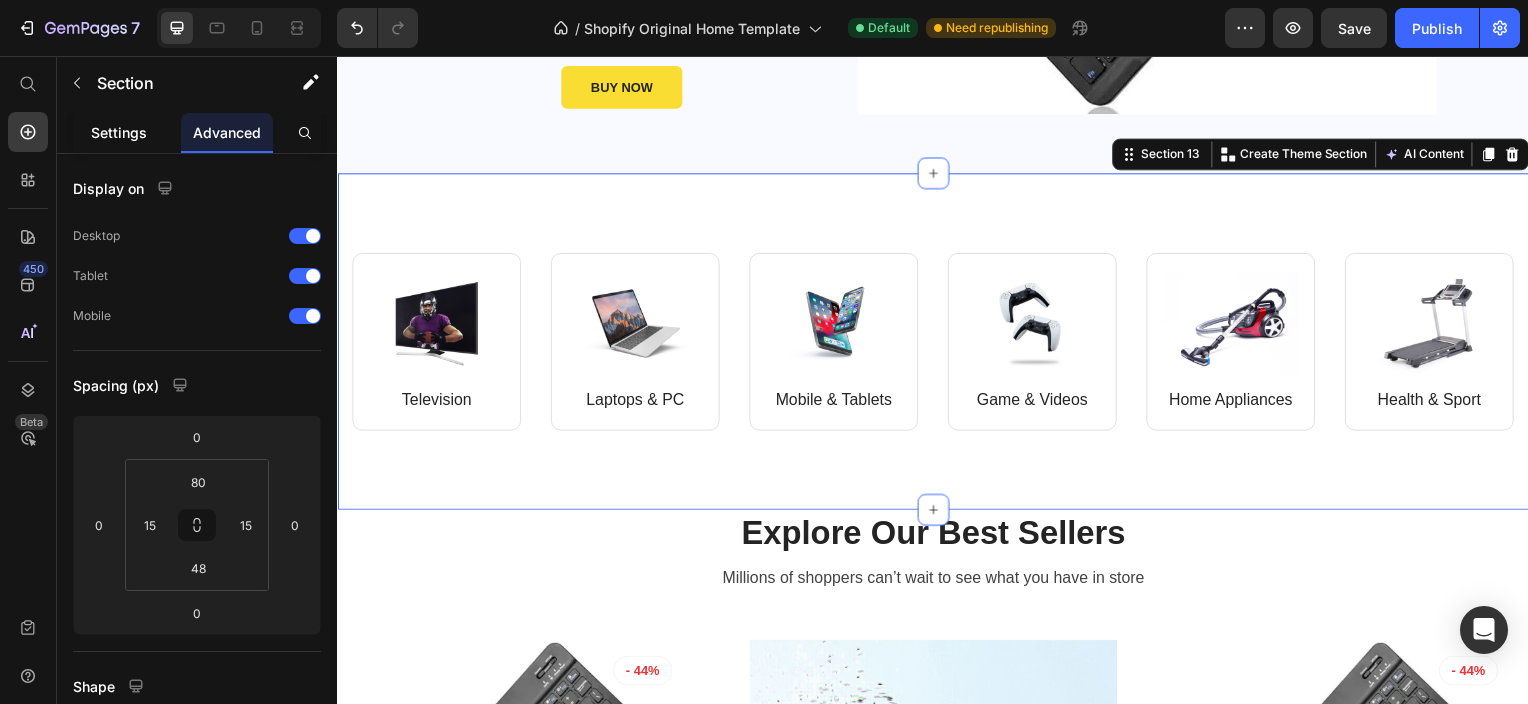 click on "Settings" at bounding box center [119, 132] 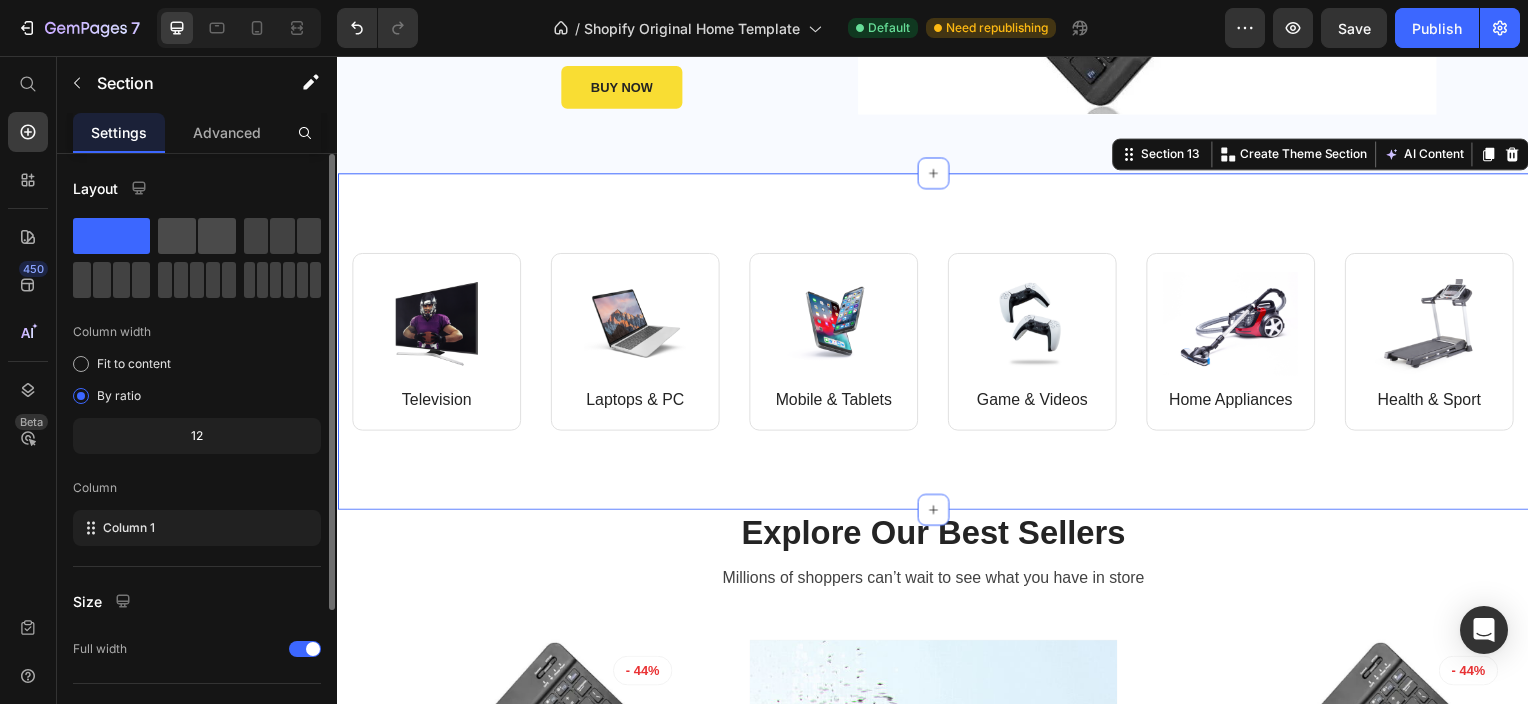 click 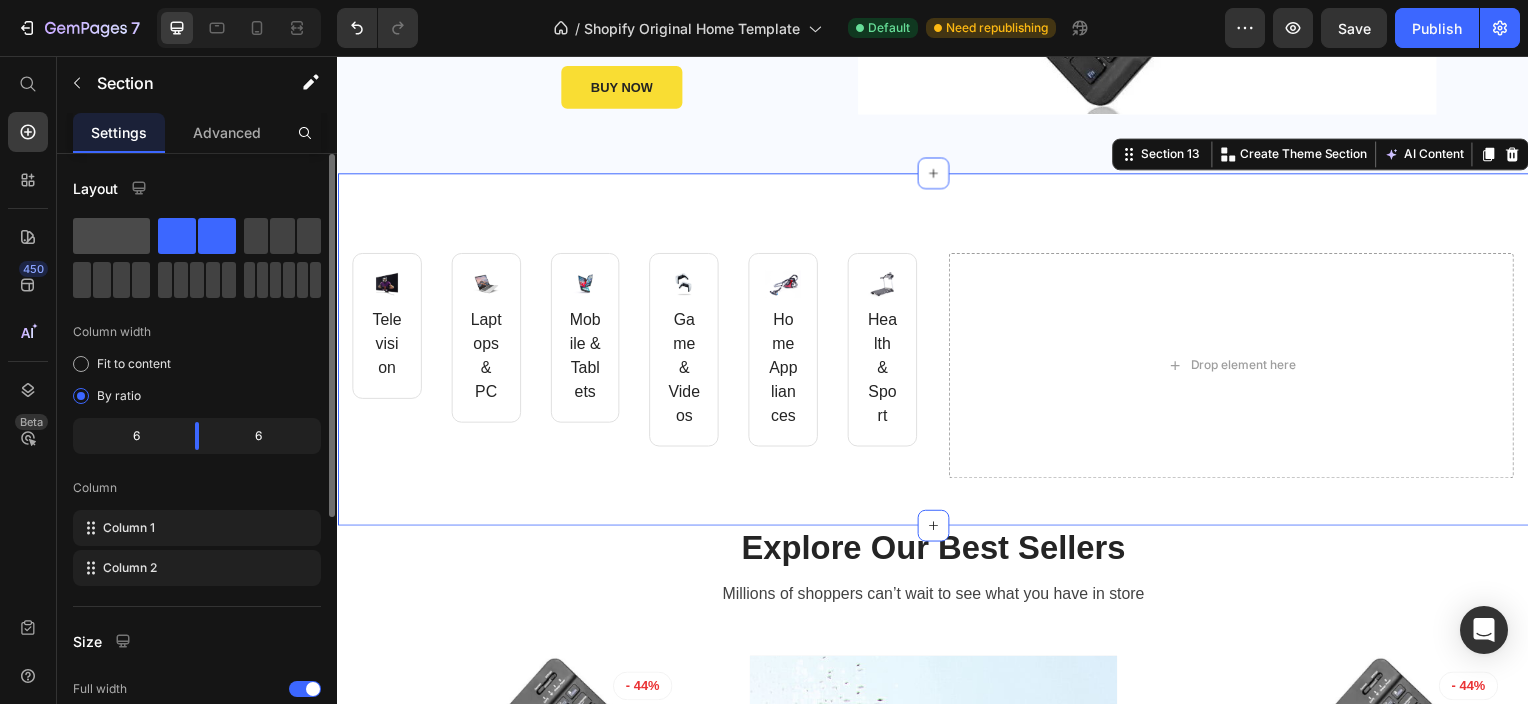 click 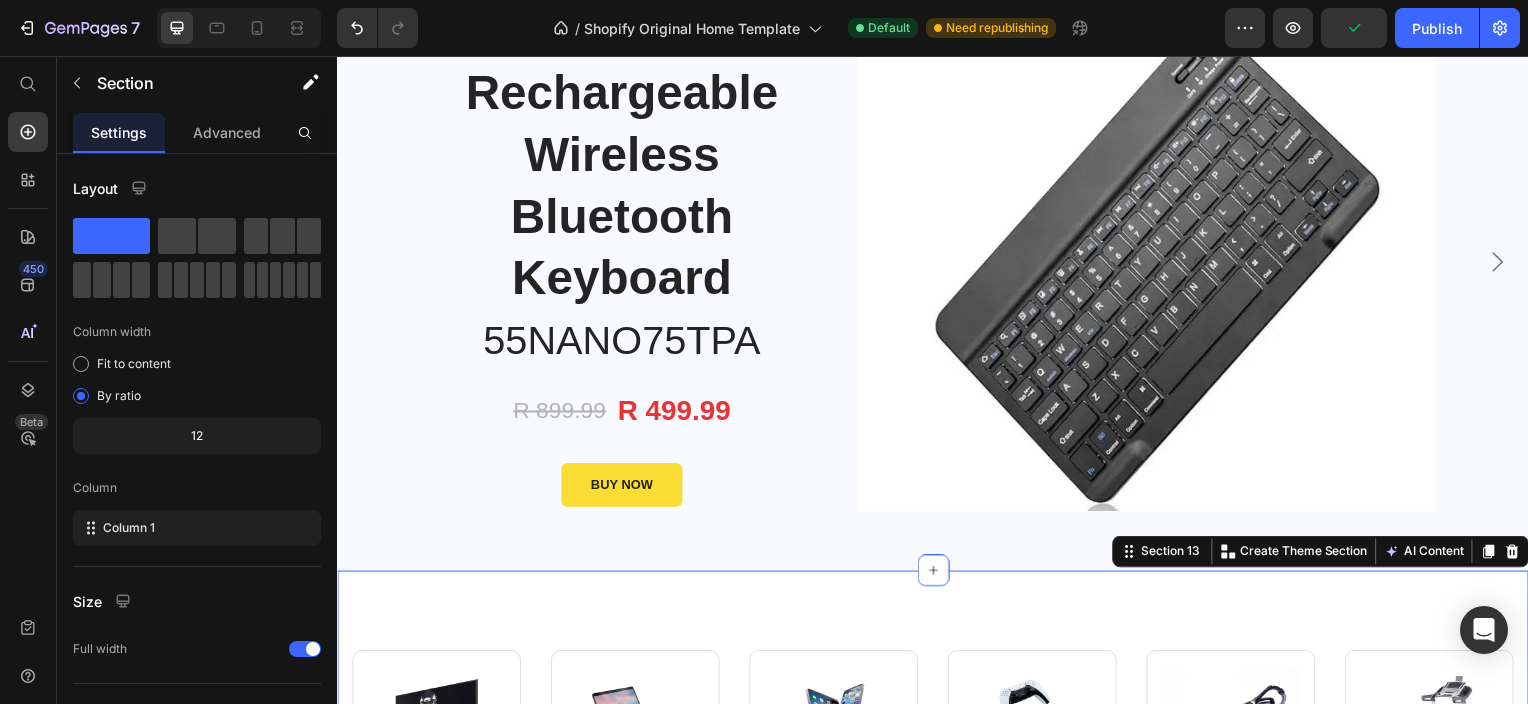 scroll, scrollTop: 1307, scrollLeft: 0, axis: vertical 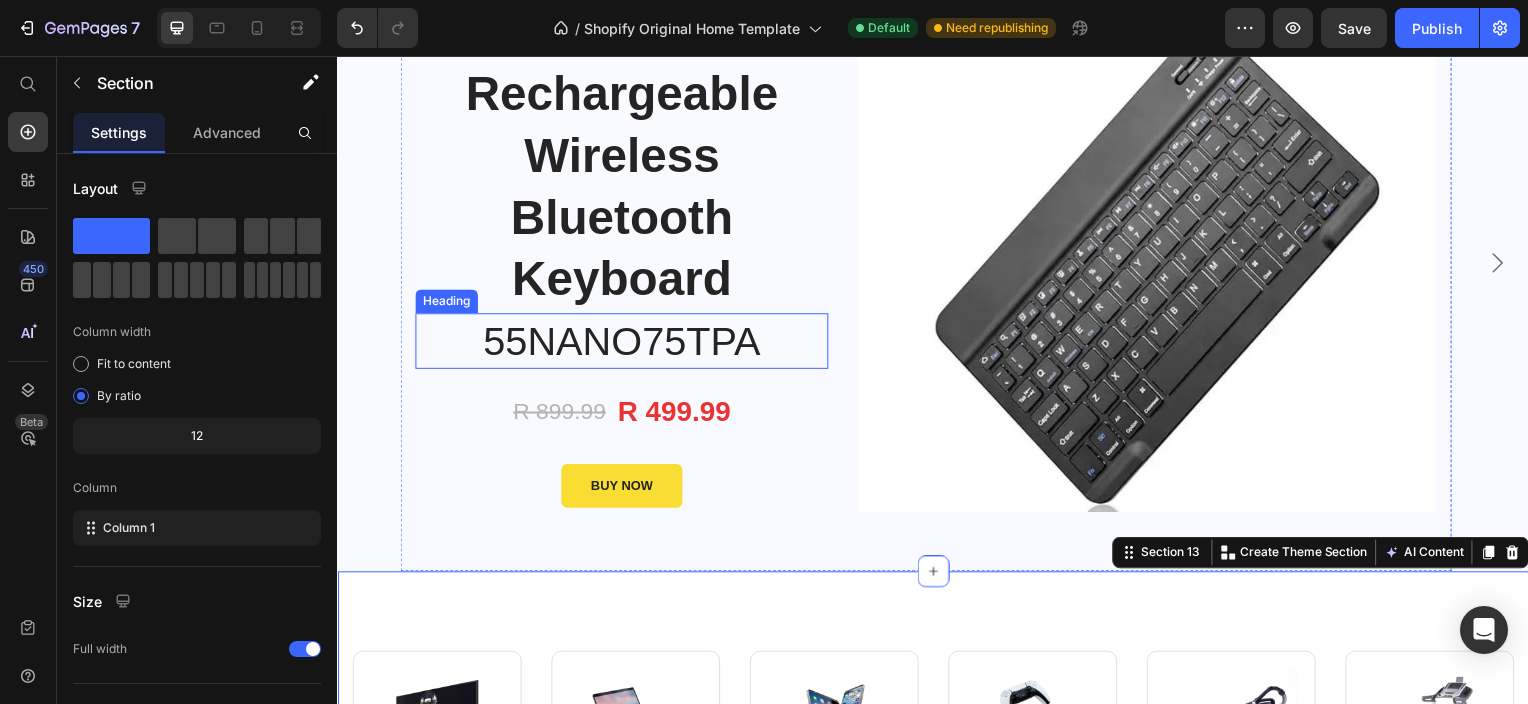 click on "55NANO75TPA" at bounding box center [623, 343] 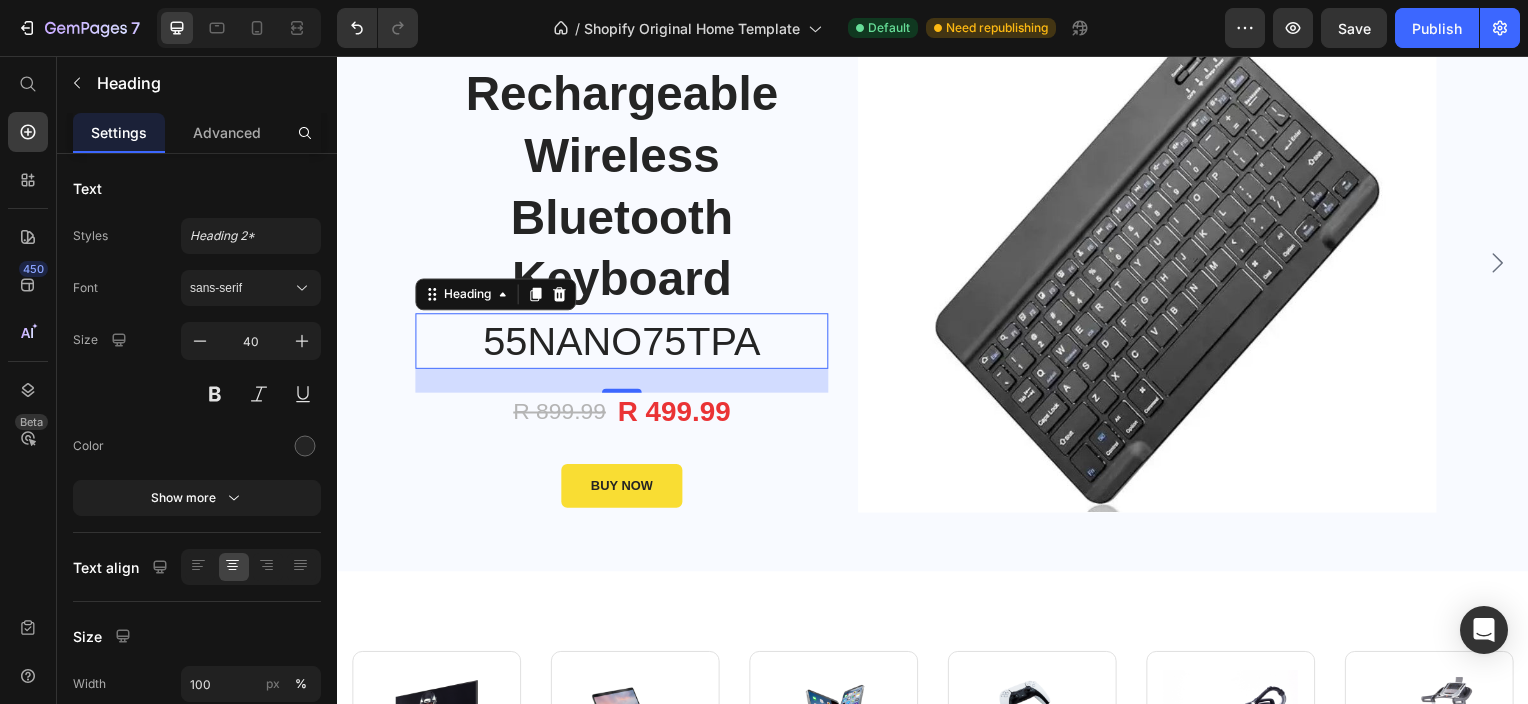 click on "55NANO75TPA" at bounding box center [623, 343] 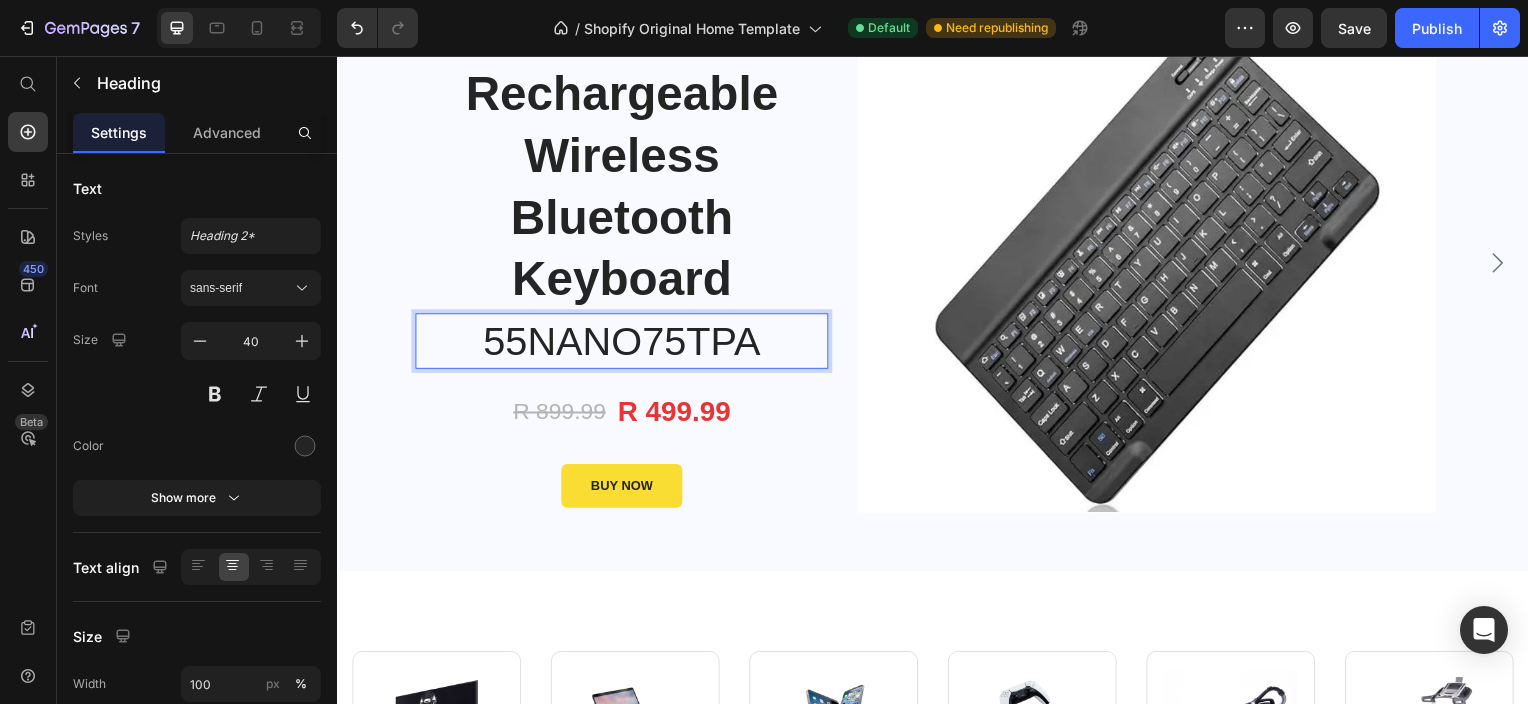 click on "55NANO75TPA" at bounding box center [623, 343] 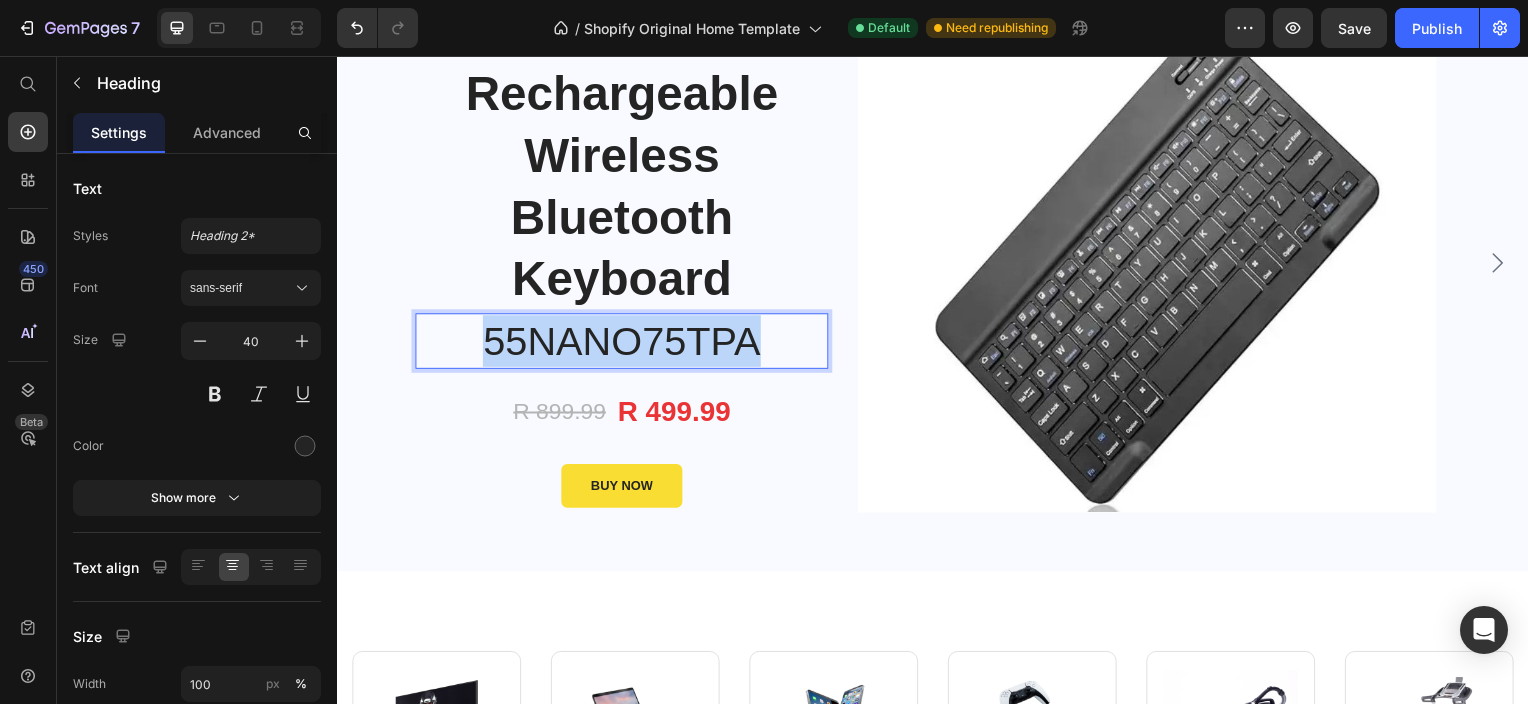 click on "55NANO75TPA" at bounding box center [623, 343] 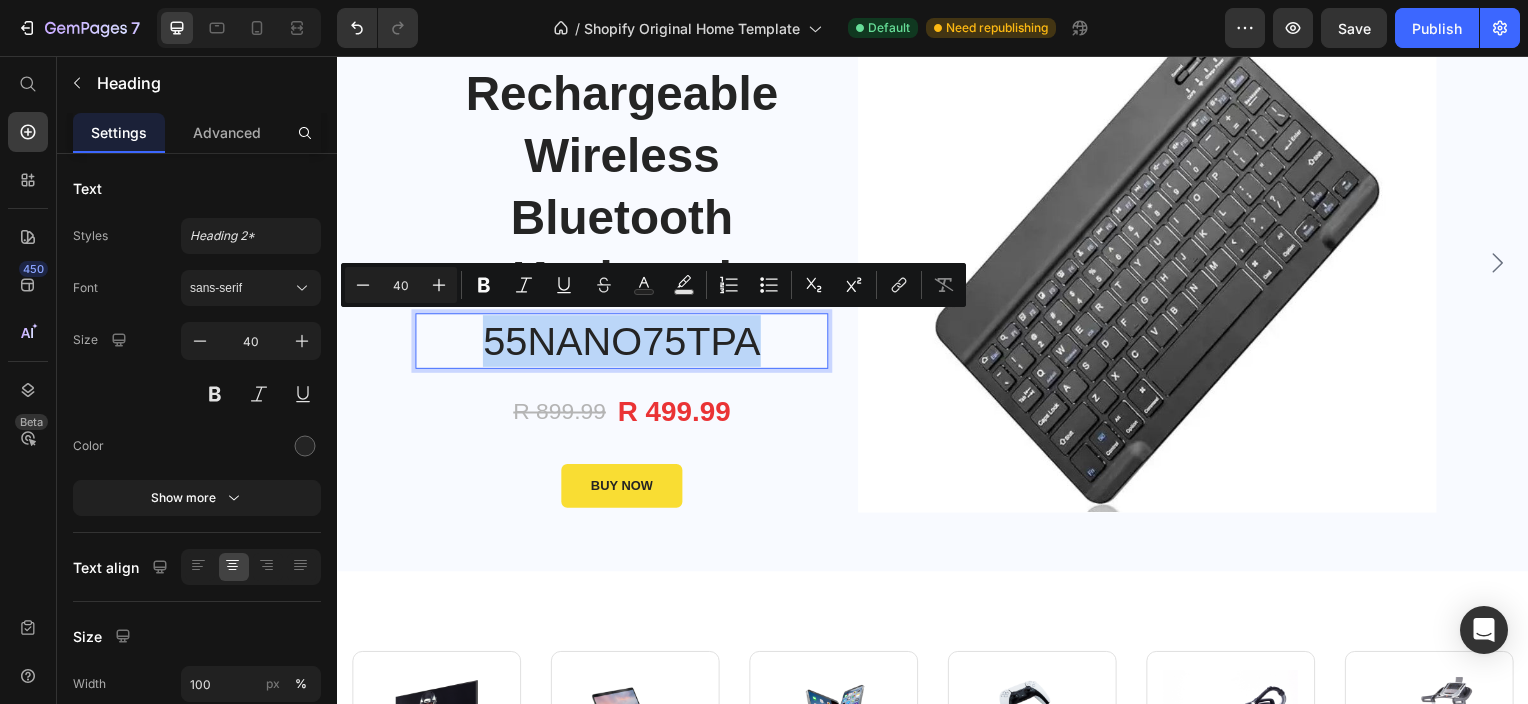 click on "55NANO75TPA" at bounding box center (623, 343) 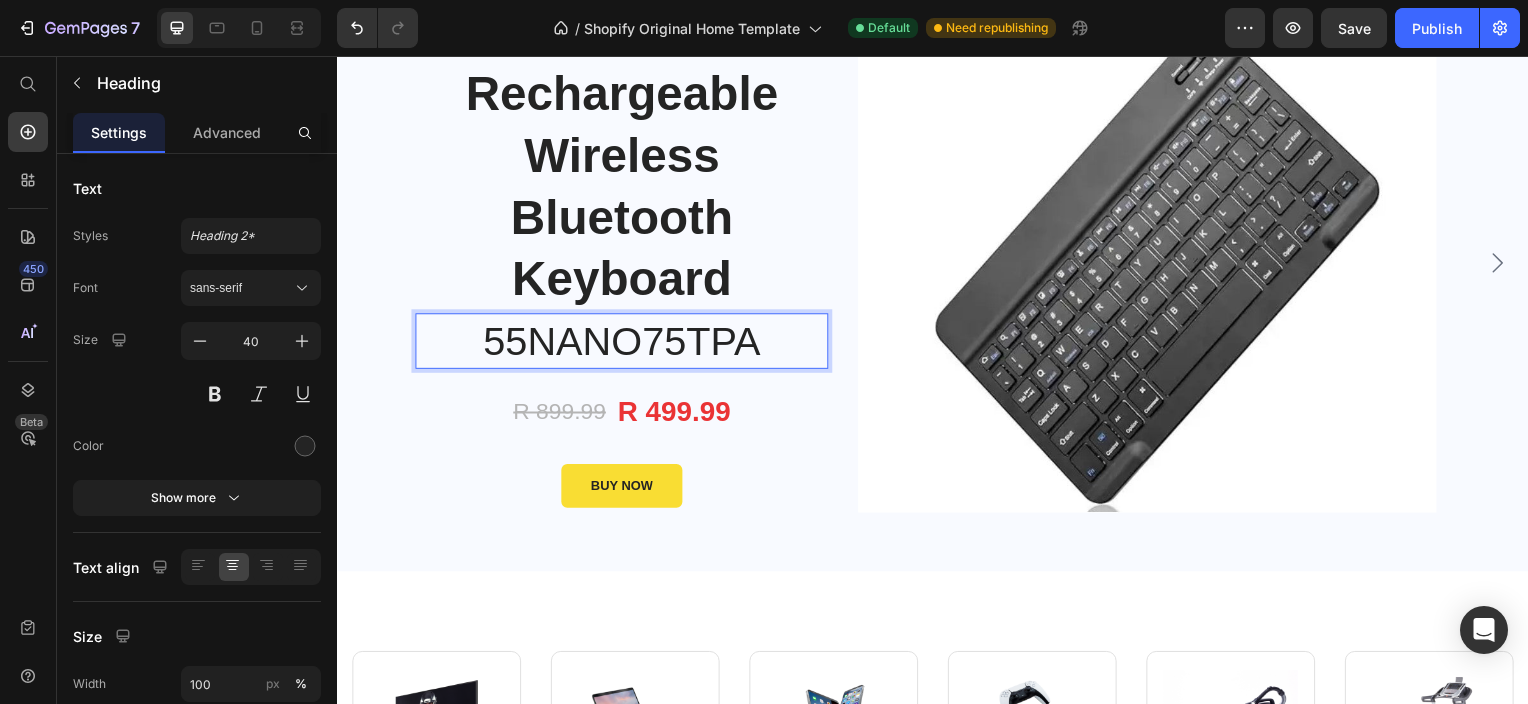 click on "55NANO75TPA" at bounding box center [623, 343] 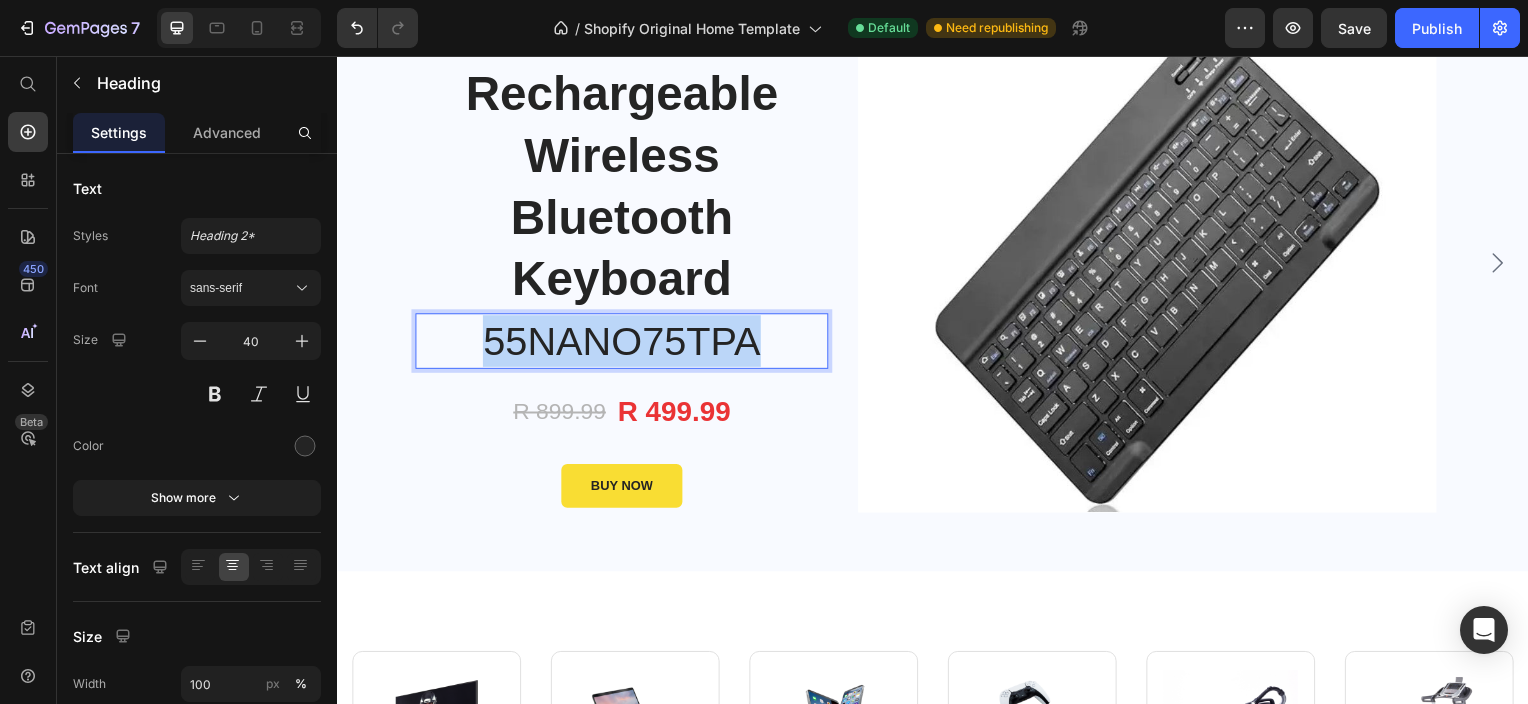 click on "55NANO75TPA" at bounding box center [623, 343] 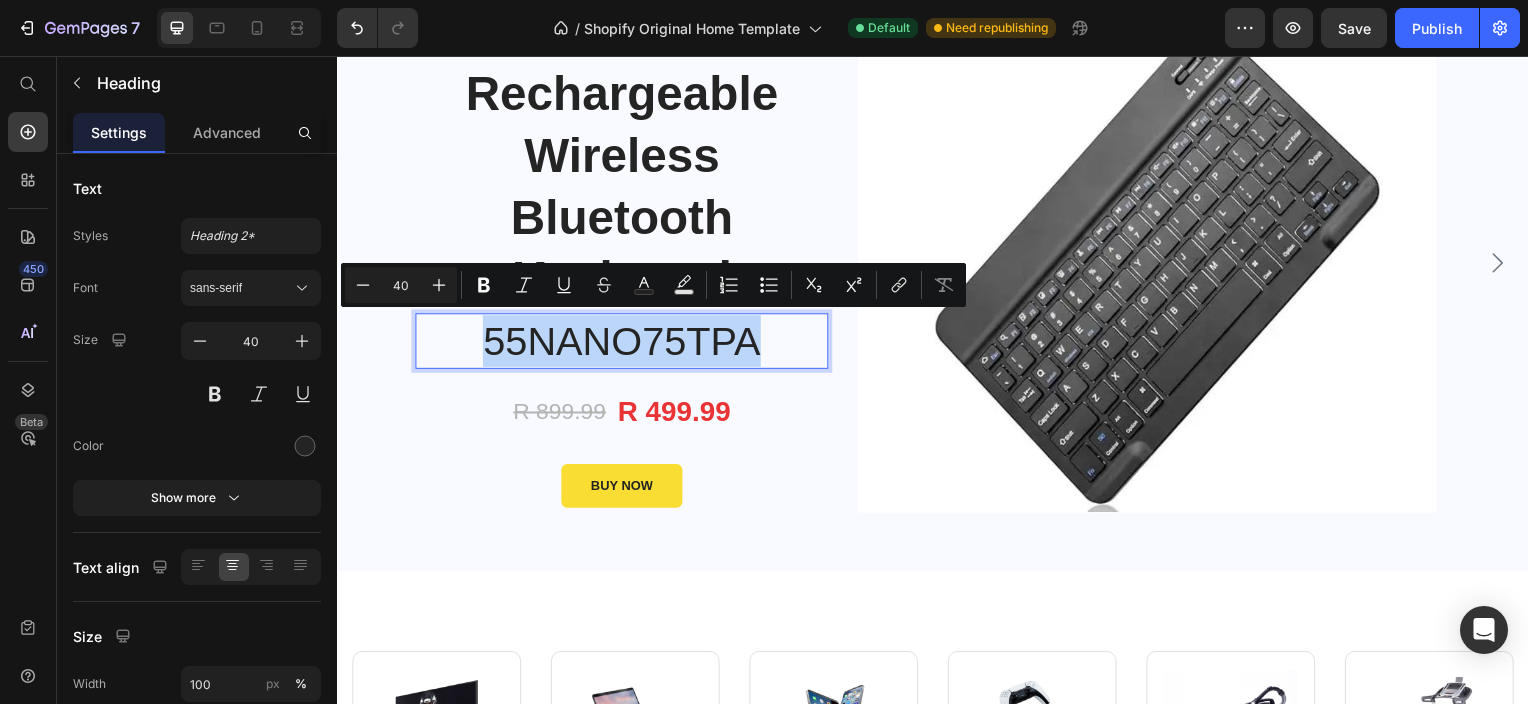 click on "55NANO75TPA" at bounding box center [623, 343] 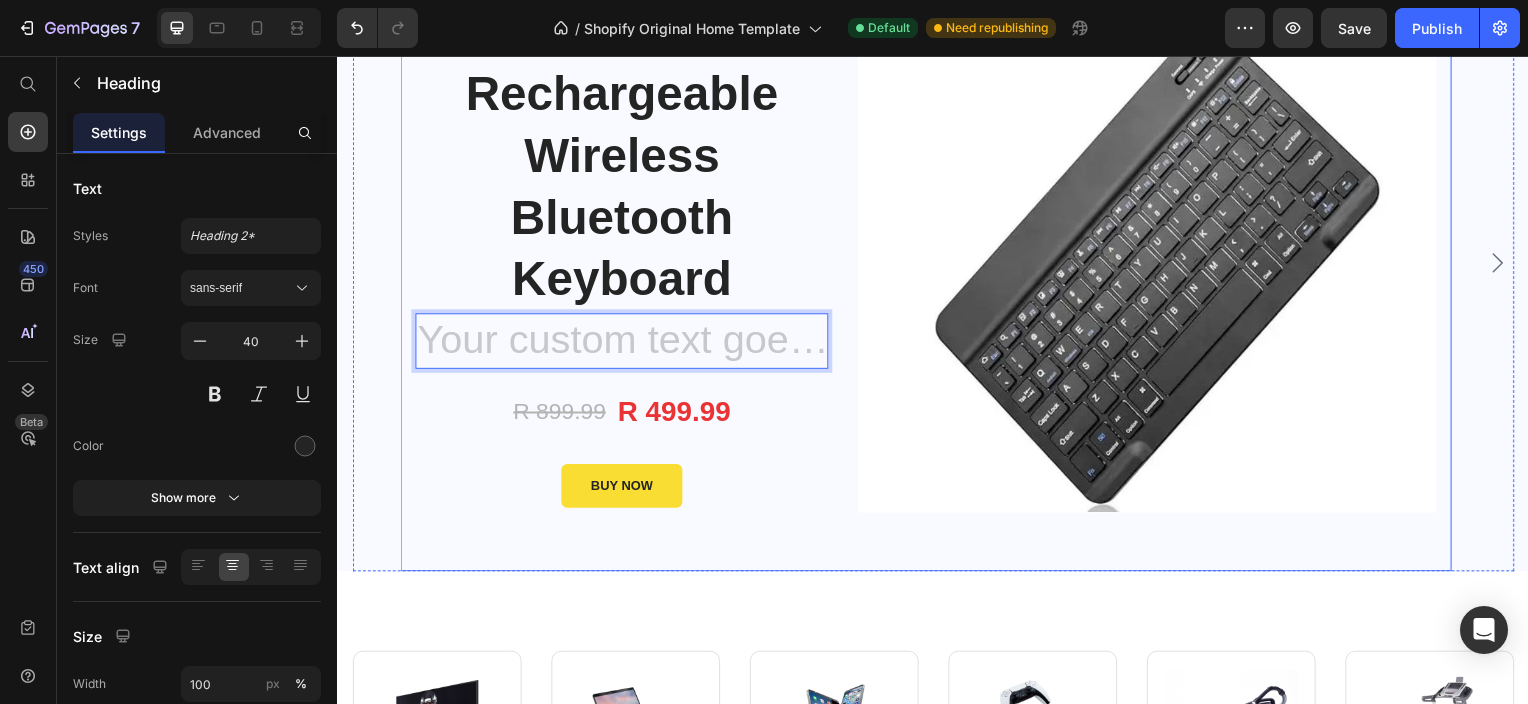 click on "Image Limited Week deal -  Text block Sale 44% Product Badge Row Icon List Rechargeable Wireless Bluetooth Keyboard Product Title Heading   24 R 899.99 Product Price R 499.99 Product Price Row BUY NOW Product Cart Button" at bounding box center (623, 266) 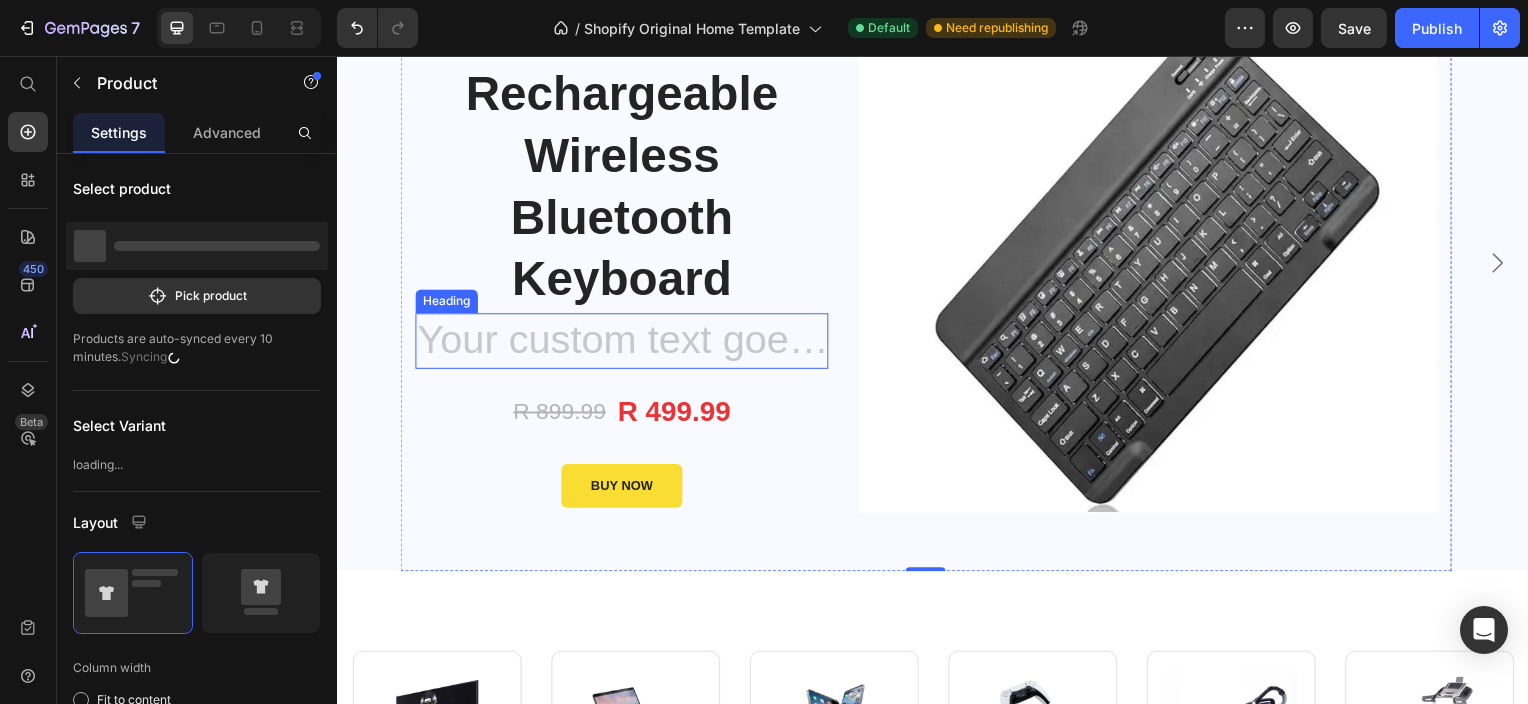 click at bounding box center (623, 343) 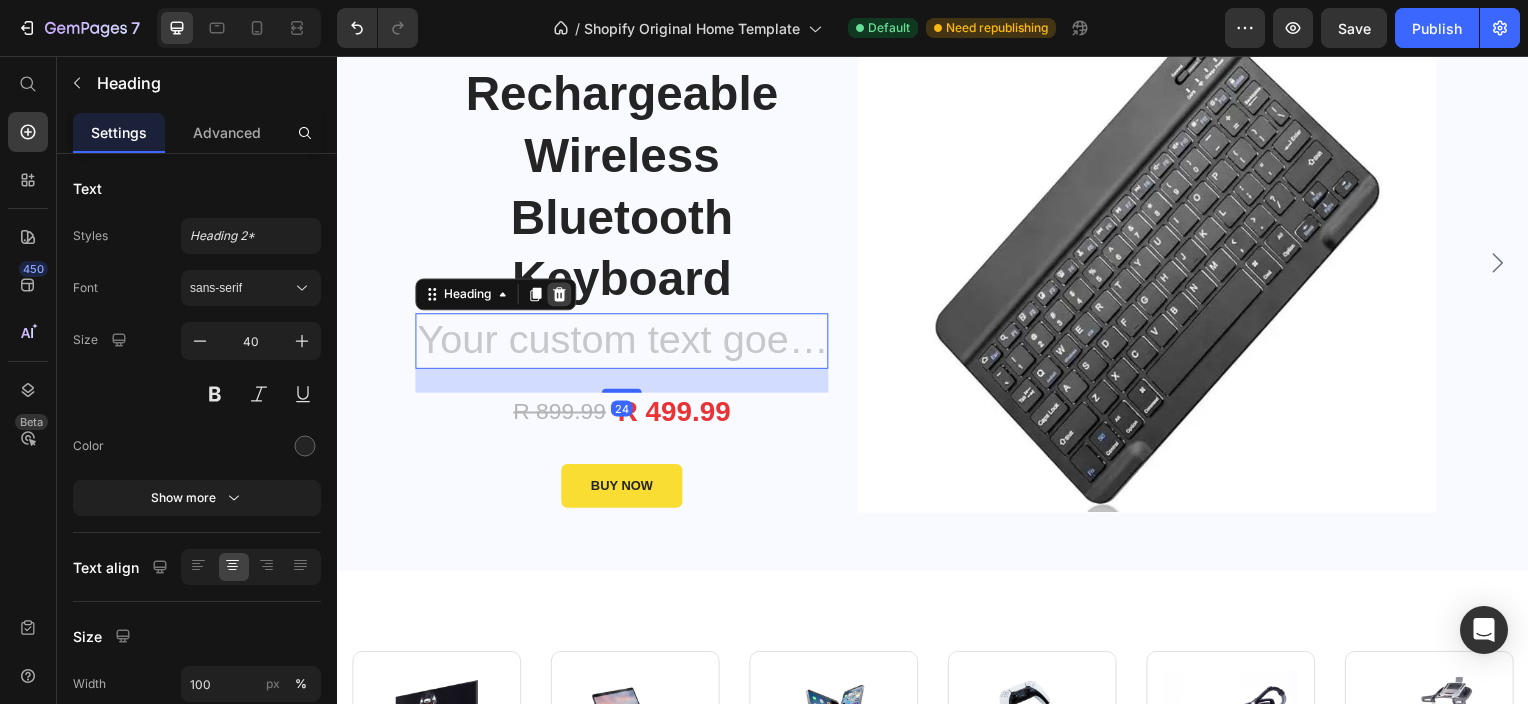 click 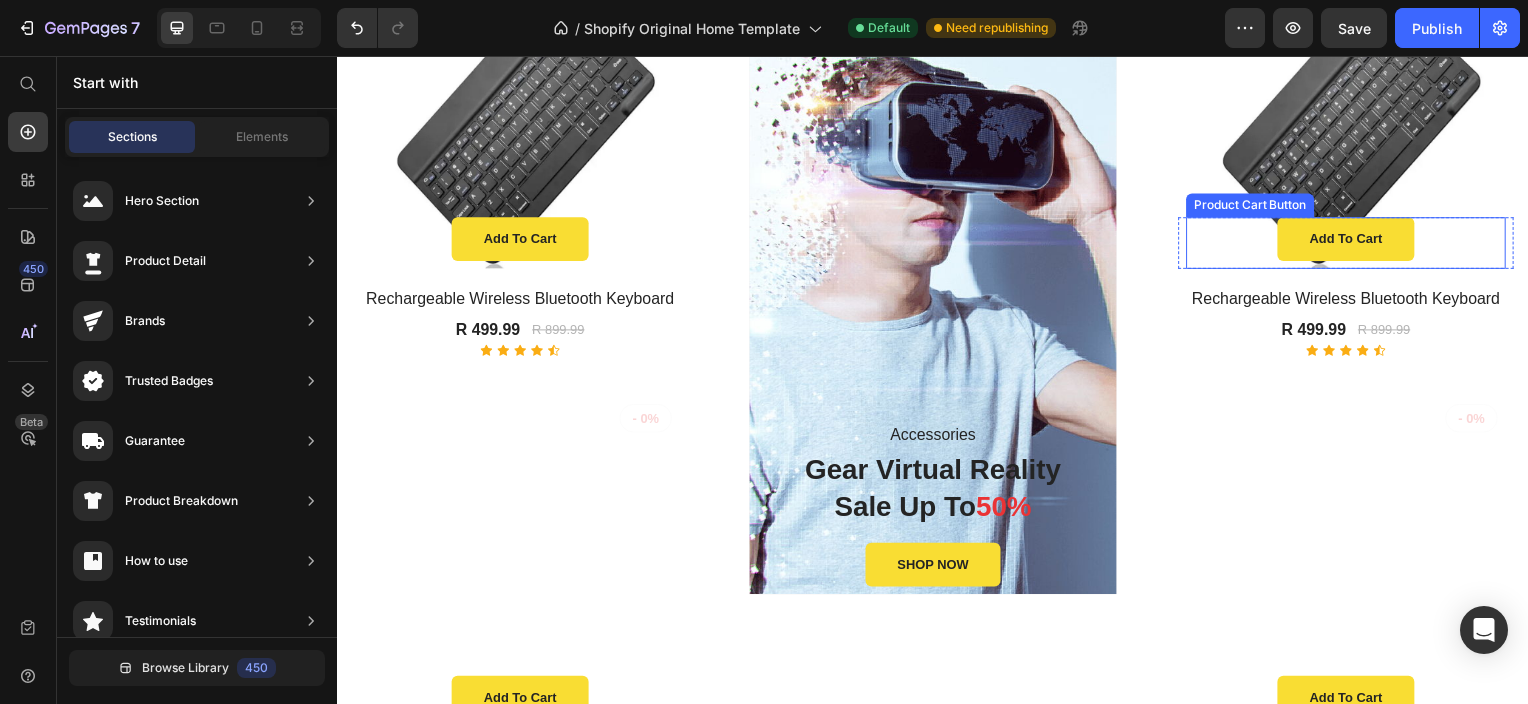 scroll, scrollTop: 2136, scrollLeft: 0, axis: vertical 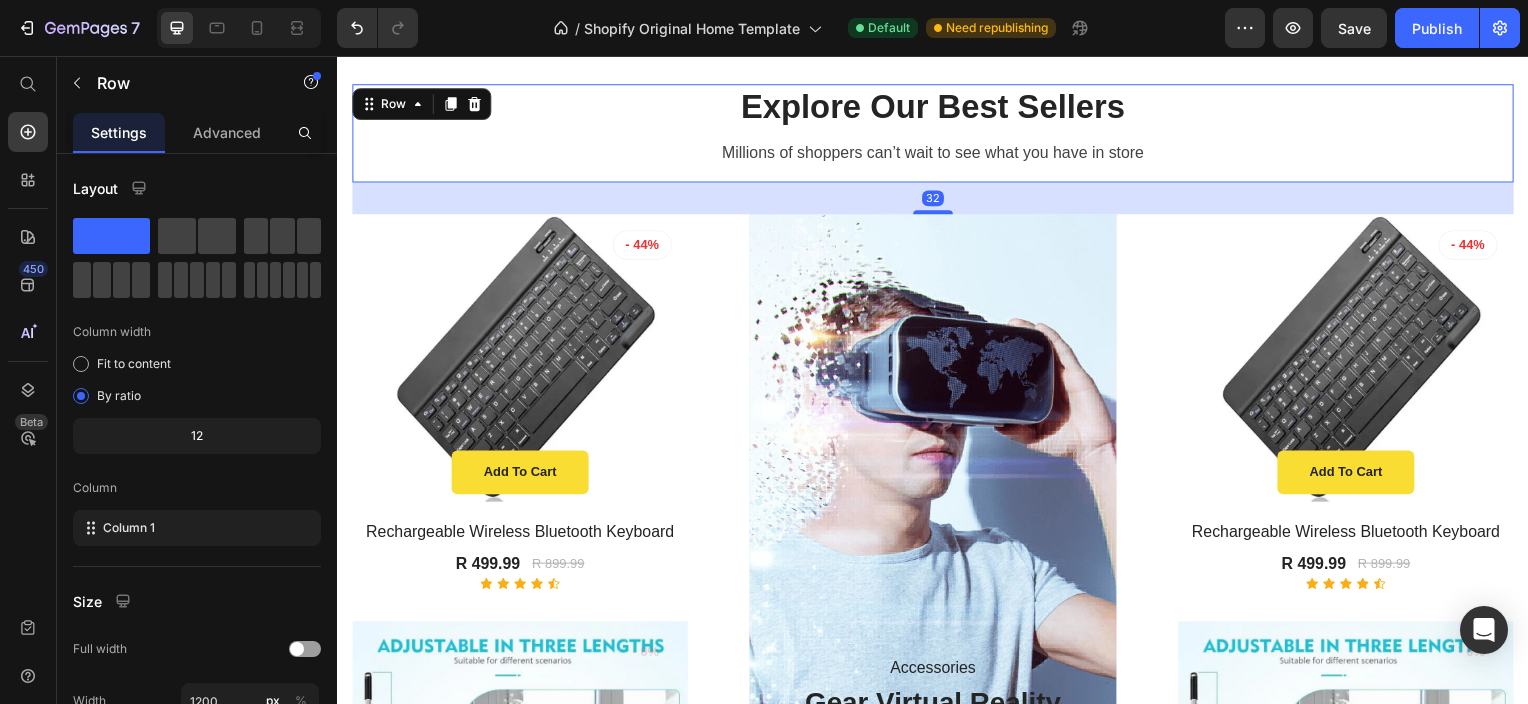 drag, startPoint x: 1205, startPoint y: 168, endPoint x: 1038, endPoint y: 303, distance: 214.7417 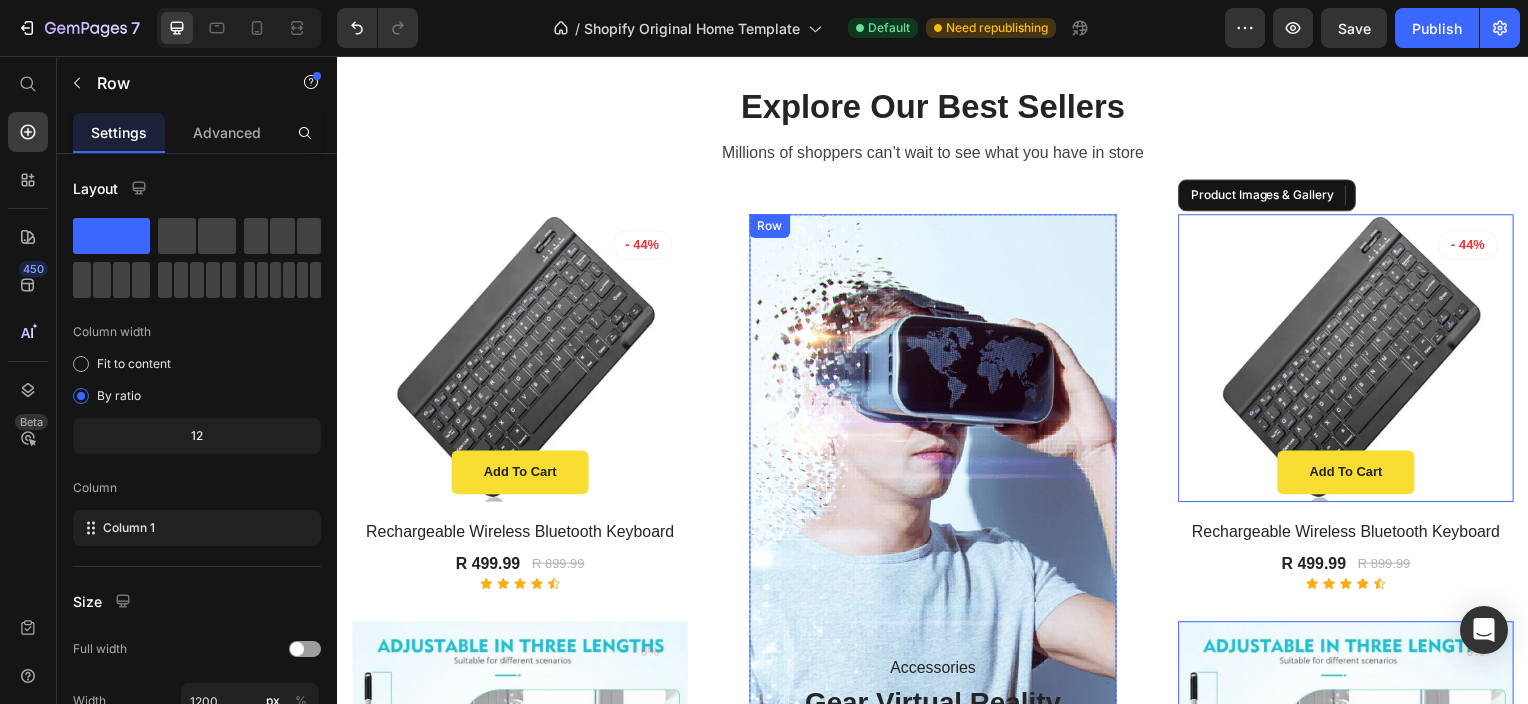 click at bounding box center (1353, 360) 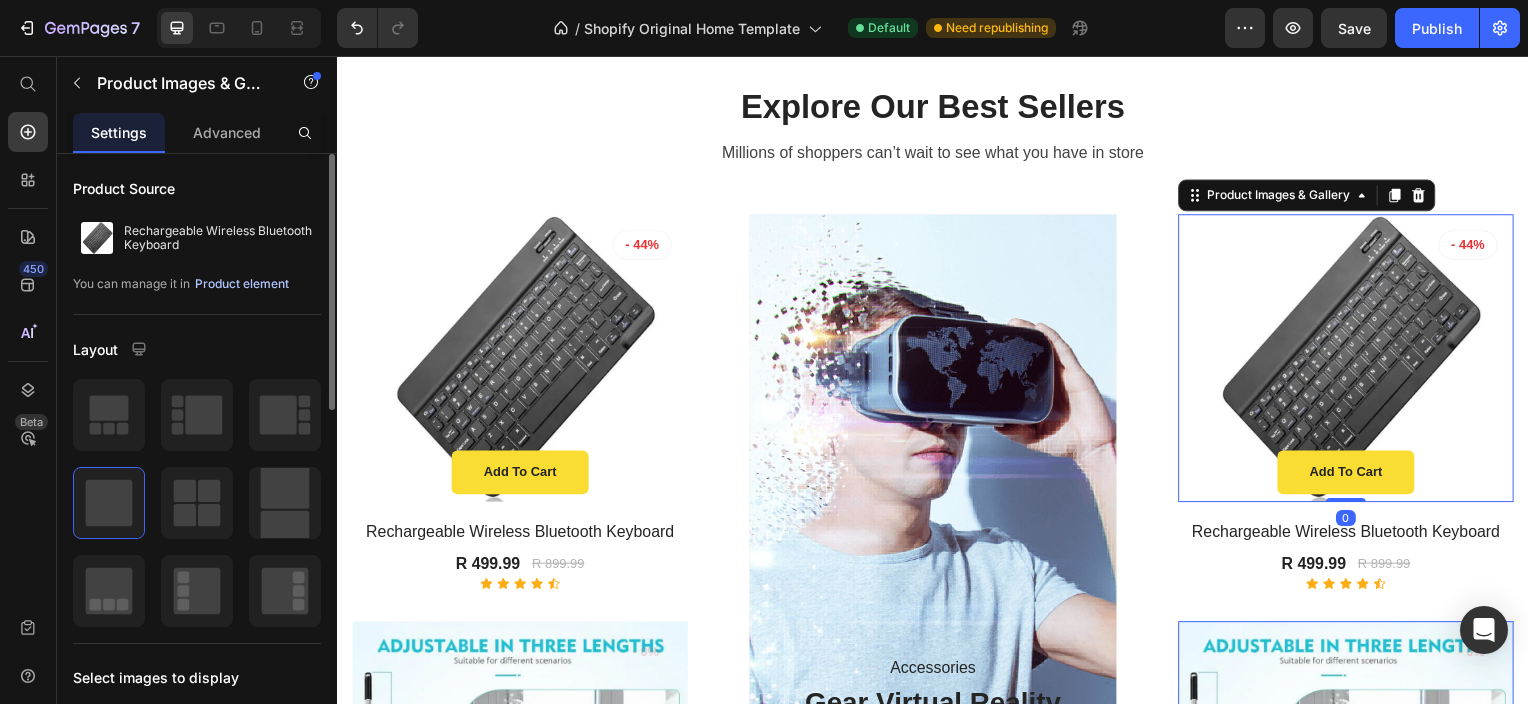 click on "Product element" at bounding box center [242, 284] 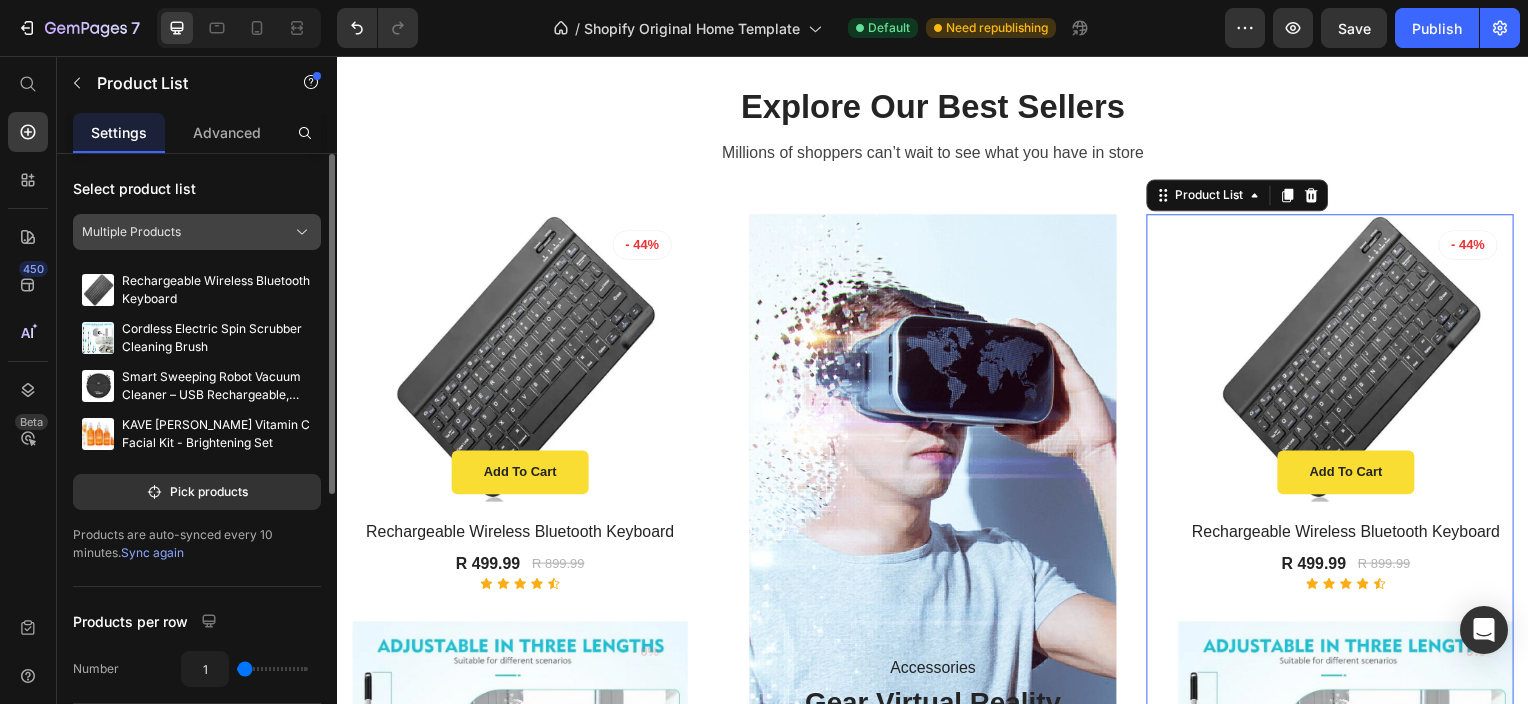 click on "Multiple Products" 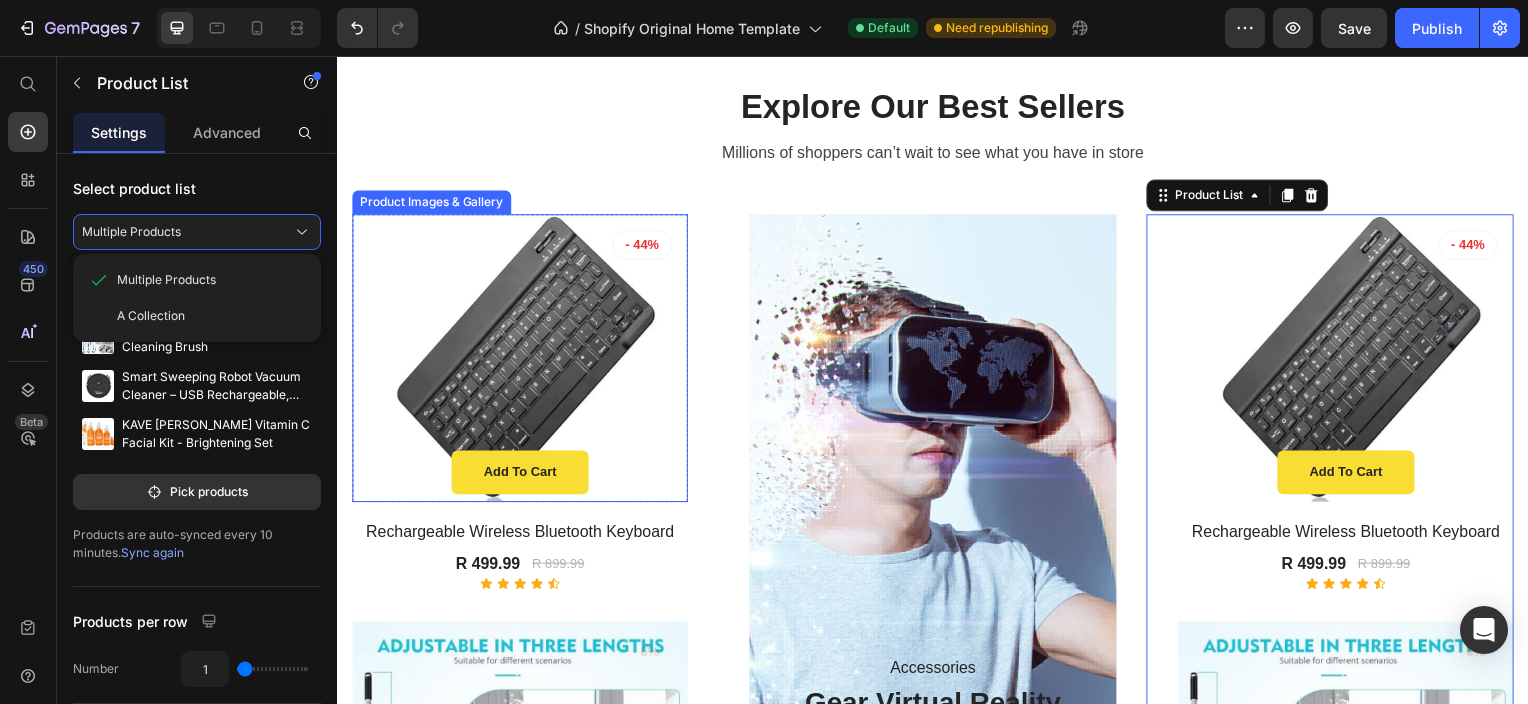 click at bounding box center [521, 360] 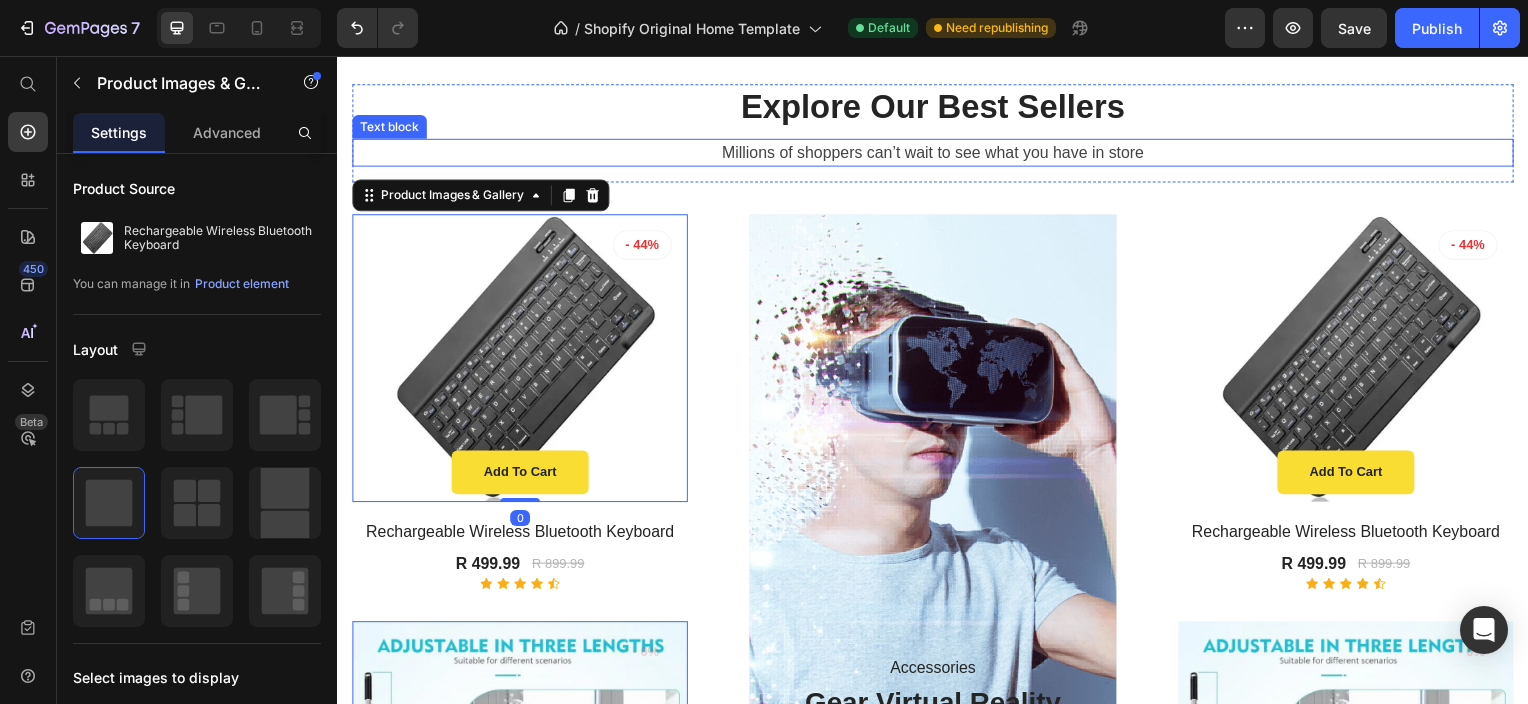 click on "Text block" at bounding box center (389, 127) 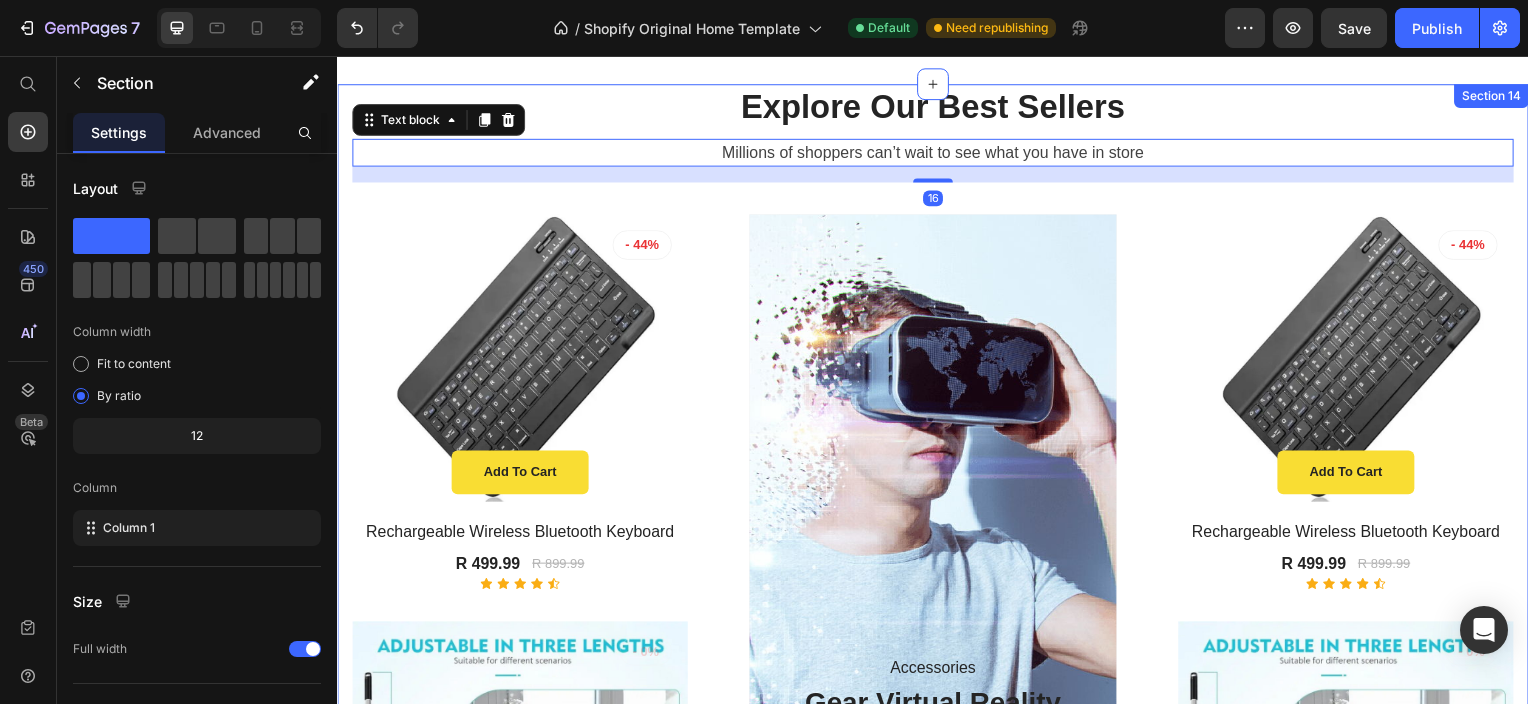 click at bounding box center (521, 360) 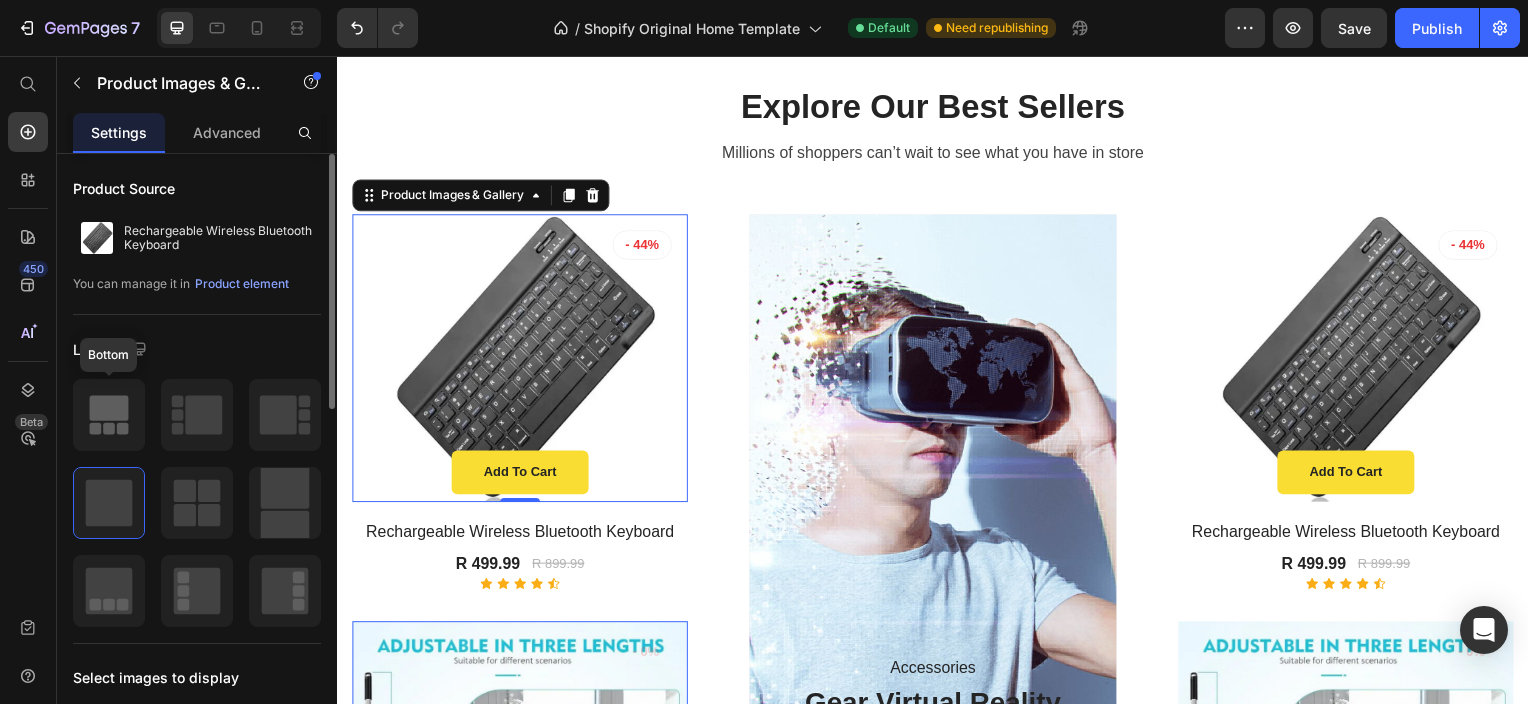 click 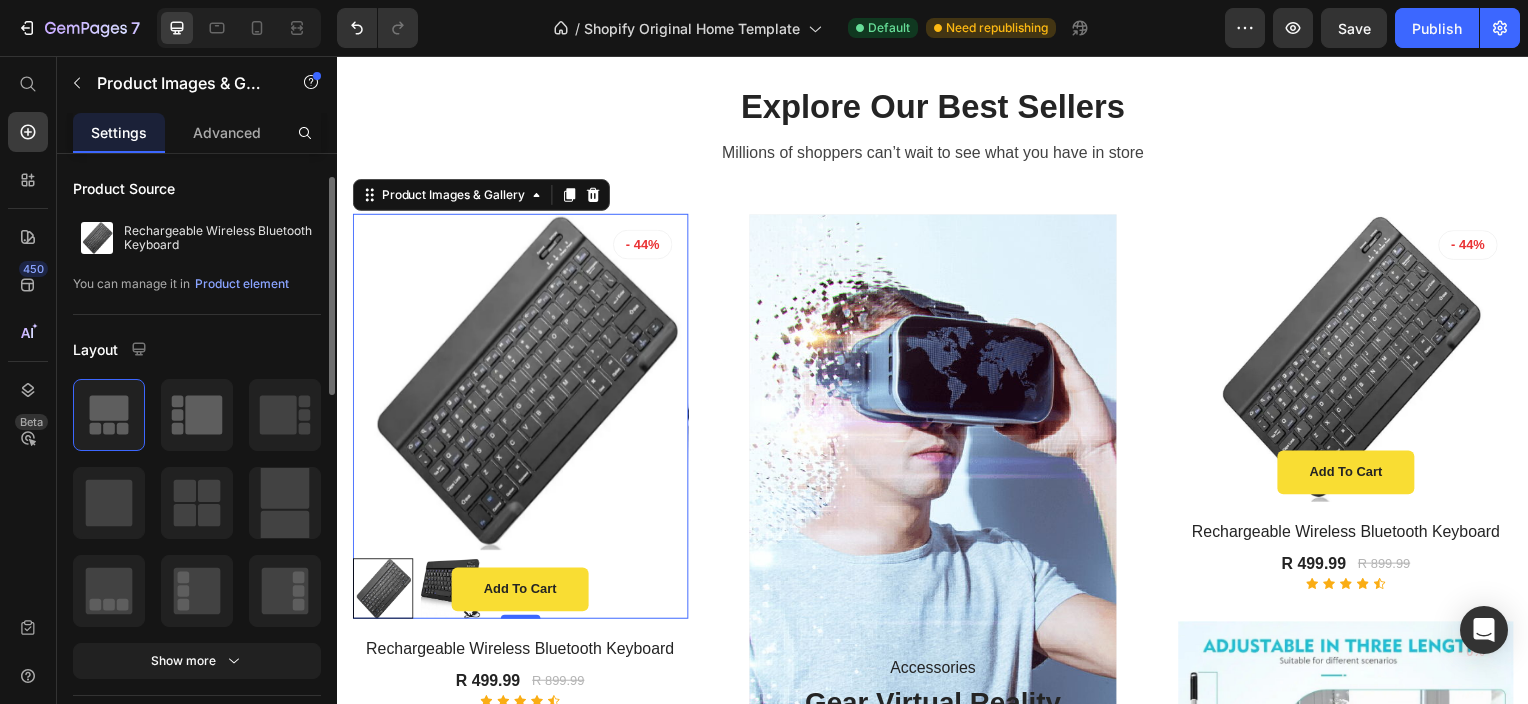 scroll, scrollTop: 41, scrollLeft: 0, axis: vertical 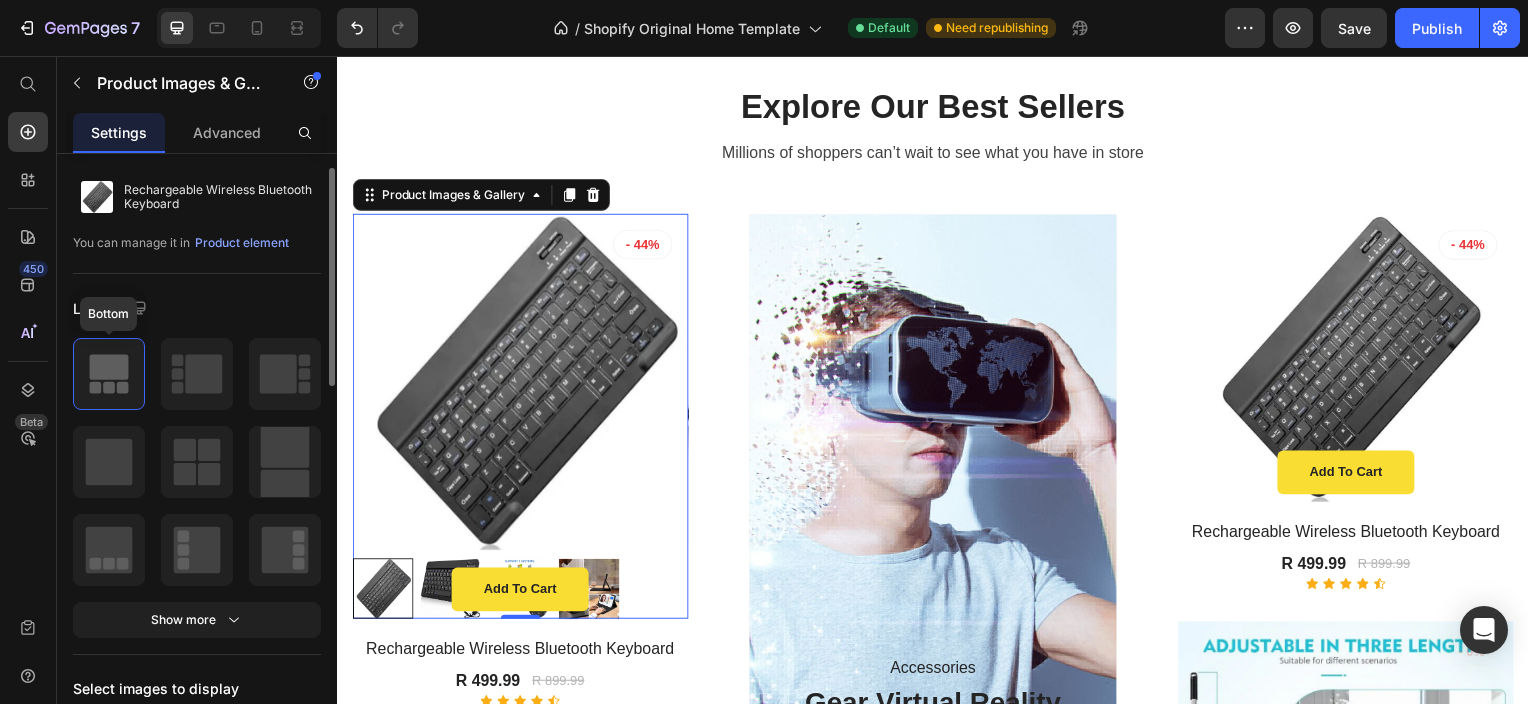 click 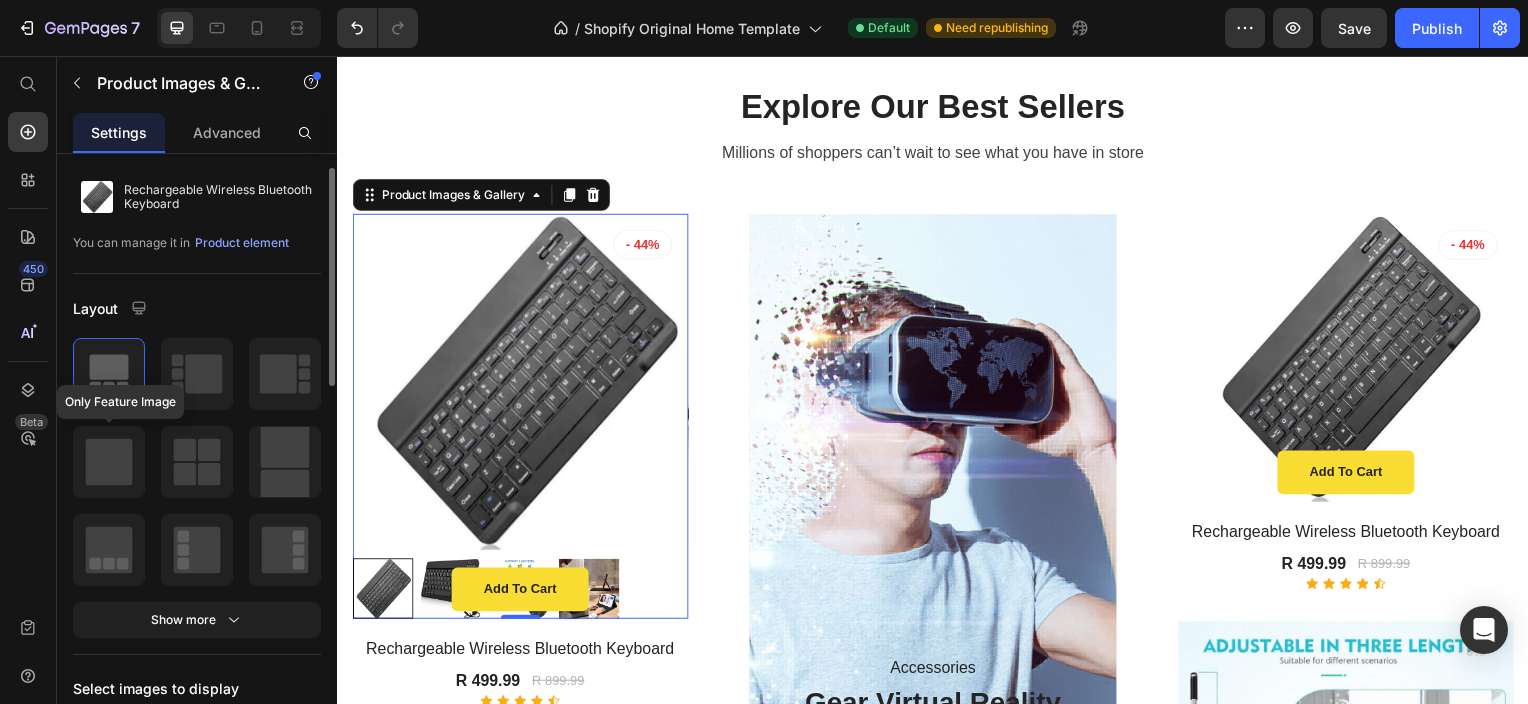click 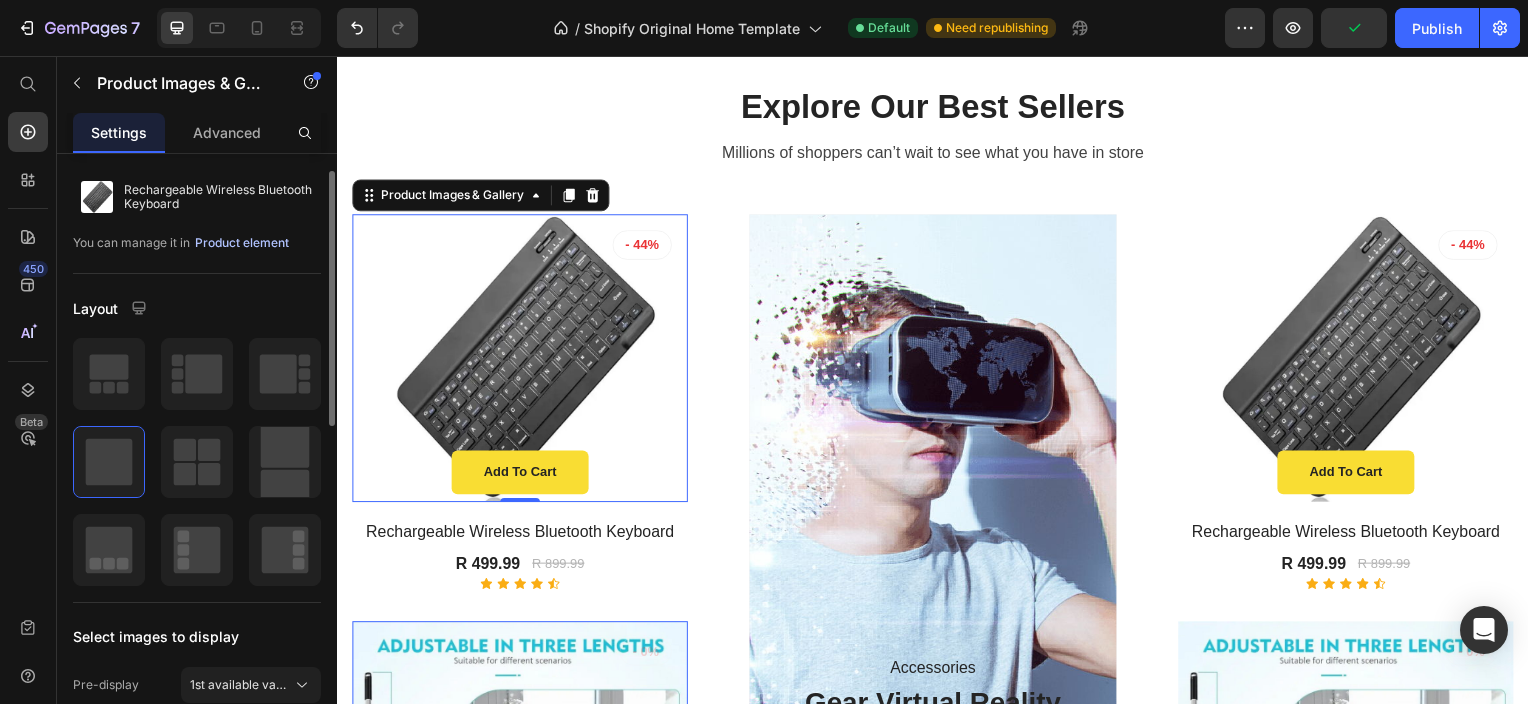 click on "Product element" at bounding box center (242, 243) 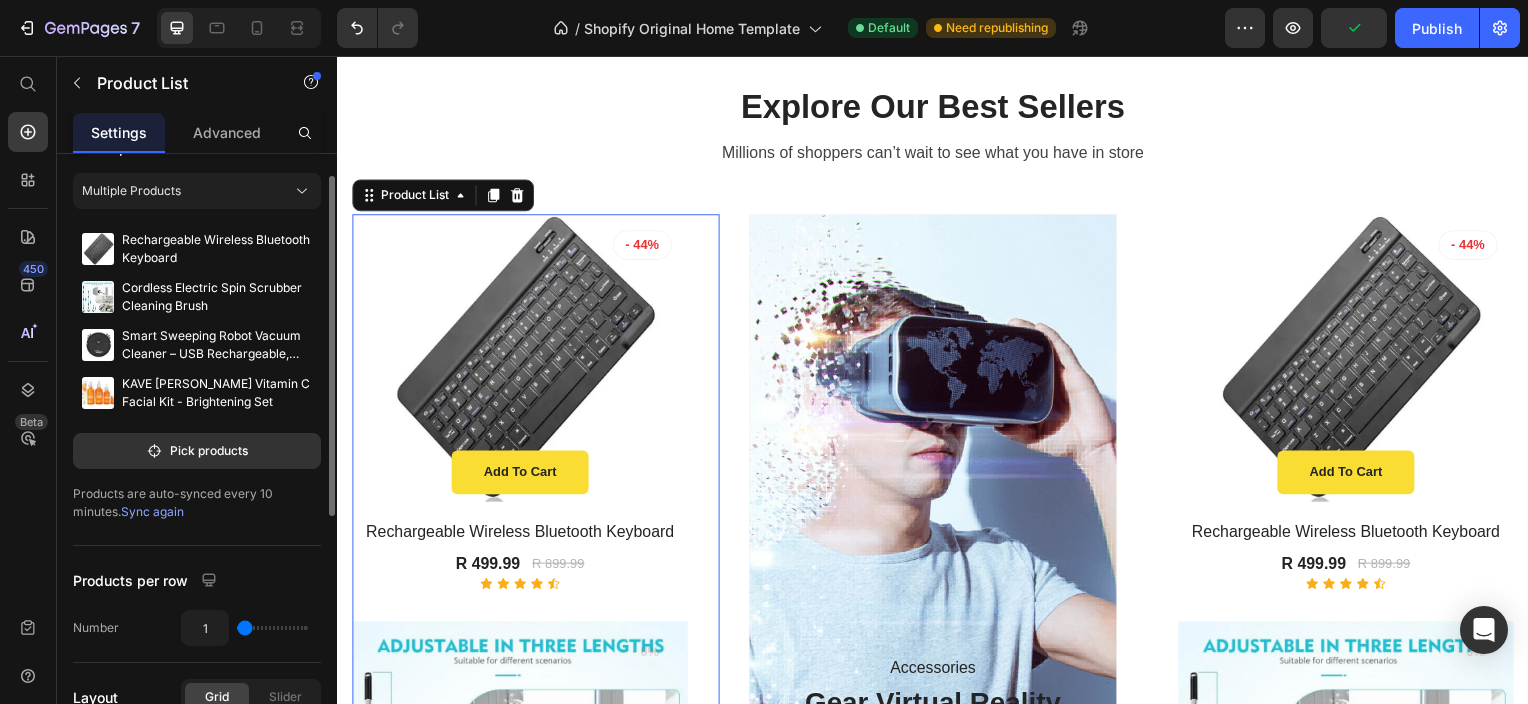 scroll, scrollTop: 0, scrollLeft: 0, axis: both 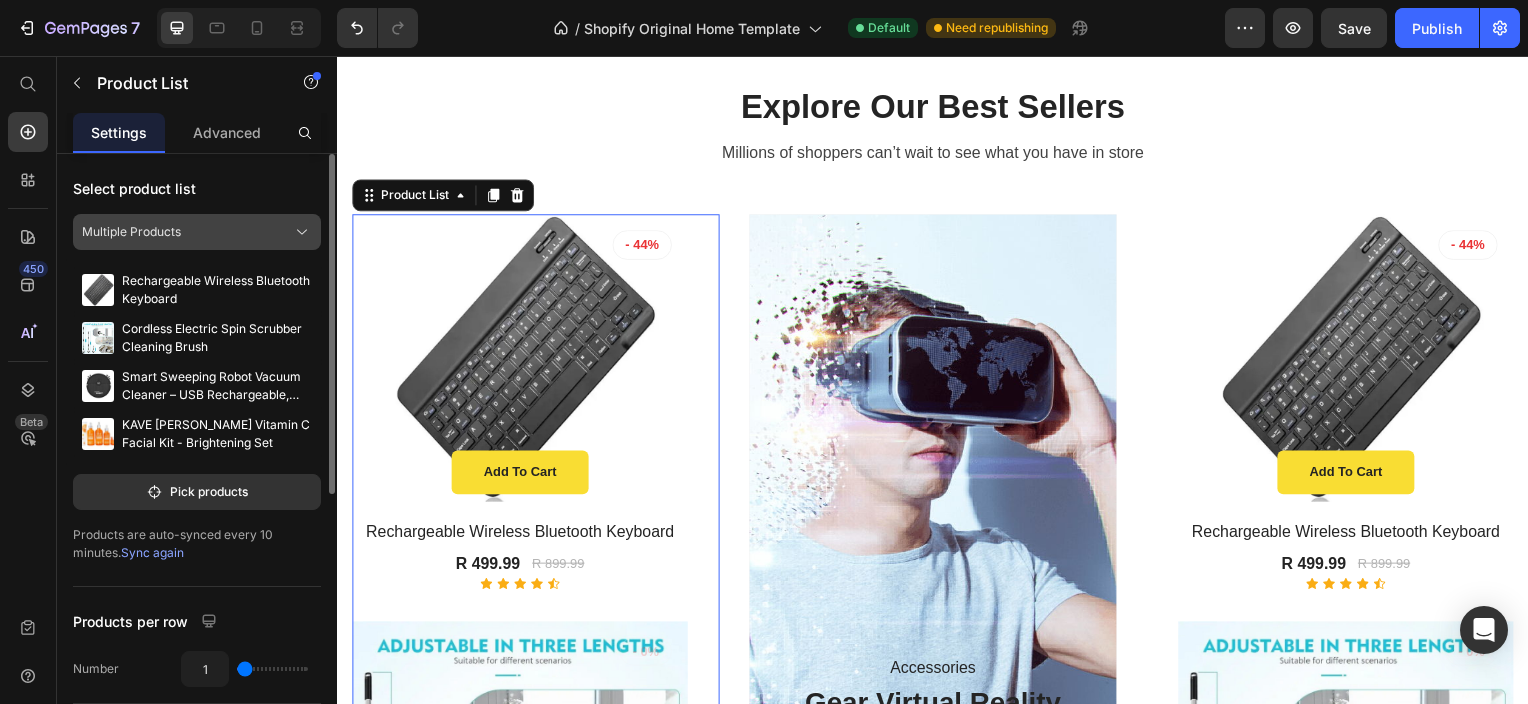 click on "Multiple Products" 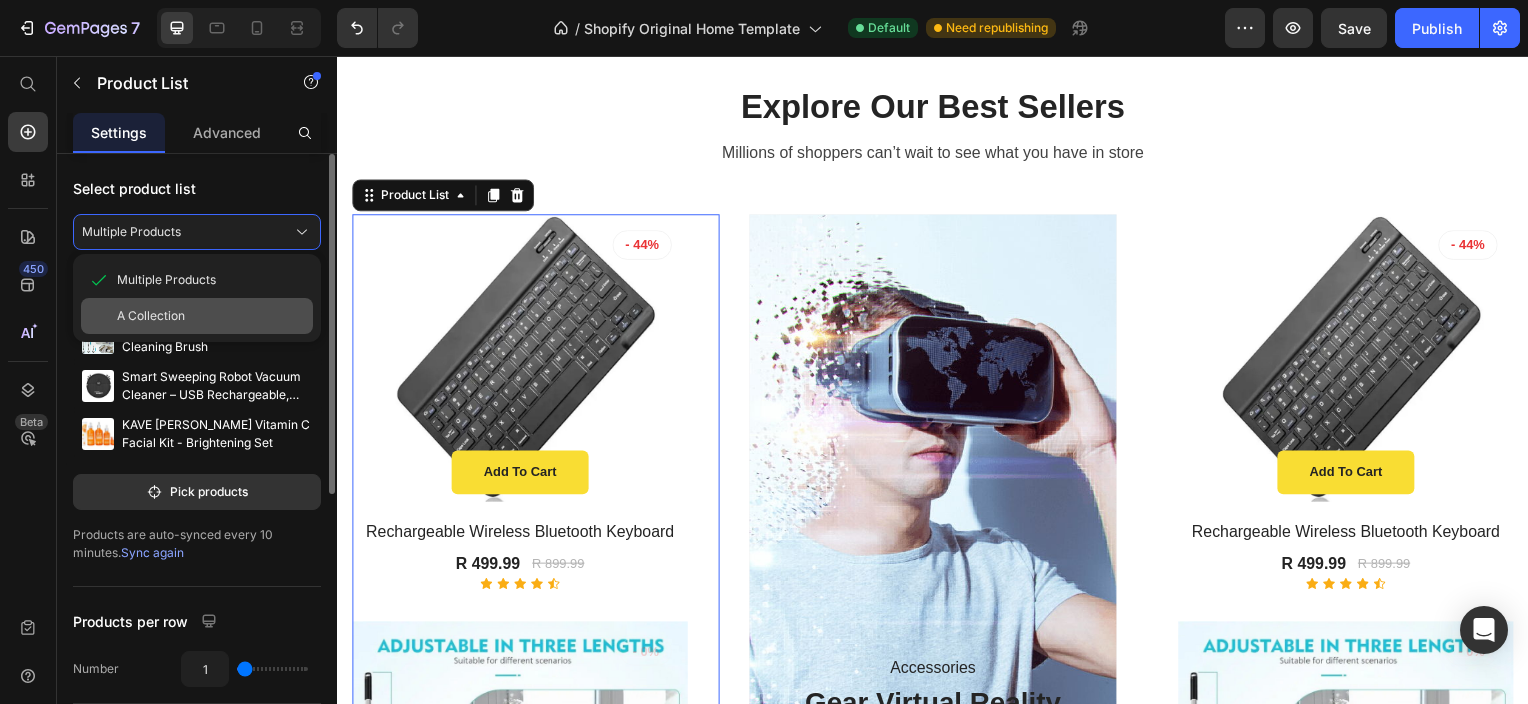 click on "A Collection" at bounding box center (151, 316) 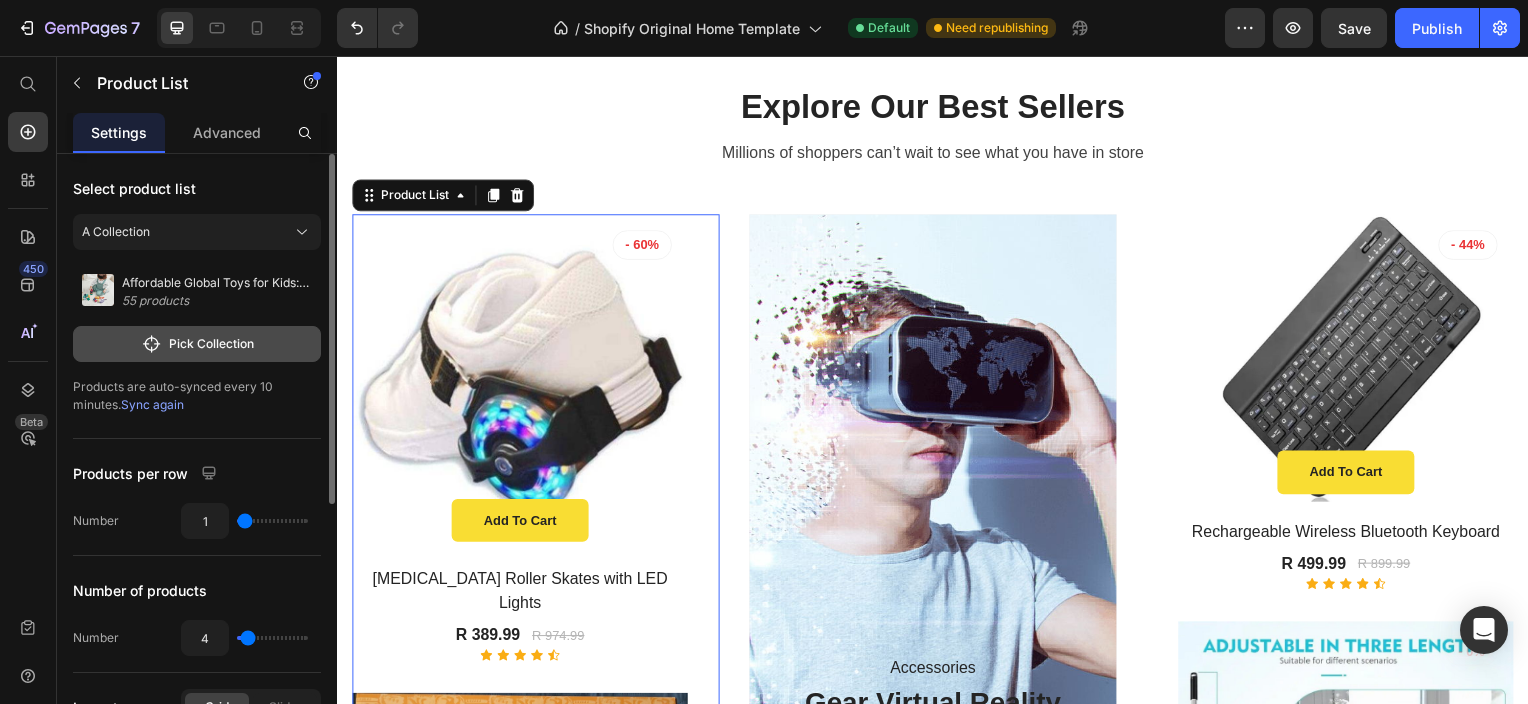 click on "Pick Collection" at bounding box center [197, 344] 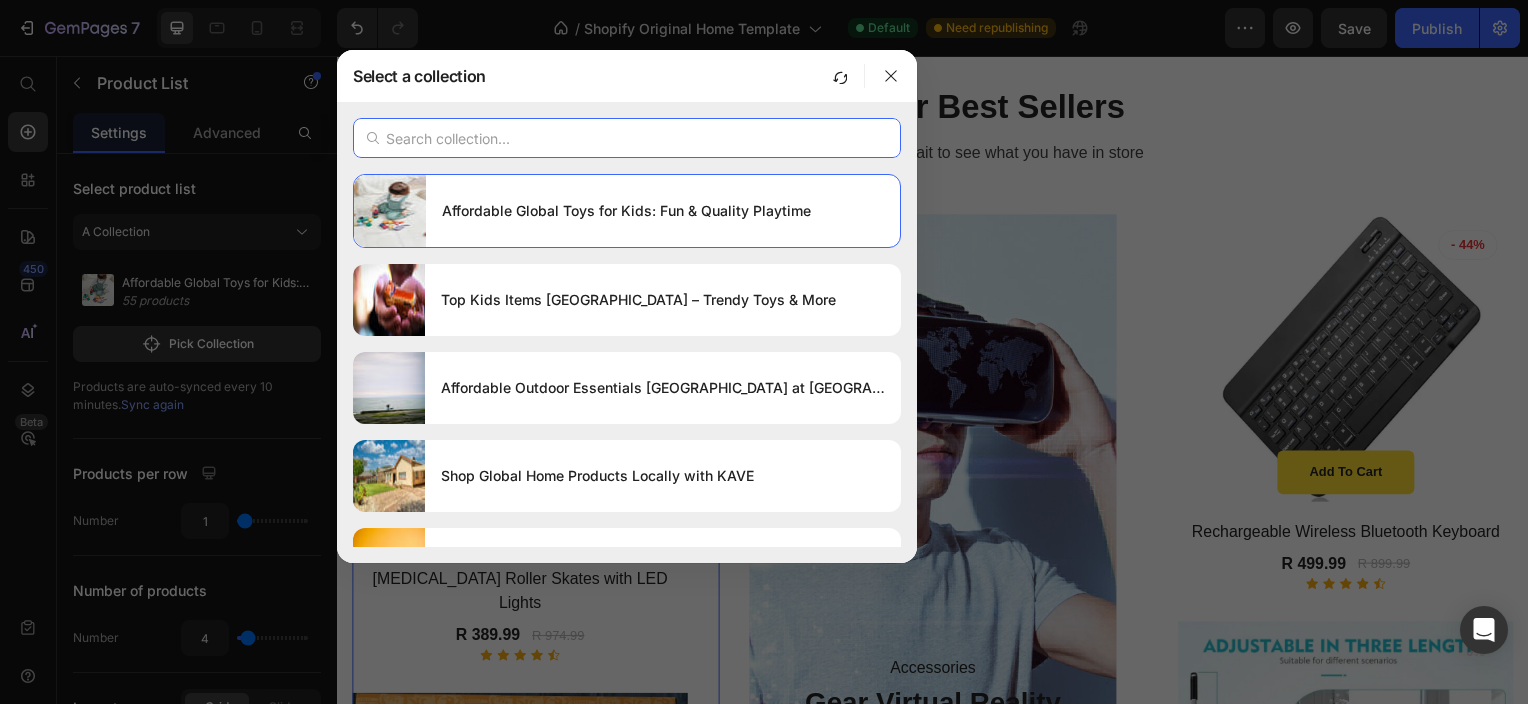 click at bounding box center [627, 138] 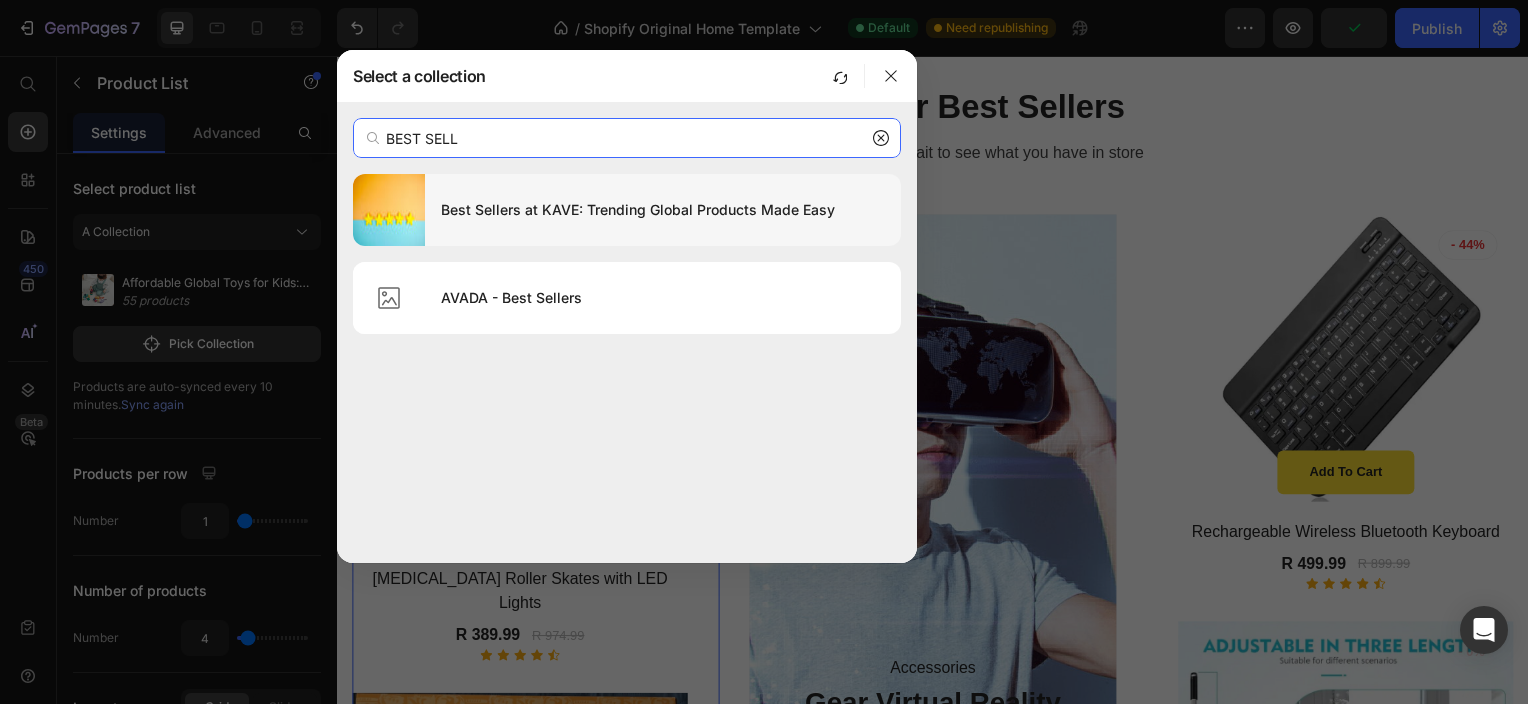 type on "BEST SELL" 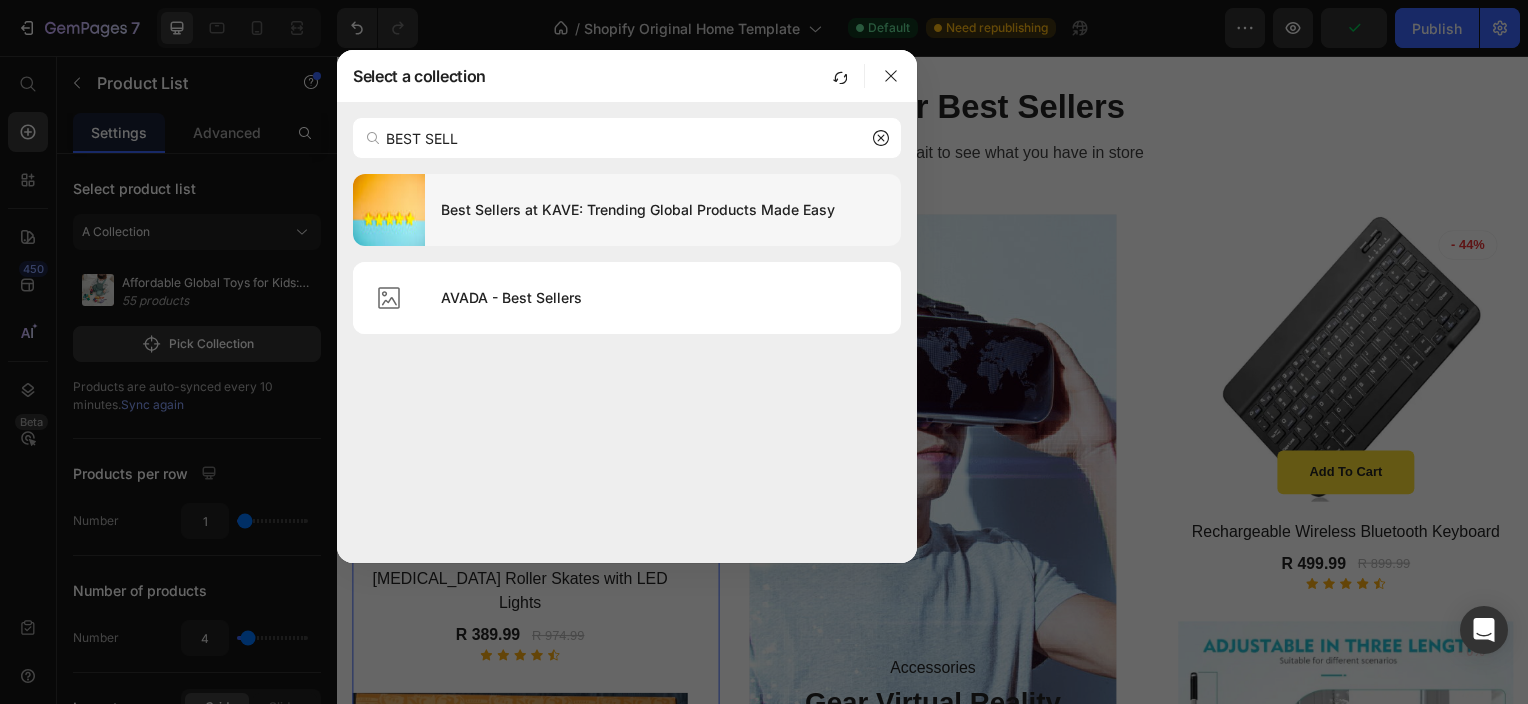 click on "Best Sellers at KAVE: Trending Global Products Made Easy" at bounding box center [663, 210] 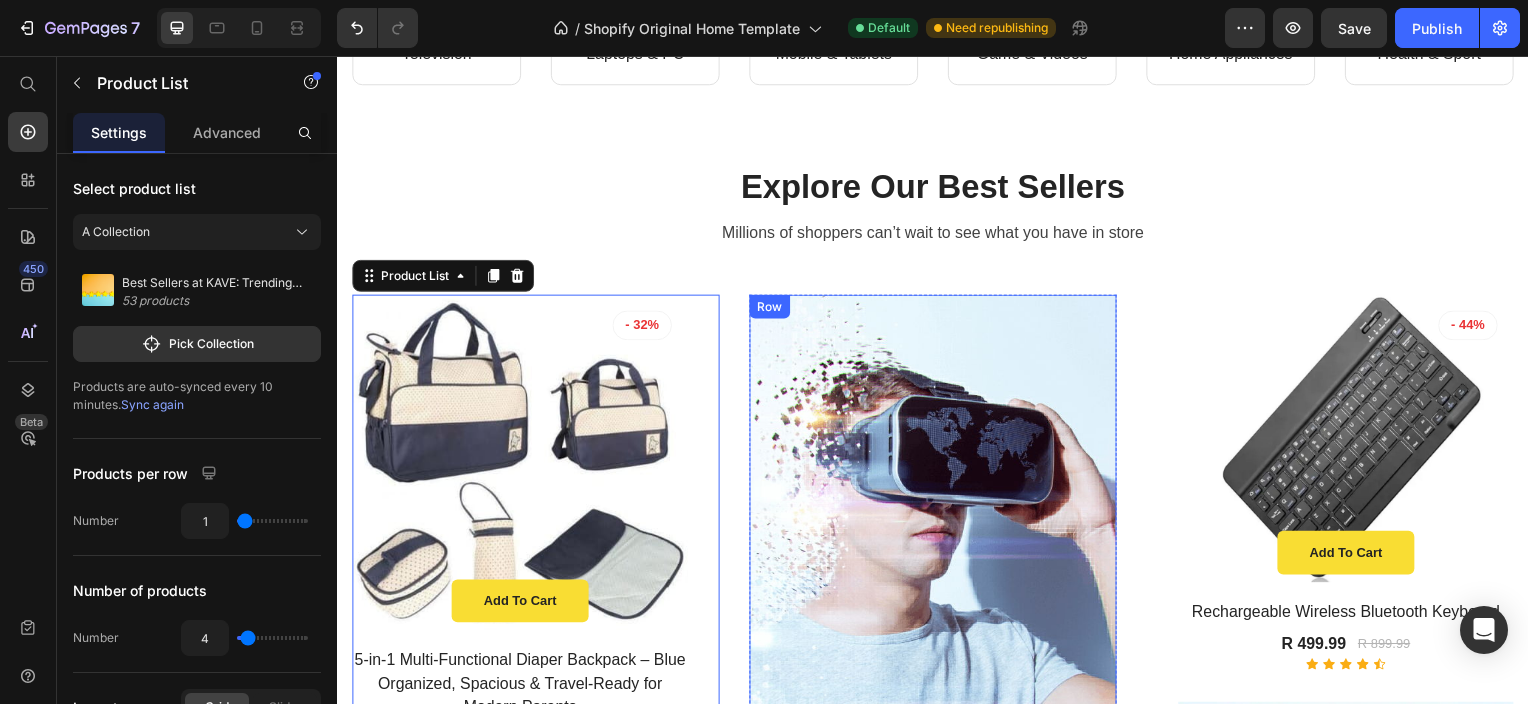 scroll, scrollTop: 2146, scrollLeft: 0, axis: vertical 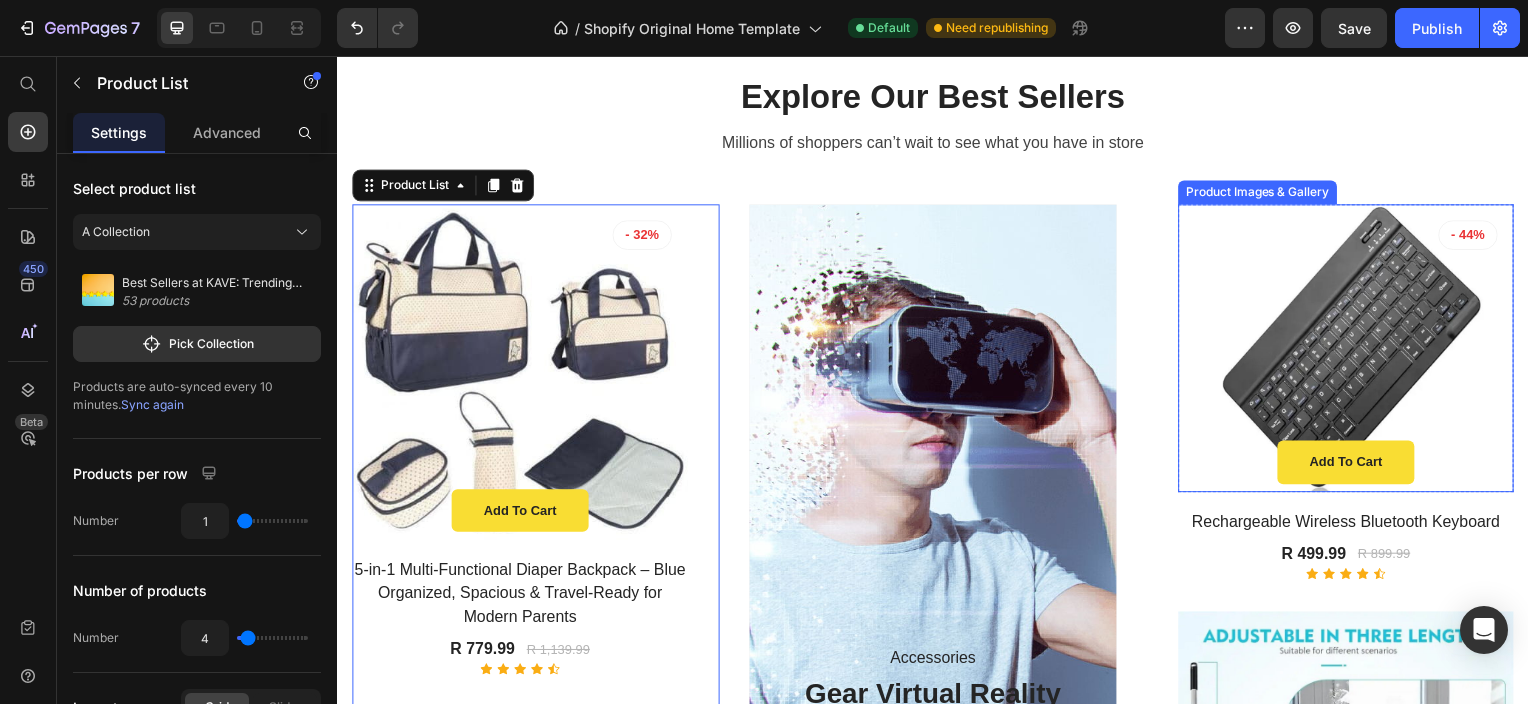 click at bounding box center [1353, 350] 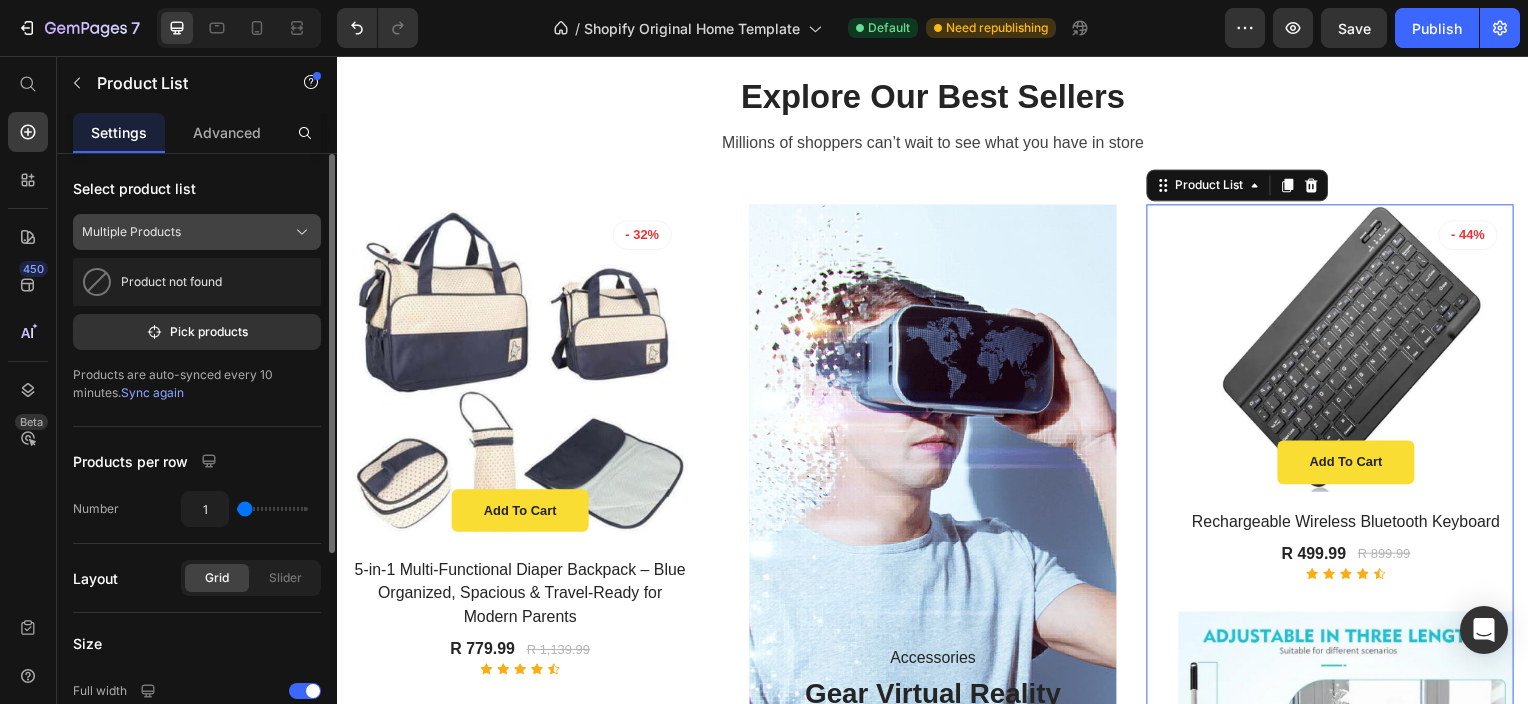 click on "Multiple Products" 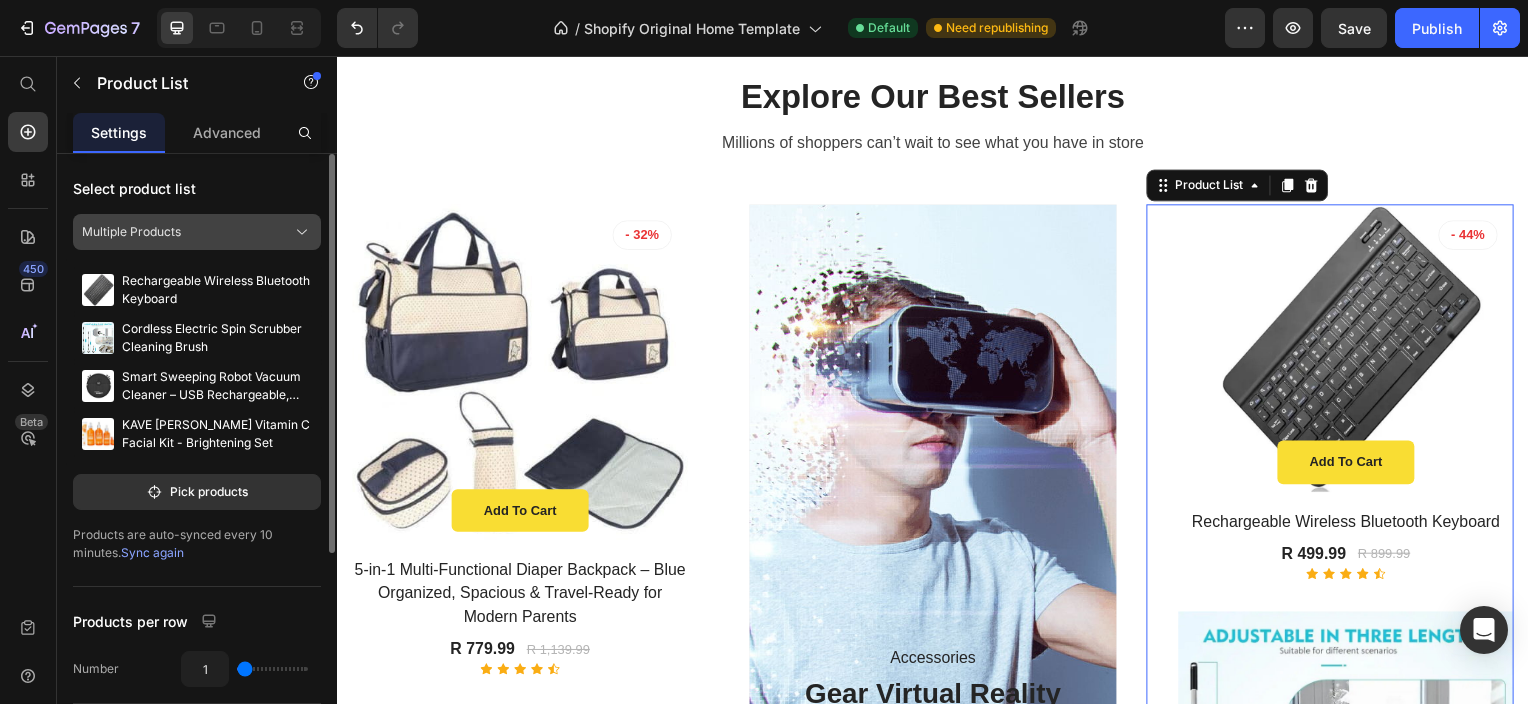 click on "Multiple Products" at bounding box center [197, 232] 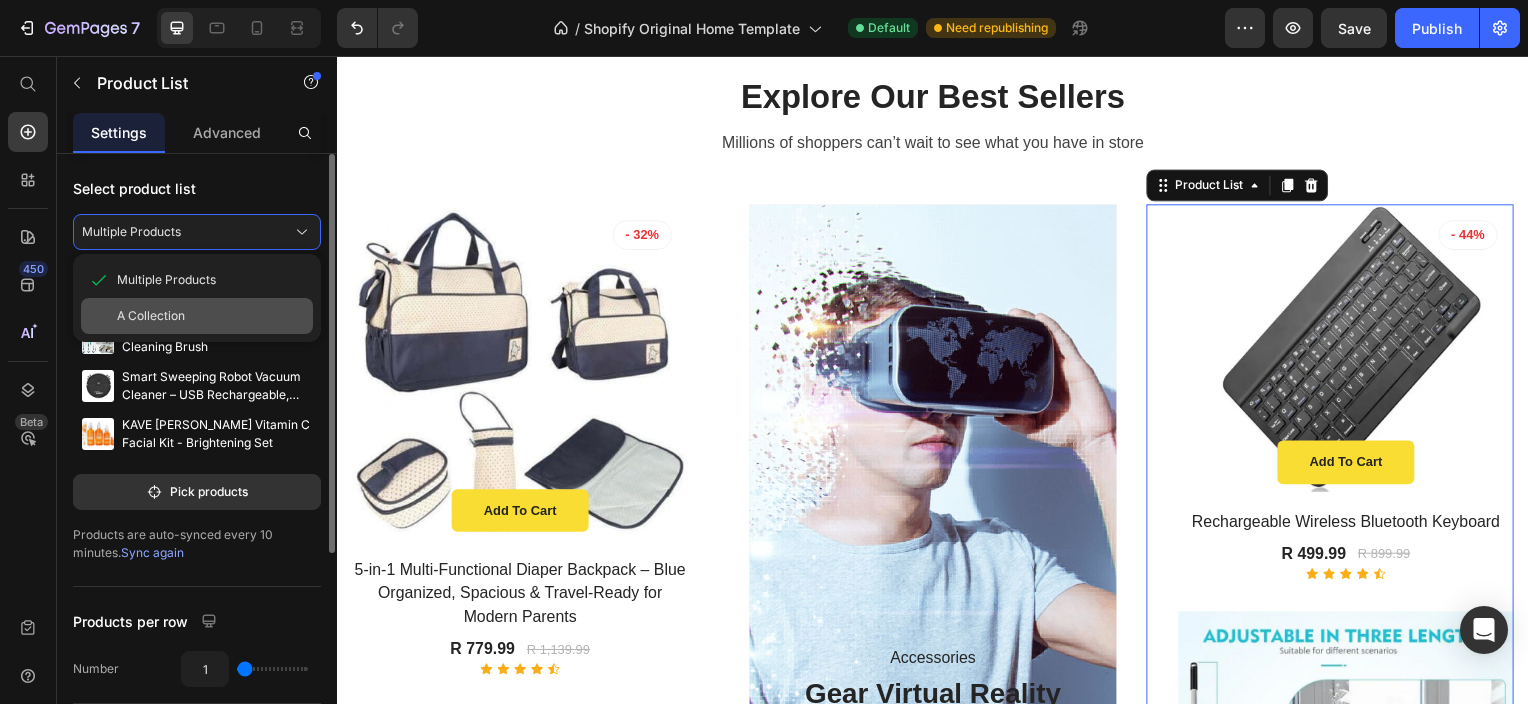 click on "A Collection" at bounding box center [151, 316] 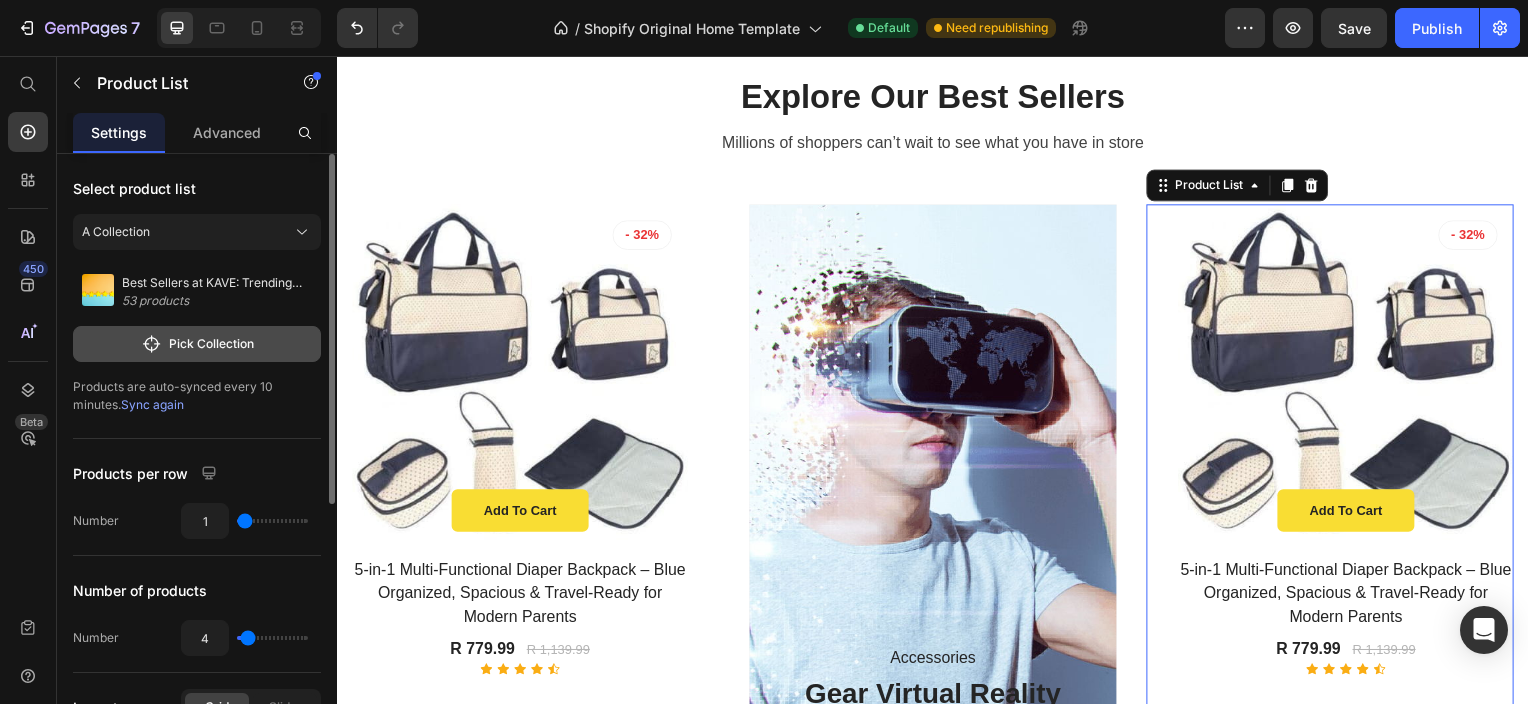click on "Pick Collection" at bounding box center [197, 344] 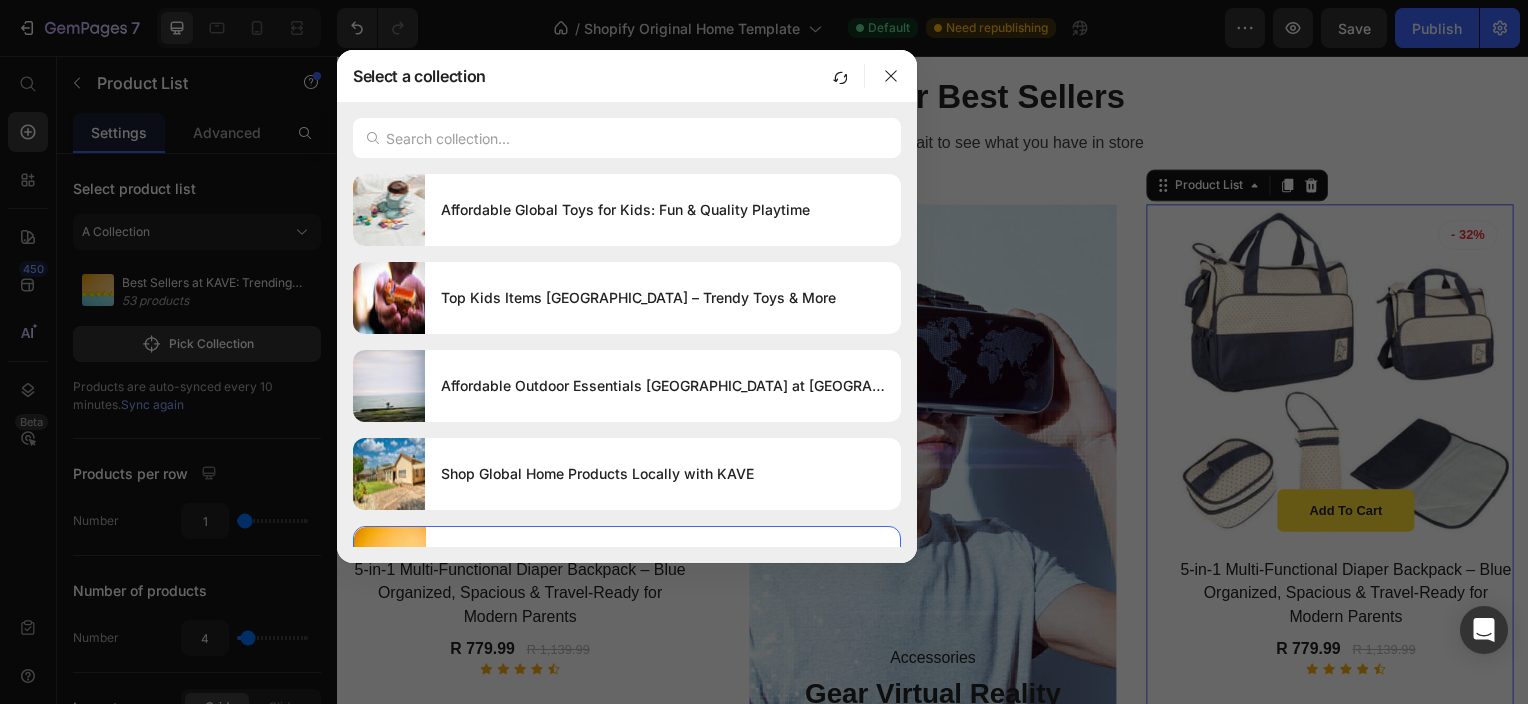 click at bounding box center [764, 352] 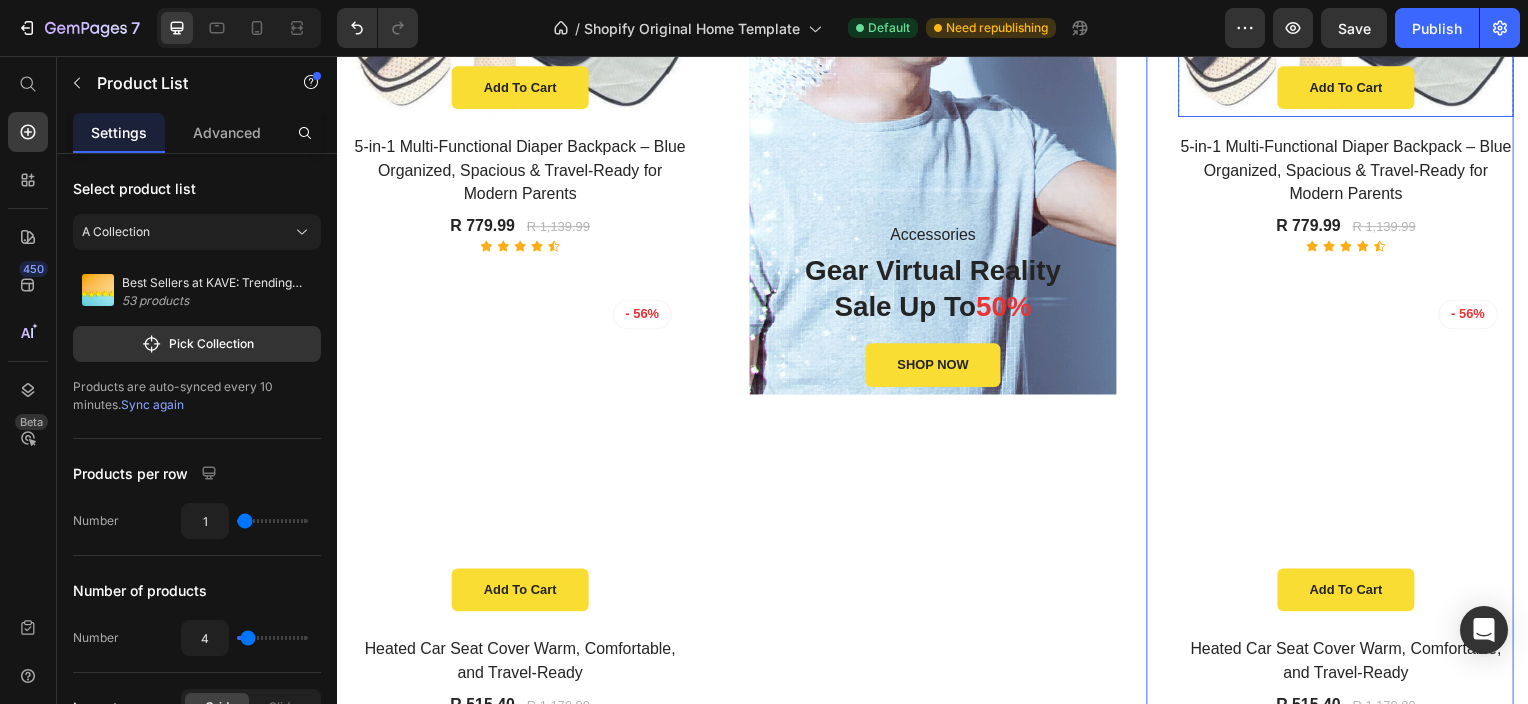 scroll, scrollTop: 2012, scrollLeft: 0, axis: vertical 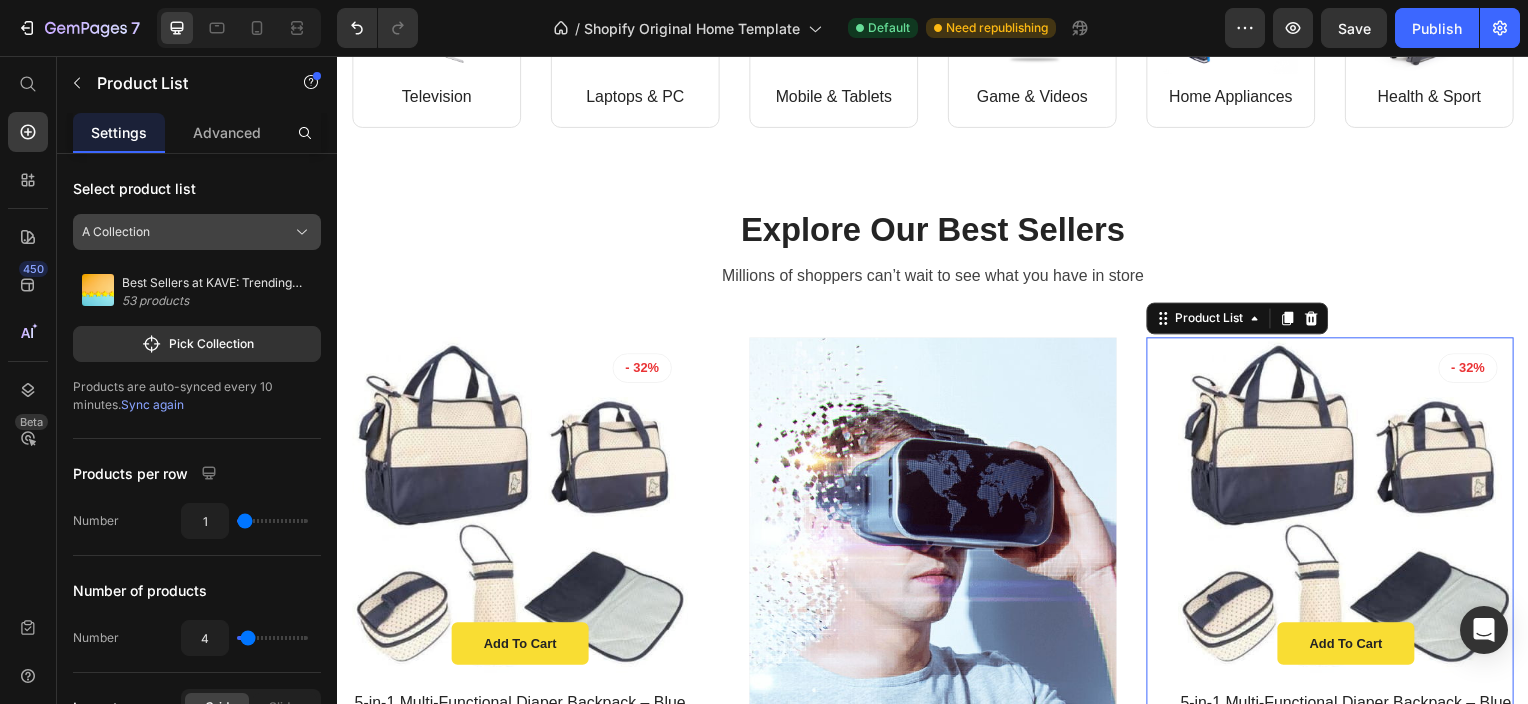 click on "A Collection" at bounding box center [197, 232] 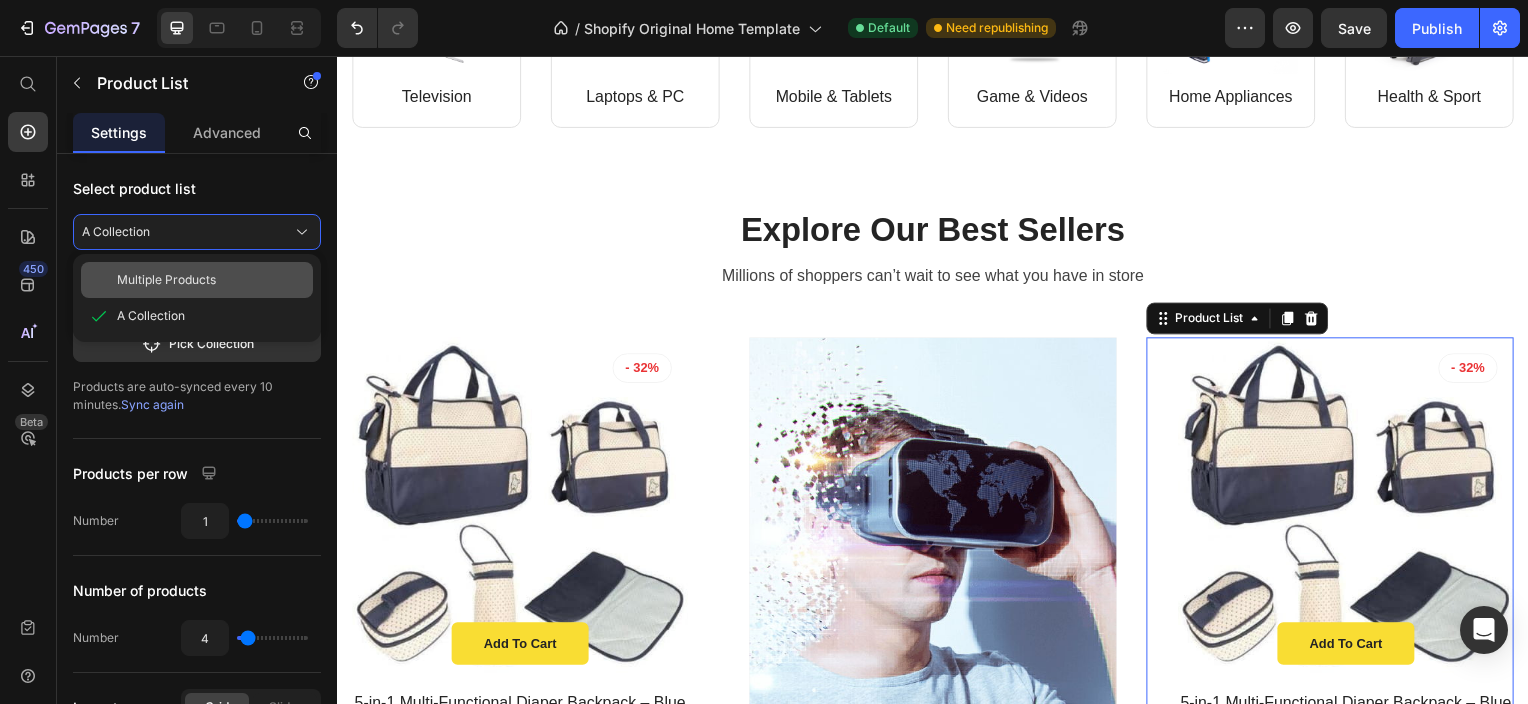 click on "Multiple Products" at bounding box center (166, 280) 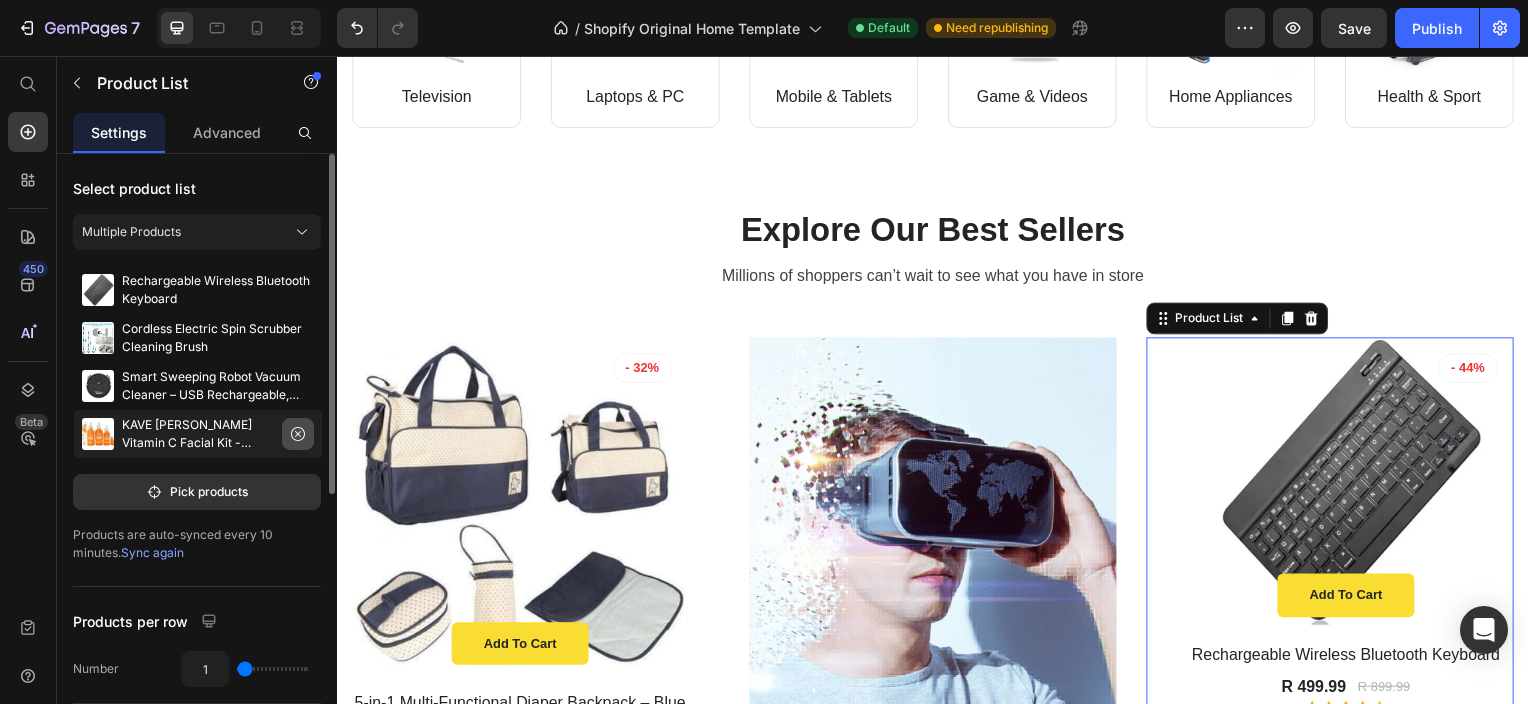 click 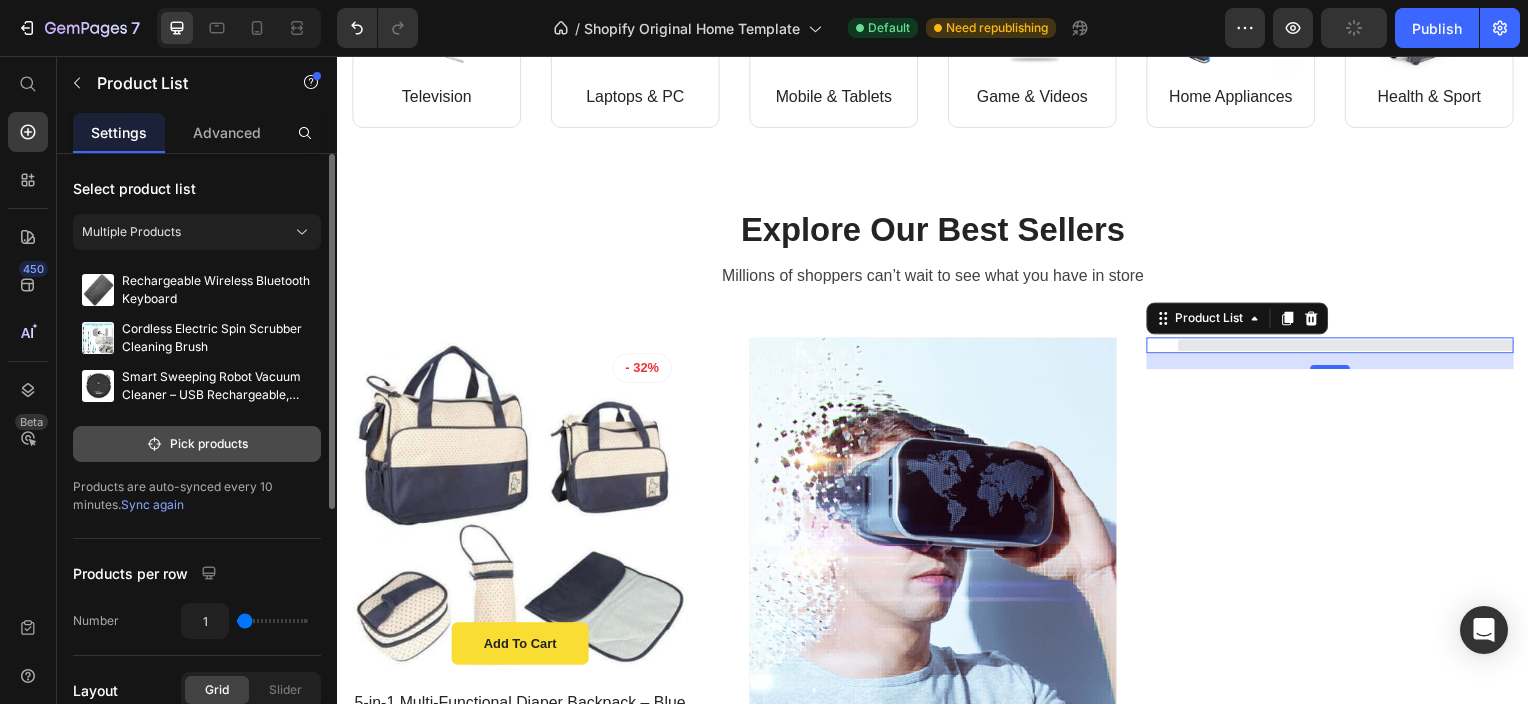 click on "Pick products" at bounding box center (197, 444) 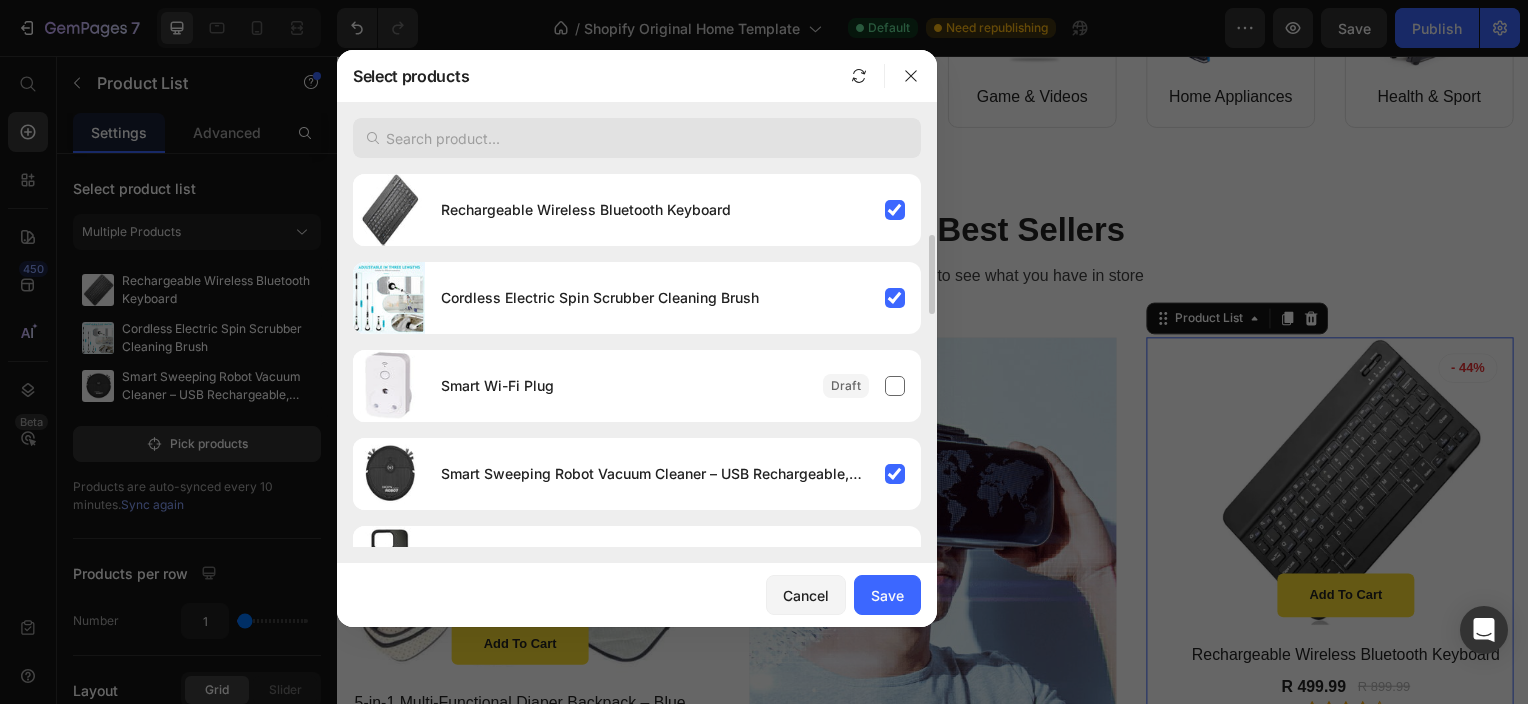 scroll, scrollTop: 0, scrollLeft: 0, axis: both 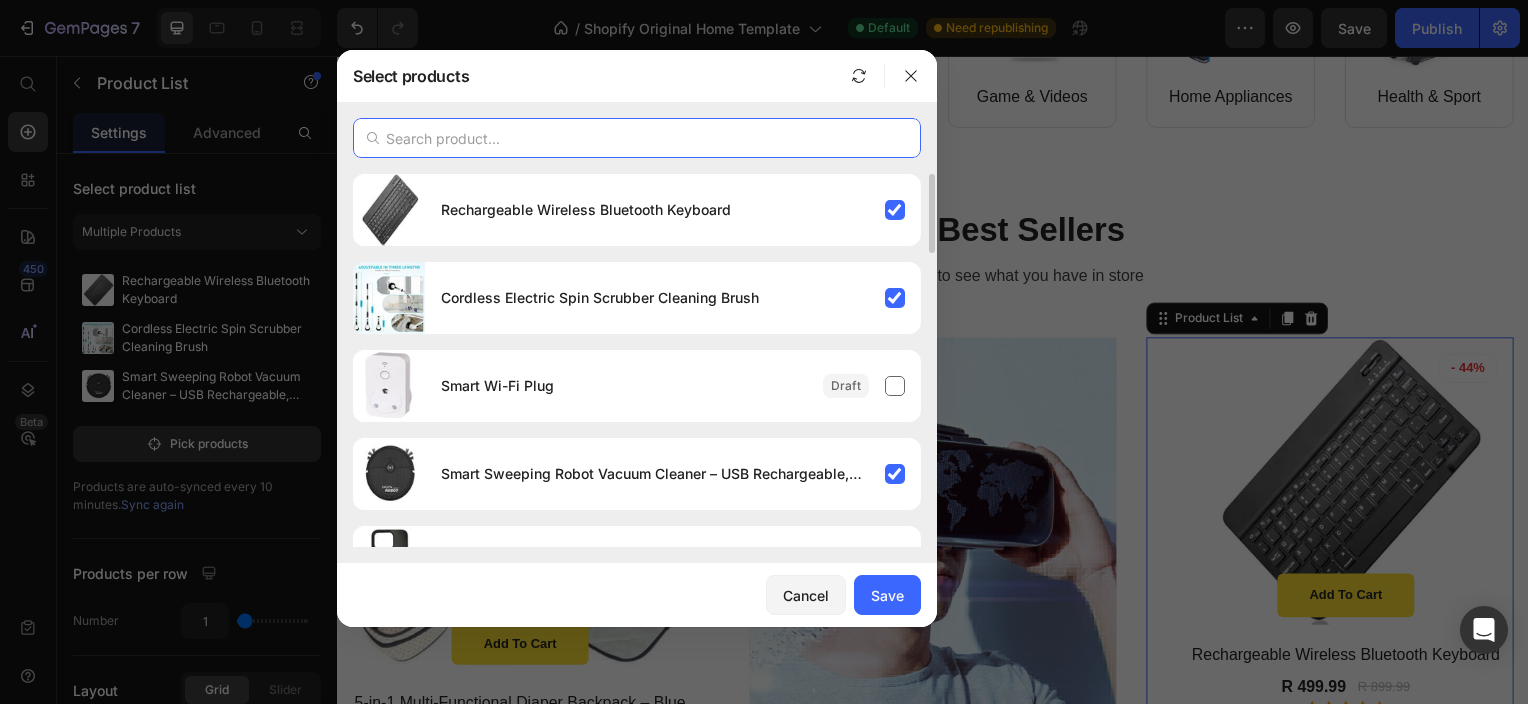 click at bounding box center (637, 138) 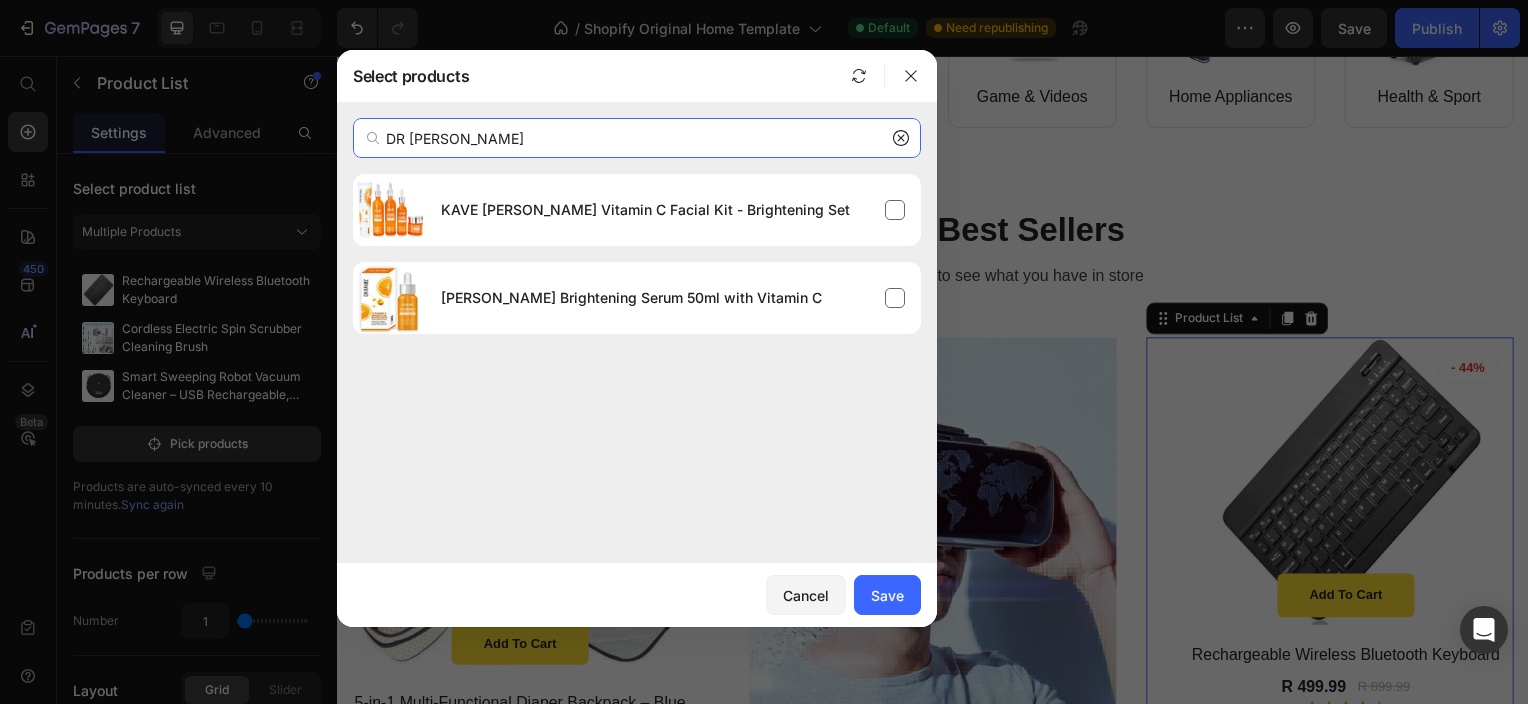 scroll, scrollTop: 0, scrollLeft: 0, axis: both 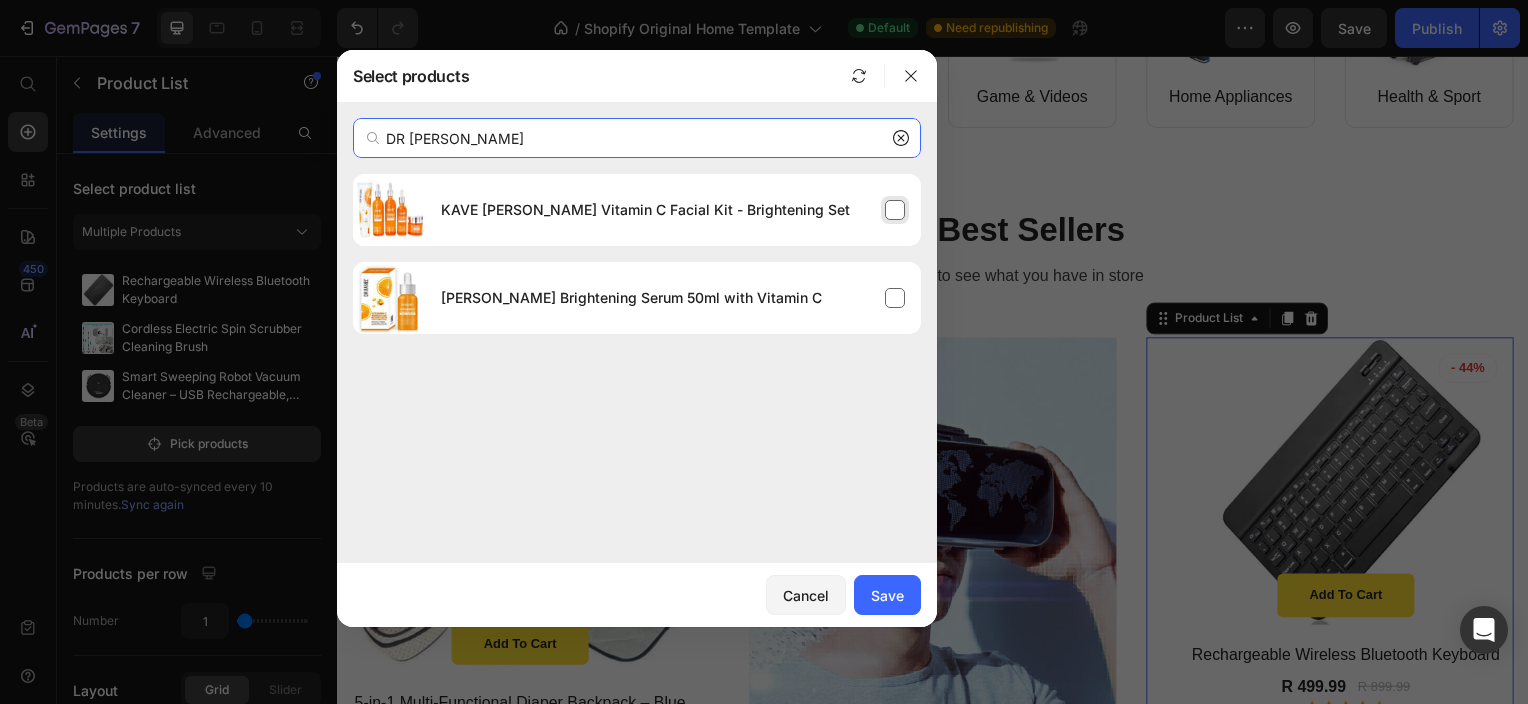 type on "DR RAS" 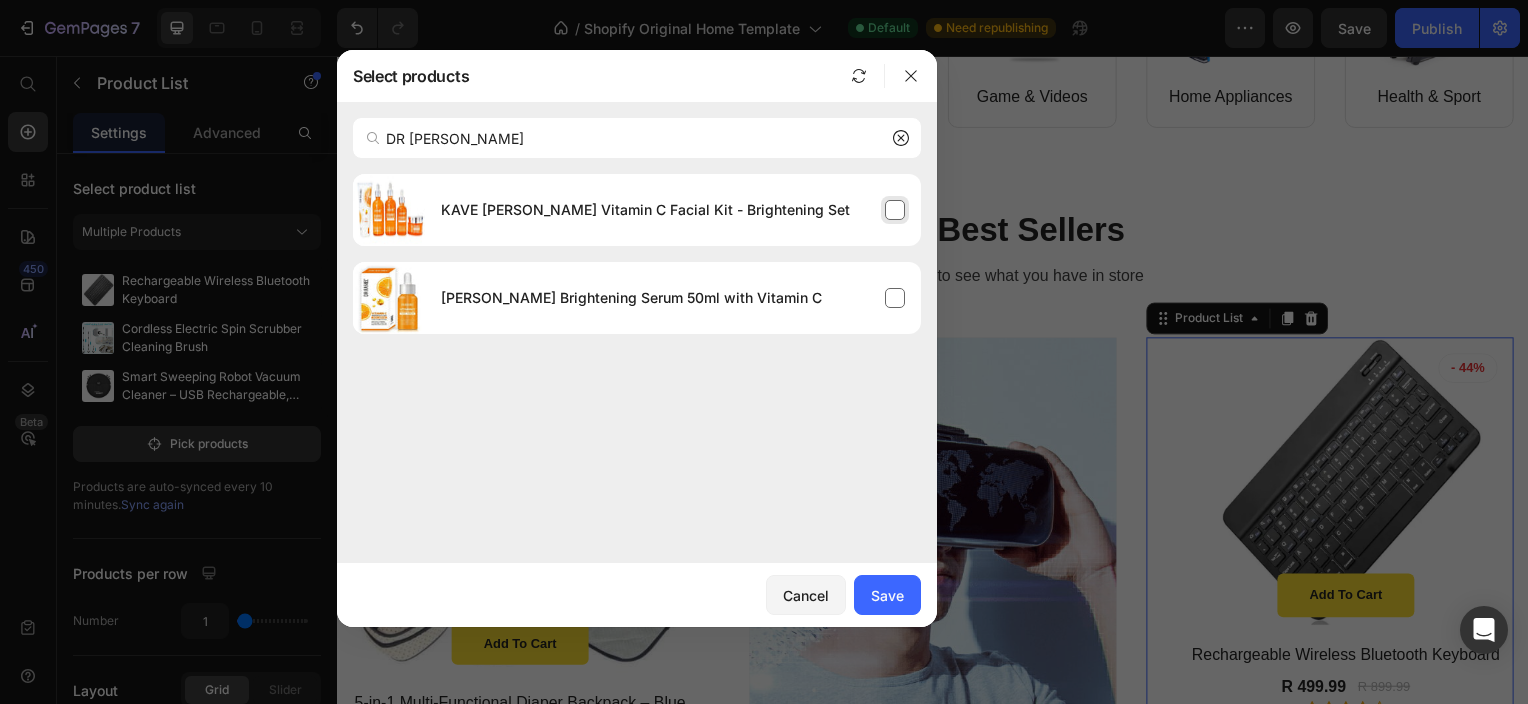 click on "KAVE [PERSON_NAME] Vitamin C Facial Kit - Brightening Set" at bounding box center [673, 210] 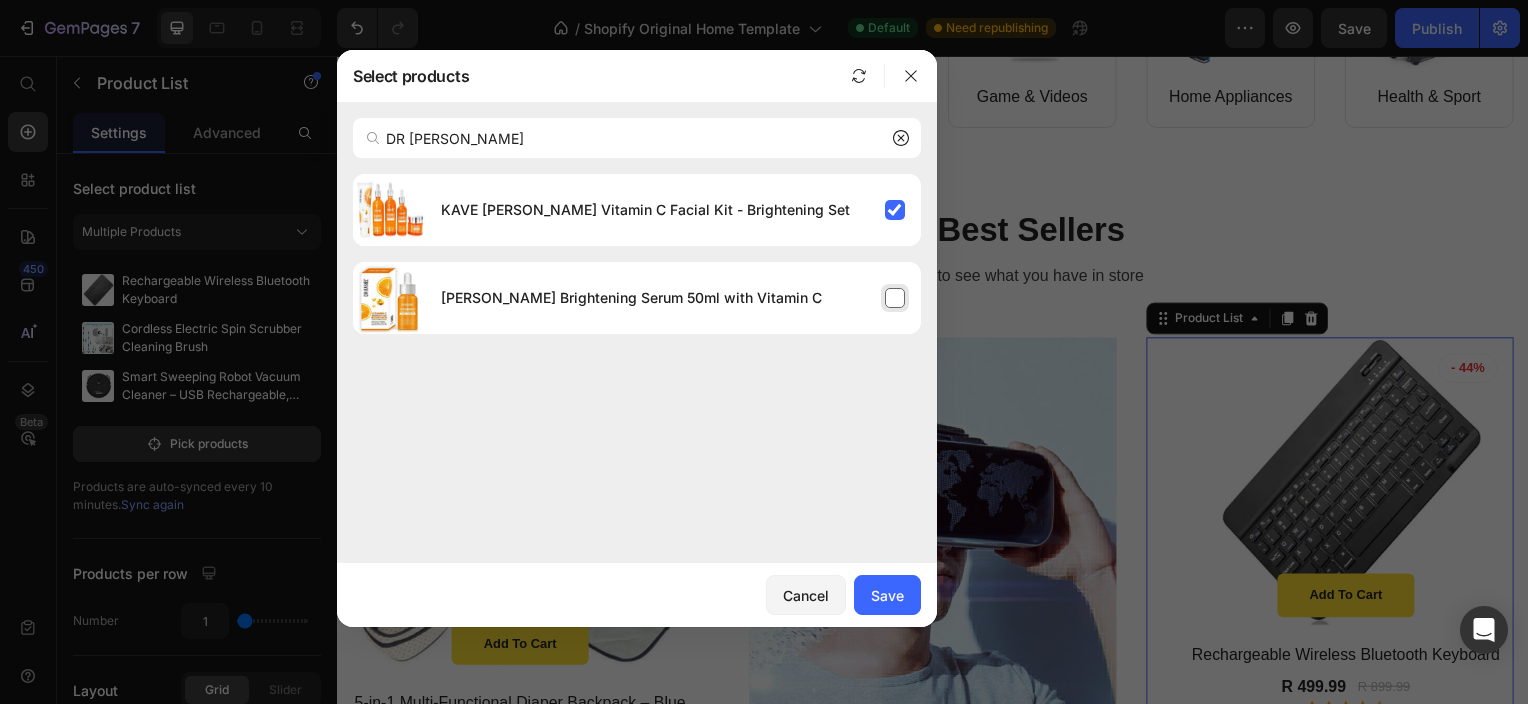 click on "Dr Rashel Brightening Serum 50ml with Vitamin C" at bounding box center [673, 298] 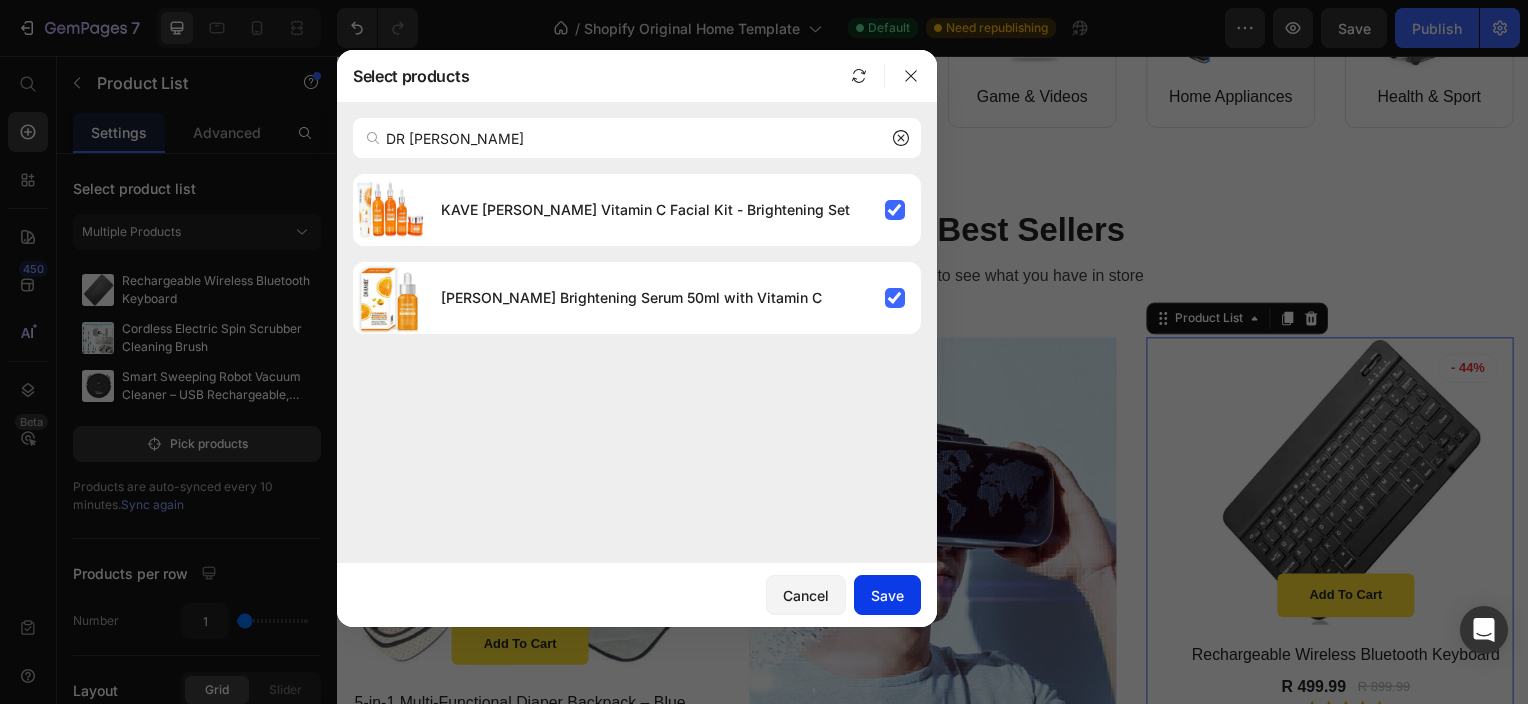 click on "Save" at bounding box center (887, 595) 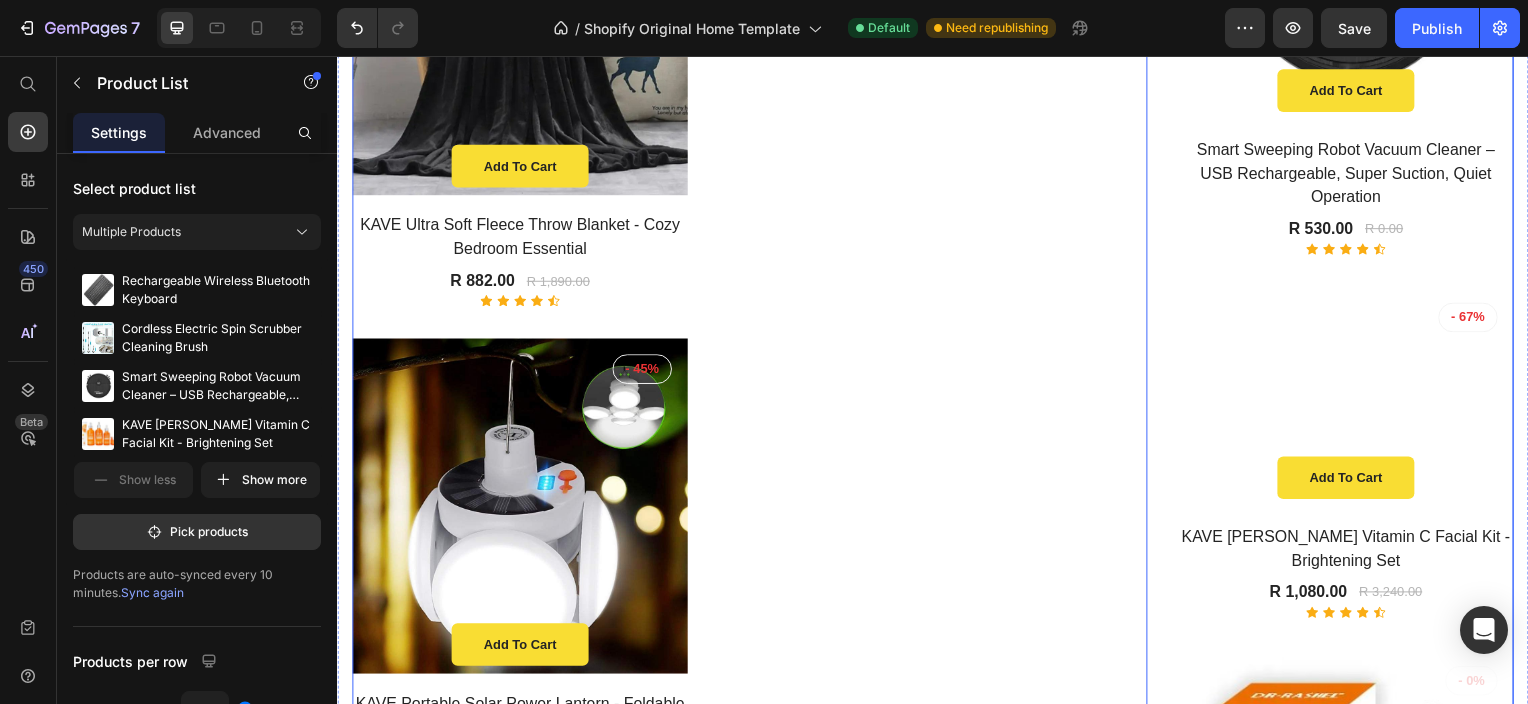 scroll, scrollTop: 3416, scrollLeft: 0, axis: vertical 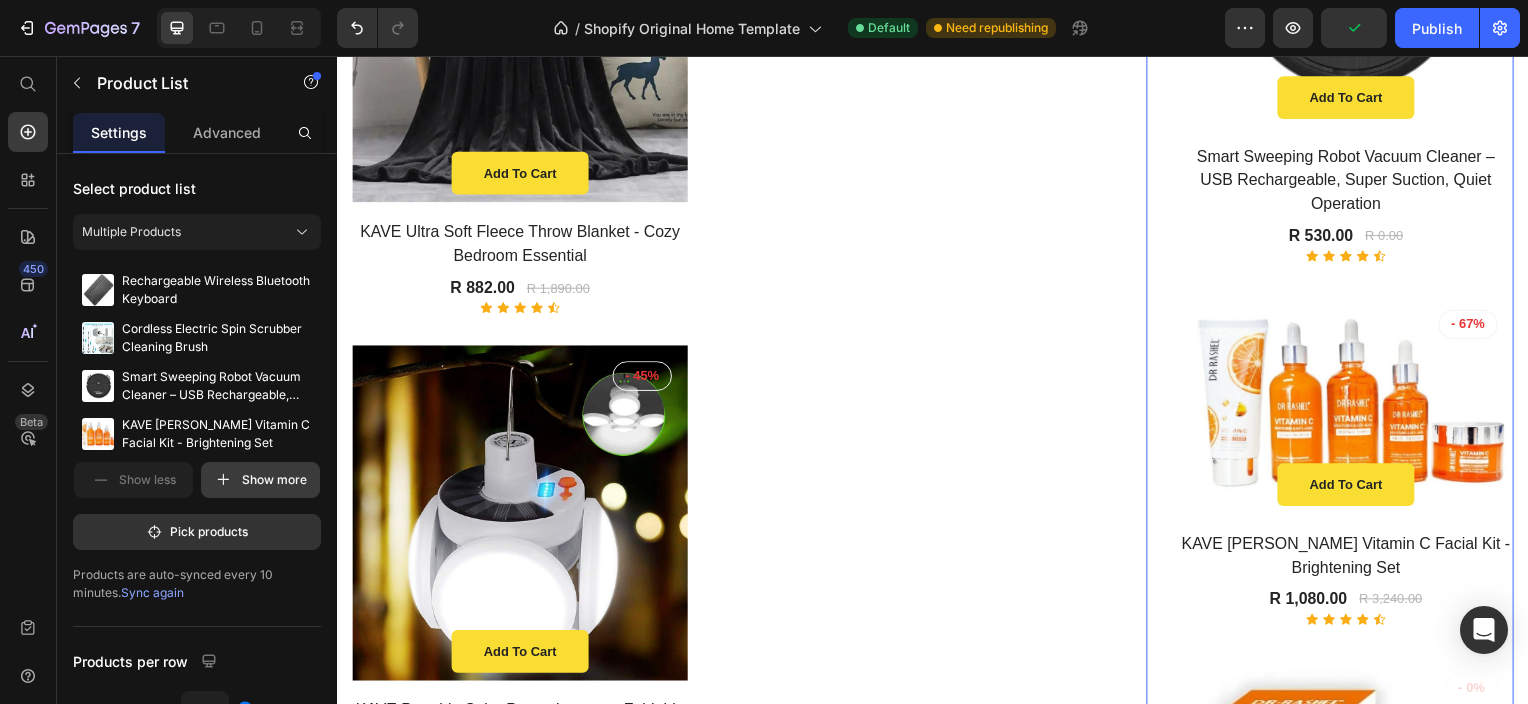 click on "Show more" at bounding box center [260, 480] 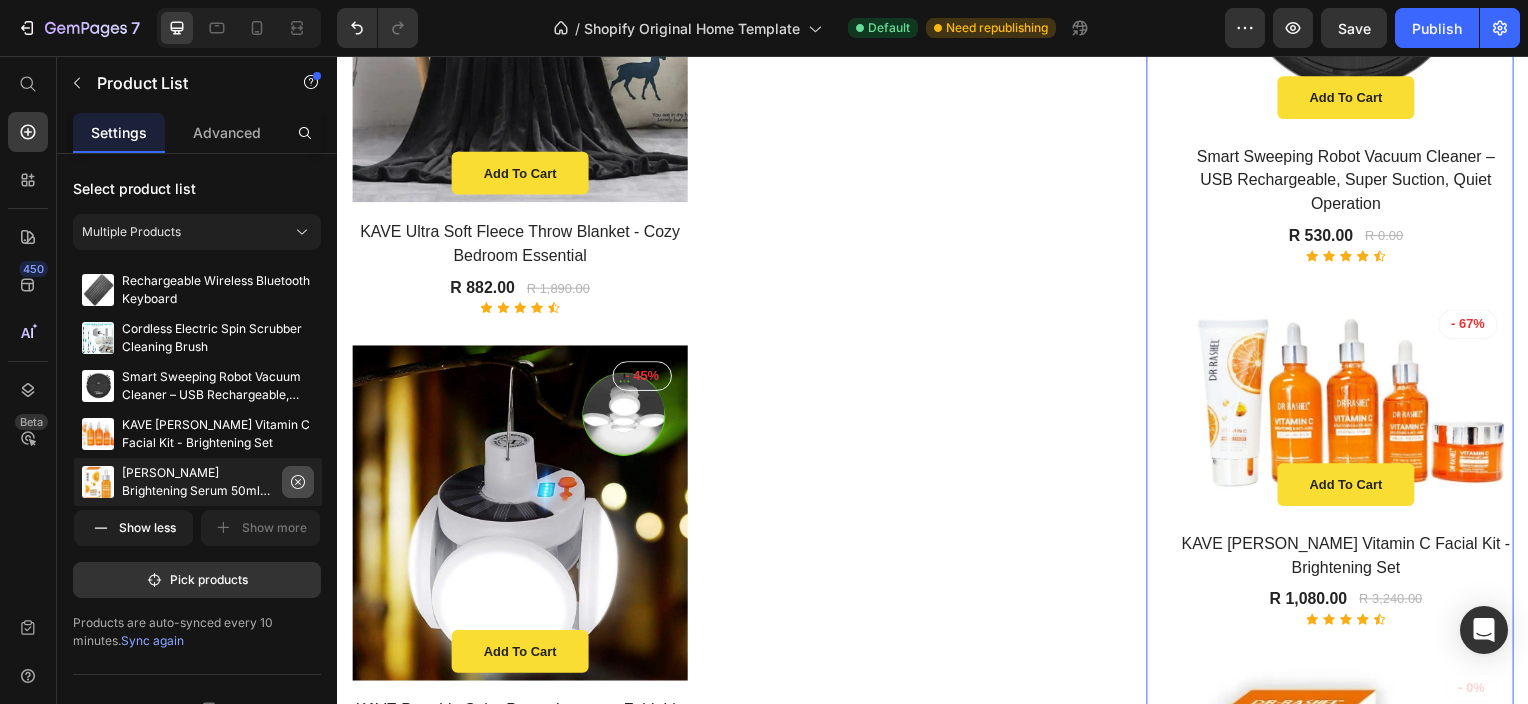 click 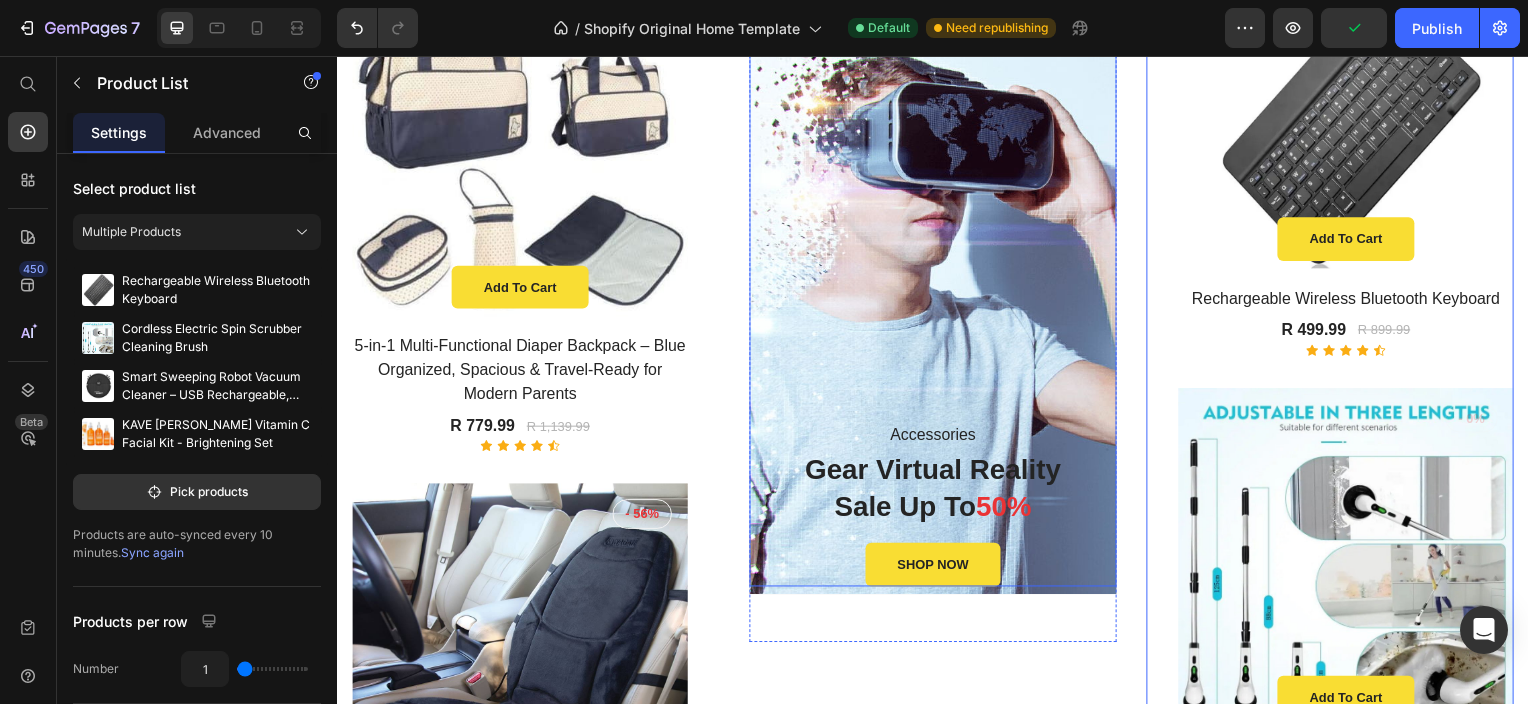 scroll, scrollTop: 2412, scrollLeft: 0, axis: vertical 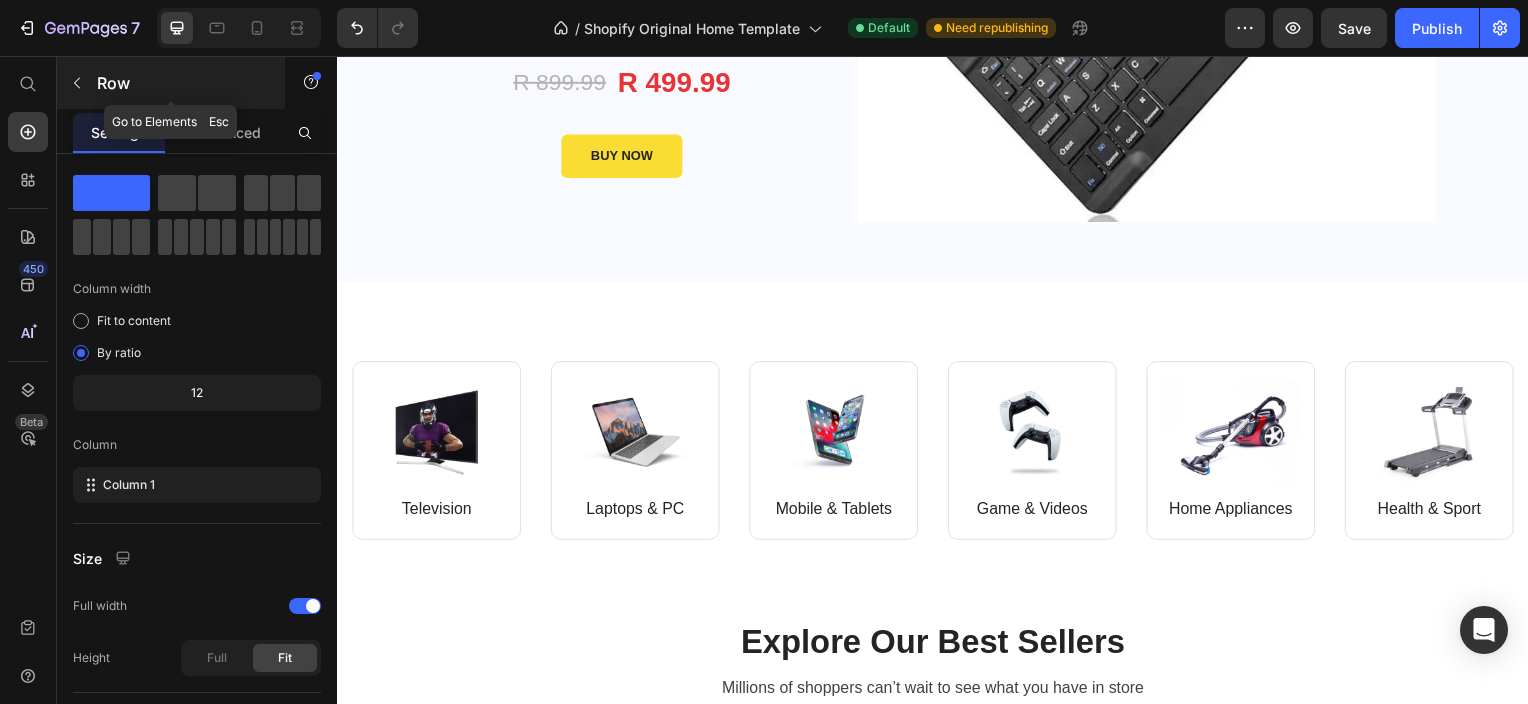 click 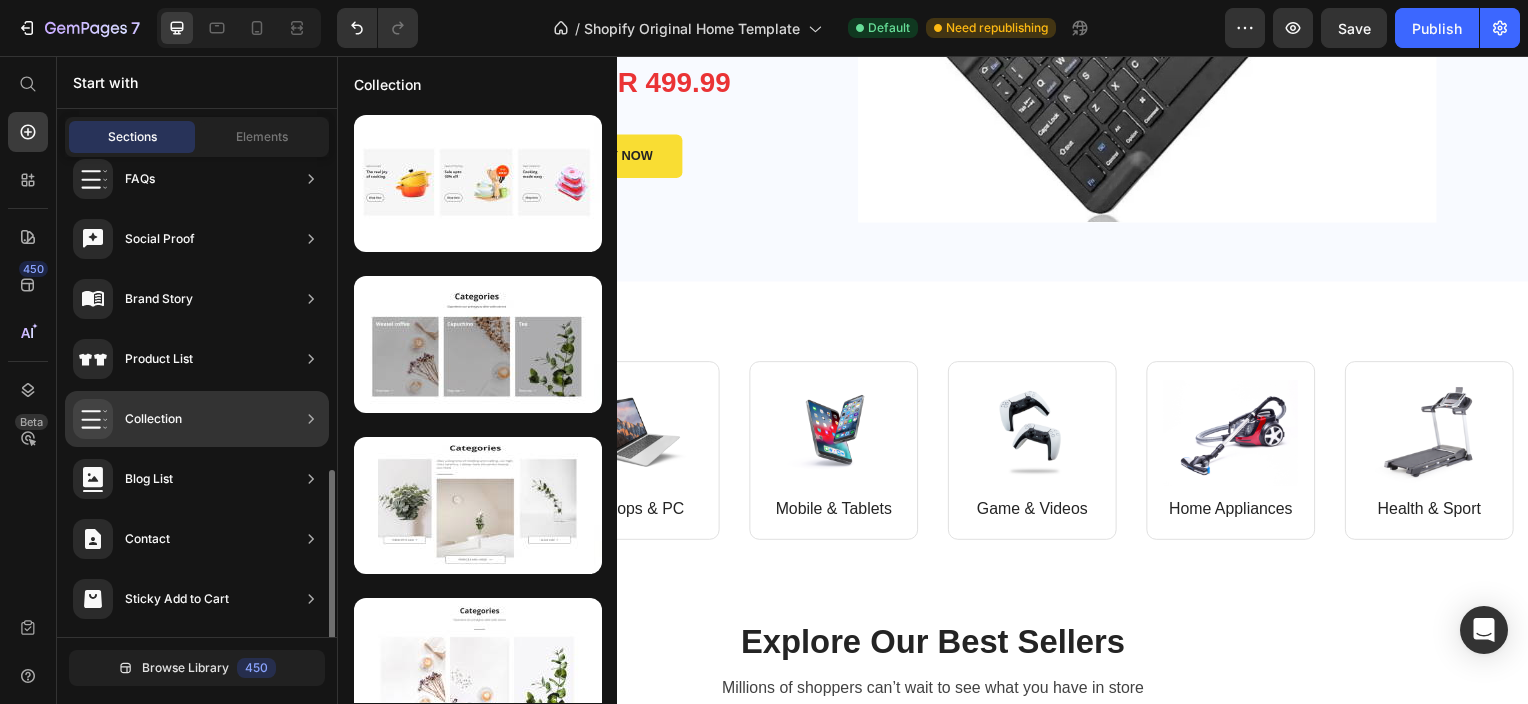 scroll, scrollTop: 680, scrollLeft: 0, axis: vertical 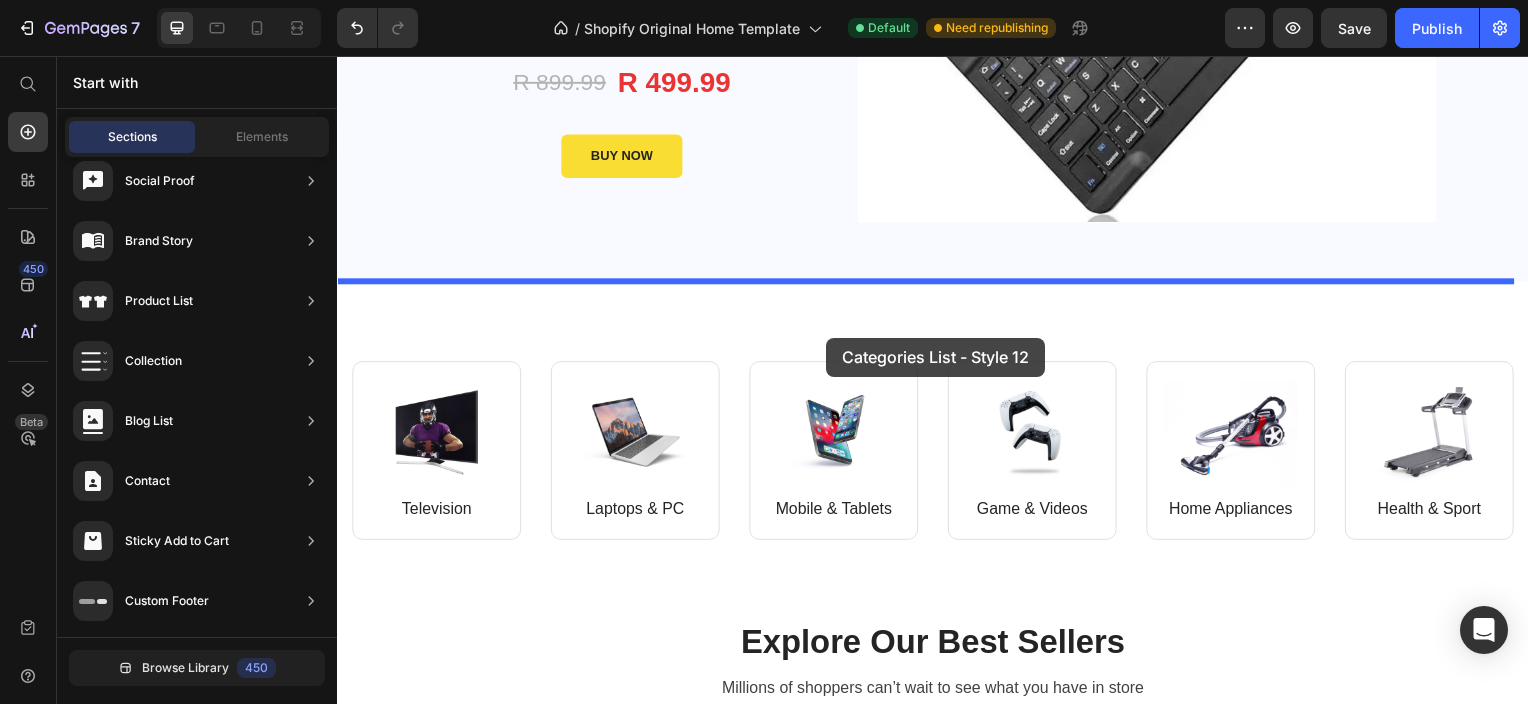 drag, startPoint x: 824, startPoint y: 381, endPoint x: 827, endPoint y: 338, distance: 43.104523 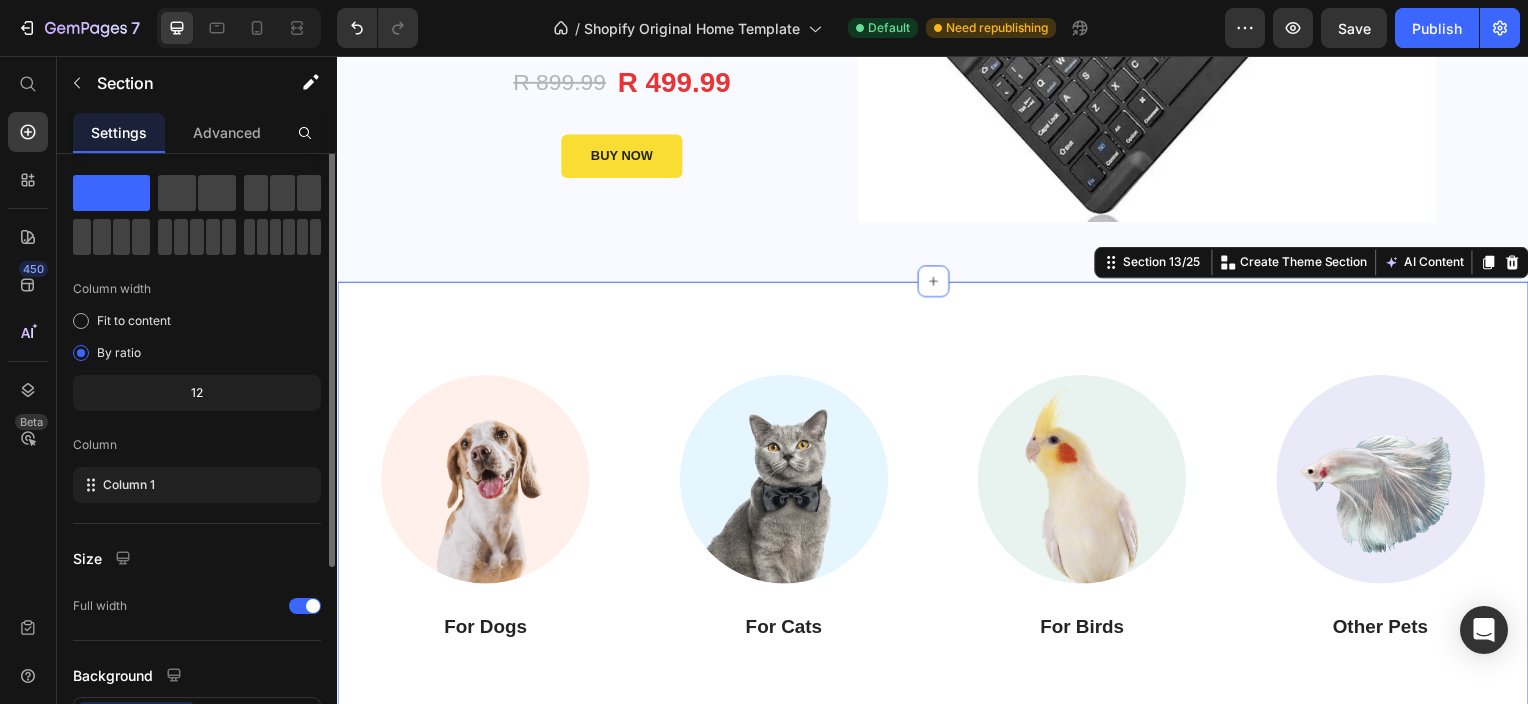 scroll, scrollTop: 0, scrollLeft: 0, axis: both 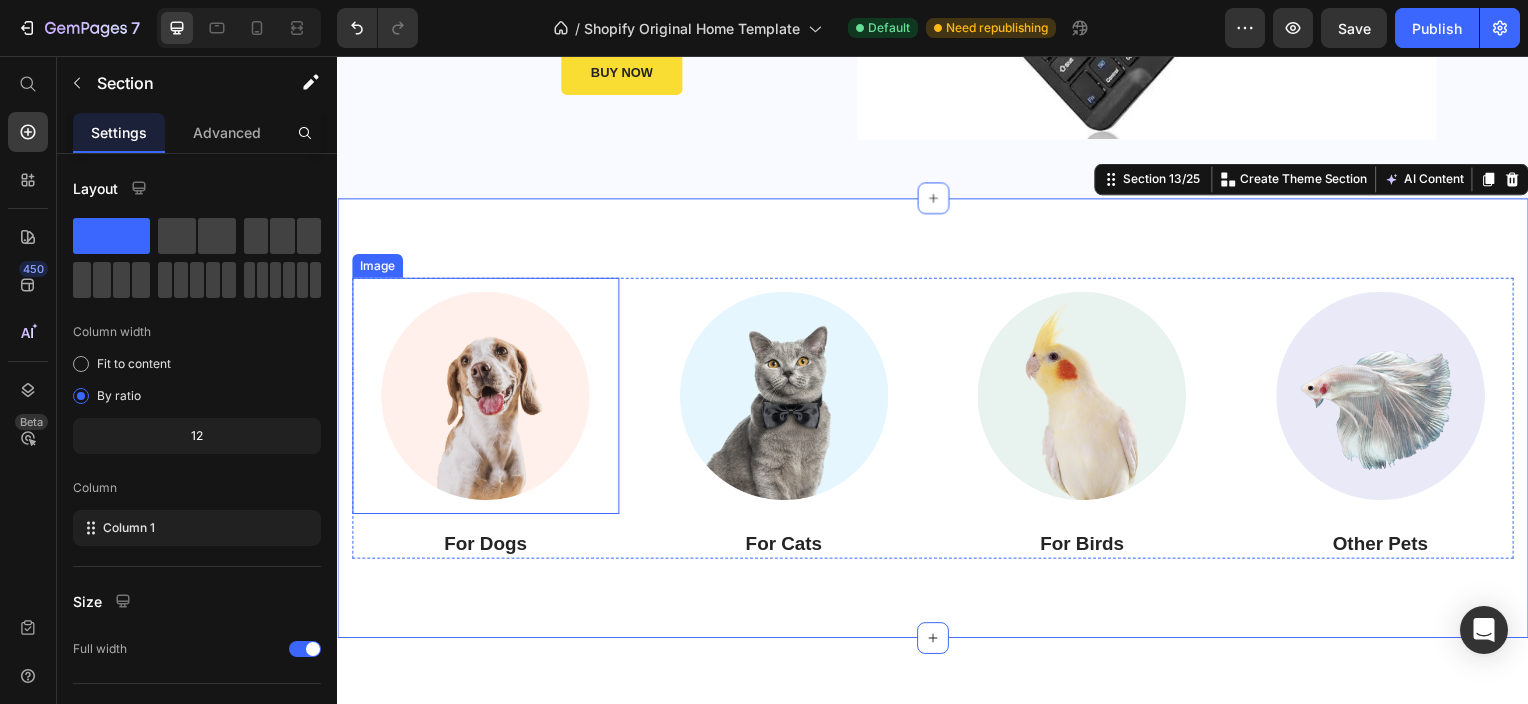 click at bounding box center (486, 398) 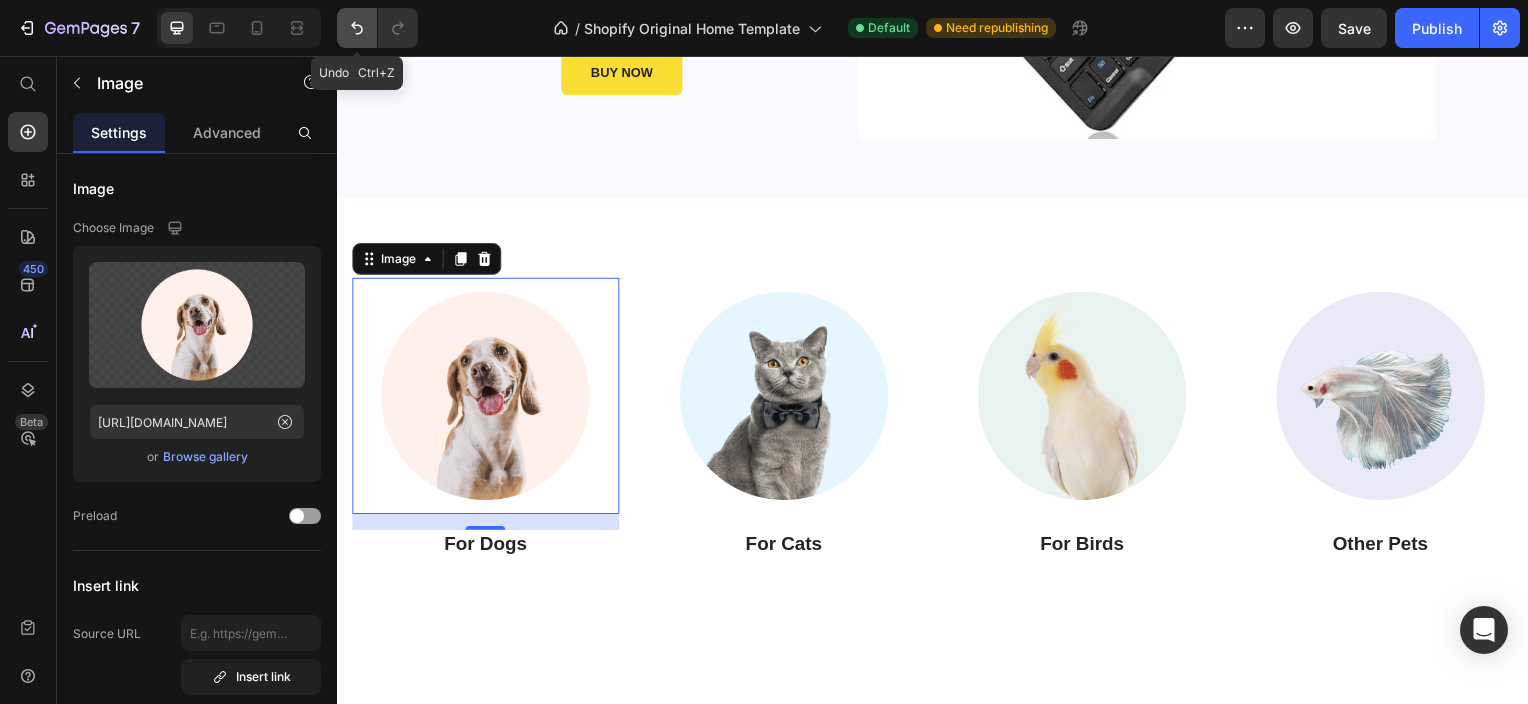 click 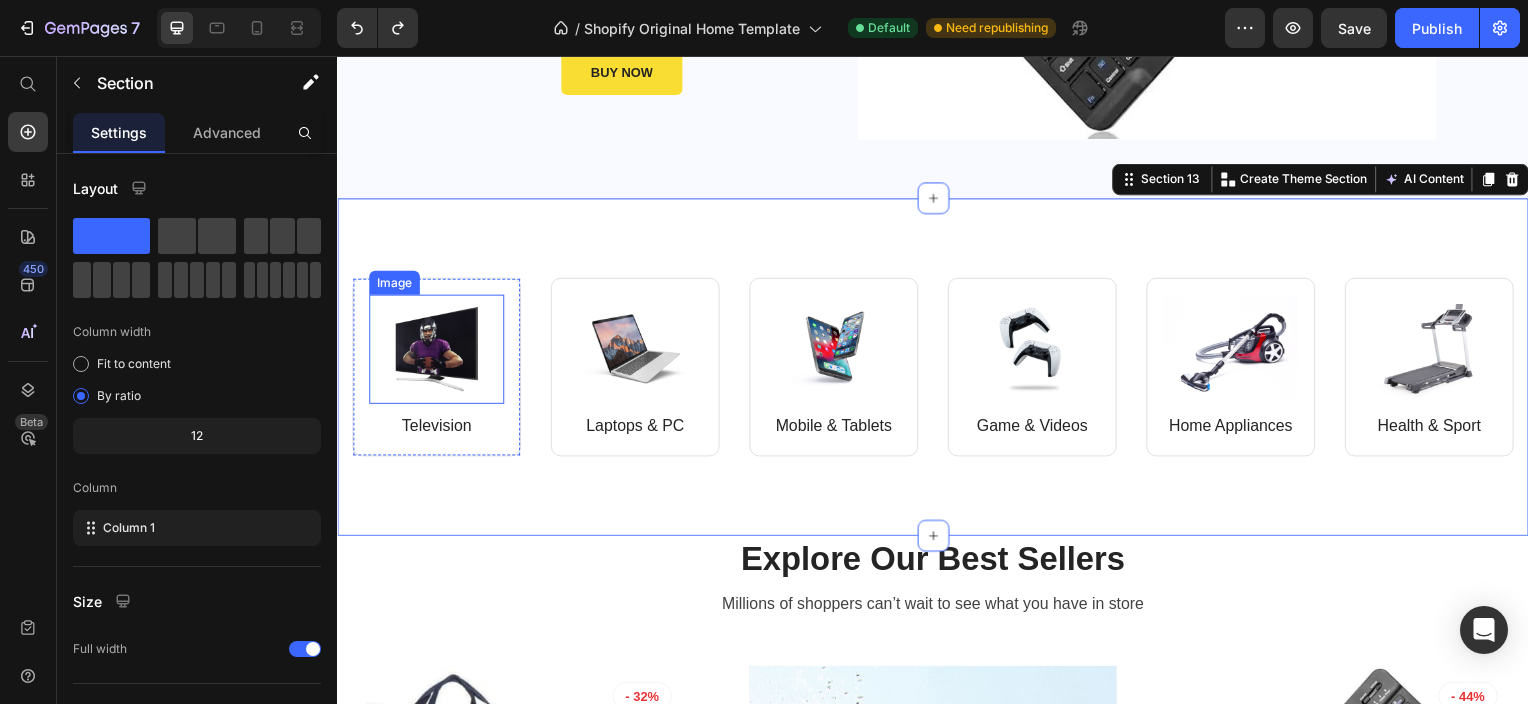 click at bounding box center (437, 351) 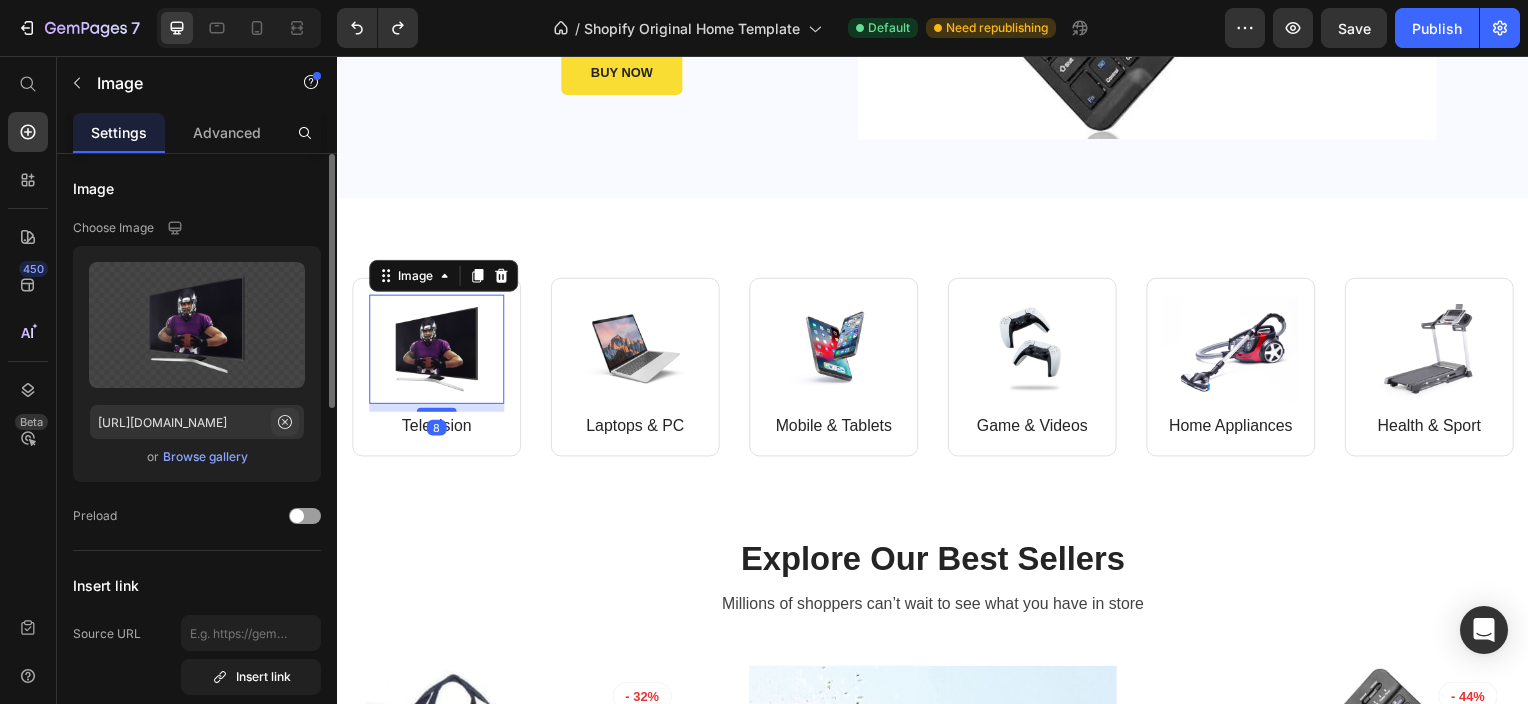 click 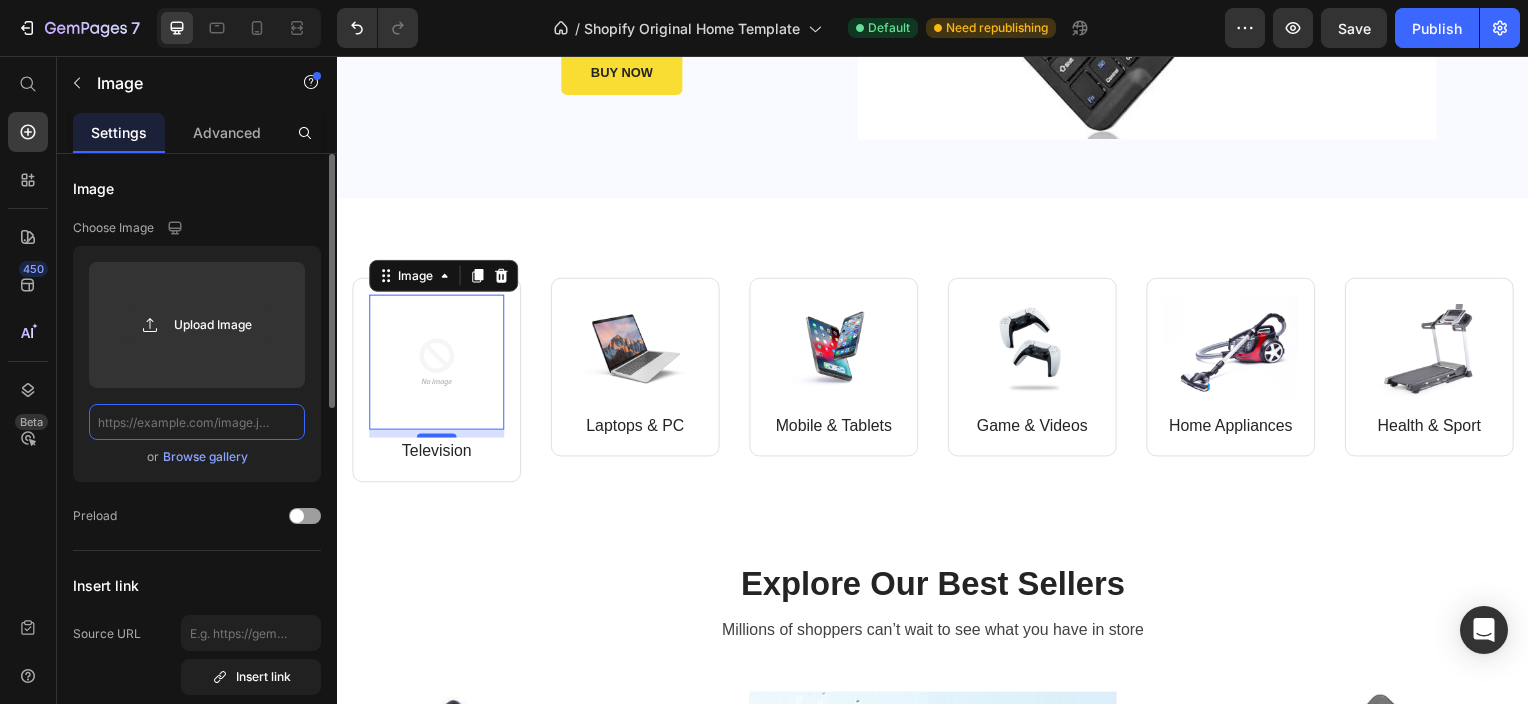 scroll, scrollTop: 0, scrollLeft: 0, axis: both 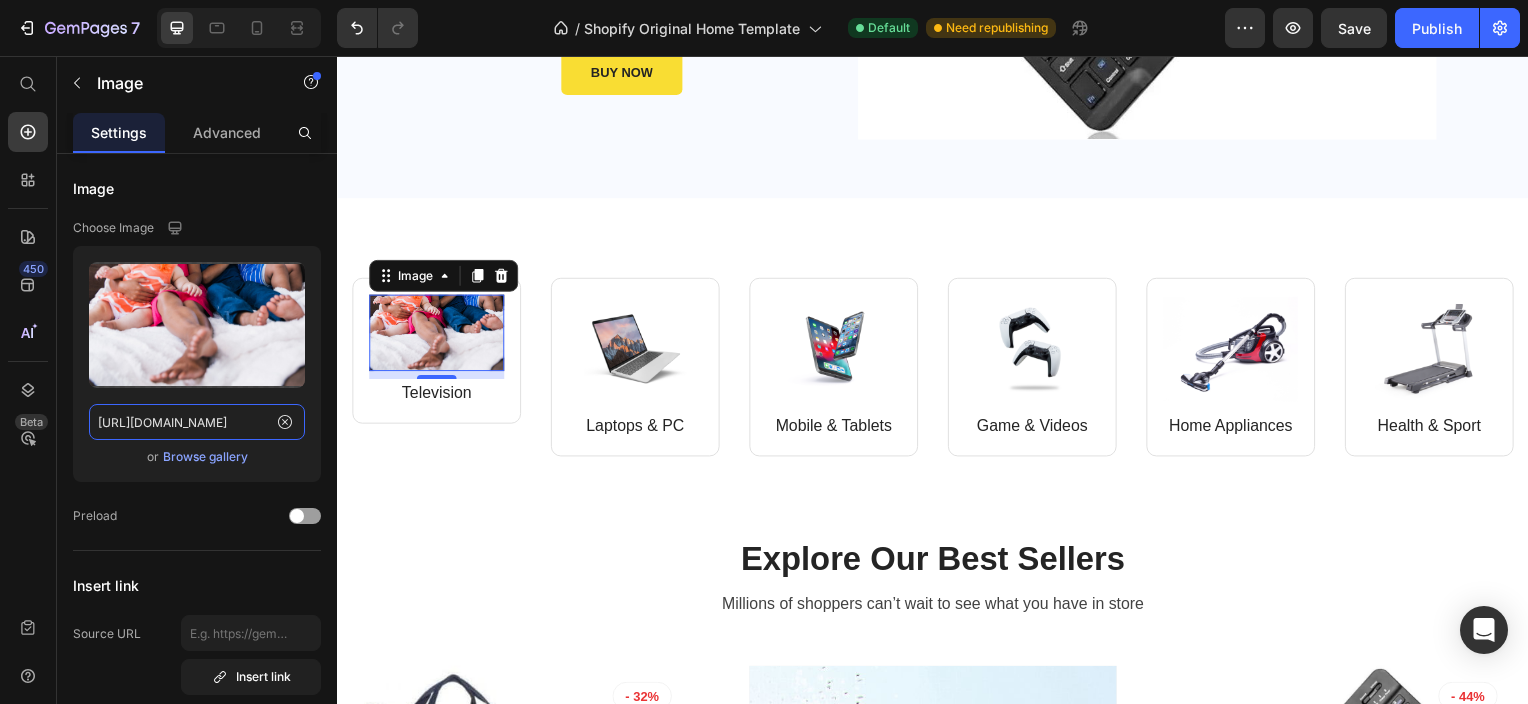 type on "https://www.kave.co.za/cdn/shop/files/kids-feet.jpg?v=1748451999&width=1070" 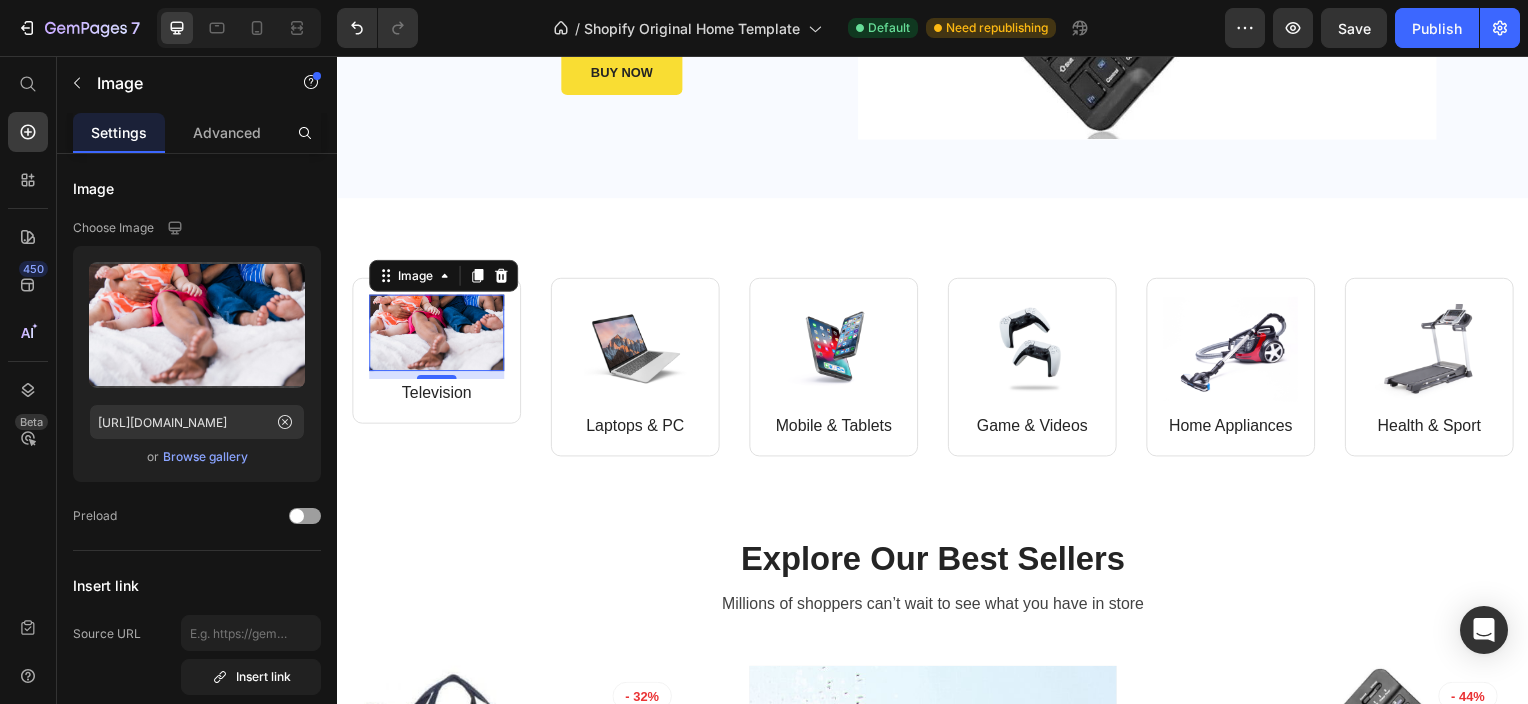 scroll, scrollTop: 0, scrollLeft: 0, axis: both 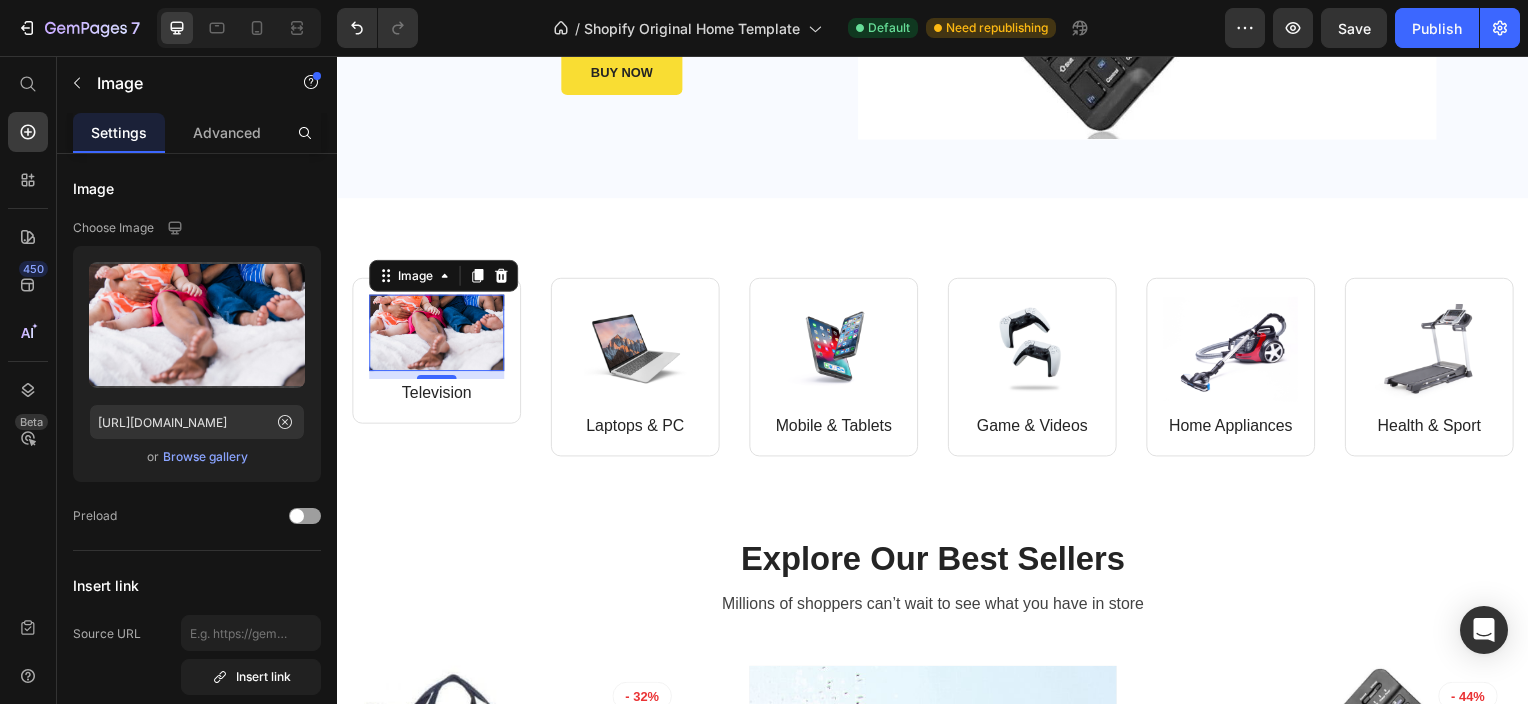 click on "8" at bounding box center [437, 397] 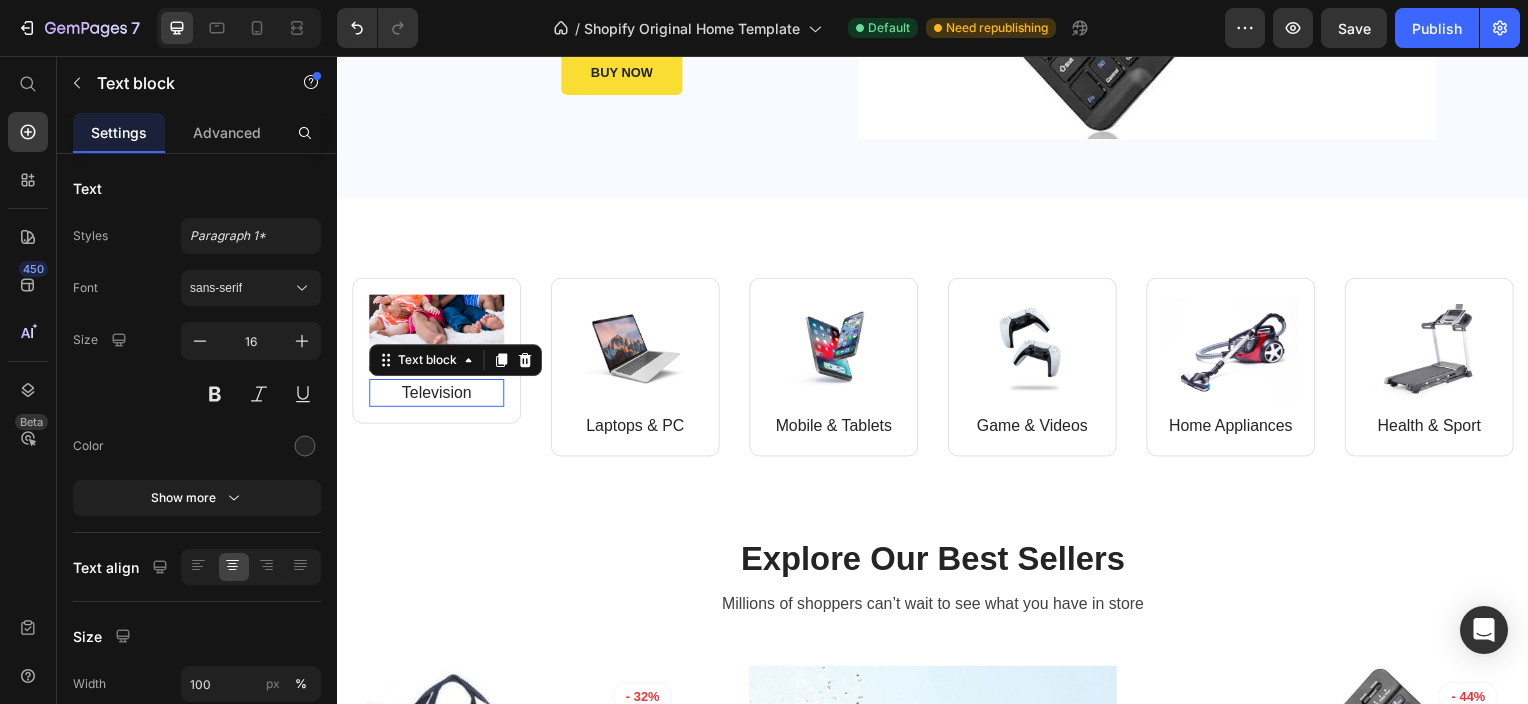 click on "Television" at bounding box center [437, 395] 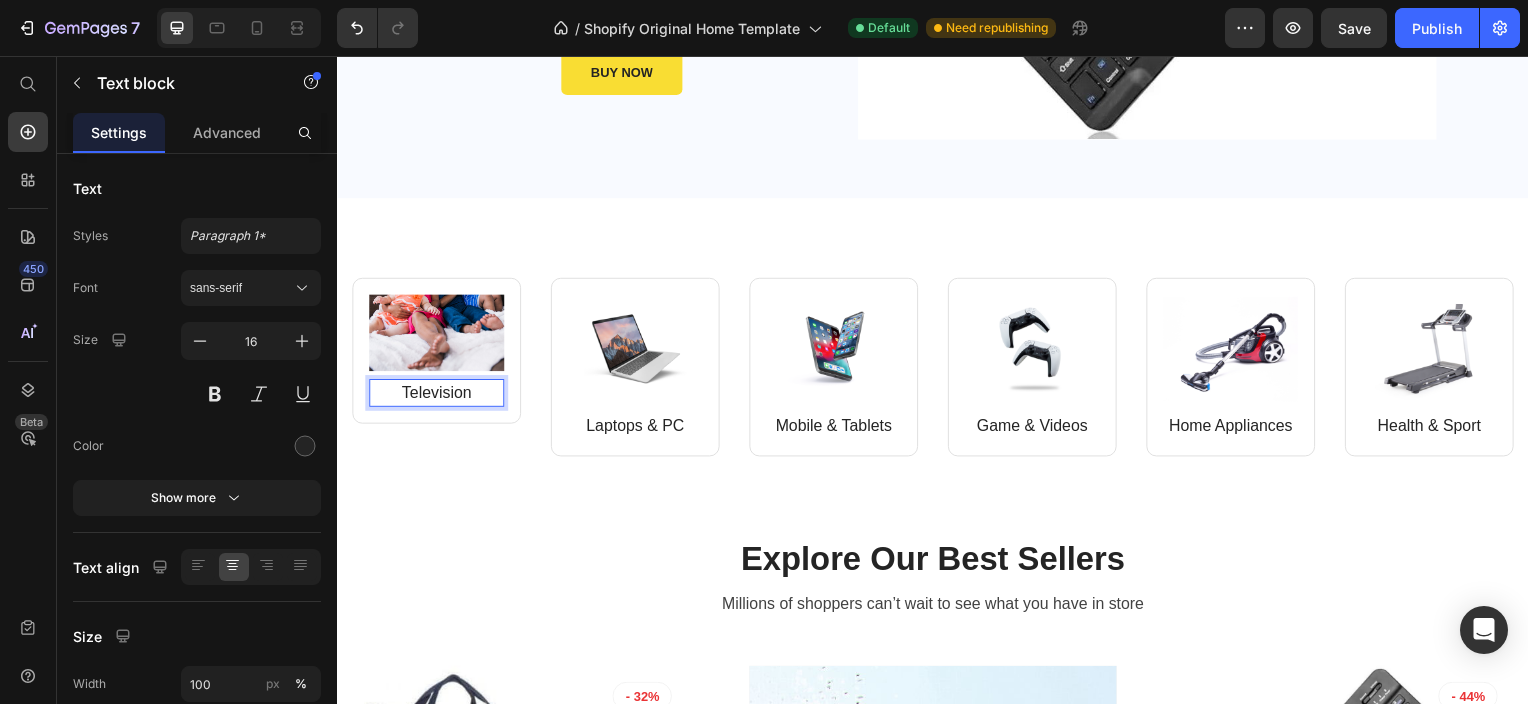 click on "Television" at bounding box center (437, 395) 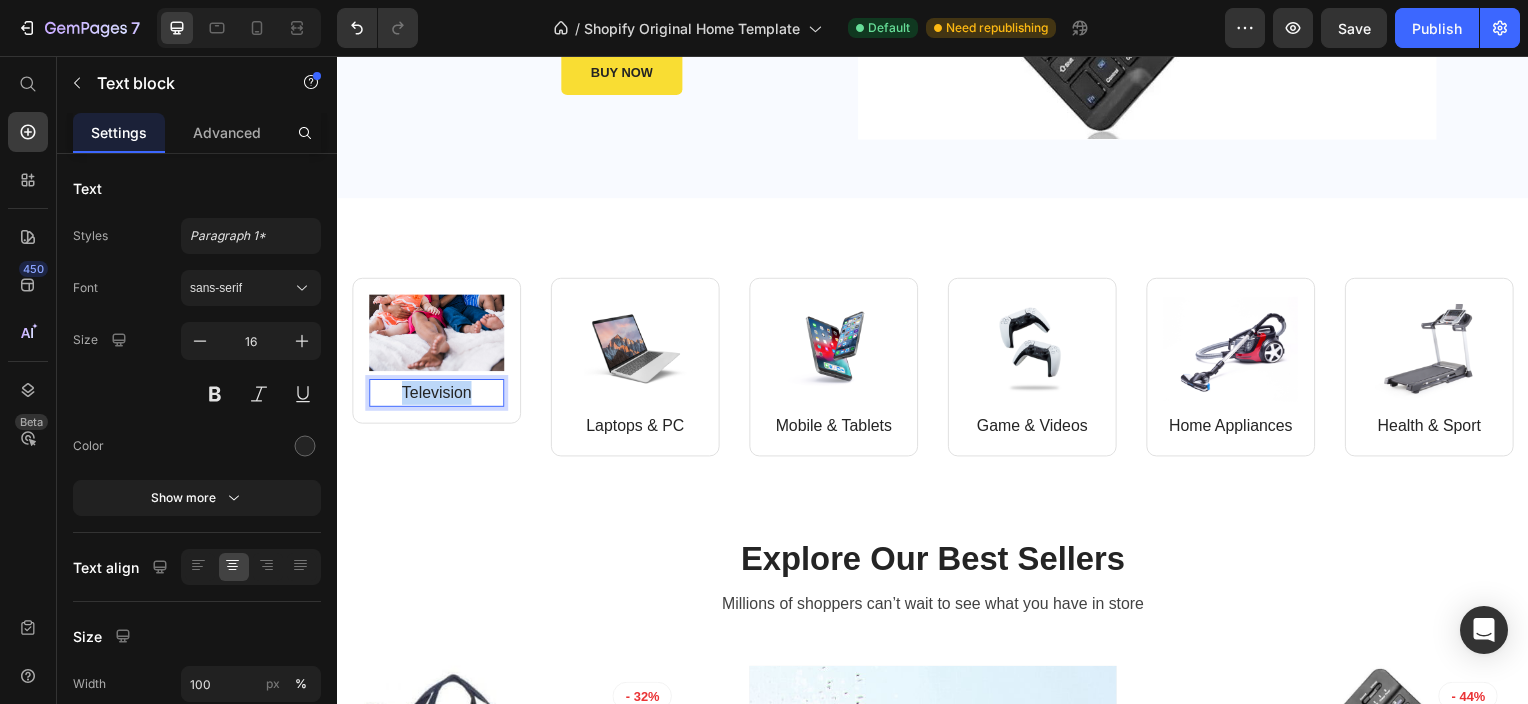 click on "Television" at bounding box center [437, 395] 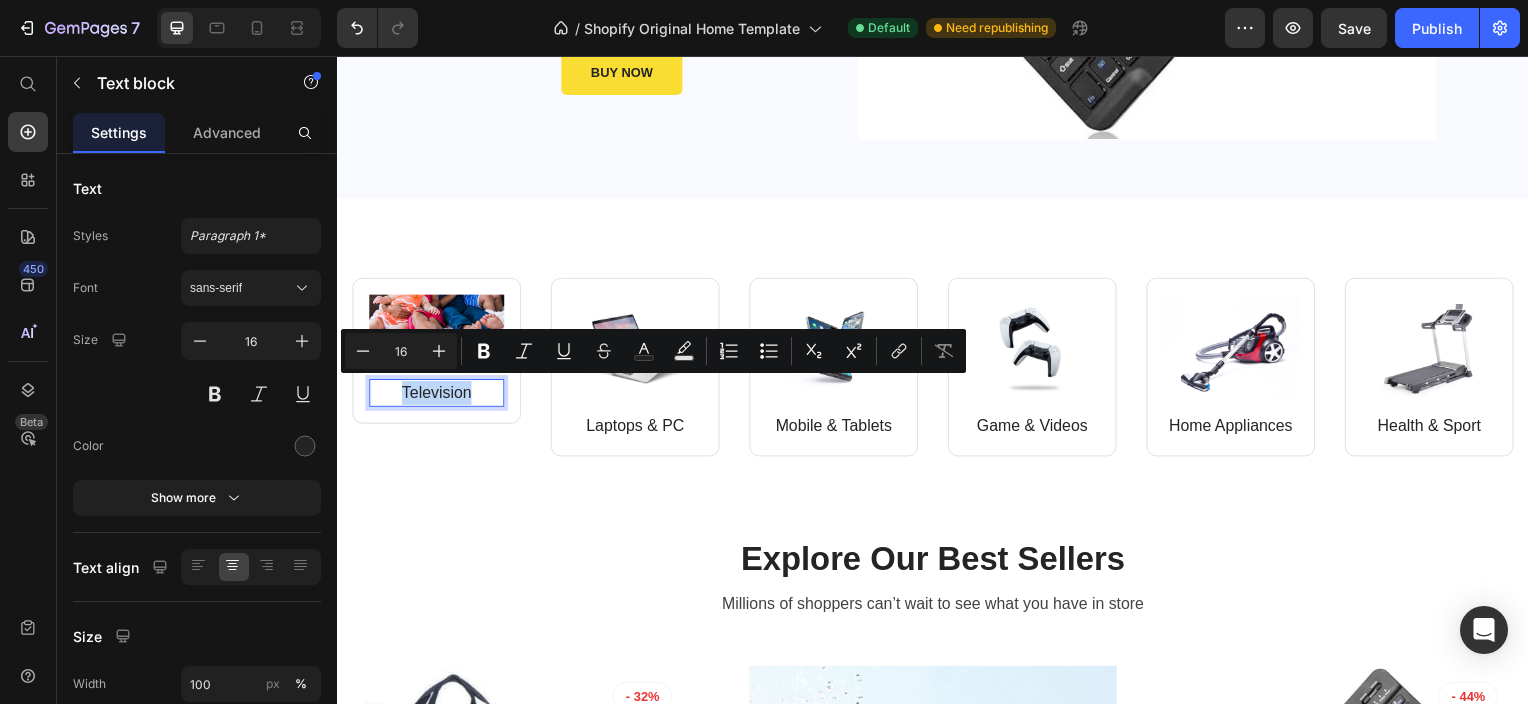 click on "Television" at bounding box center (437, 395) 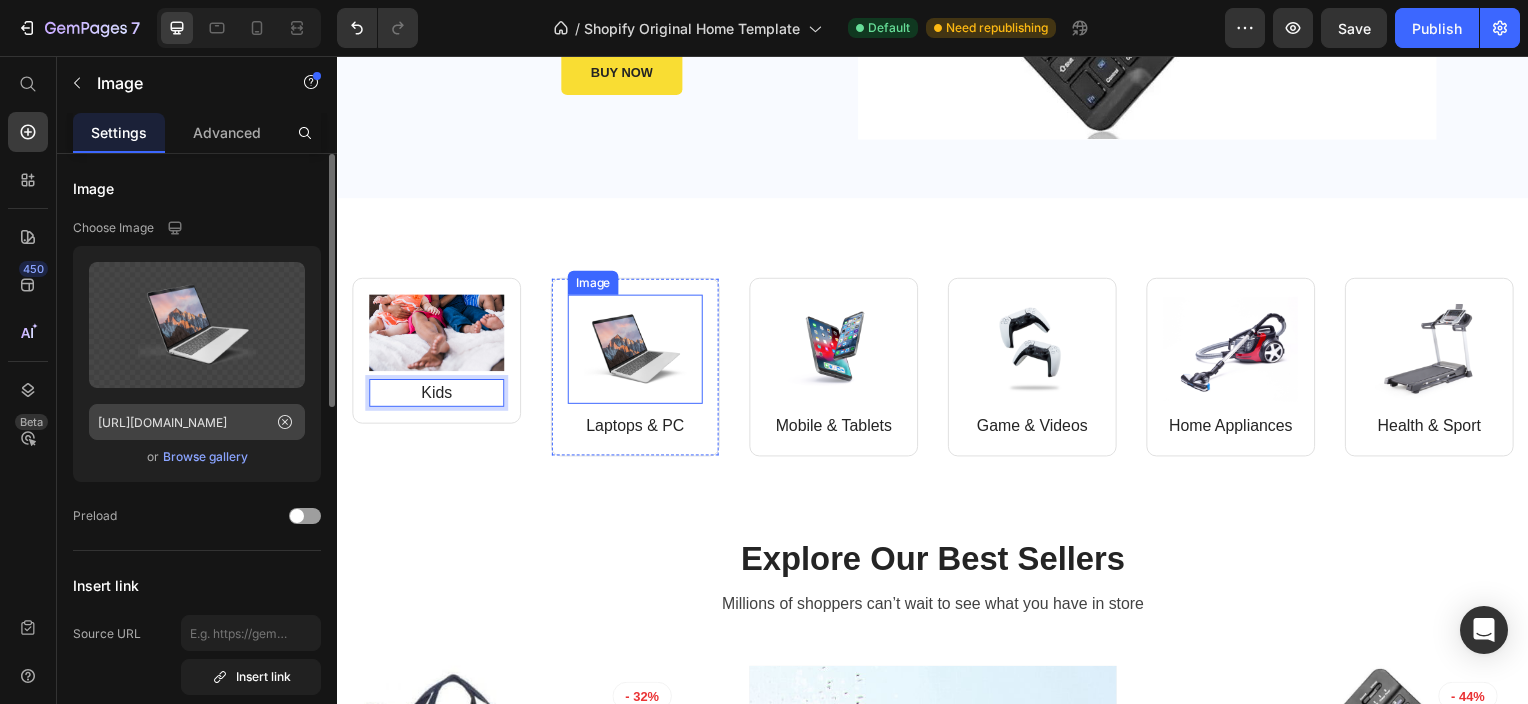 click 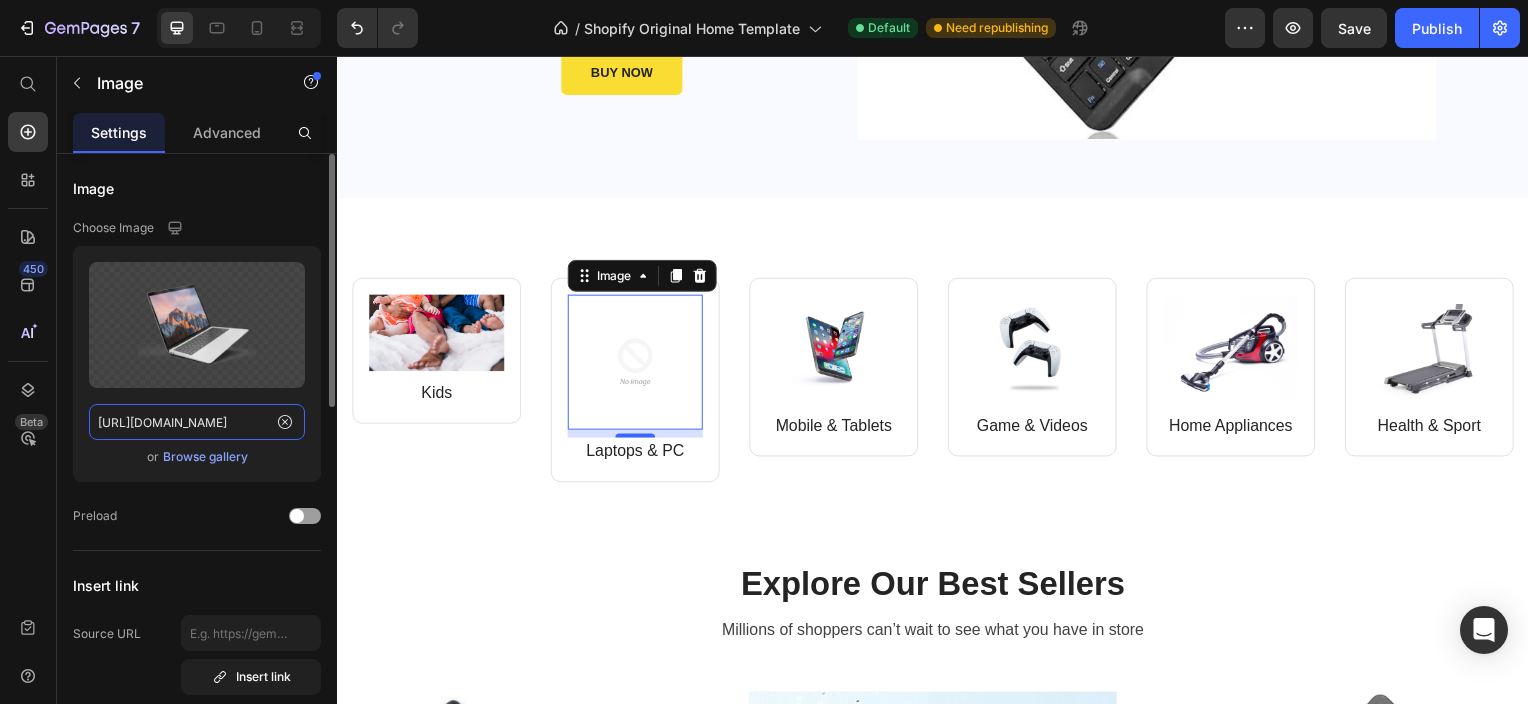 click on "https://ucarecdn.com/c8017ef4-92c9-4f7d-9a03-ed25efff5ba7/-/format/auto/" 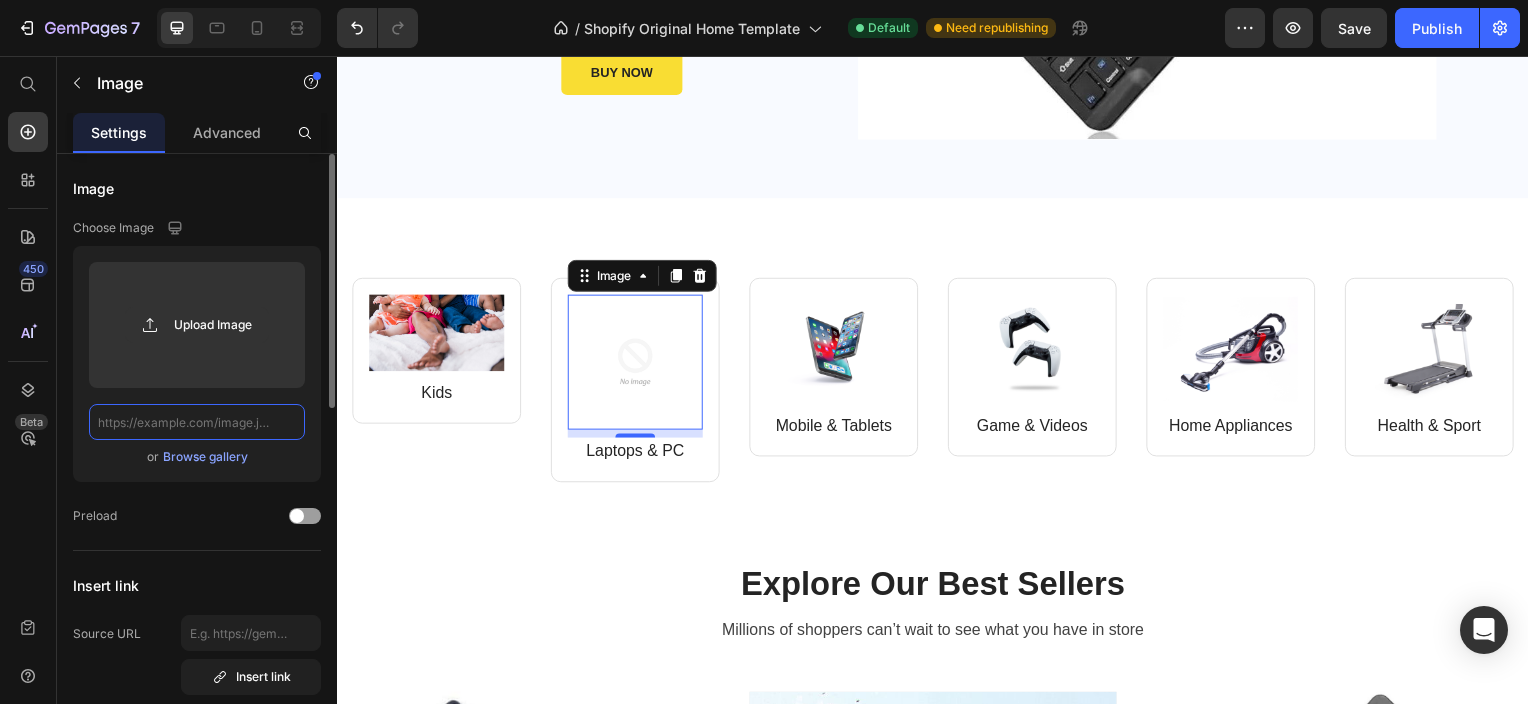 scroll, scrollTop: 0, scrollLeft: 0, axis: both 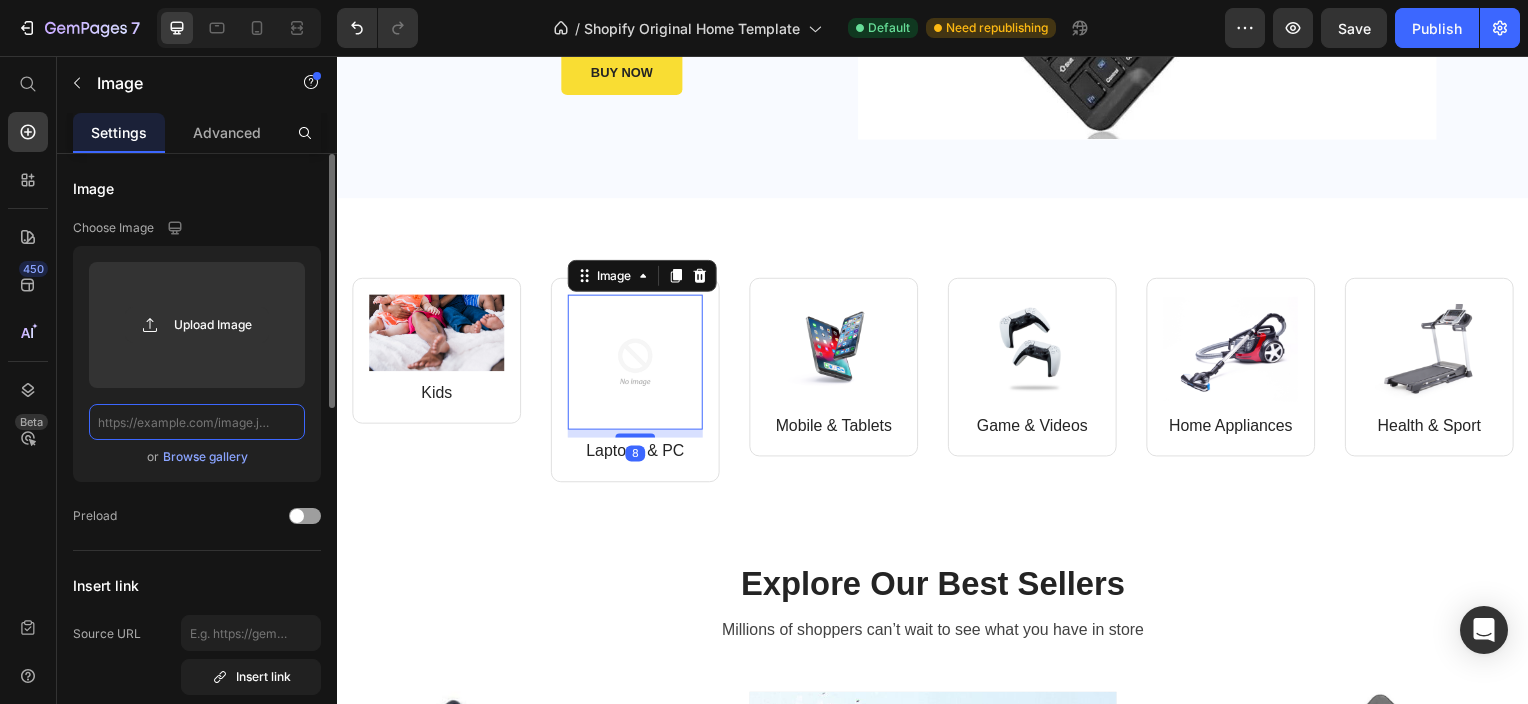 click 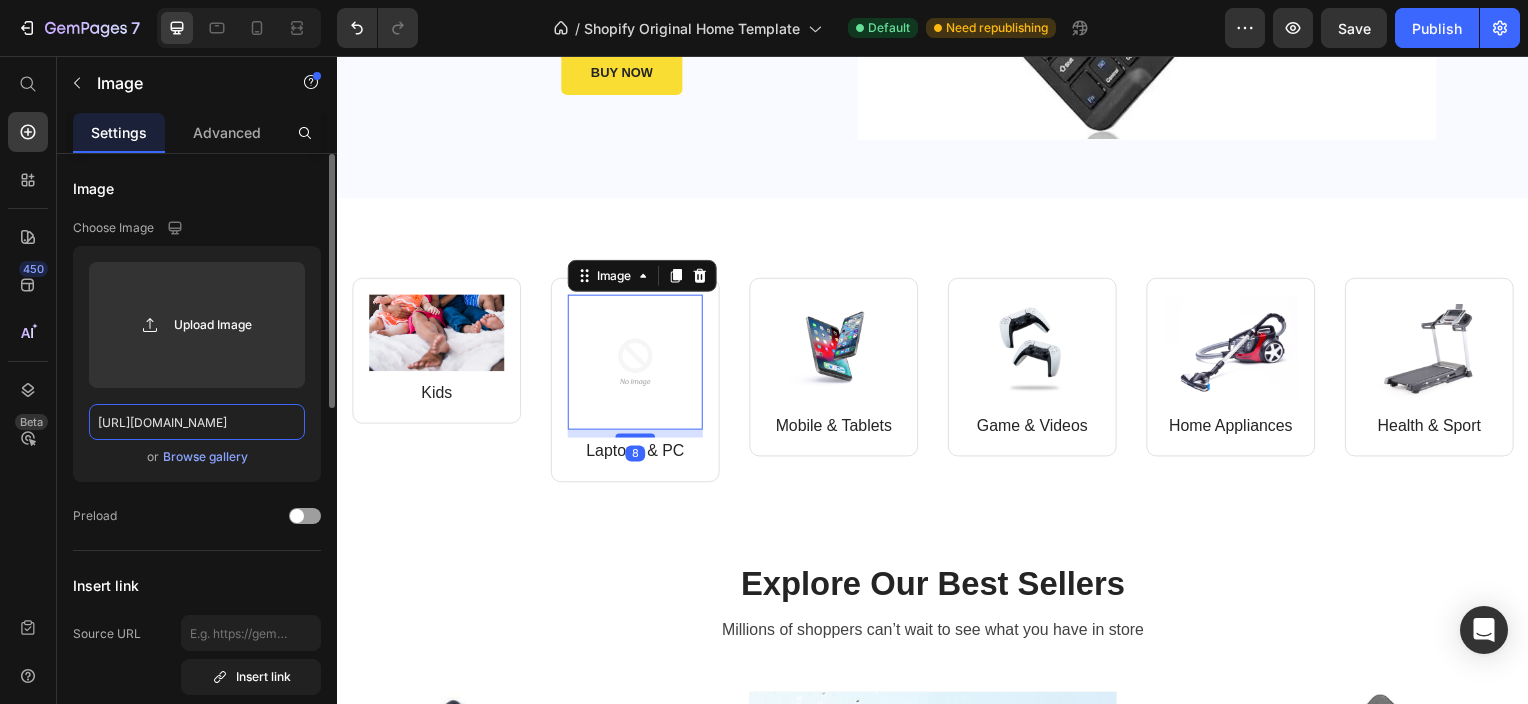 scroll, scrollTop: 0, scrollLeft: 457, axis: horizontal 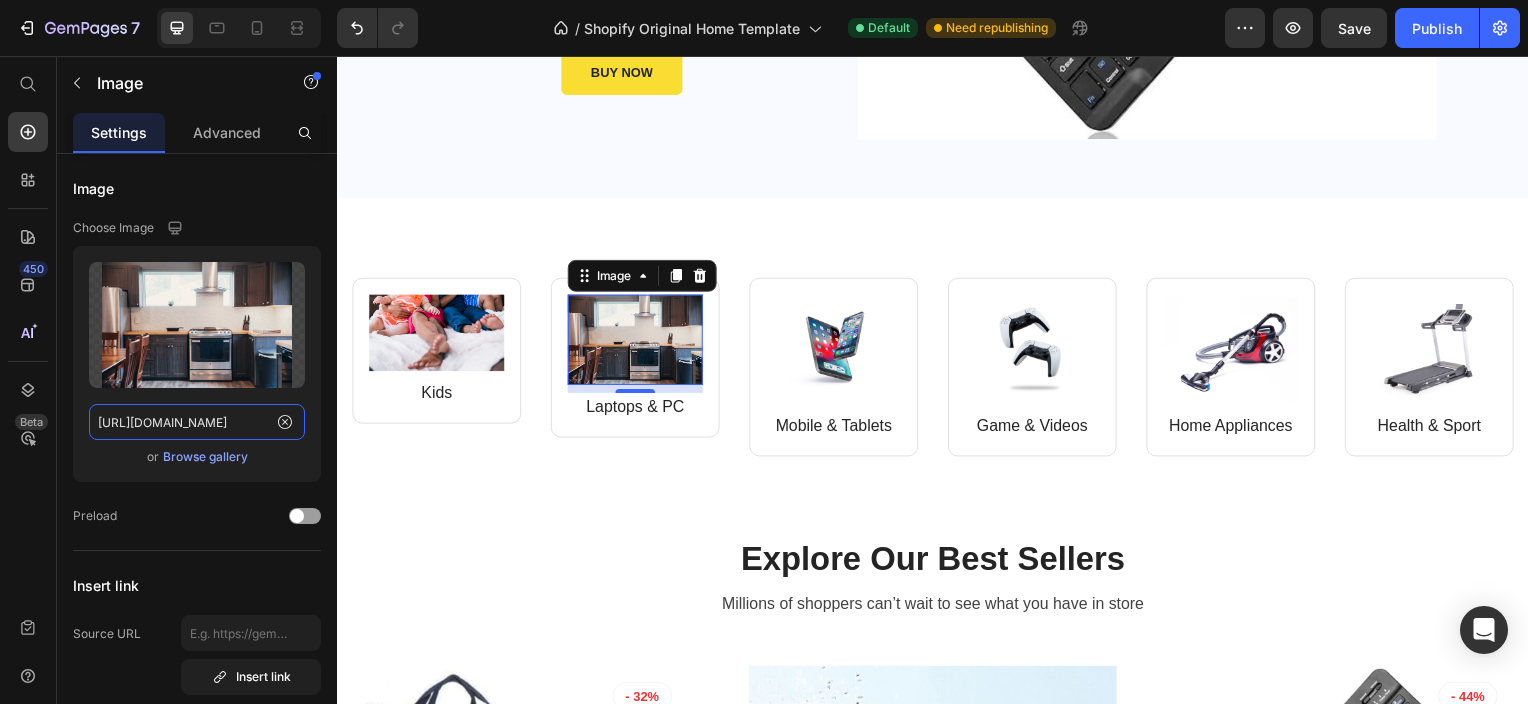 type on "https://www.kave.co.za/cdn/shop/files/modern-updated-kitchen-interior-home.jpg?v=1748451608&width=1070" 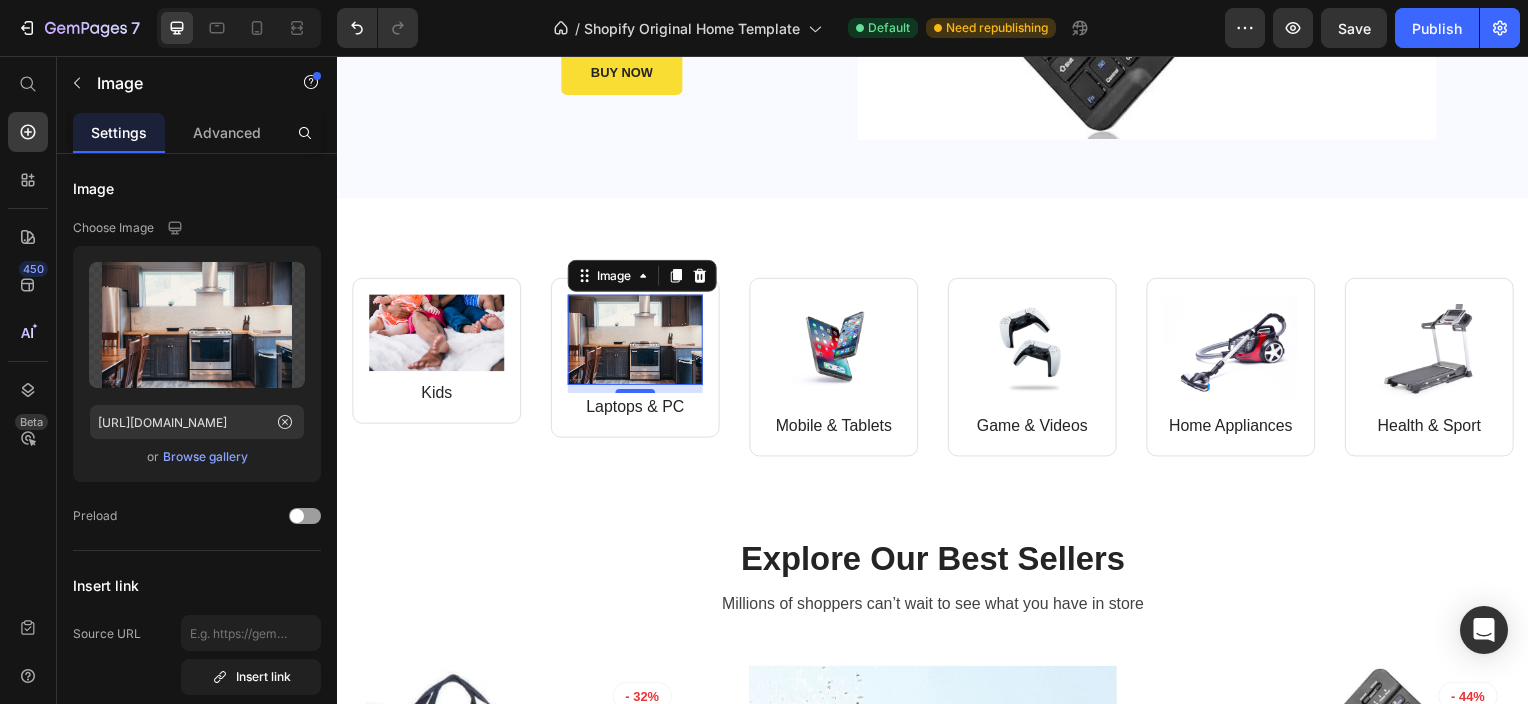 scroll, scrollTop: 0, scrollLeft: 0, axis: both 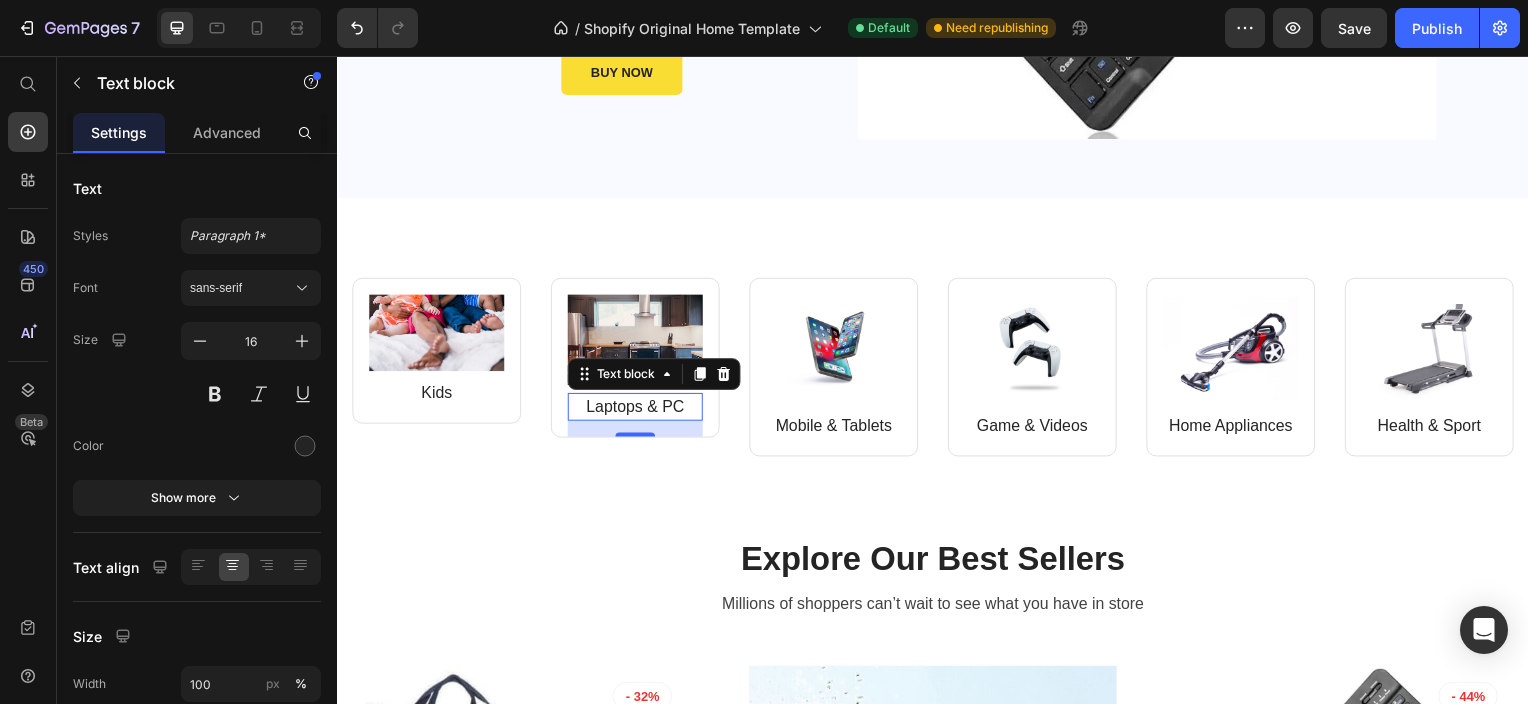 click on "Laptops & PC" at bounding box center (637, 409) 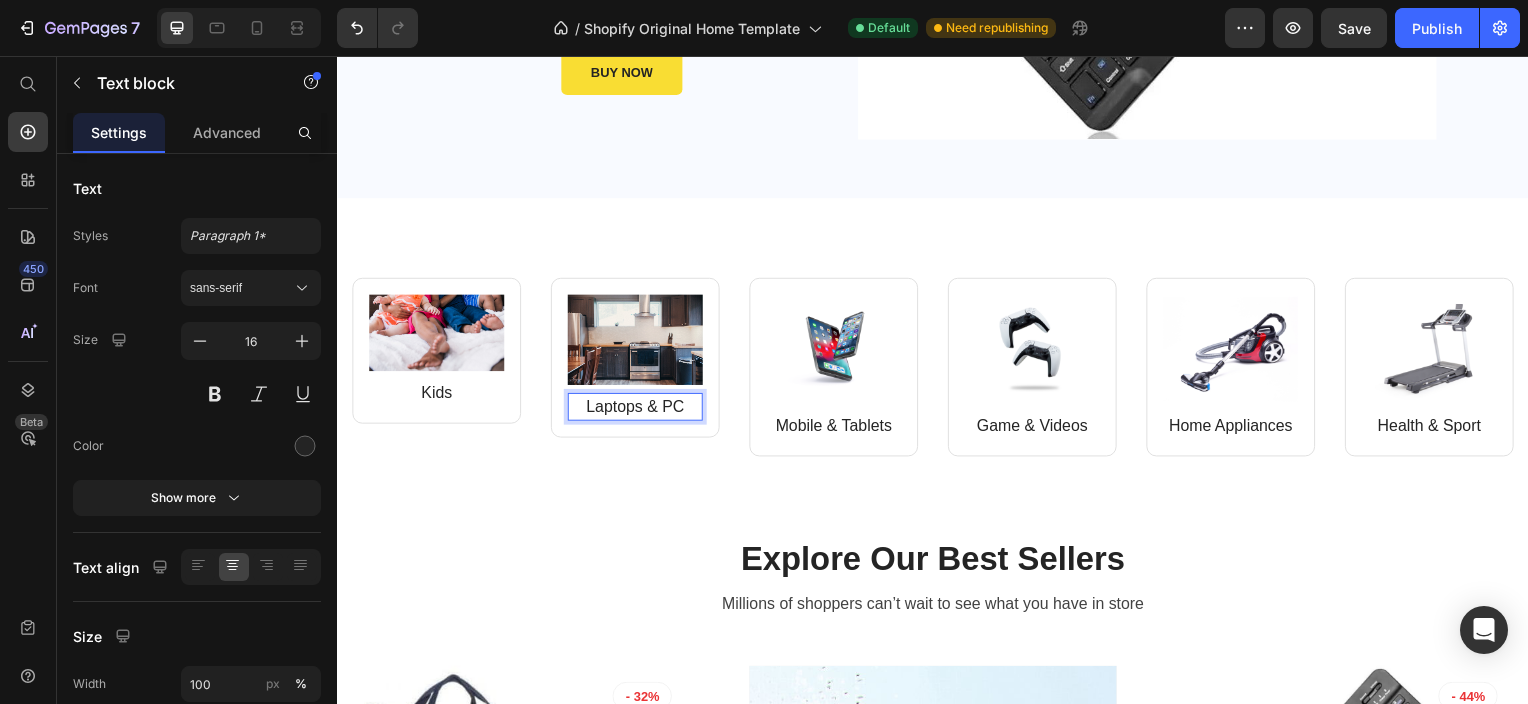 click on "Laptops & PC" at bounding box center [637, 409] 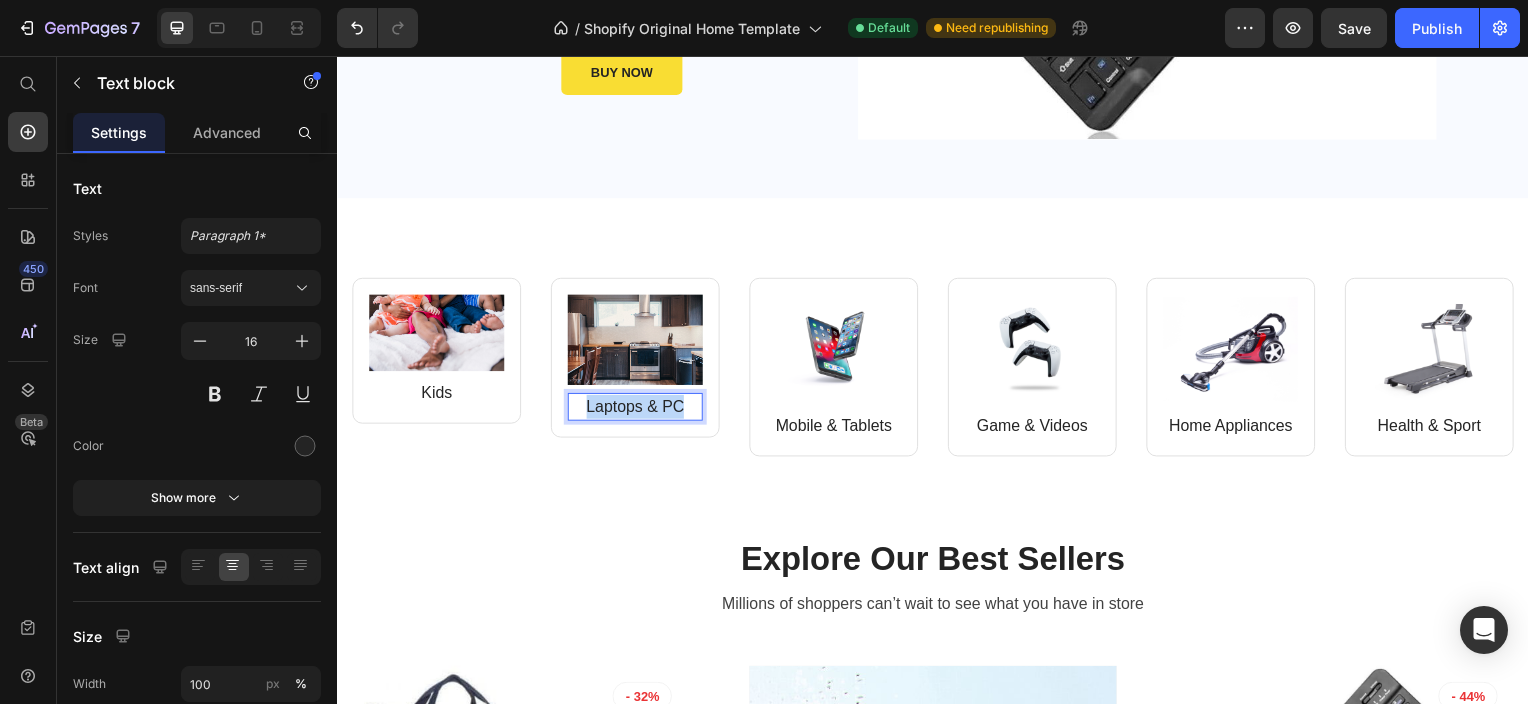 click on "Laptops & PC" at bounding box center [637, 409] 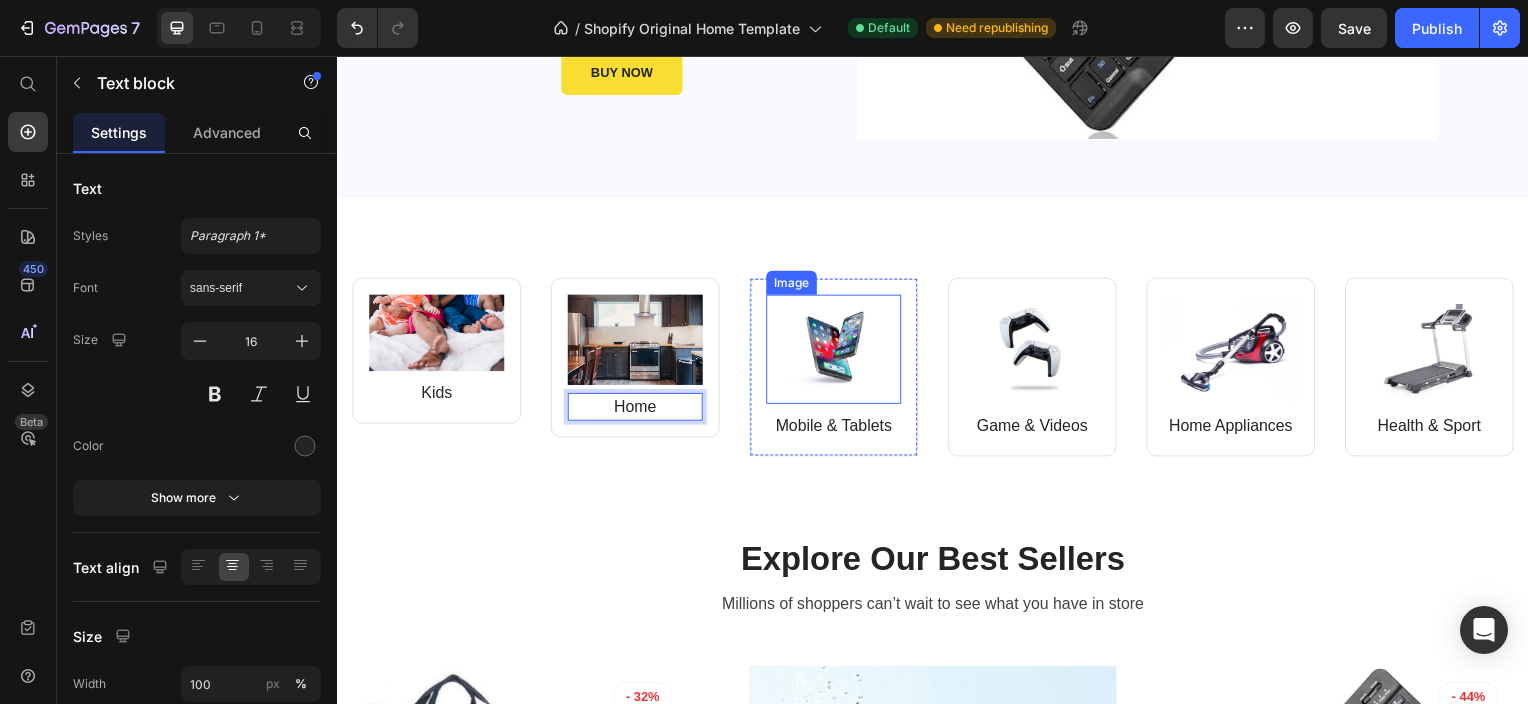 click at bounding box center [837, 351] 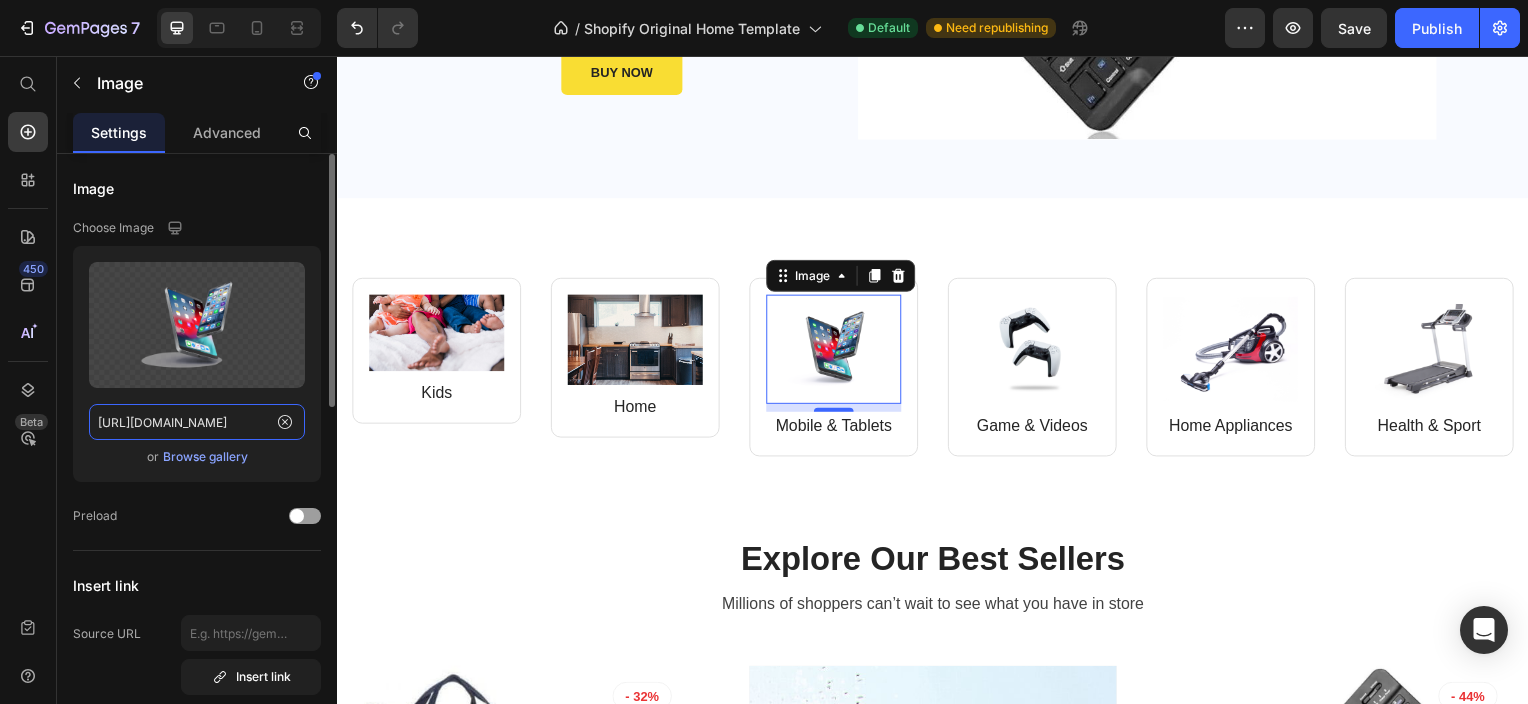 click on "https://ucarecdn.com/a590aa81-6722-46d6-b7a8-9c377ed9db64/-/format/auto/" 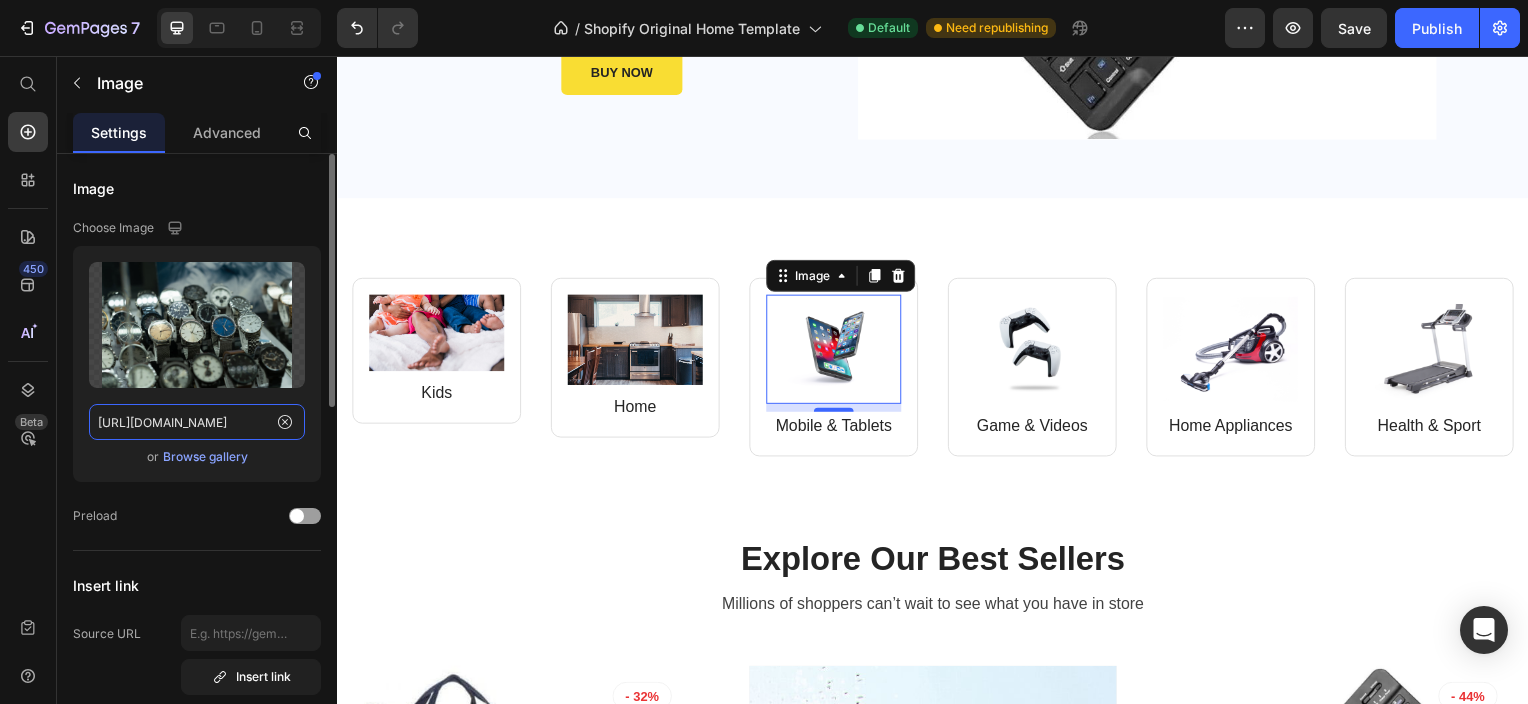 scroll, scrollTop: 0, scrollLeft: 444, axis: horizontal 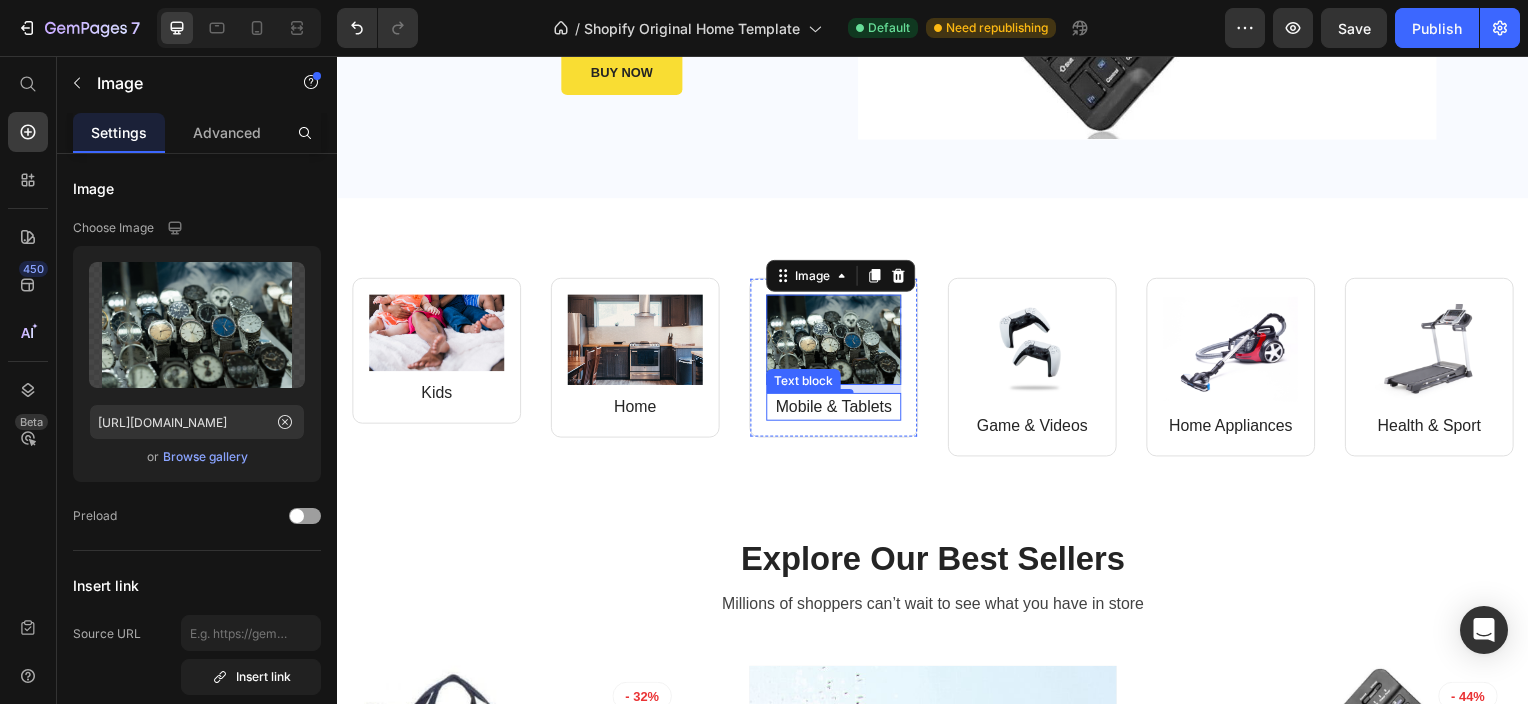 click on "Mobile & Tablets" at bounding box center (837, 409) 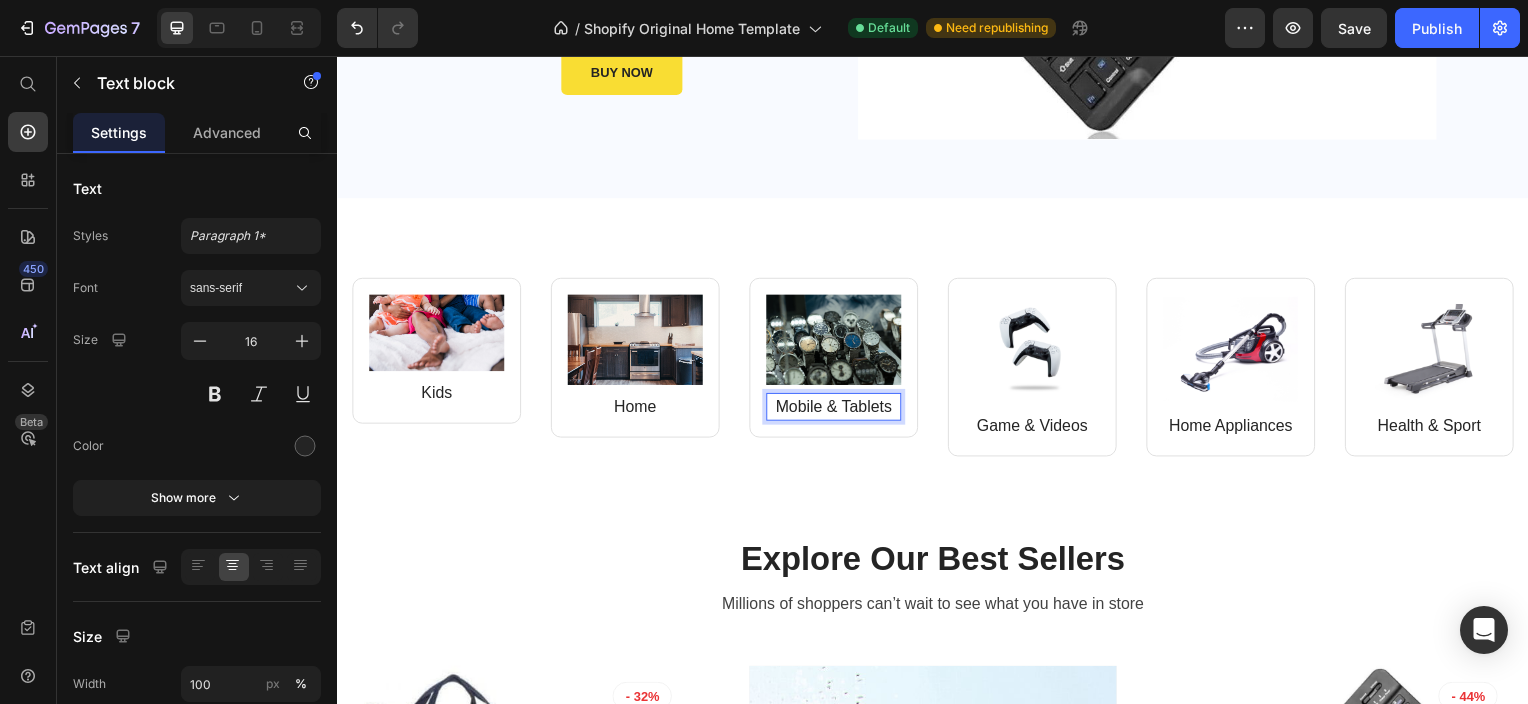 click on "Mobile & Tablets" at bounding box center [837, 409] 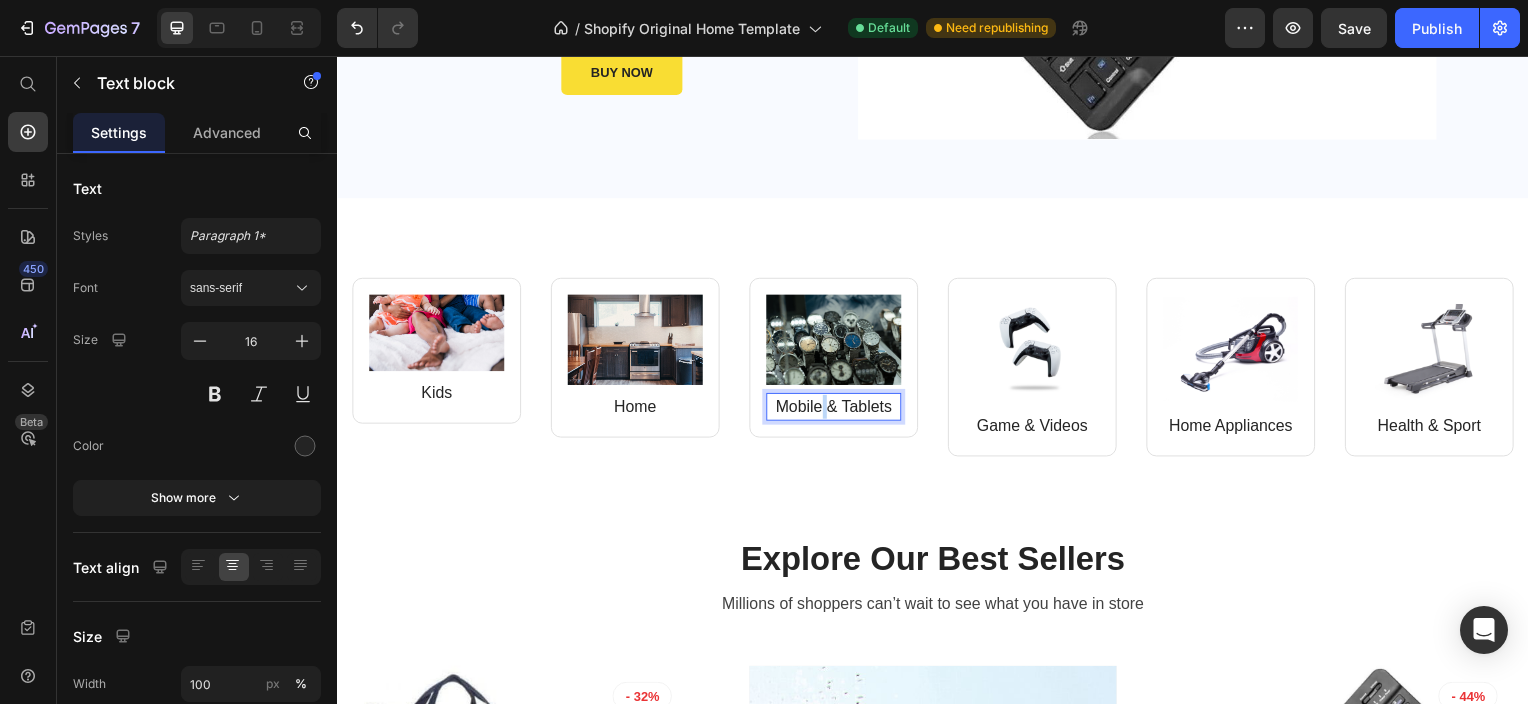 click on "Mobile & Tablets" at bounding box center [837, 409] 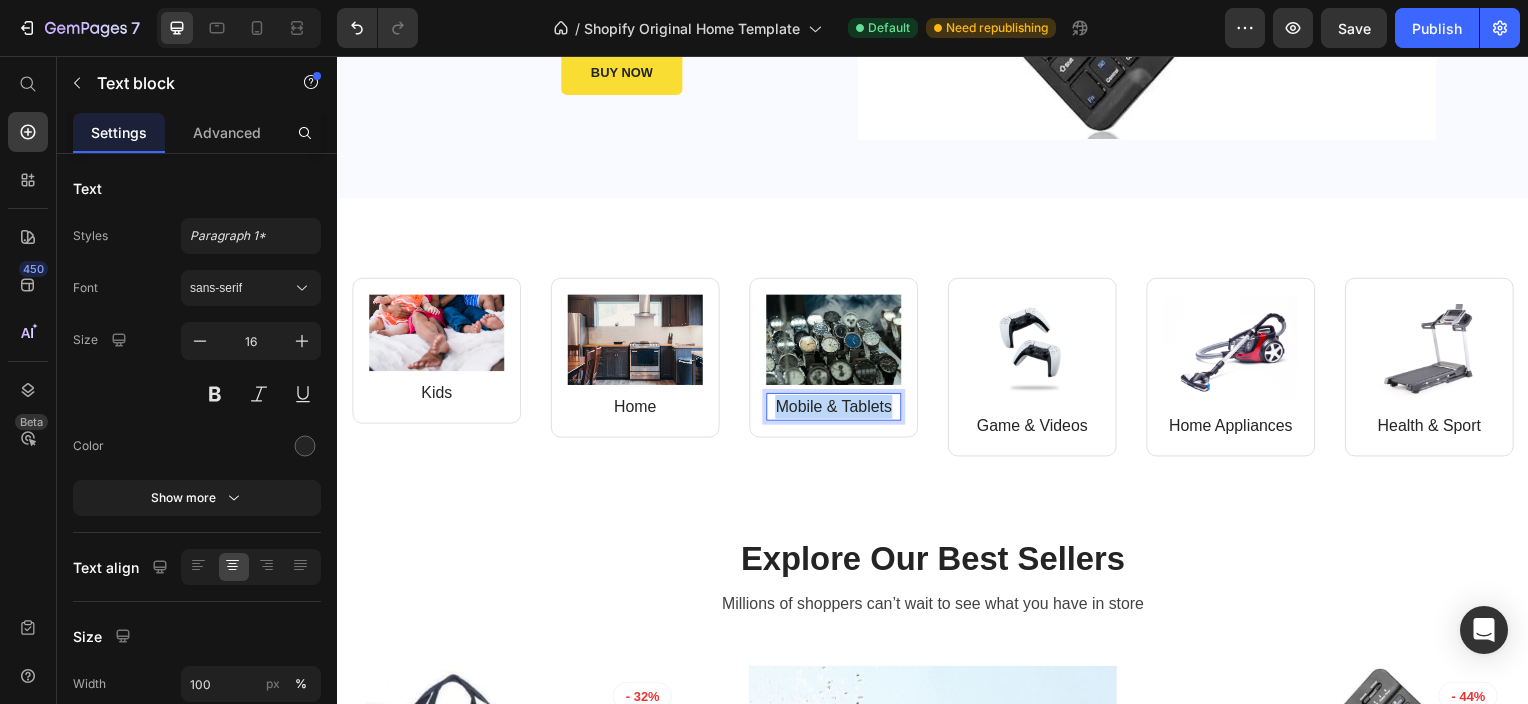 click on "Mobile & Tablets" at bounding box center (837, 409) 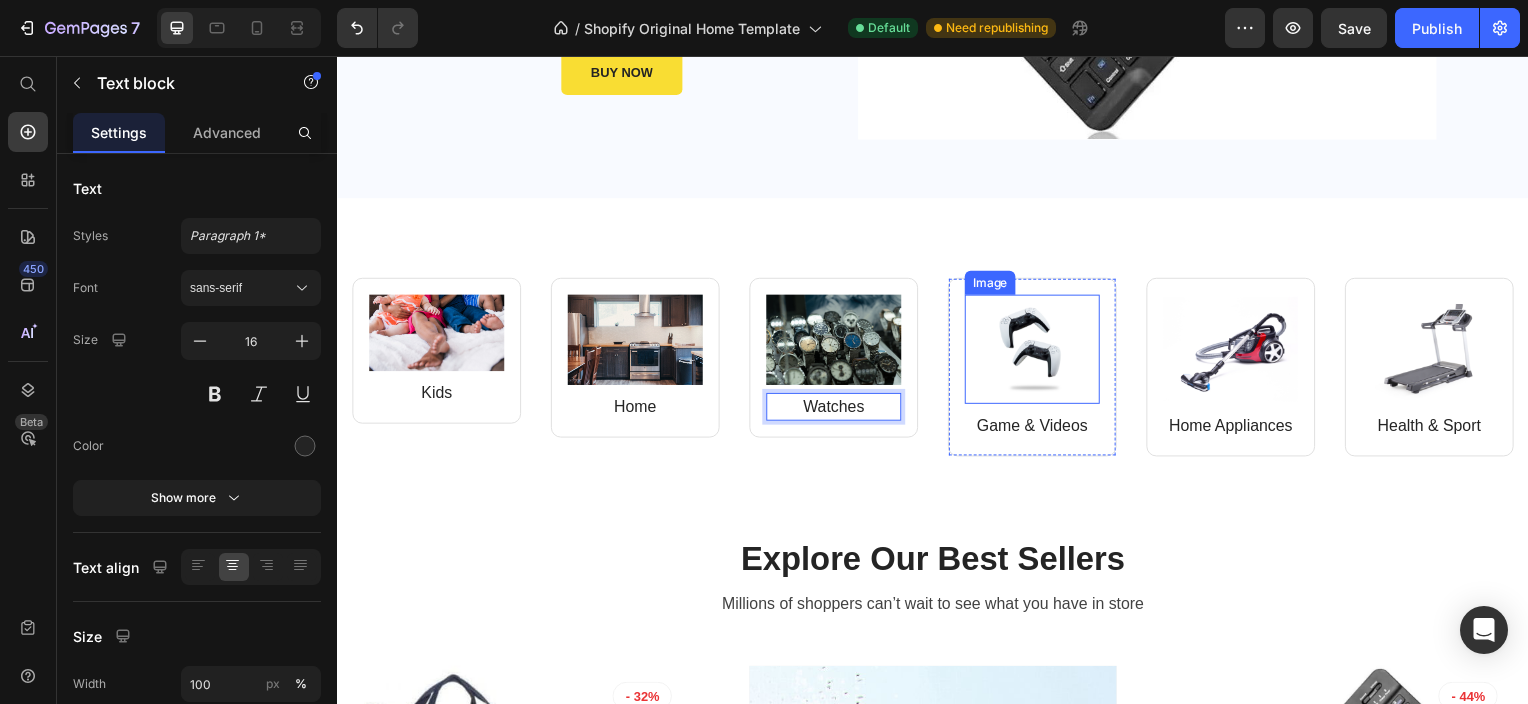 click at bounding box center [1037, 351] 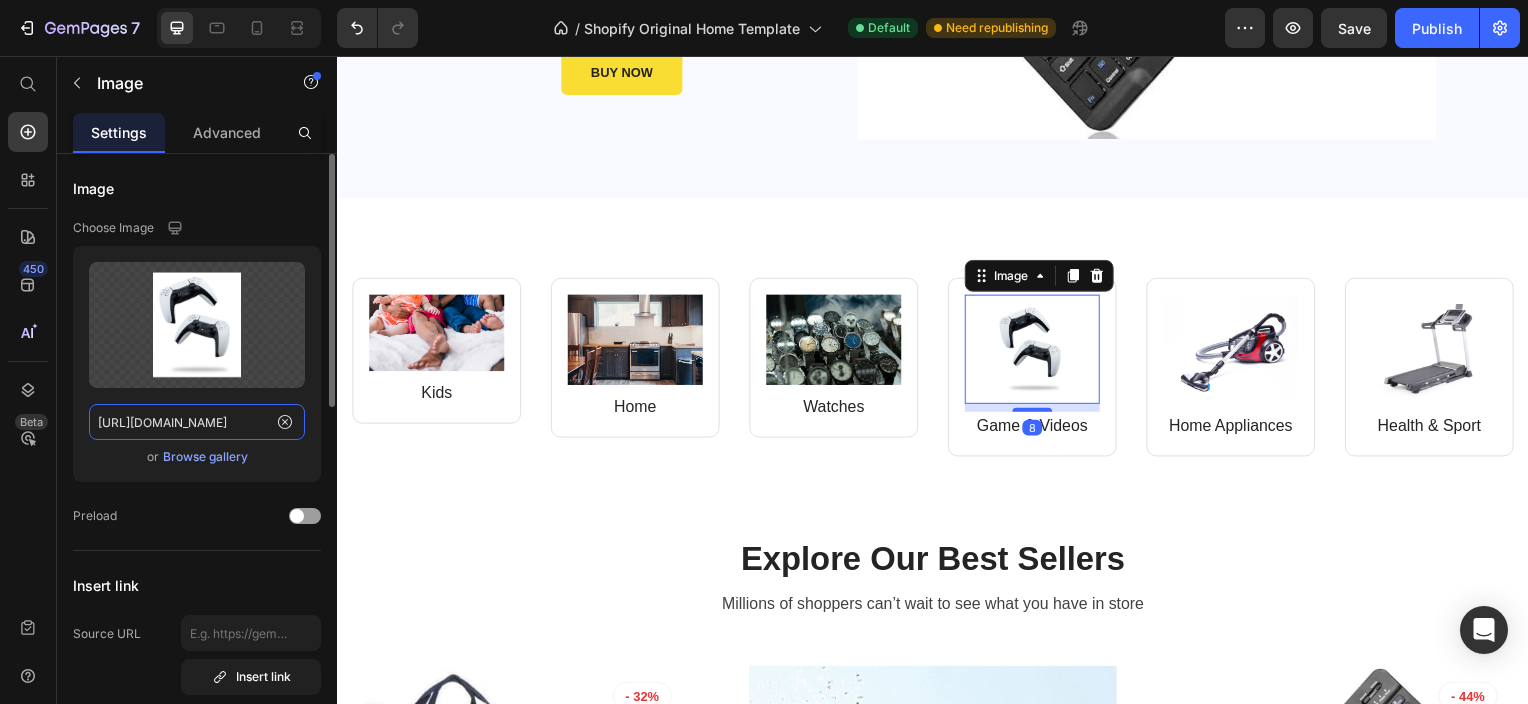 click on "https://ucarecdn.com/6d45e954-f585-41e6-b2bd-5f0c99824e1c/-/format/auto/" 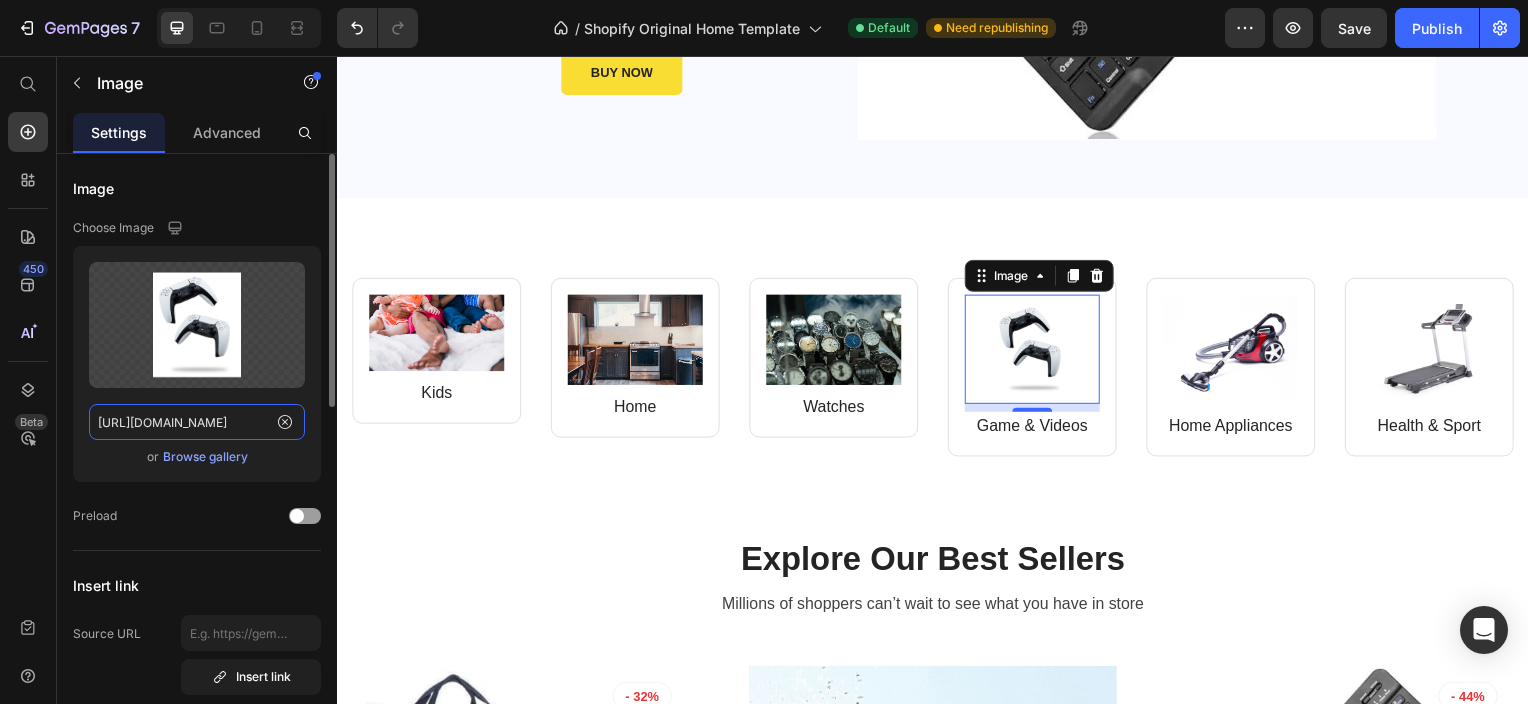click on "https://ucarecdn.com/6d45e954-f585-41e6-b2bd-5f0c99824e1c/-/format/auto/" 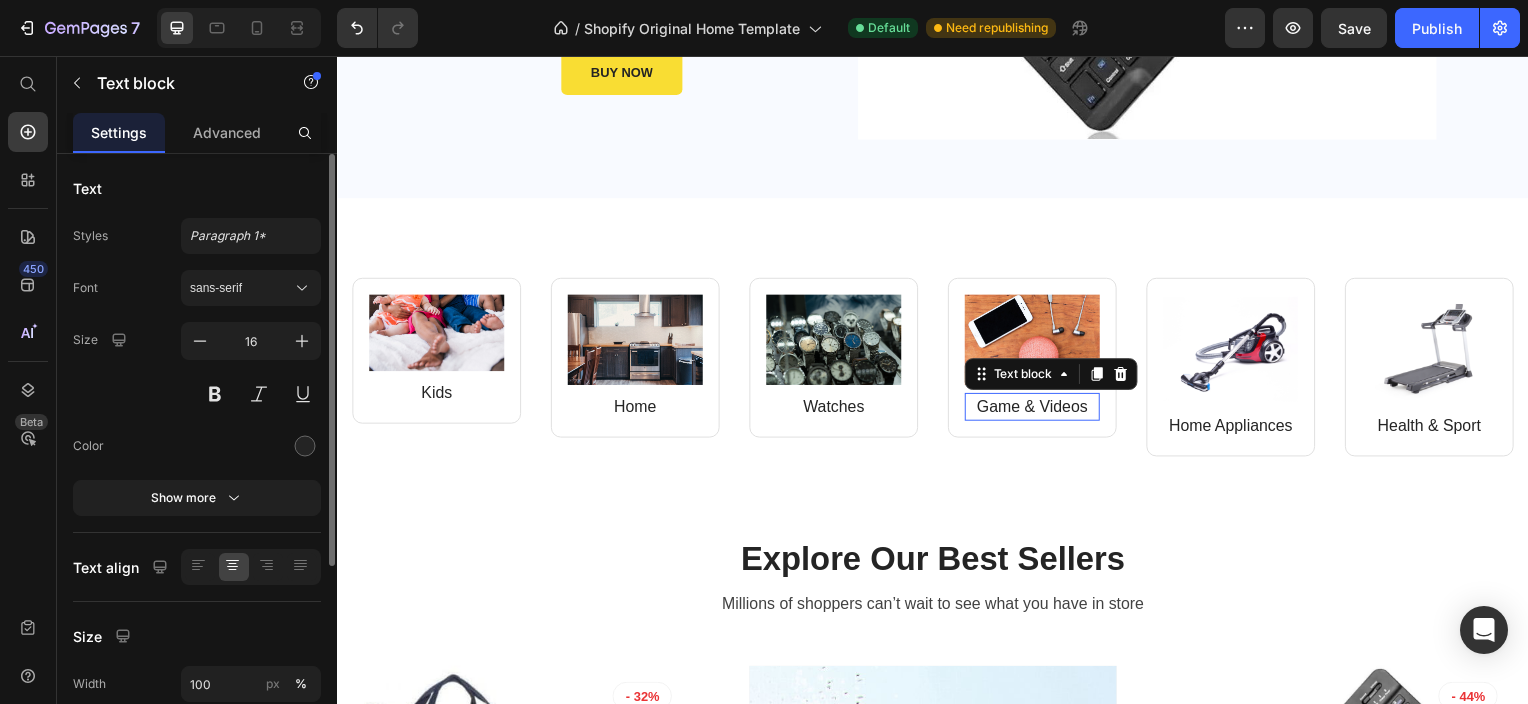 click on "Game & Videos" at bounding box center [1037, 409] 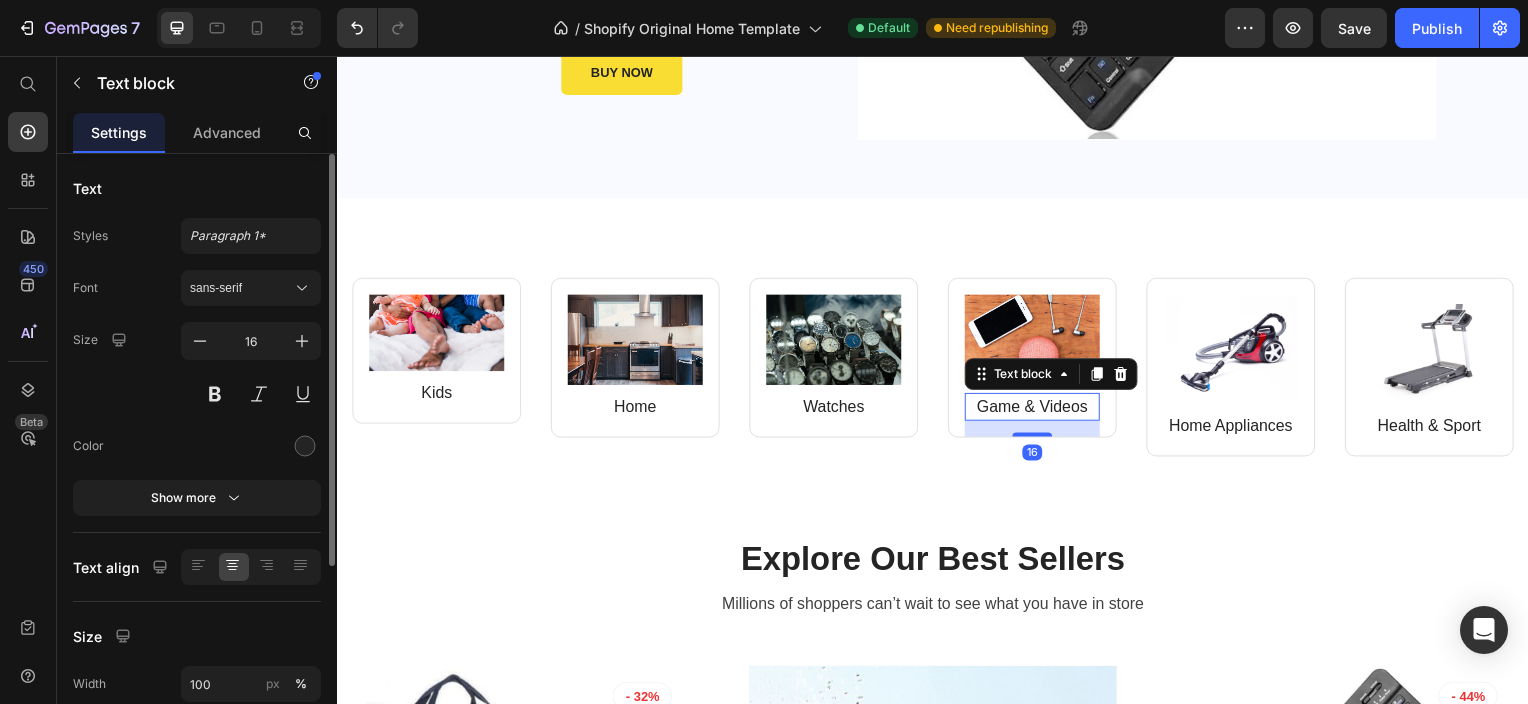 click on "Game & Videos" at bounding box center [1037, 409] 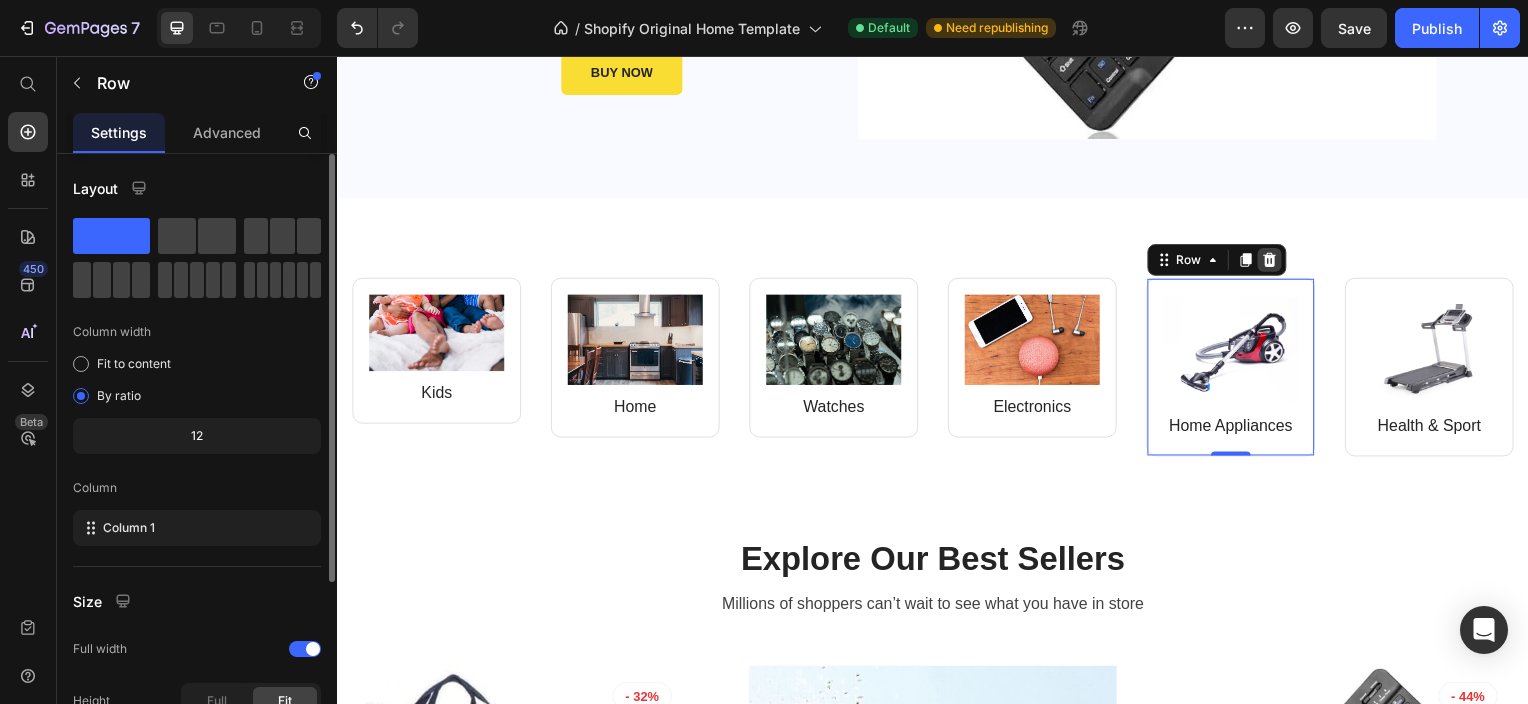 click 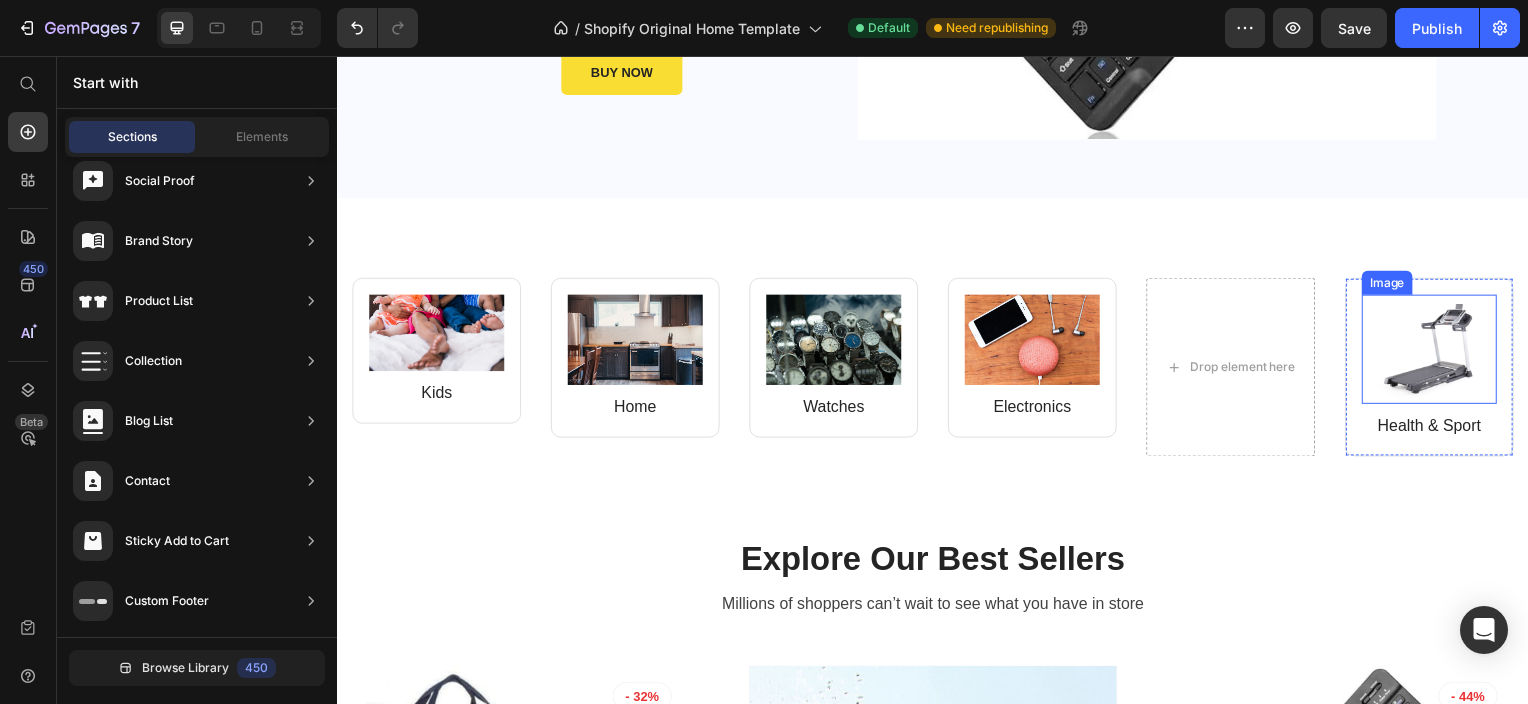 click at bounding box center [1437, 351] 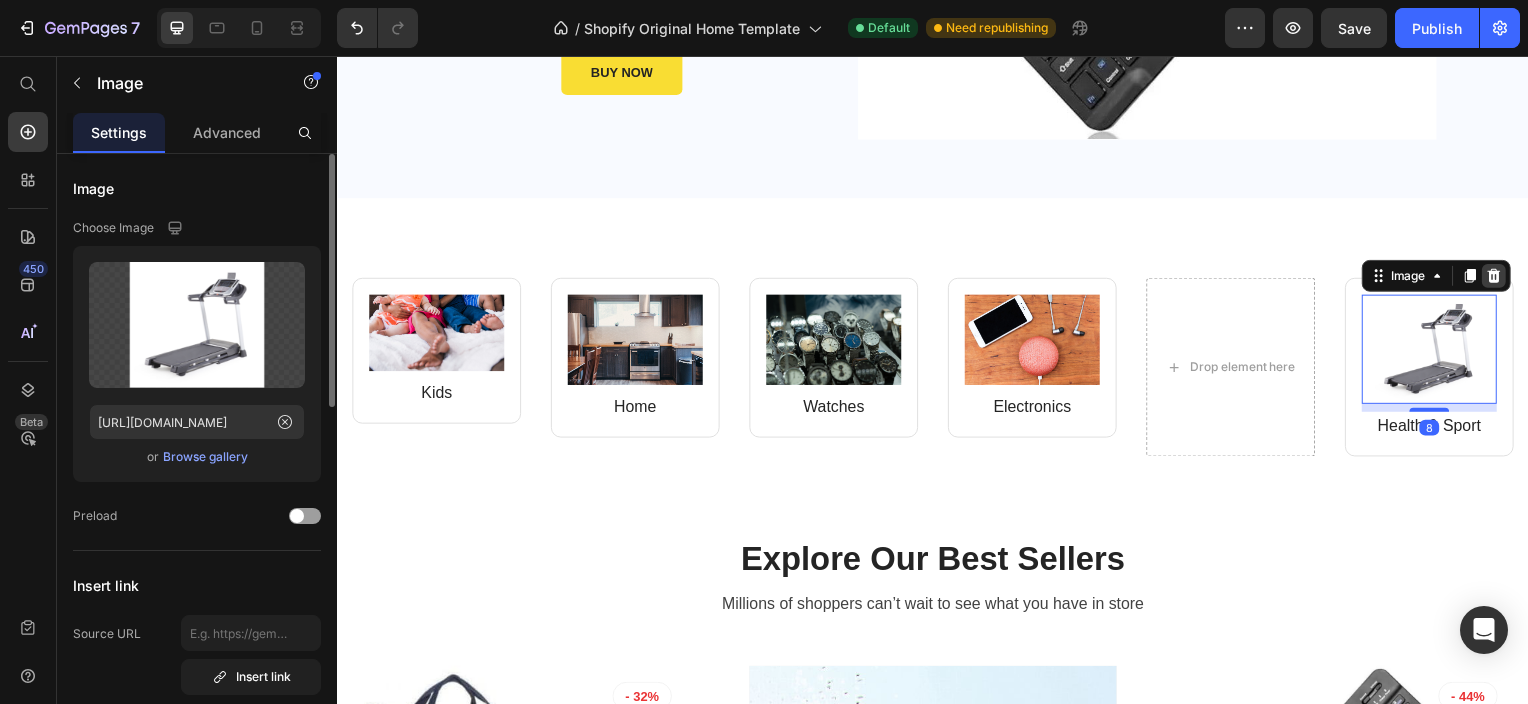 click 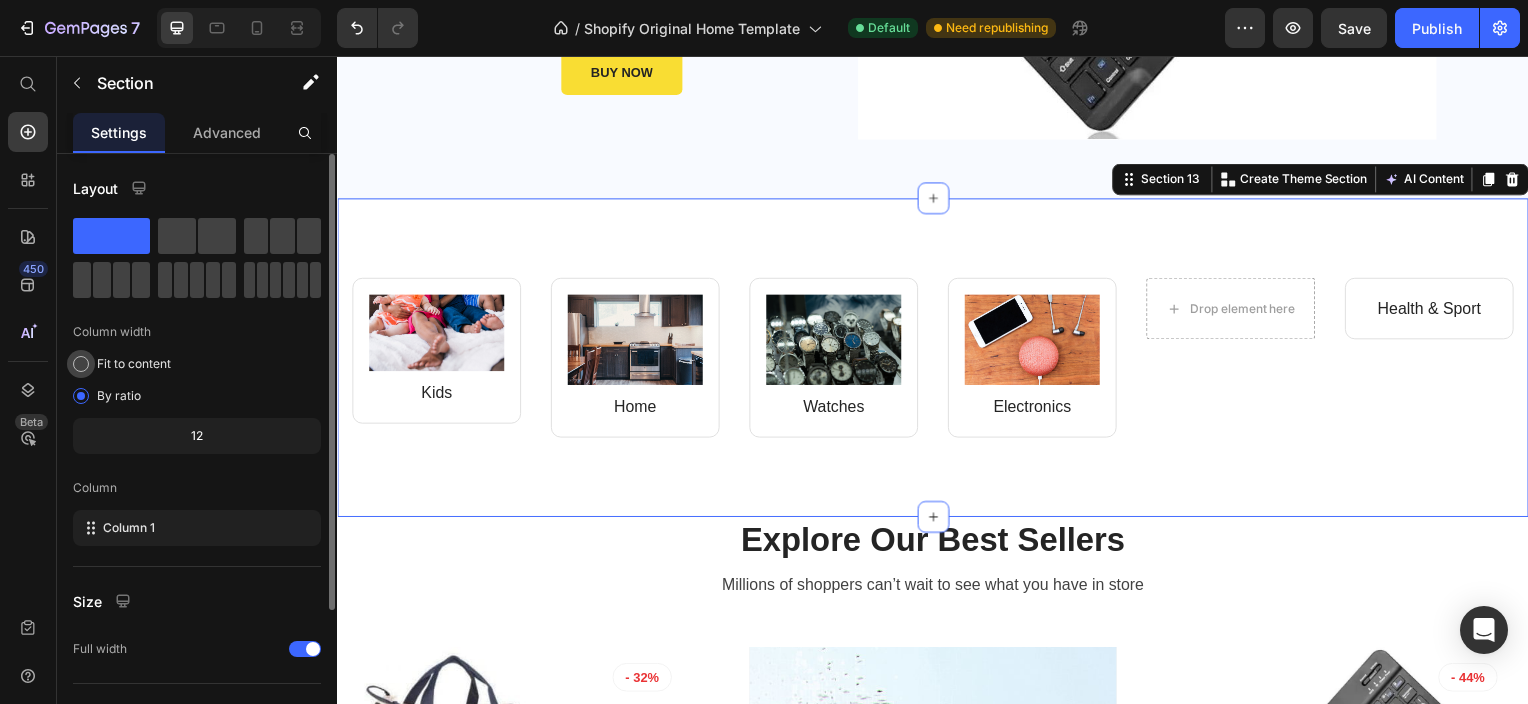click on "Fit to content" at bounding box center (134, 364) 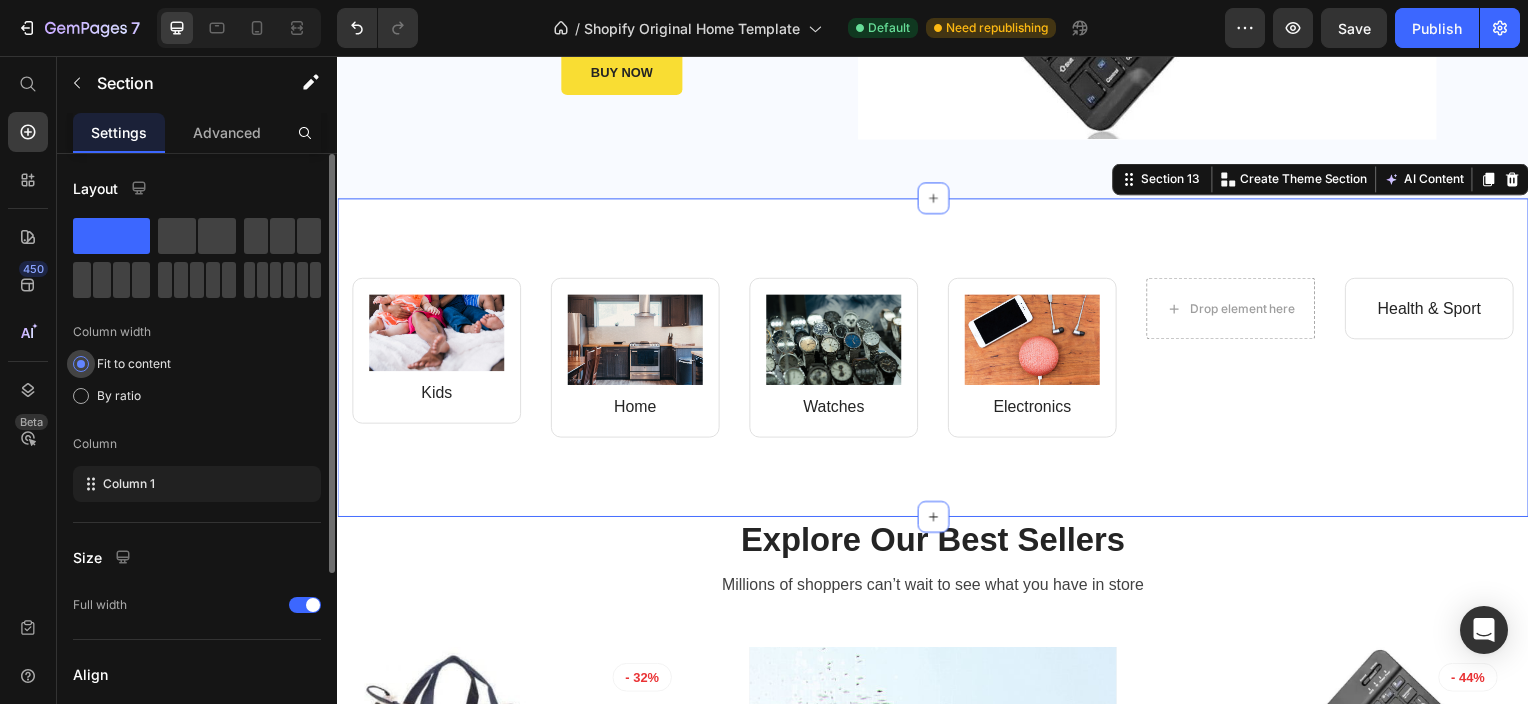 click at bounding box center [81, 364] 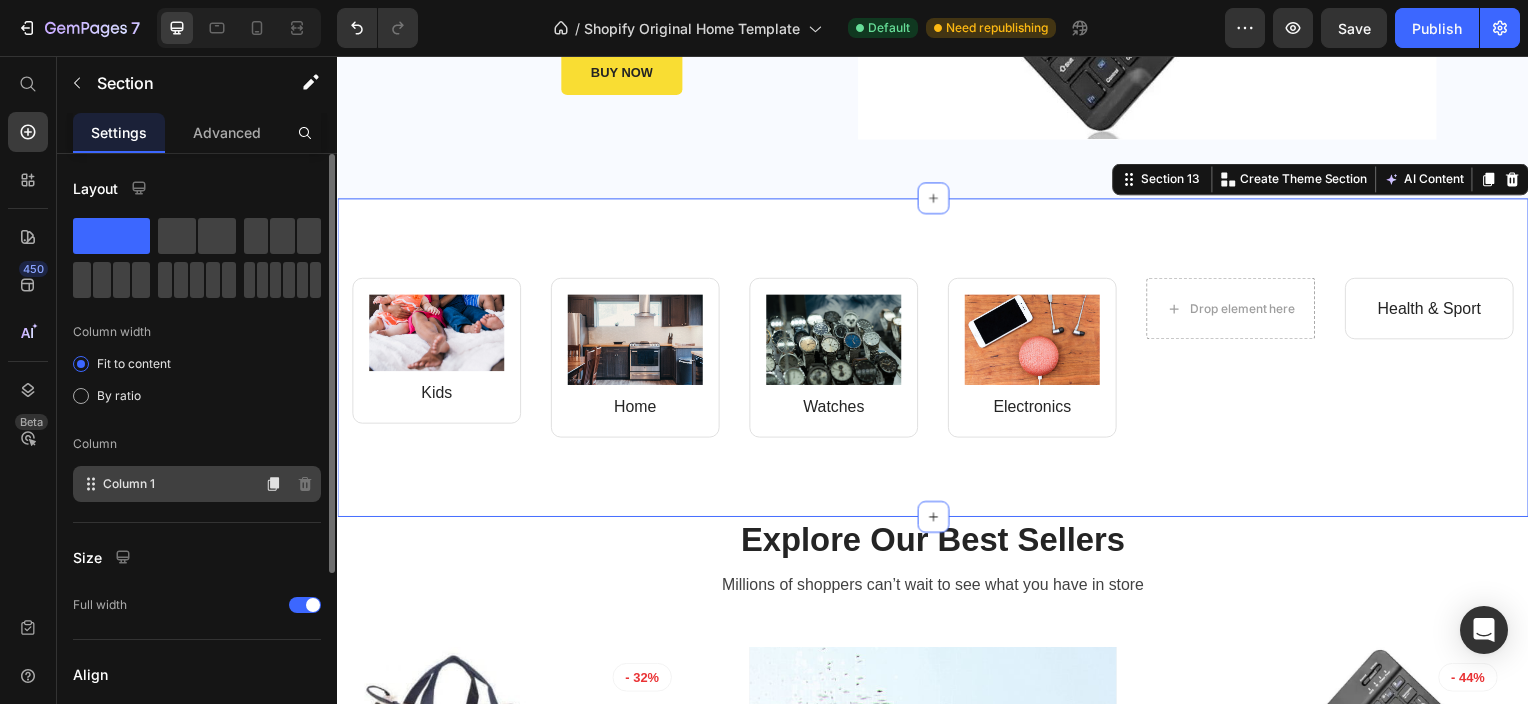click on "Column 1" 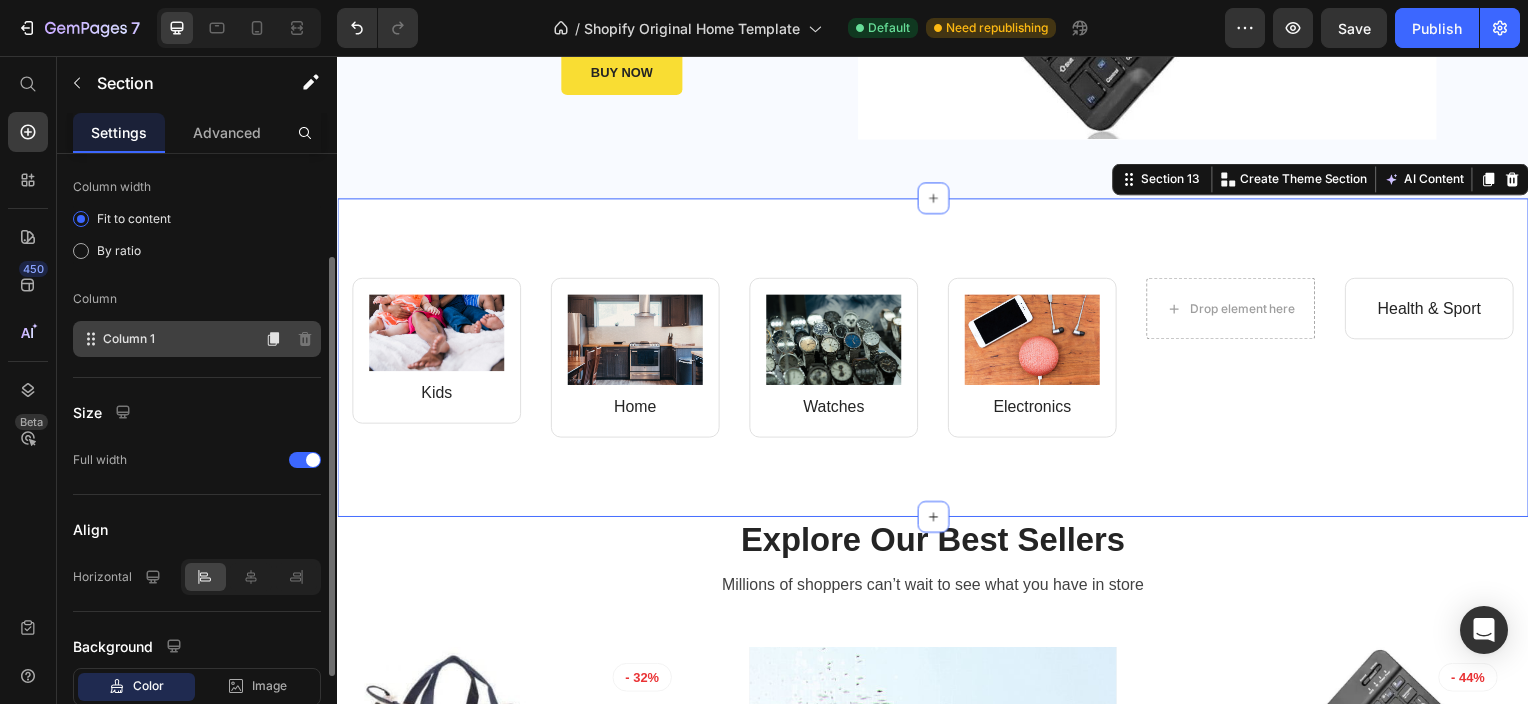 scroll, scrollTop: 147, scrollLeft: 0, axis: vertical 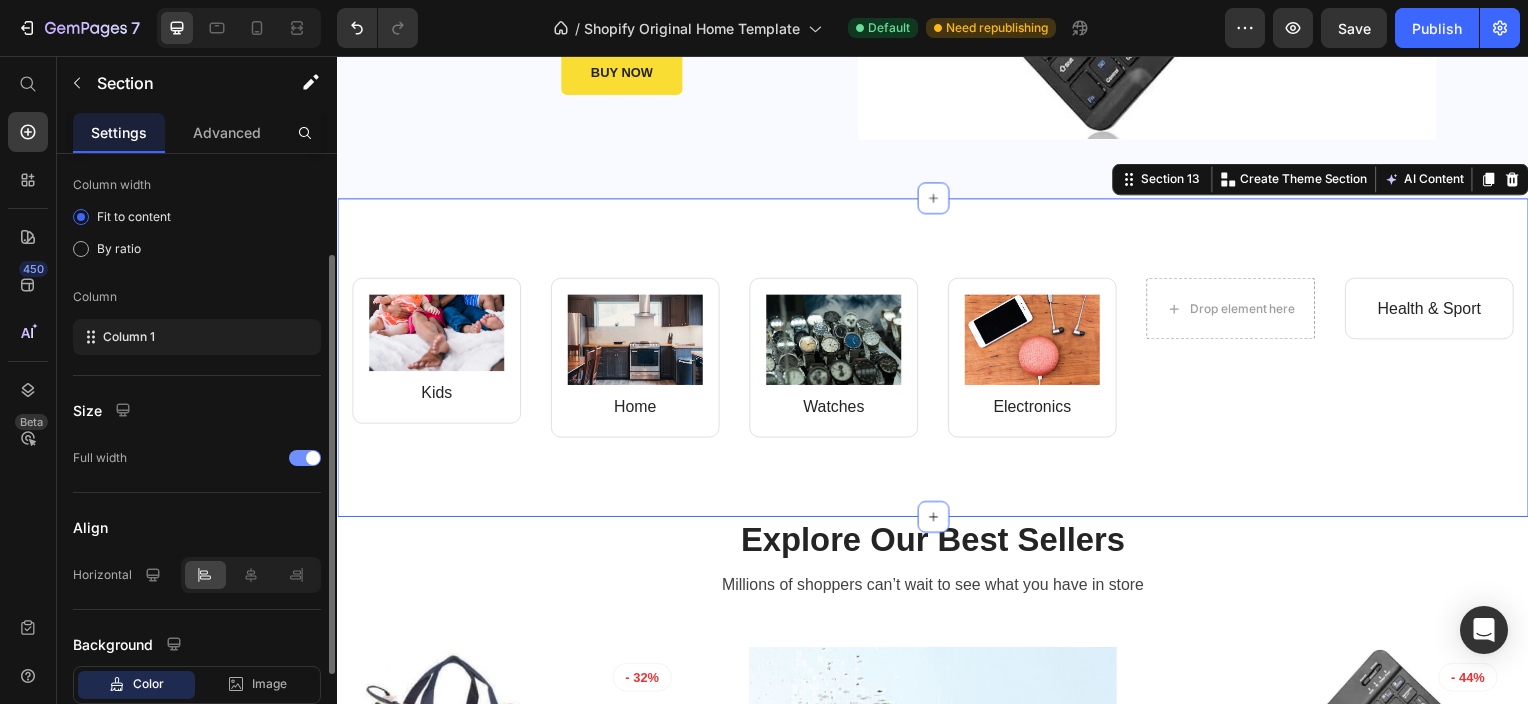click 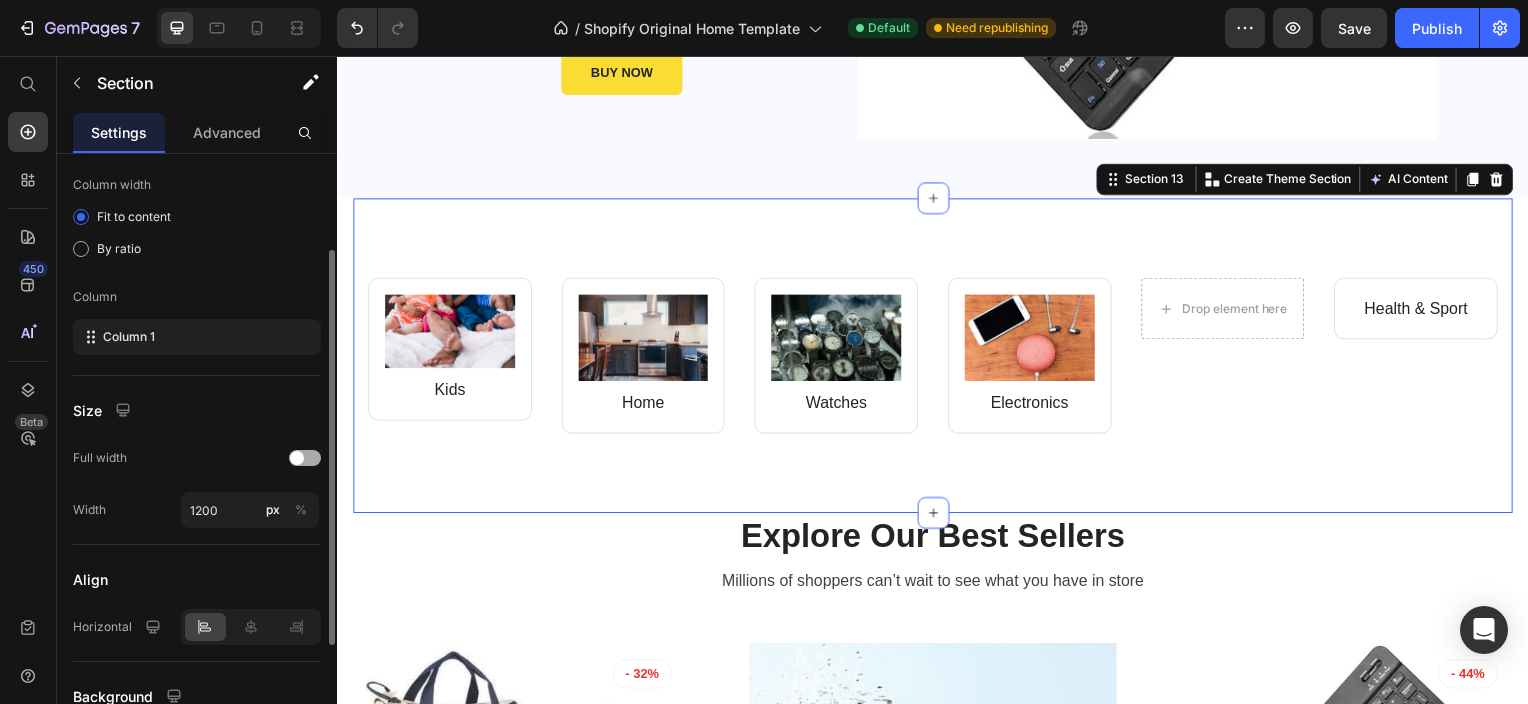 click at bounding box center [305, 458] 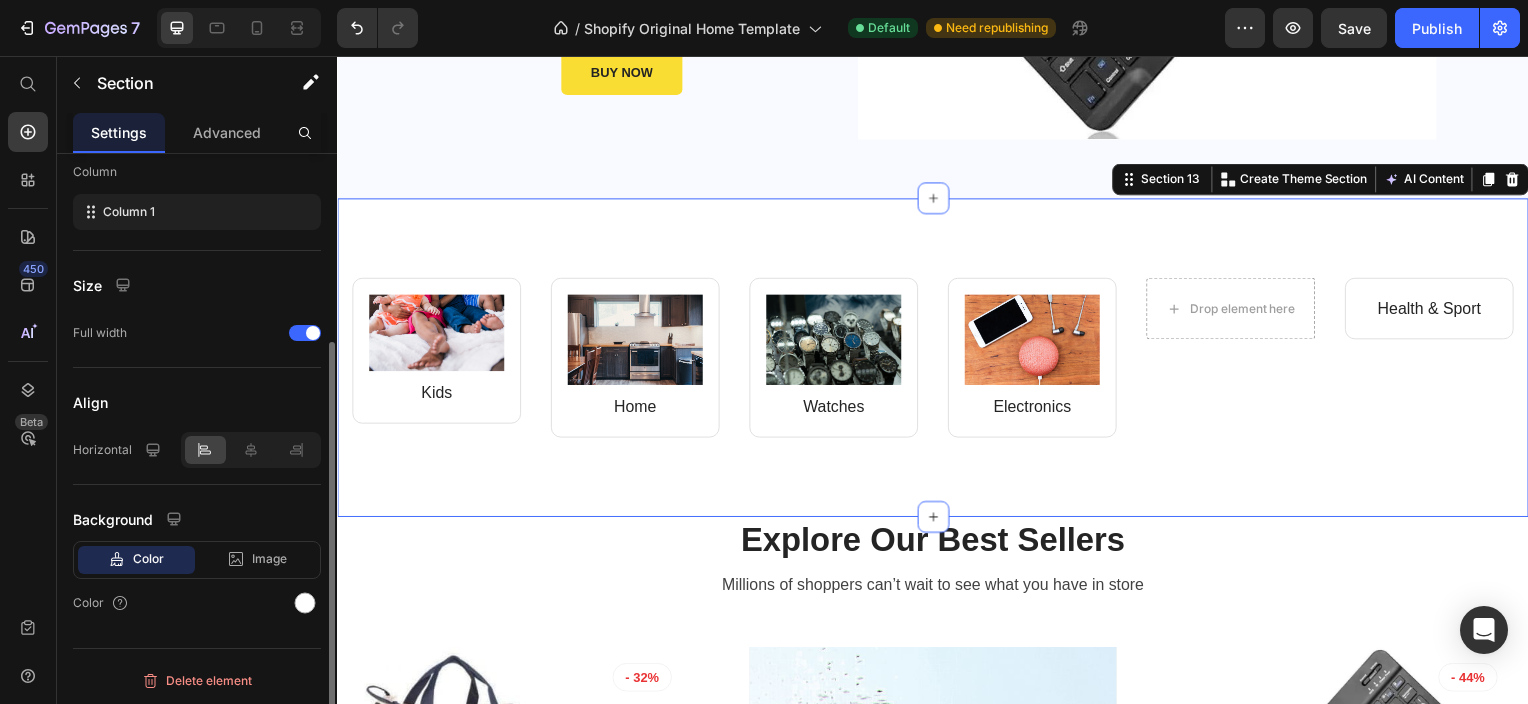 scroll, scrollTop: 0, scrollLeft: 0, axis: both 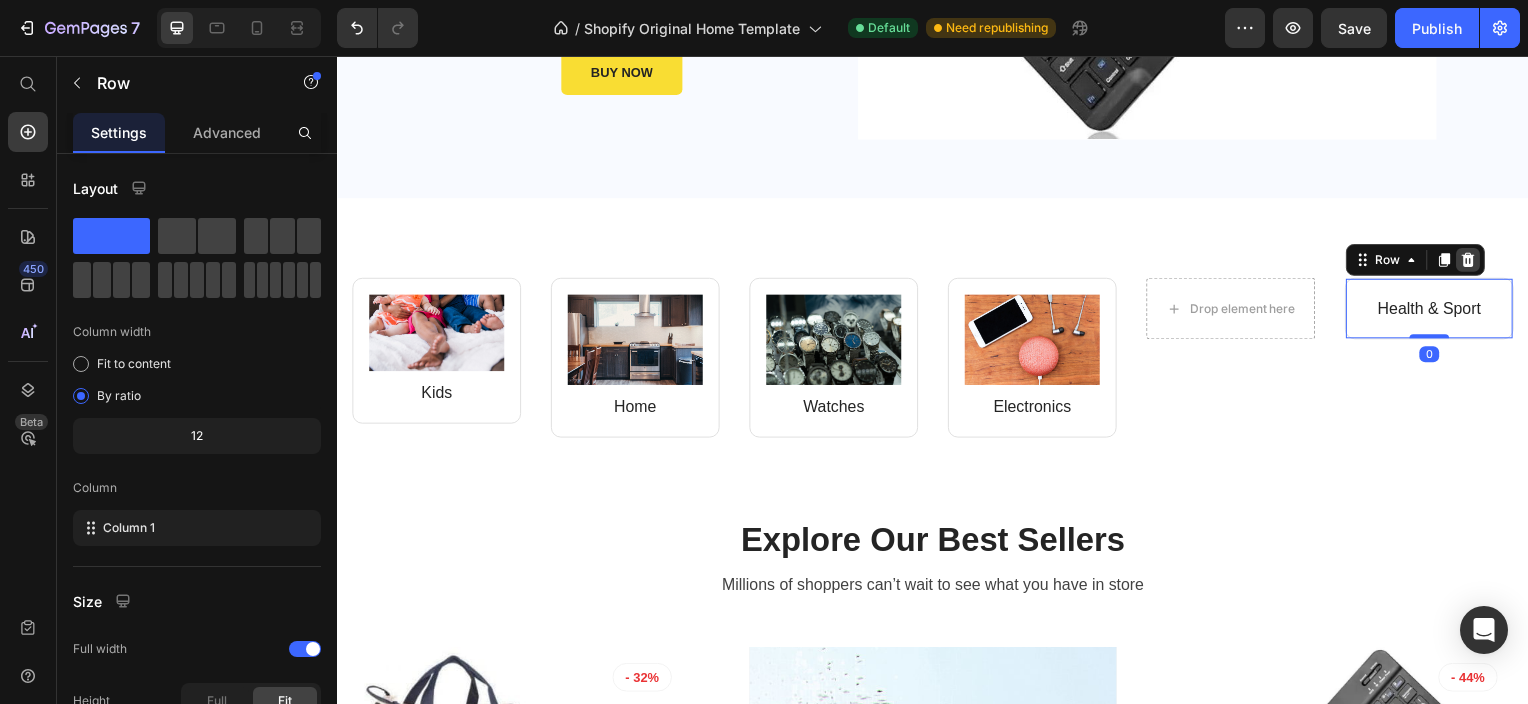 click 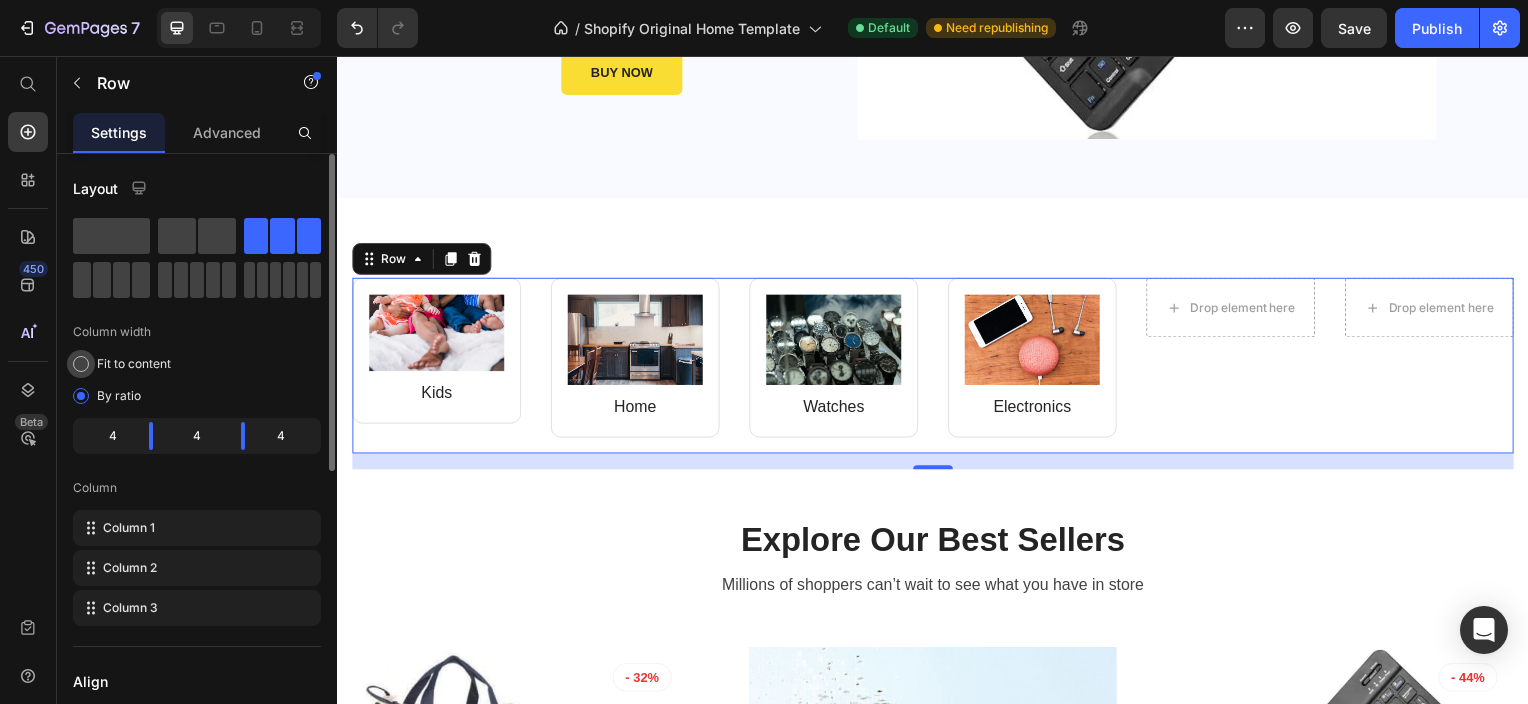 click on "Fit to content" at bounding box center (134, 364) 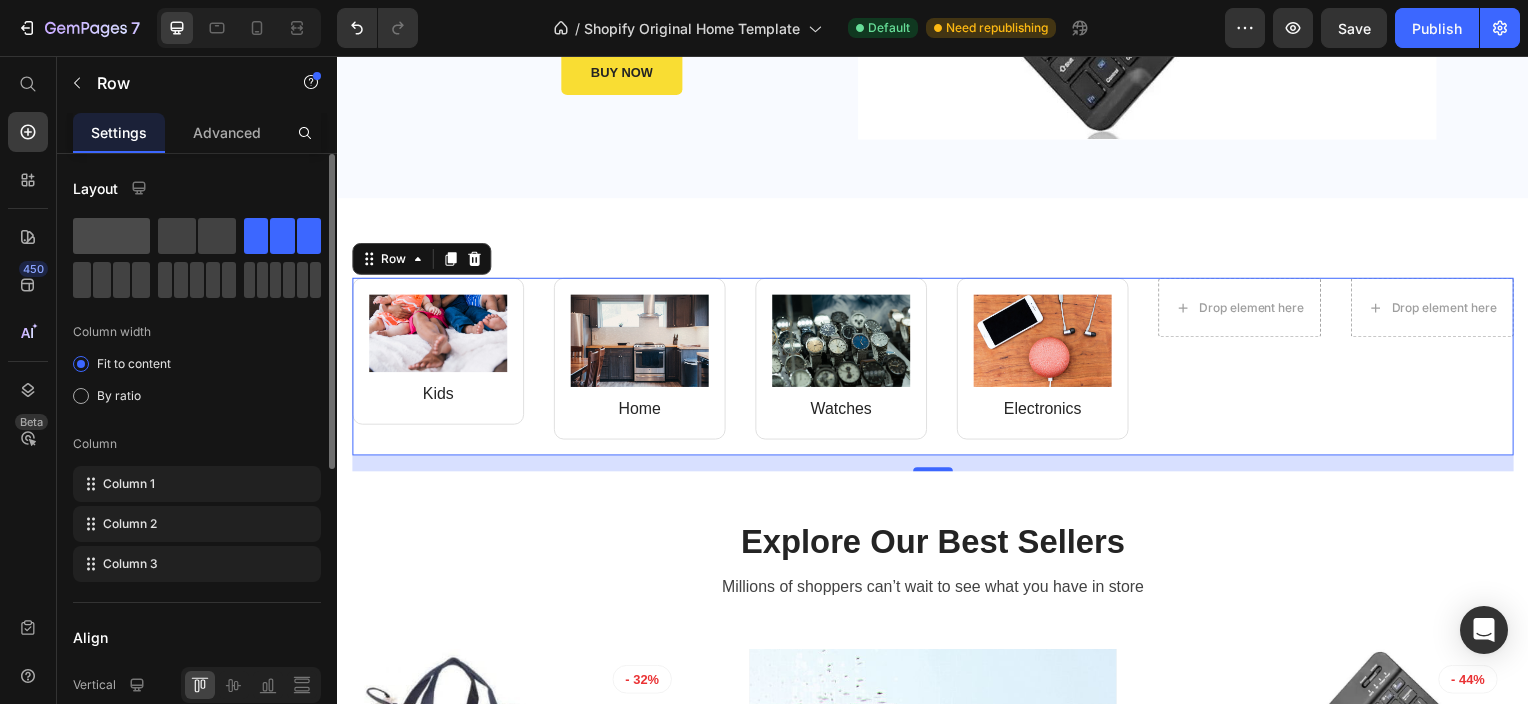 click 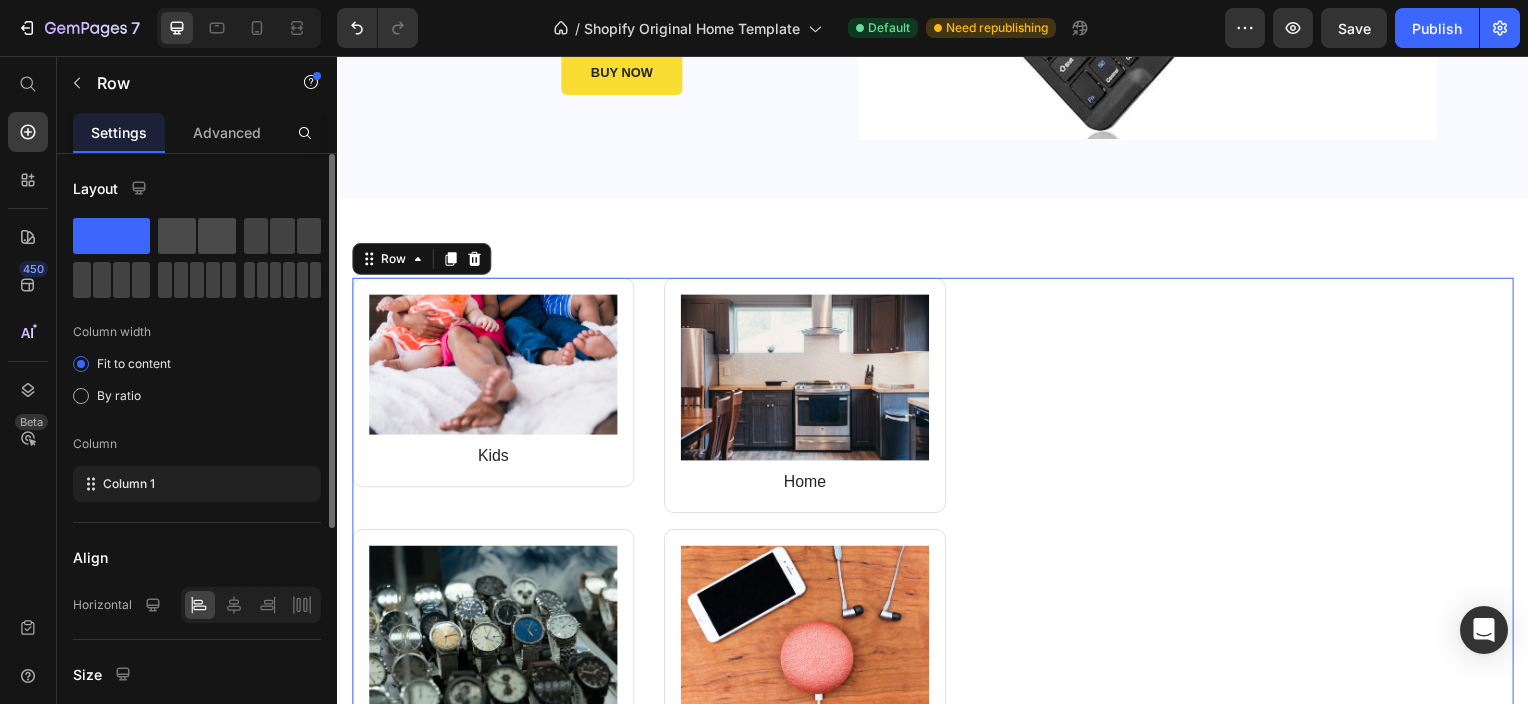 click 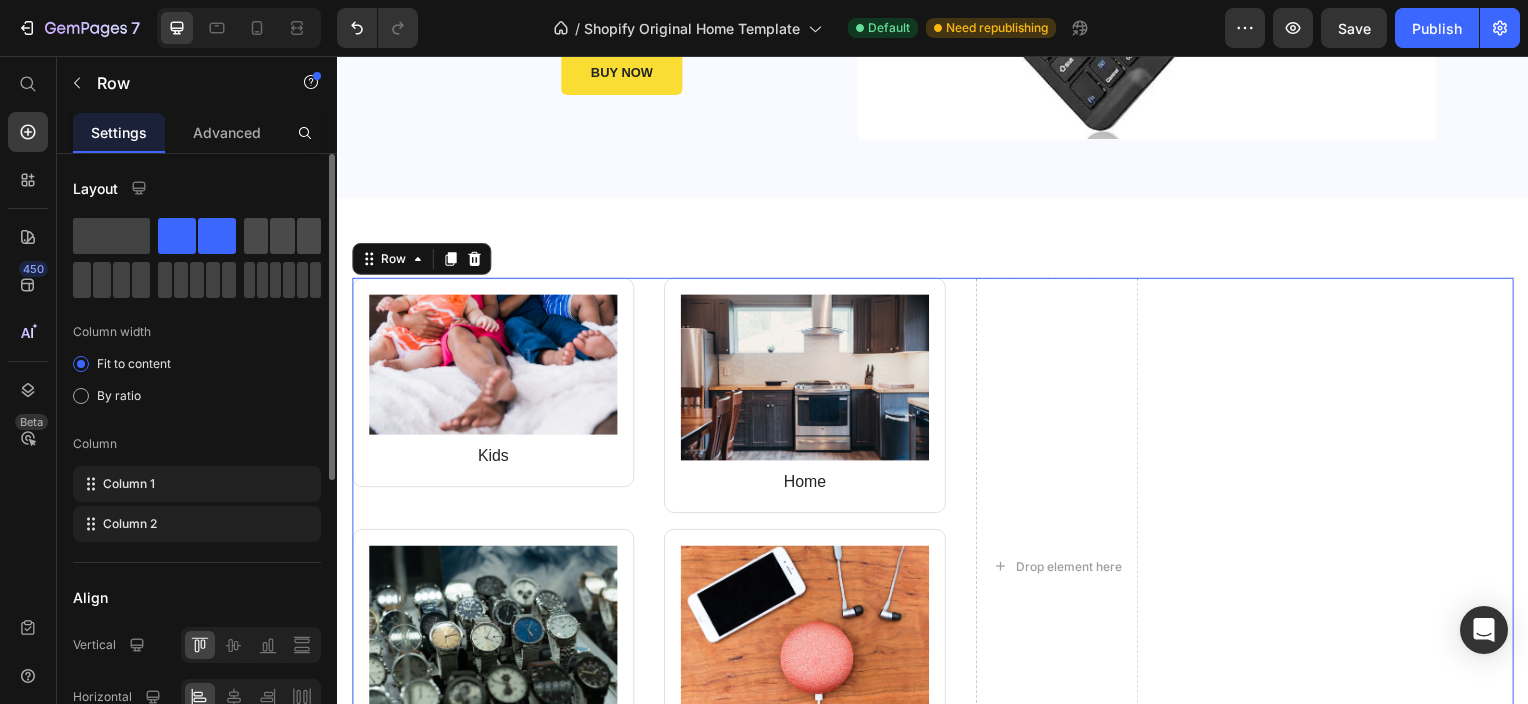click 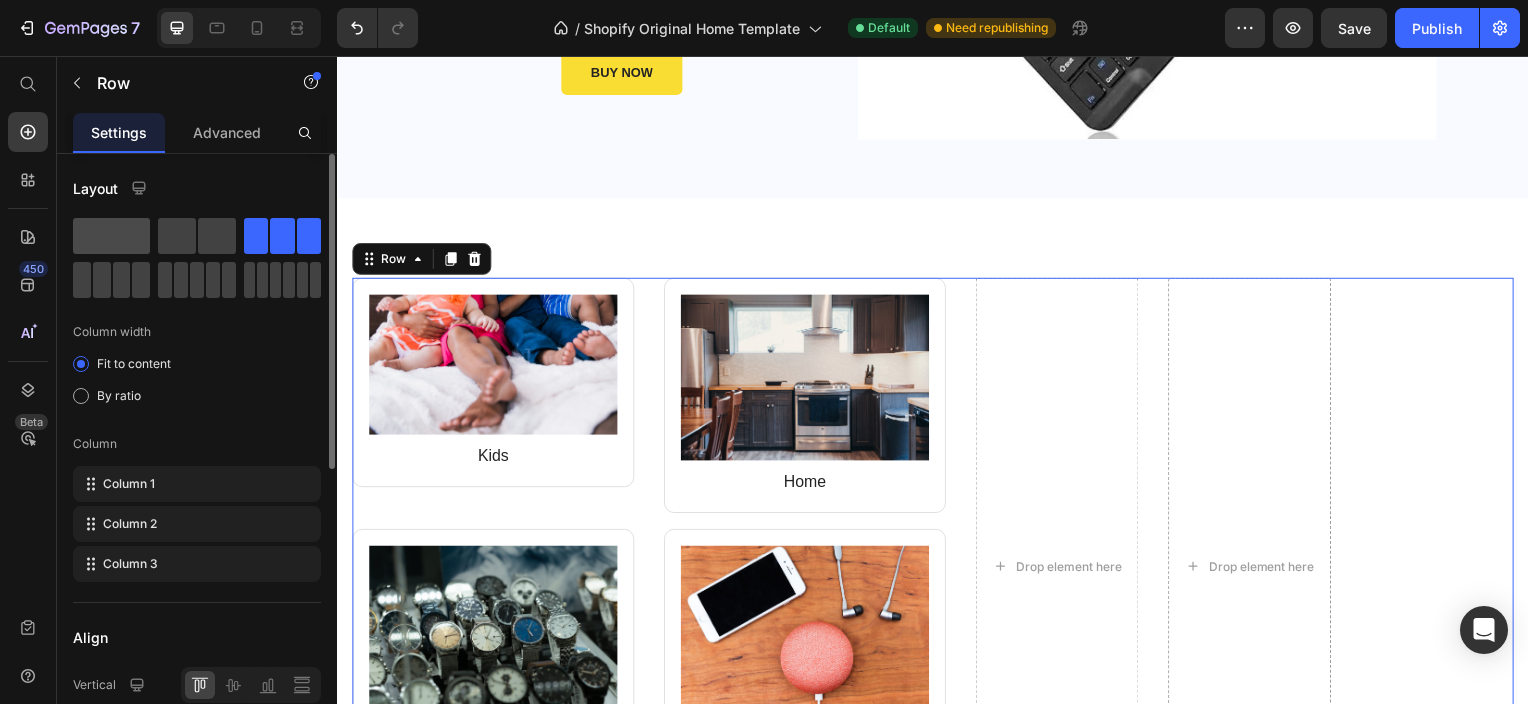 click 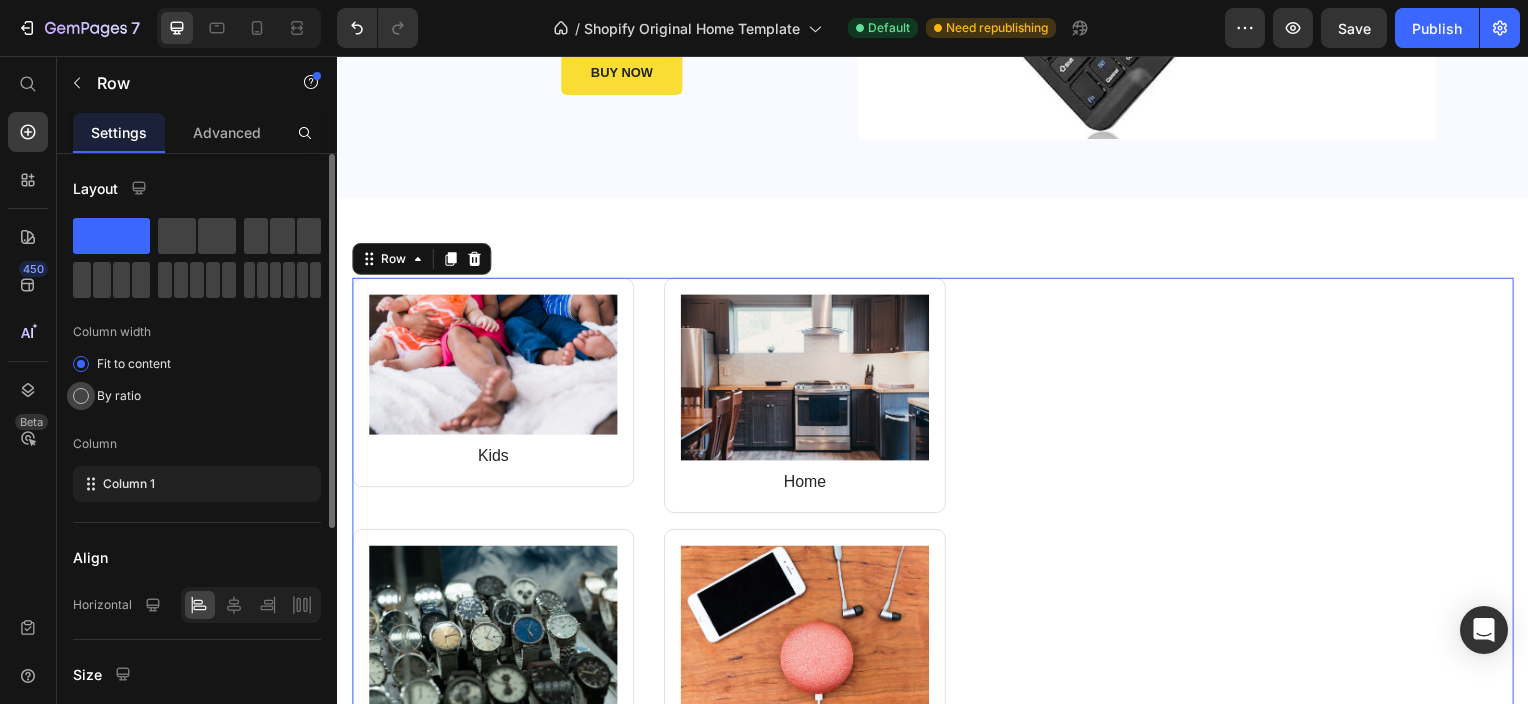 click on "By ratio" at bounding box center (119, 396) 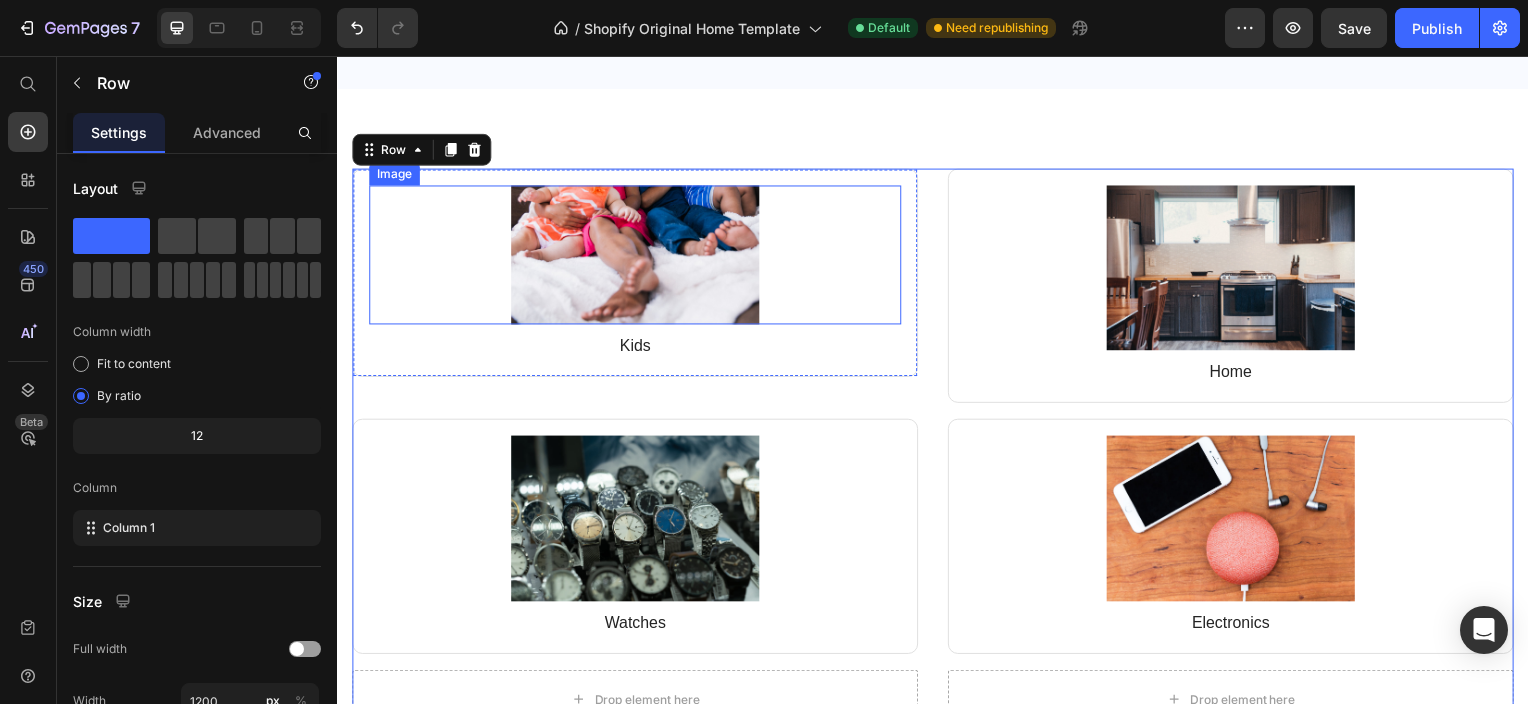 scroll, scrollTop: 1808, scrollLeft: 0, axis: vertical 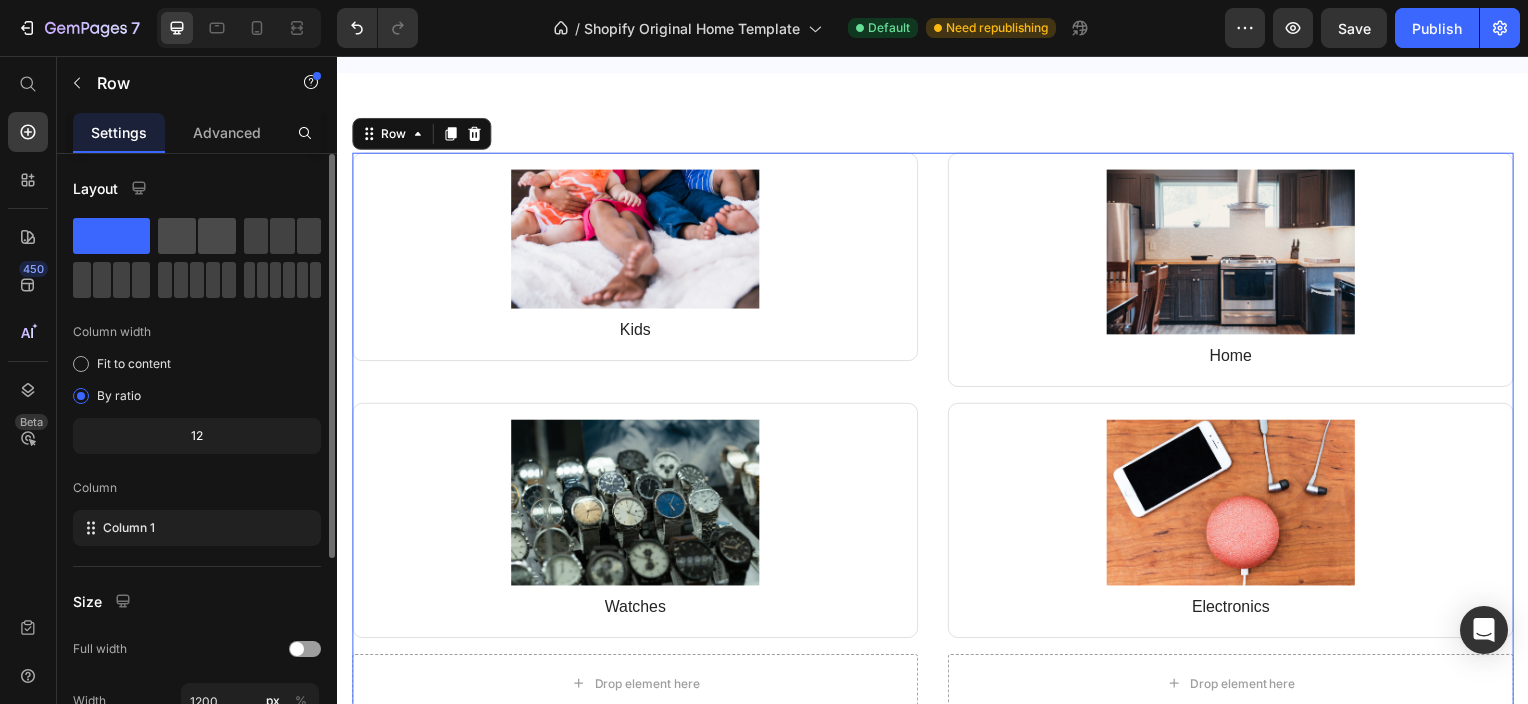 click 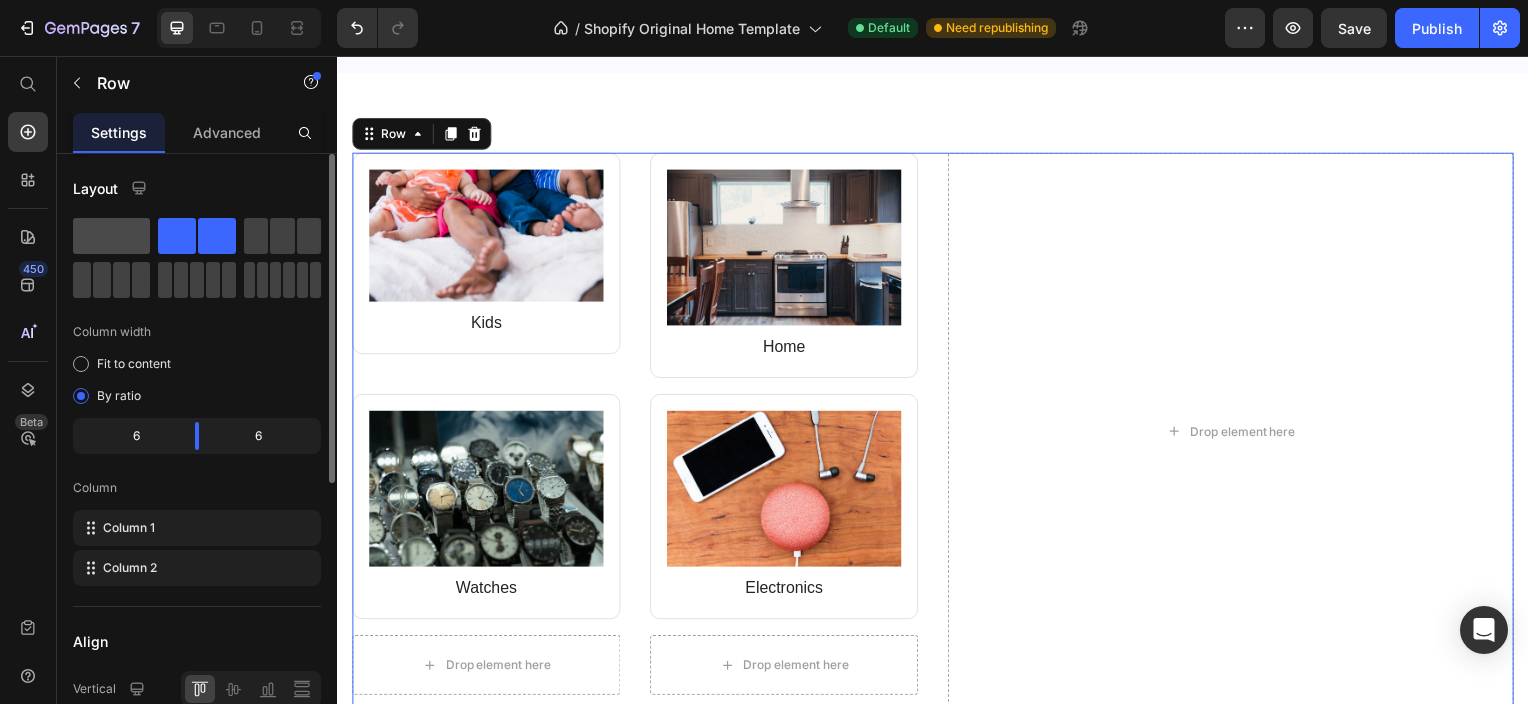 click 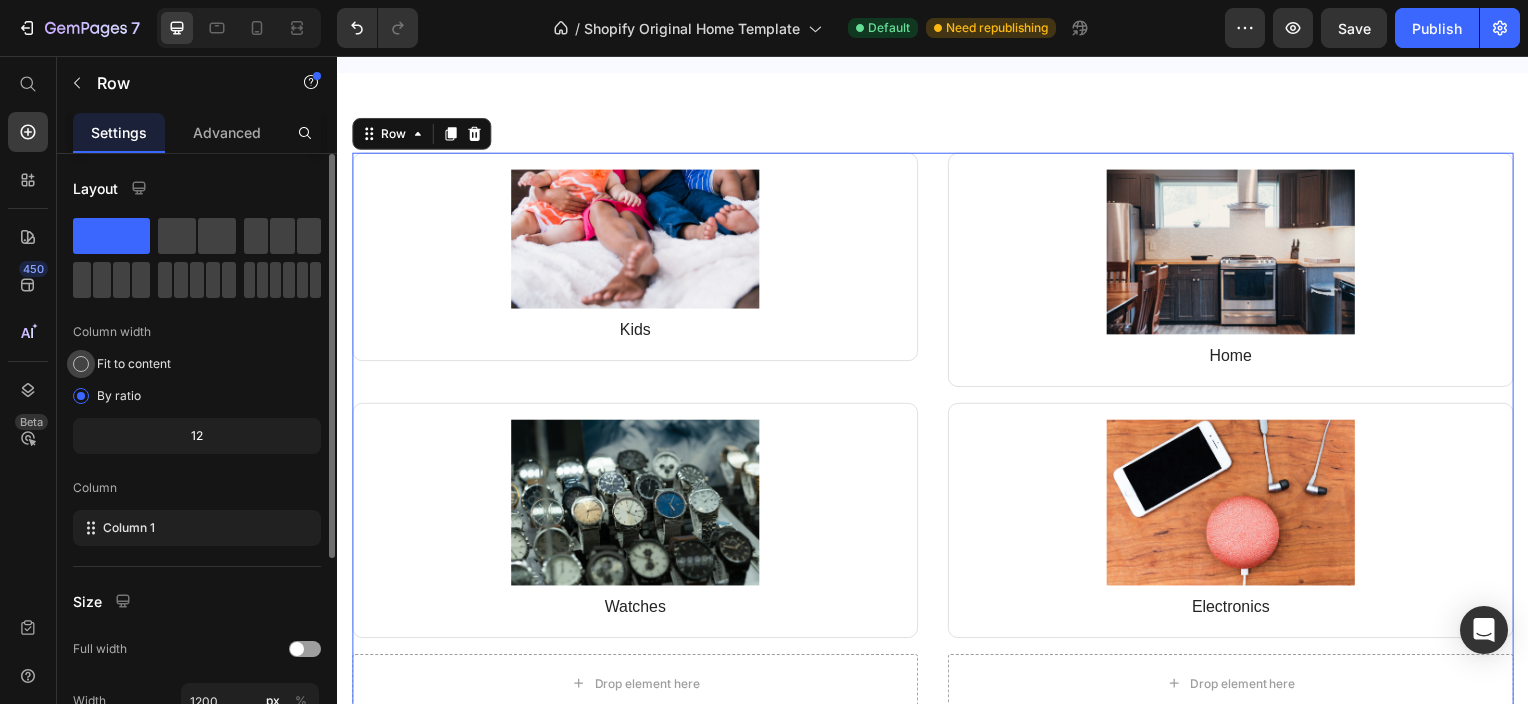 click on "Fit to content" at bounding box center [134, 364] 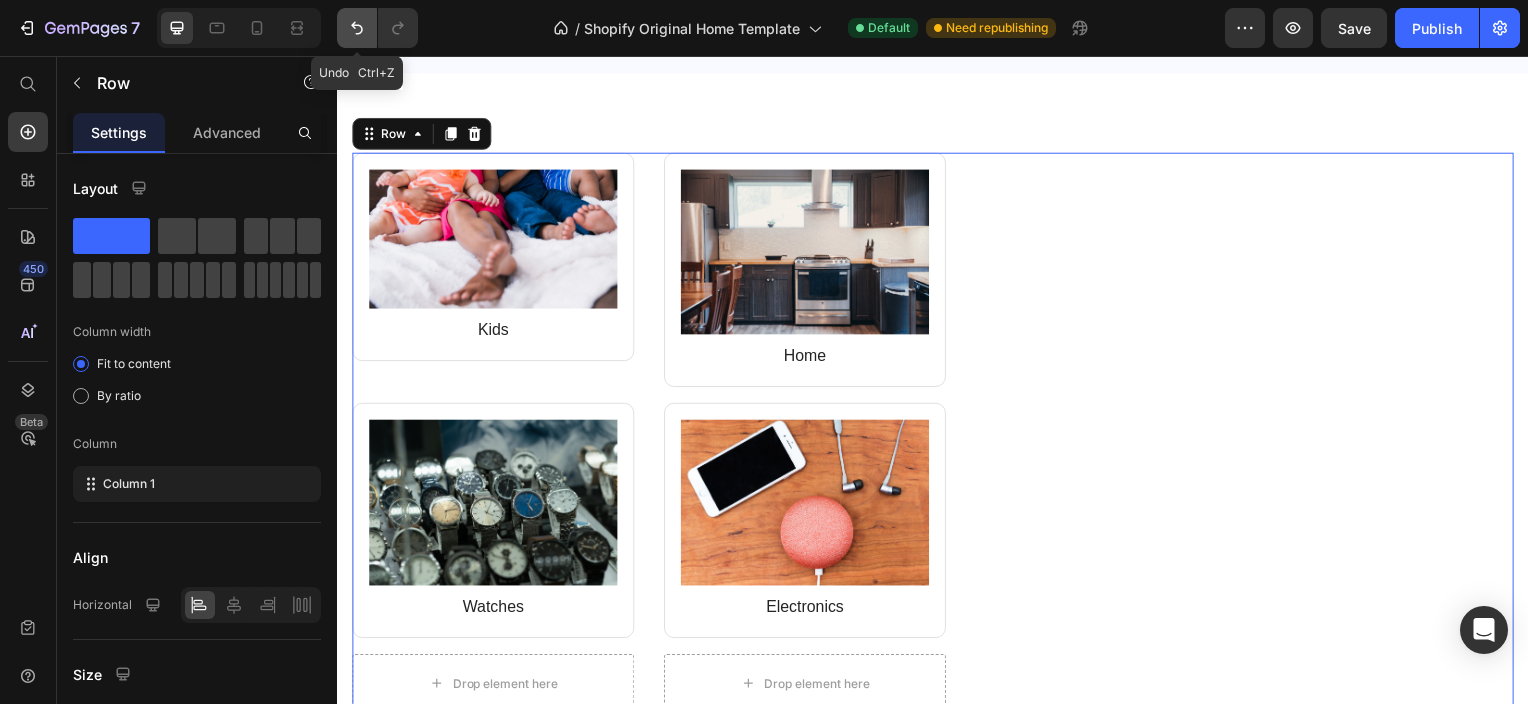 click 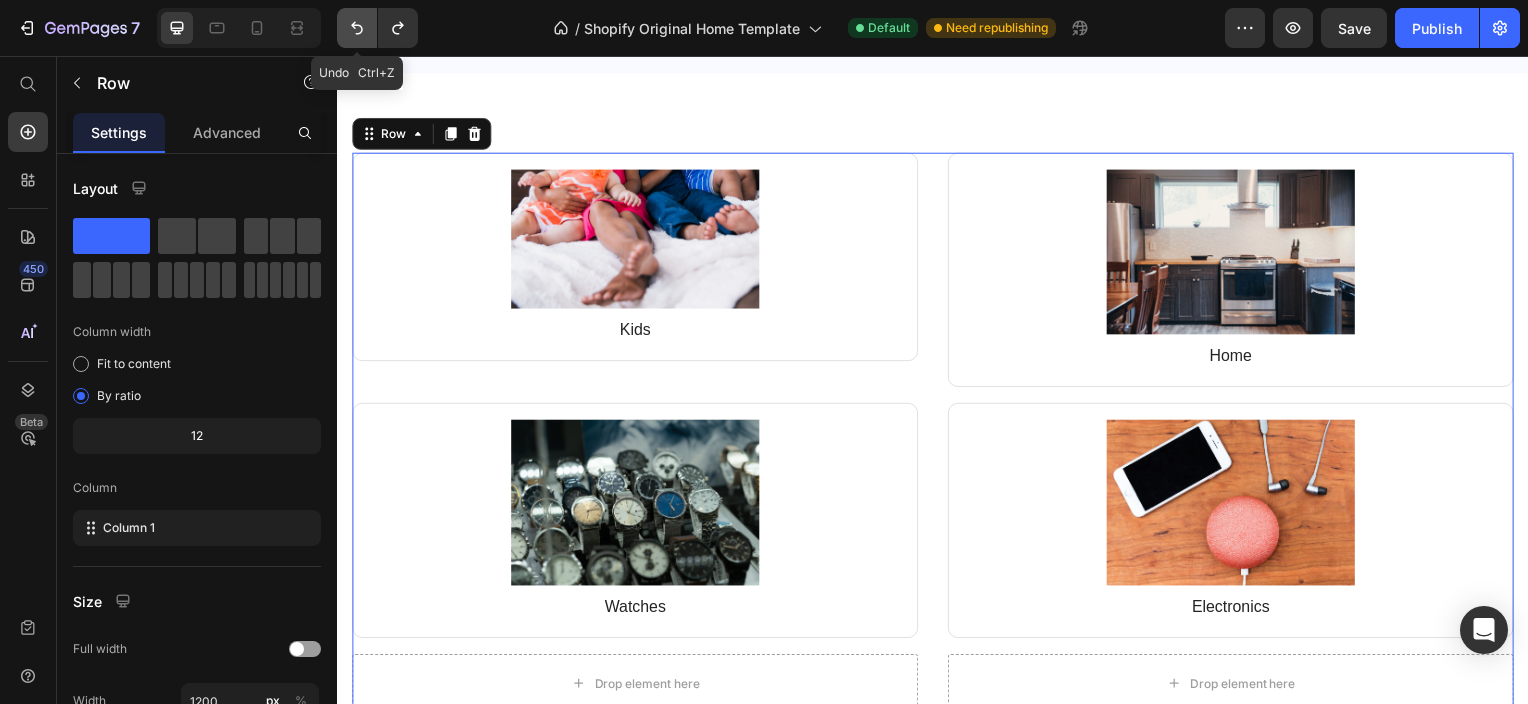 click 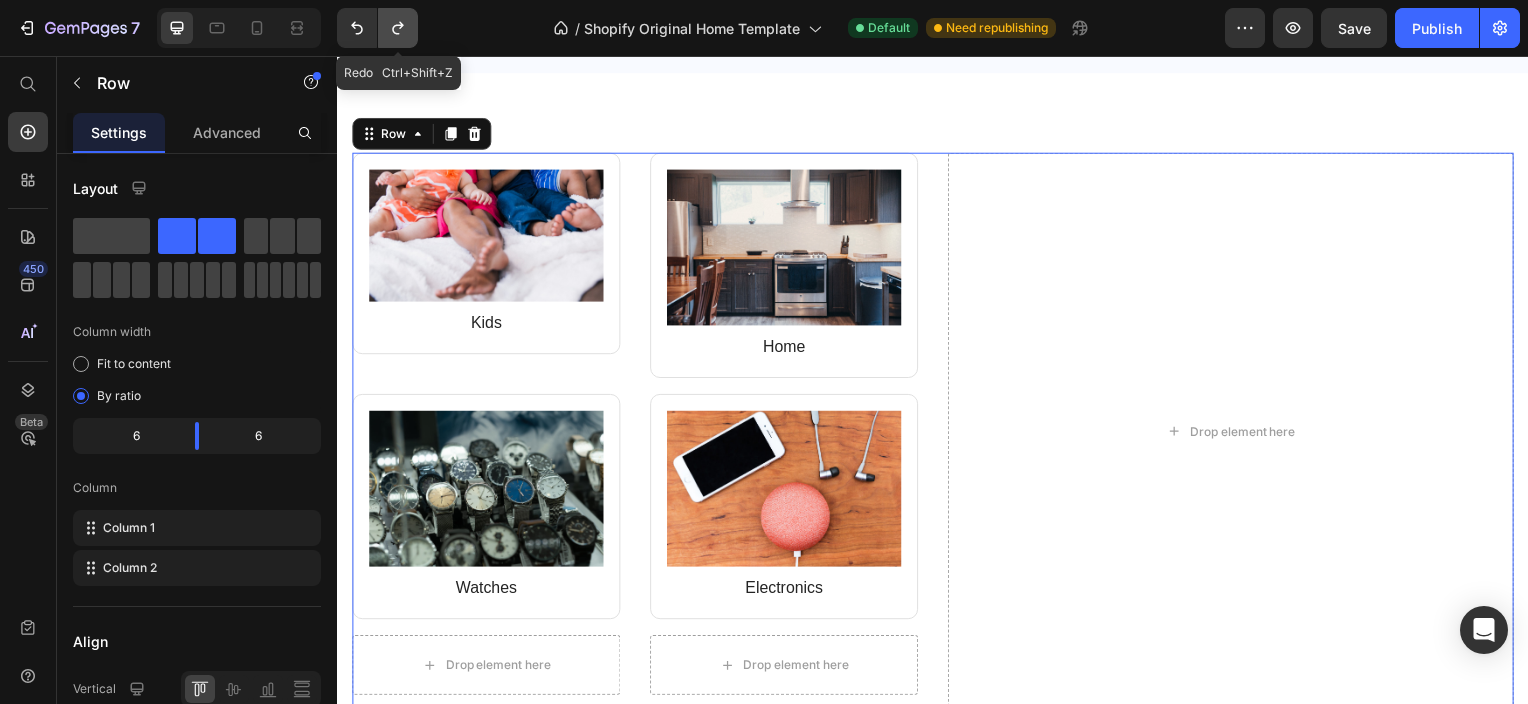 click 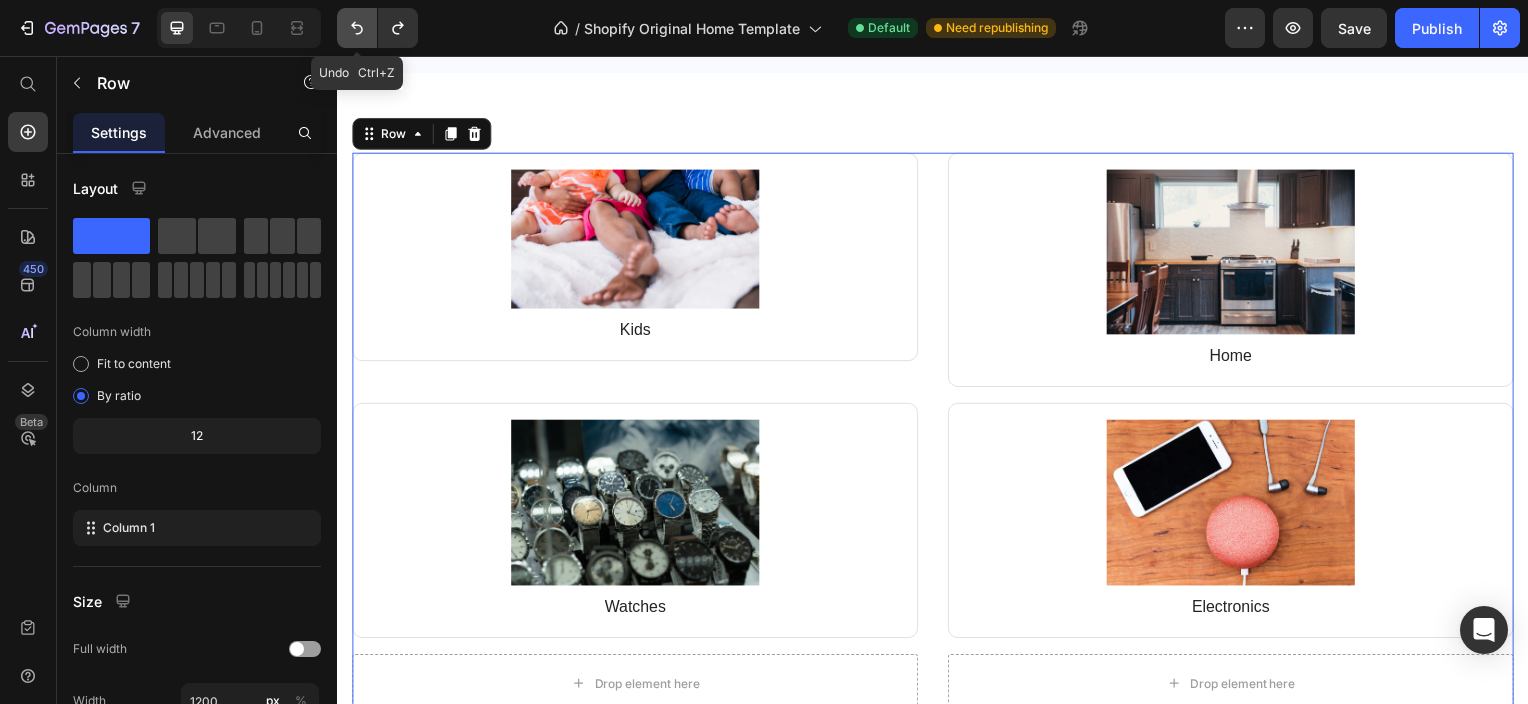 click 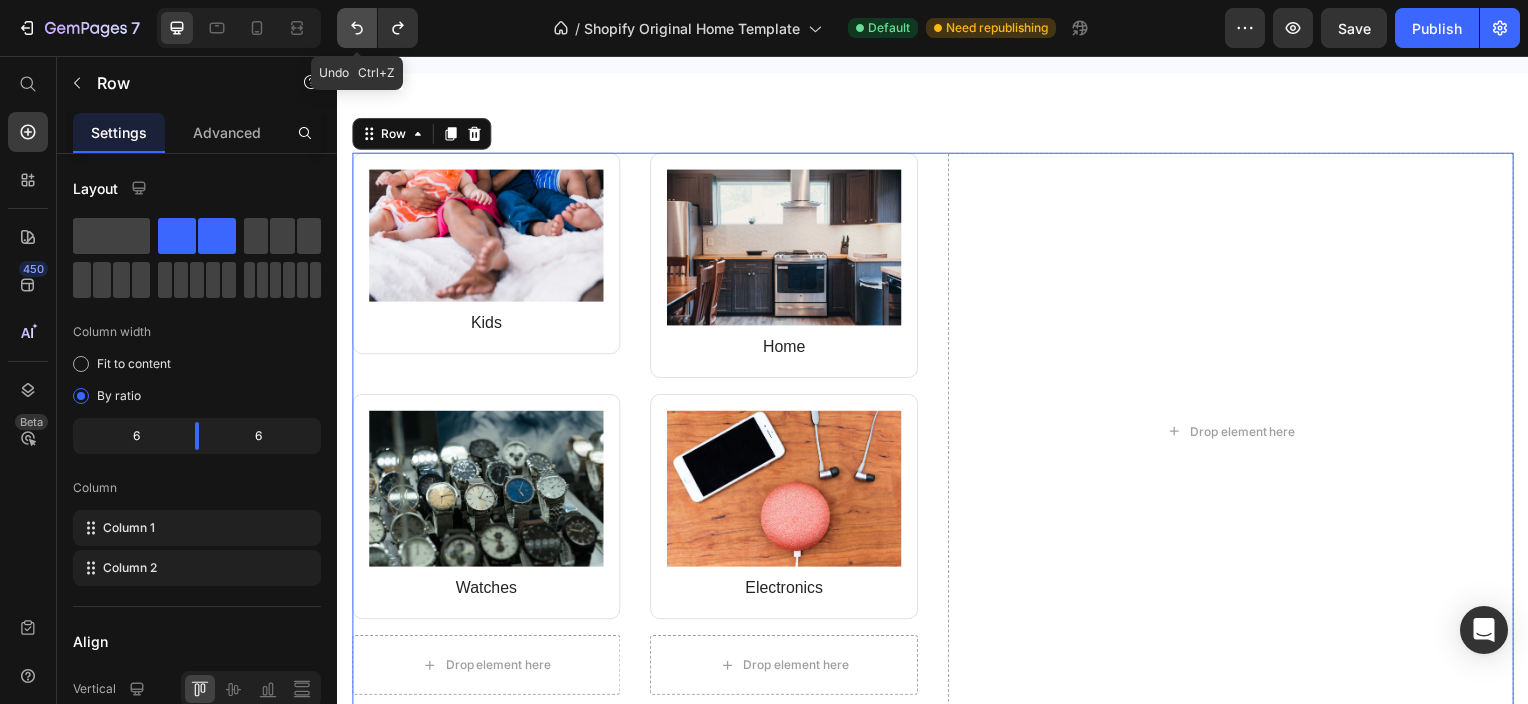 click 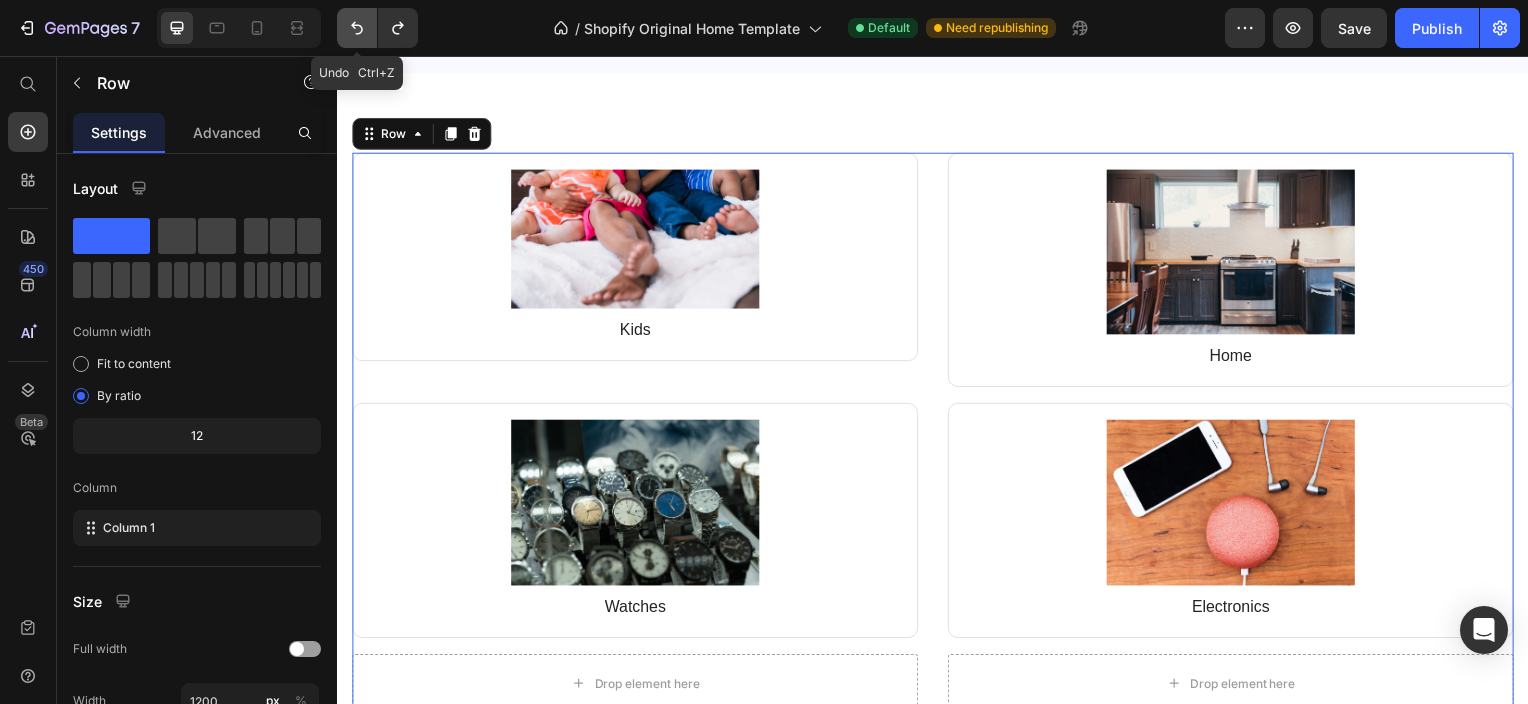 click 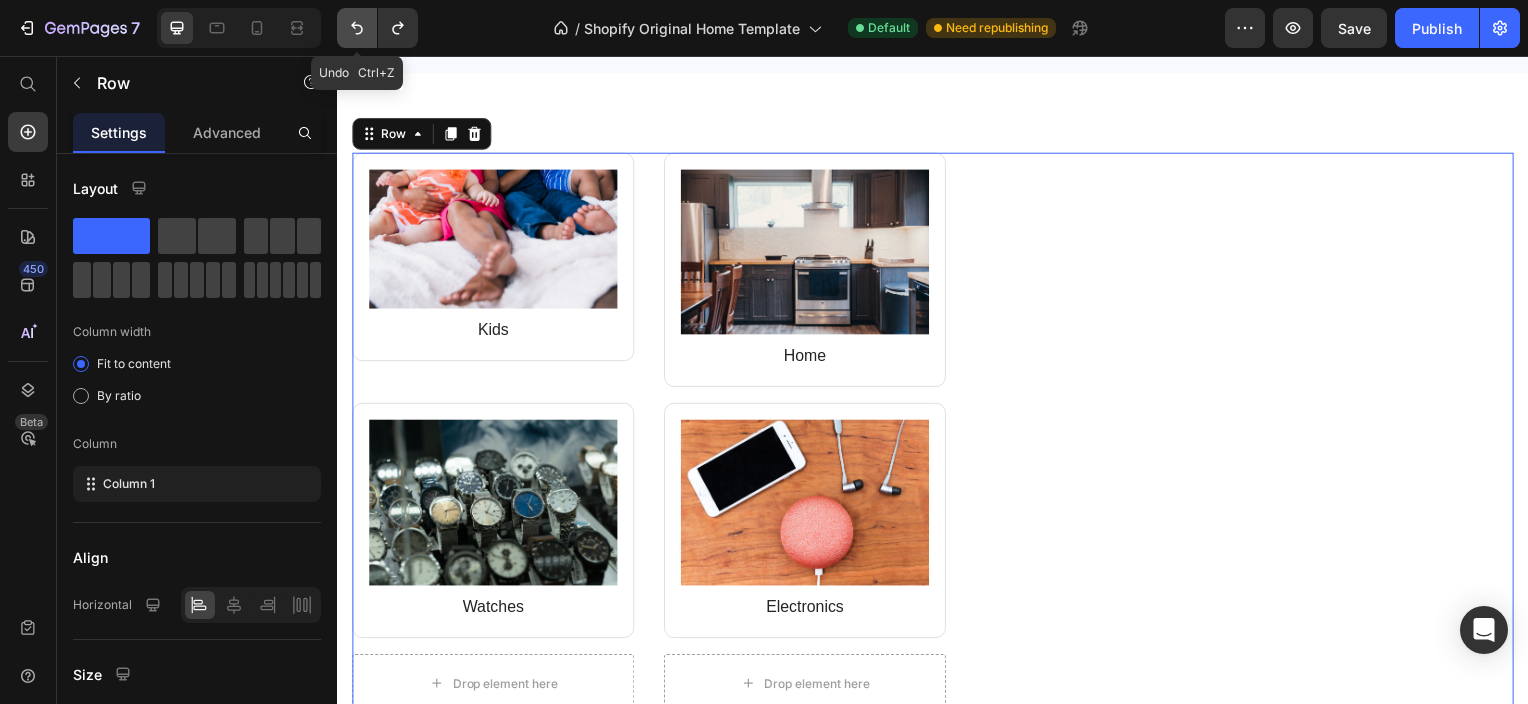 click 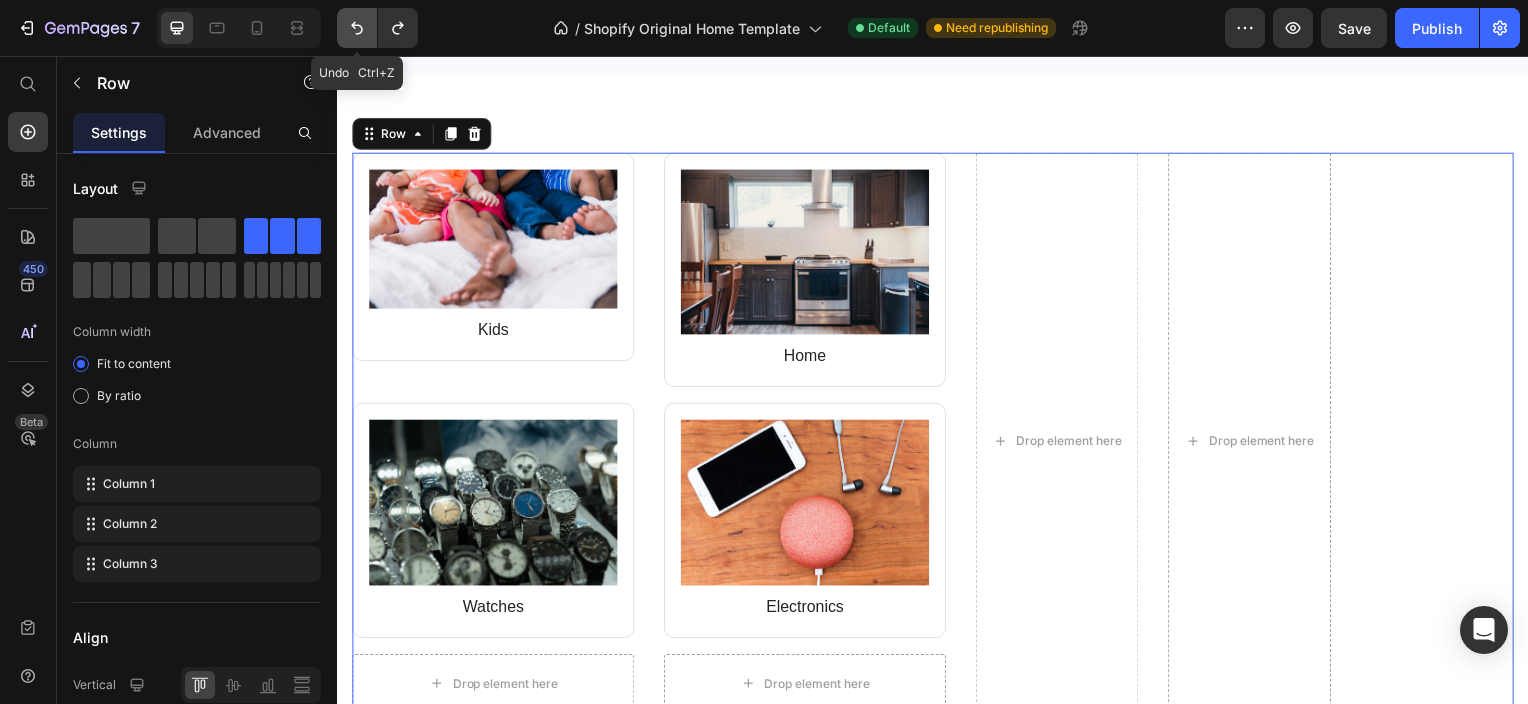 click 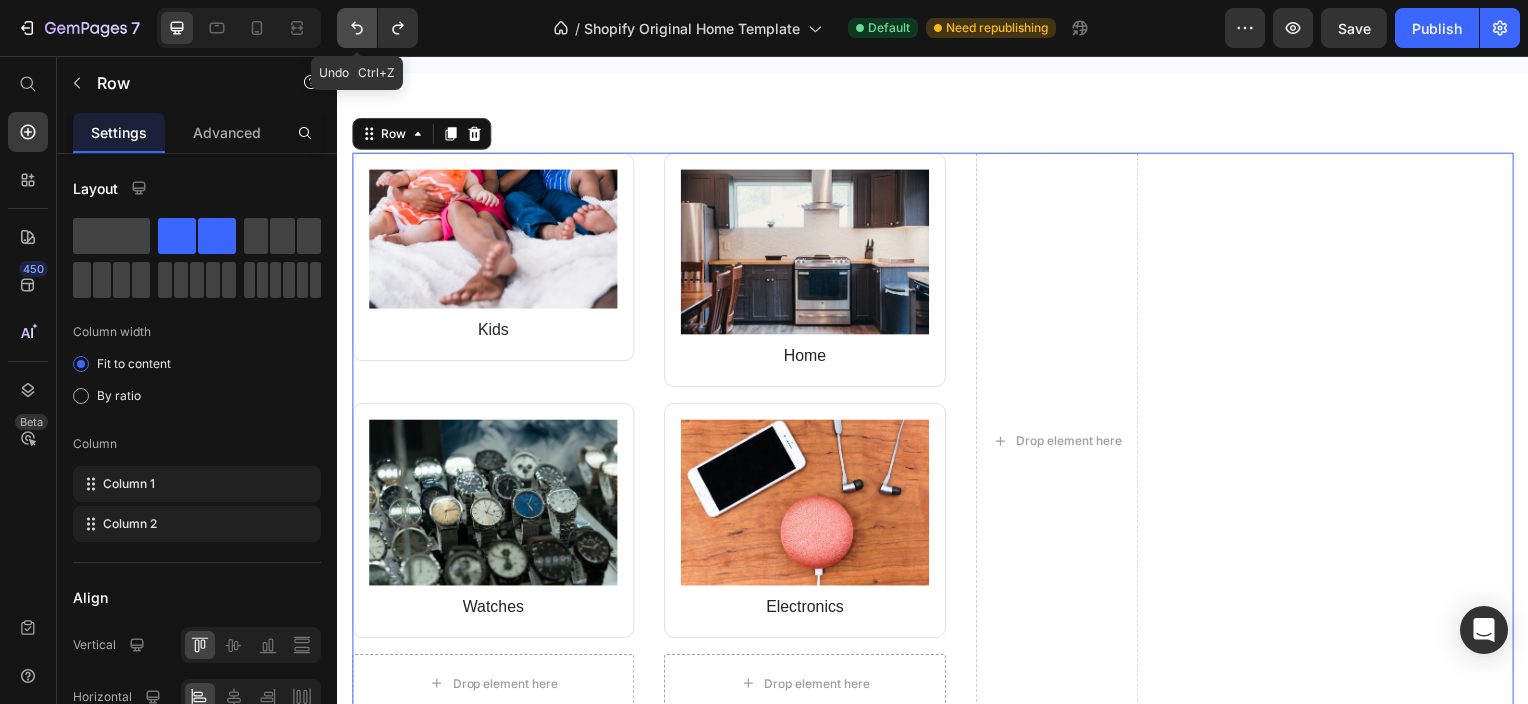 click 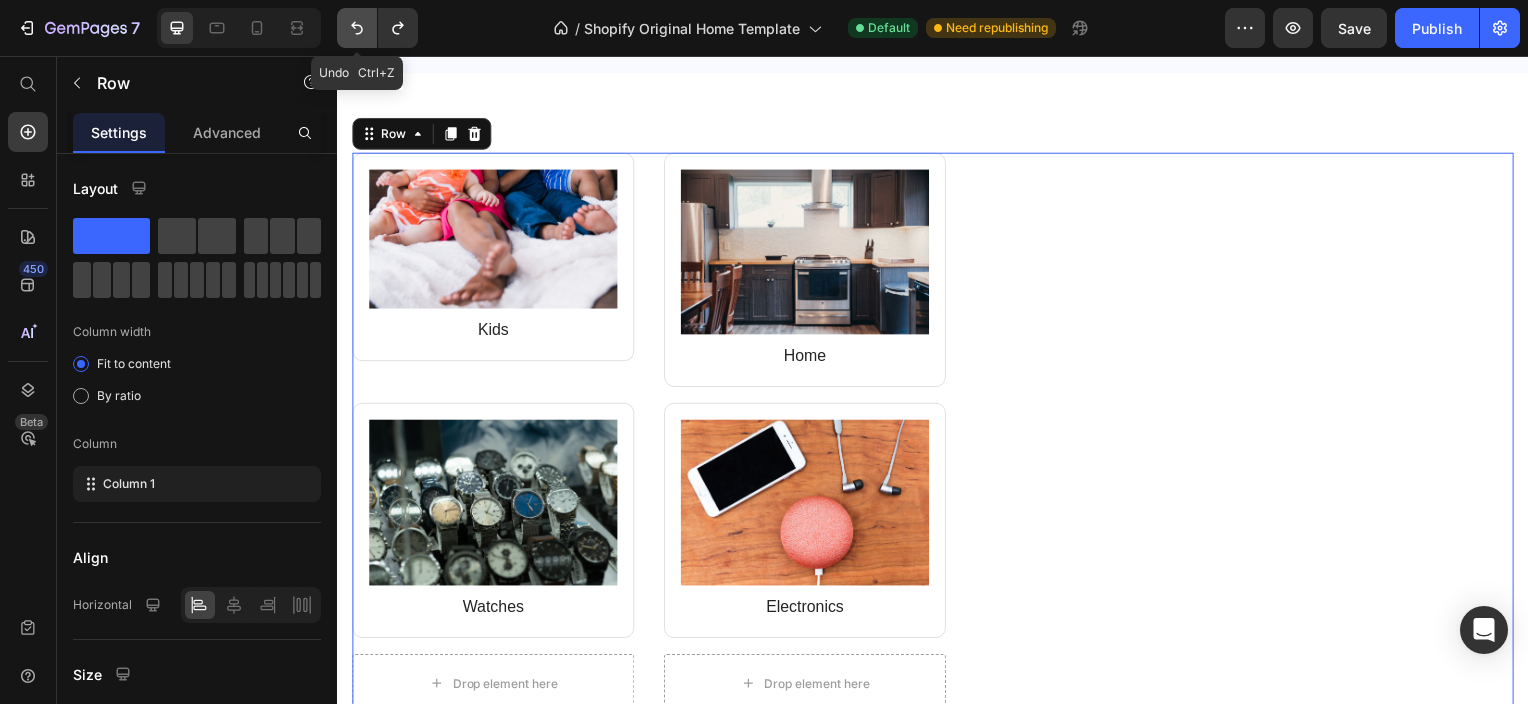 click 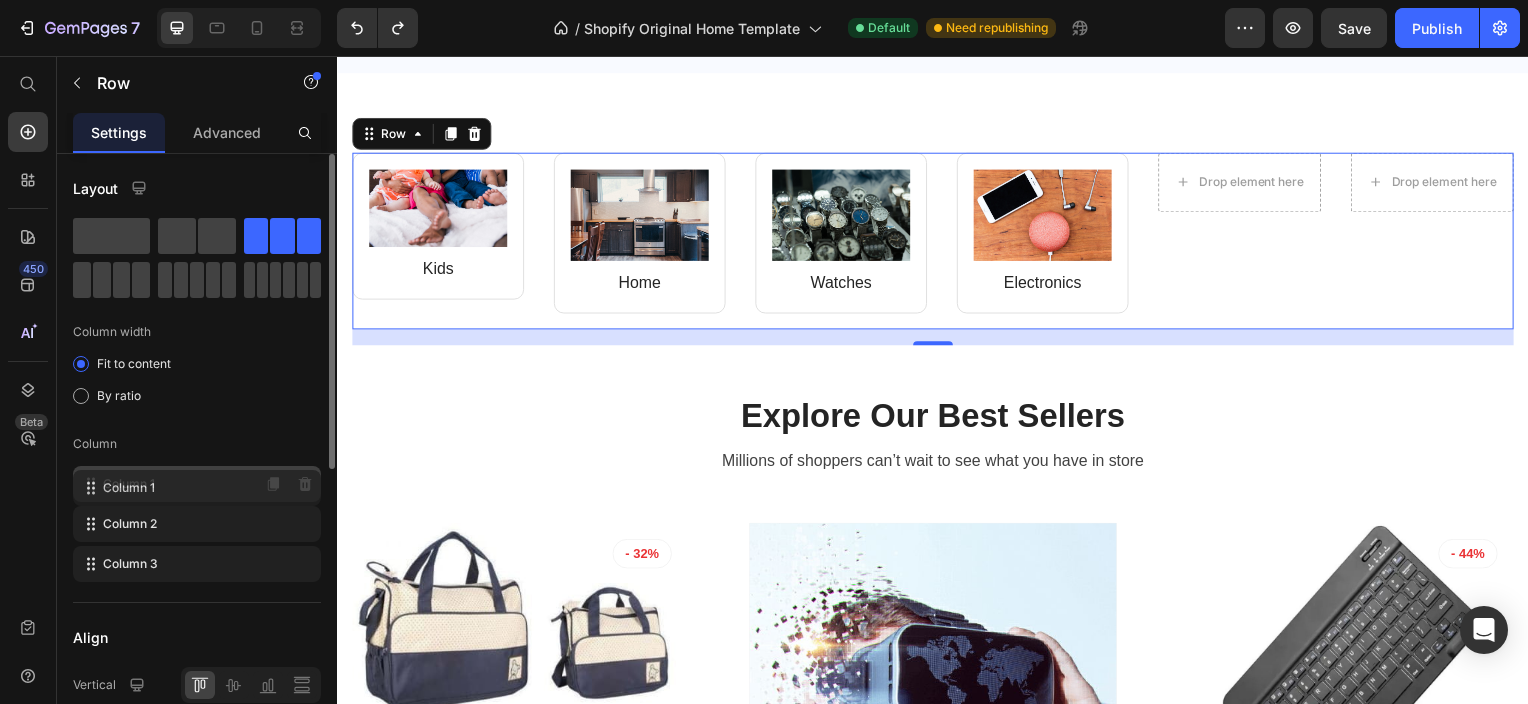click on "Column 1" 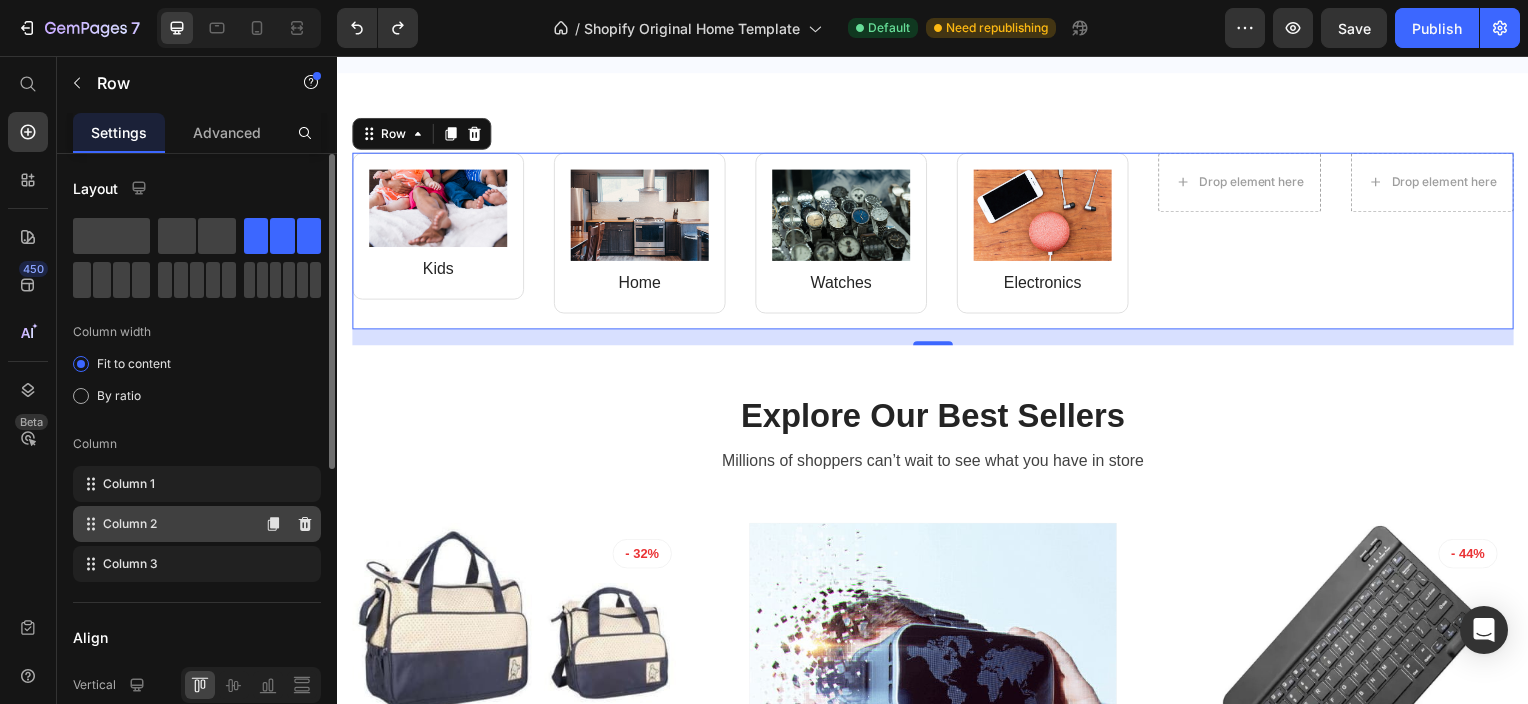 type 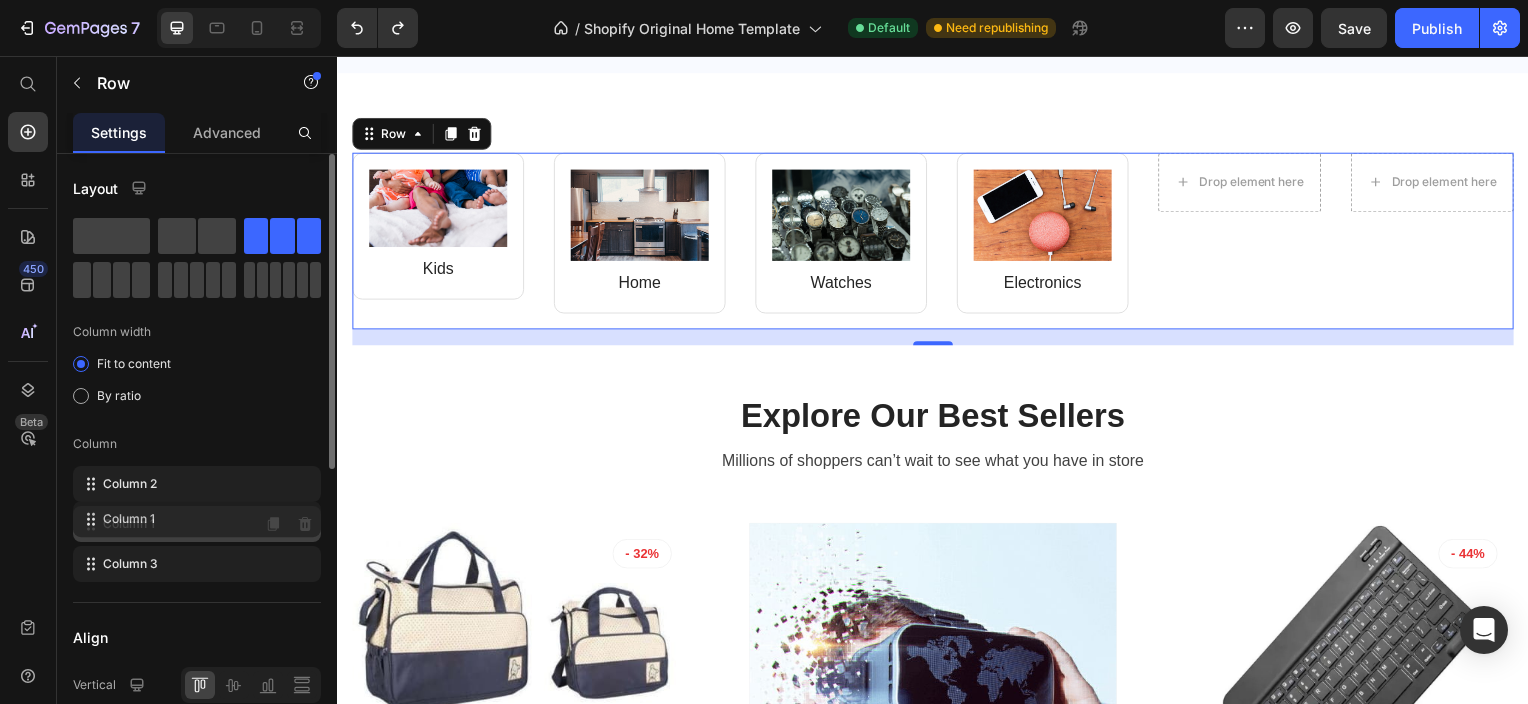 drag, startPoint x: 184, startPoint y: 489, endPoint x: 184, endPoint y: 521, distance: 32 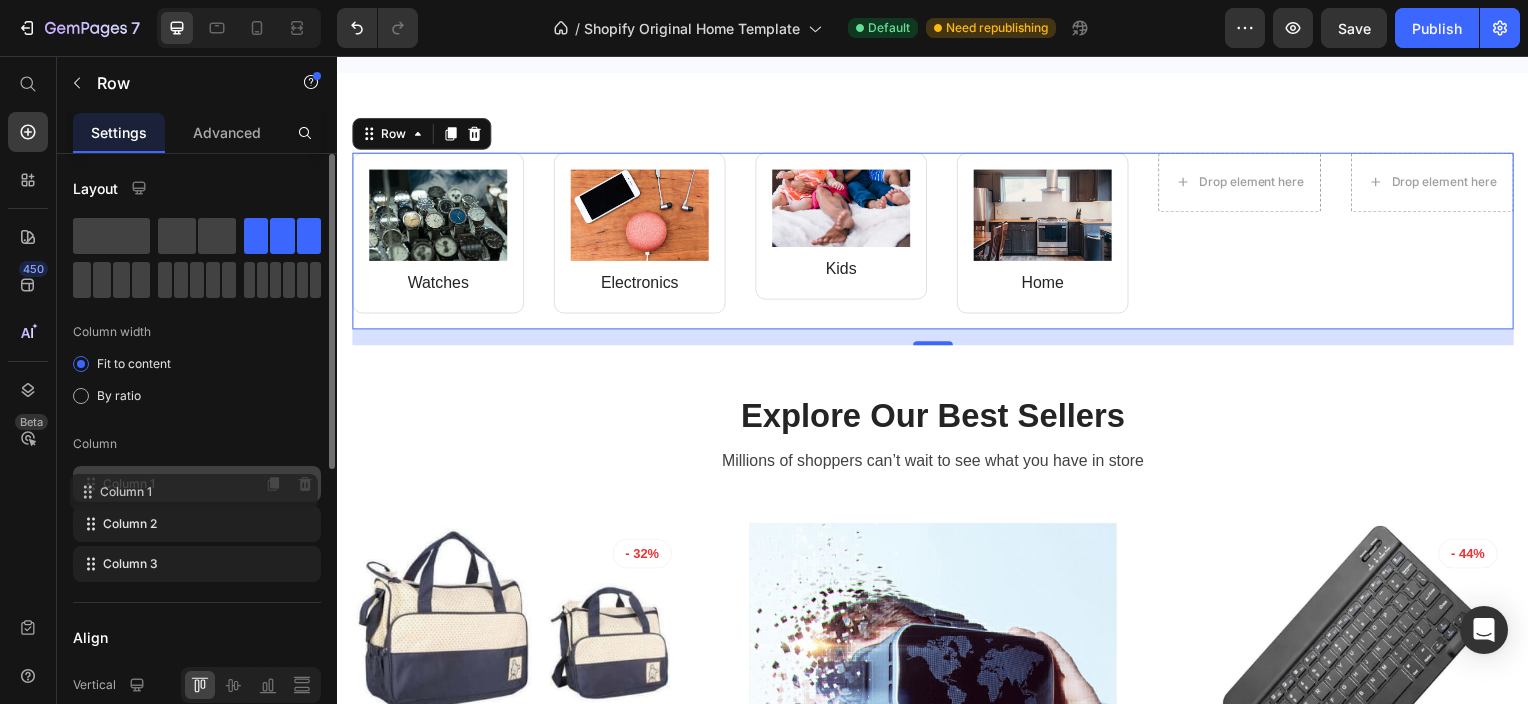 drag, startPoint x: 180, startPoint y: 523, endPoint x: 176, endPoint y: 487, distance: 36.221542 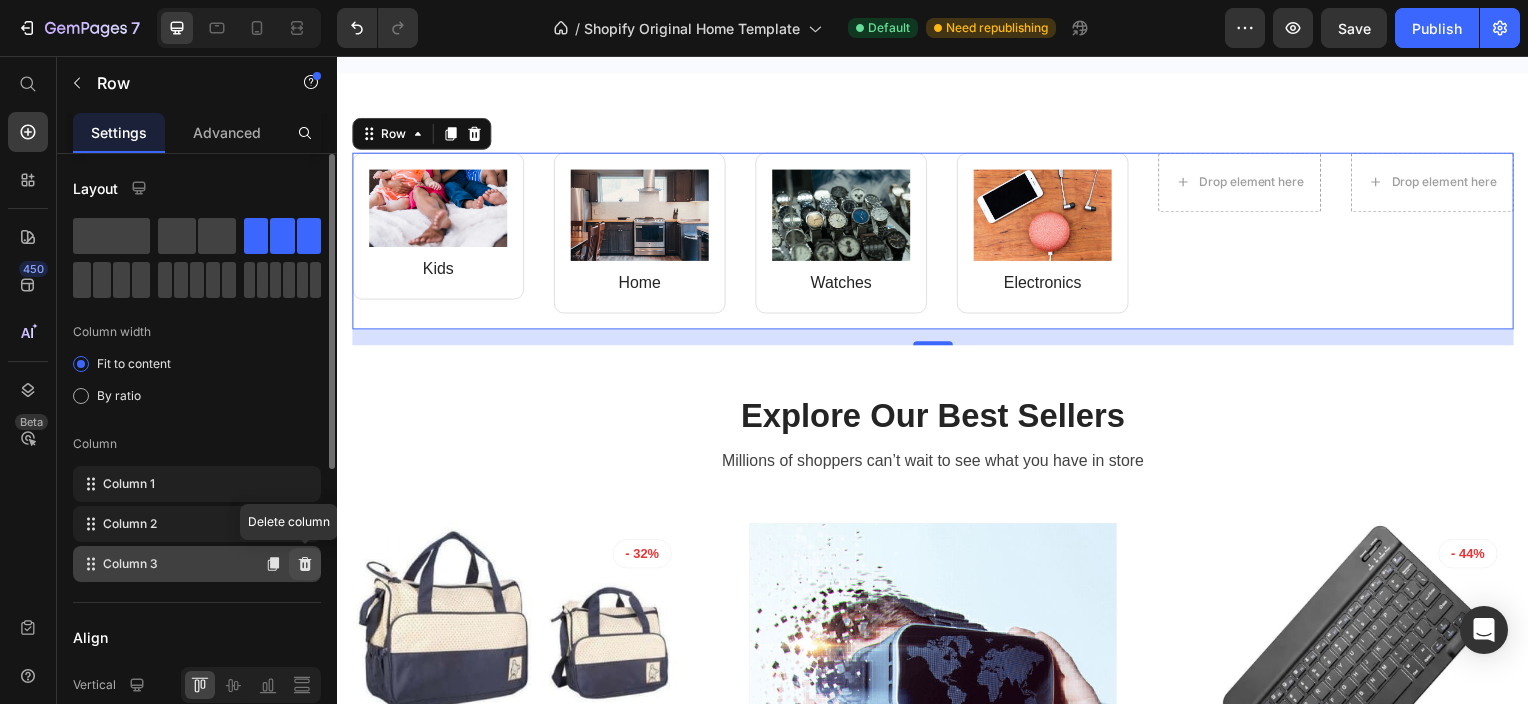 click 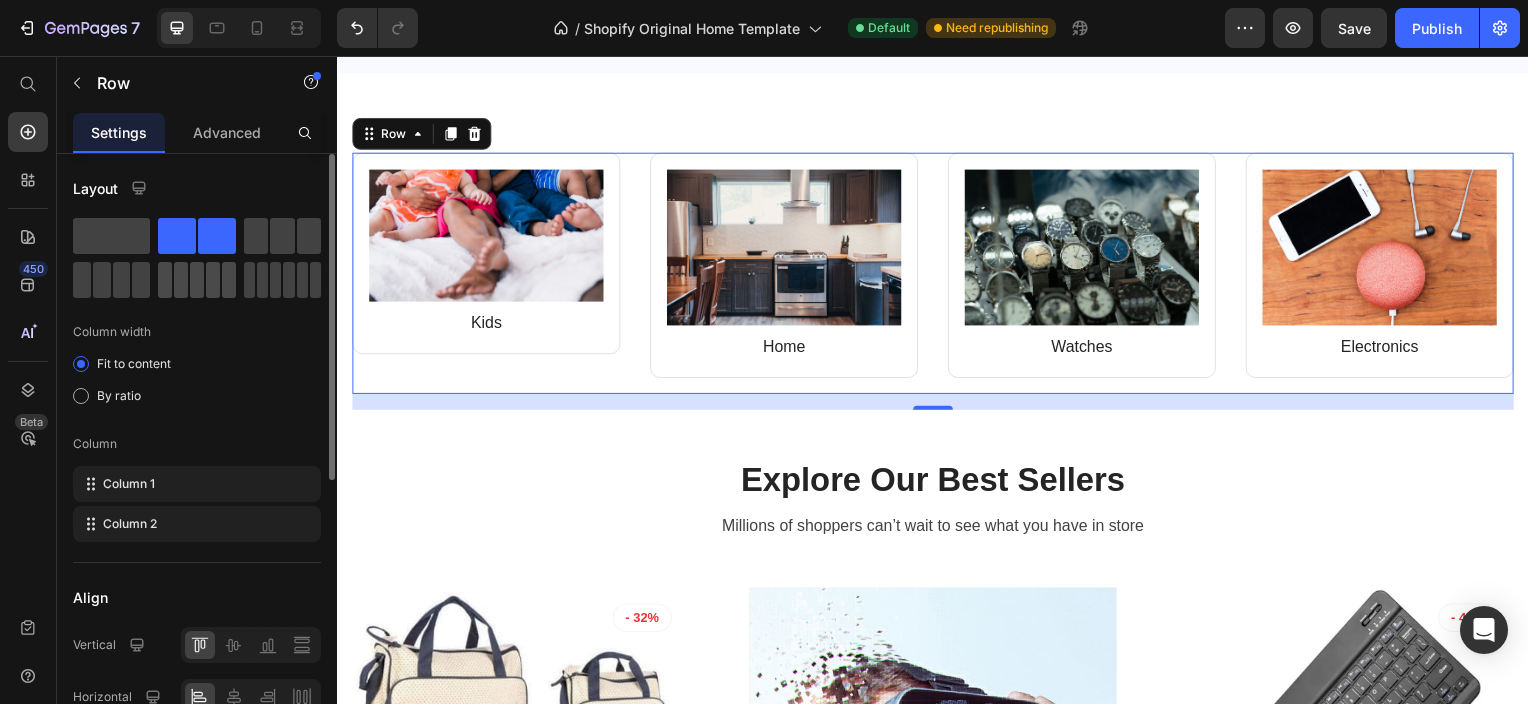 click 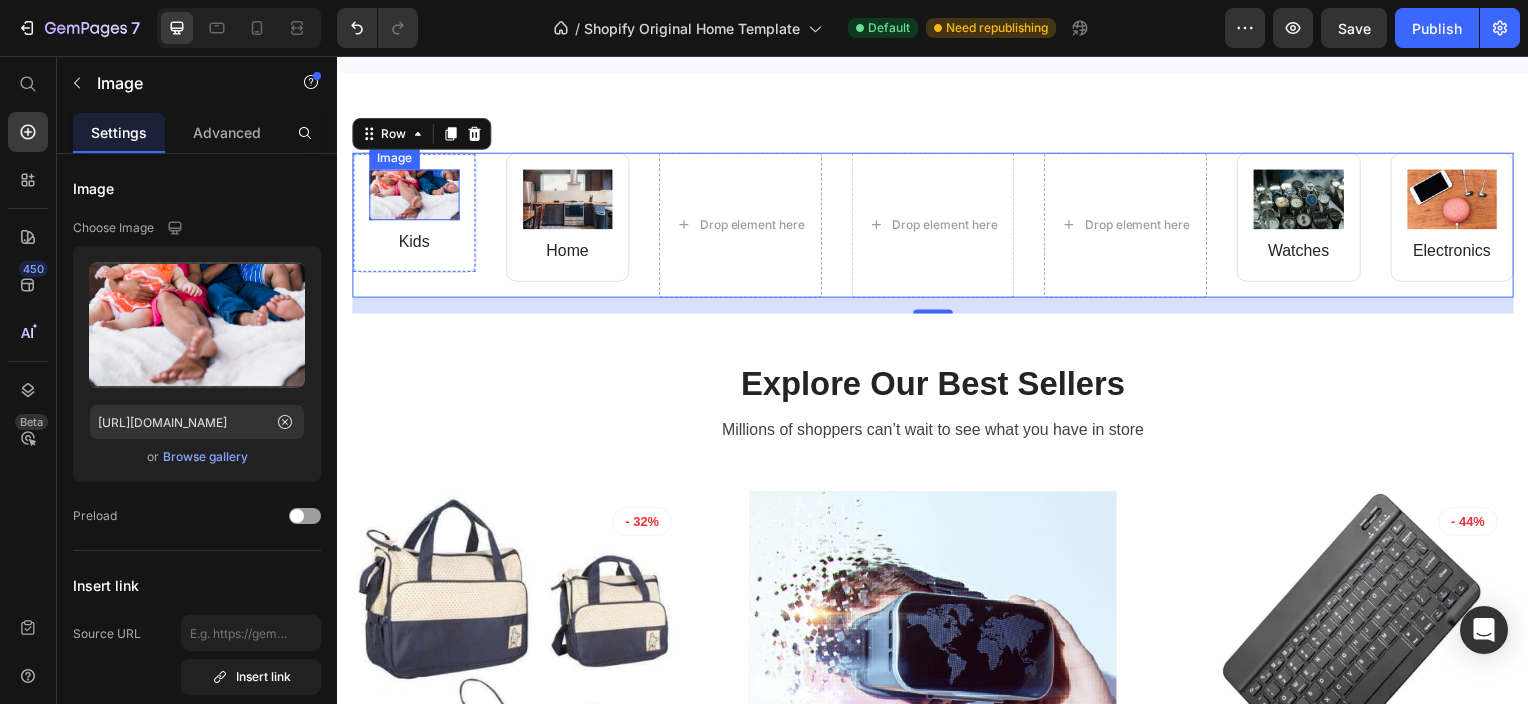 click at bounding box center [414, 195] 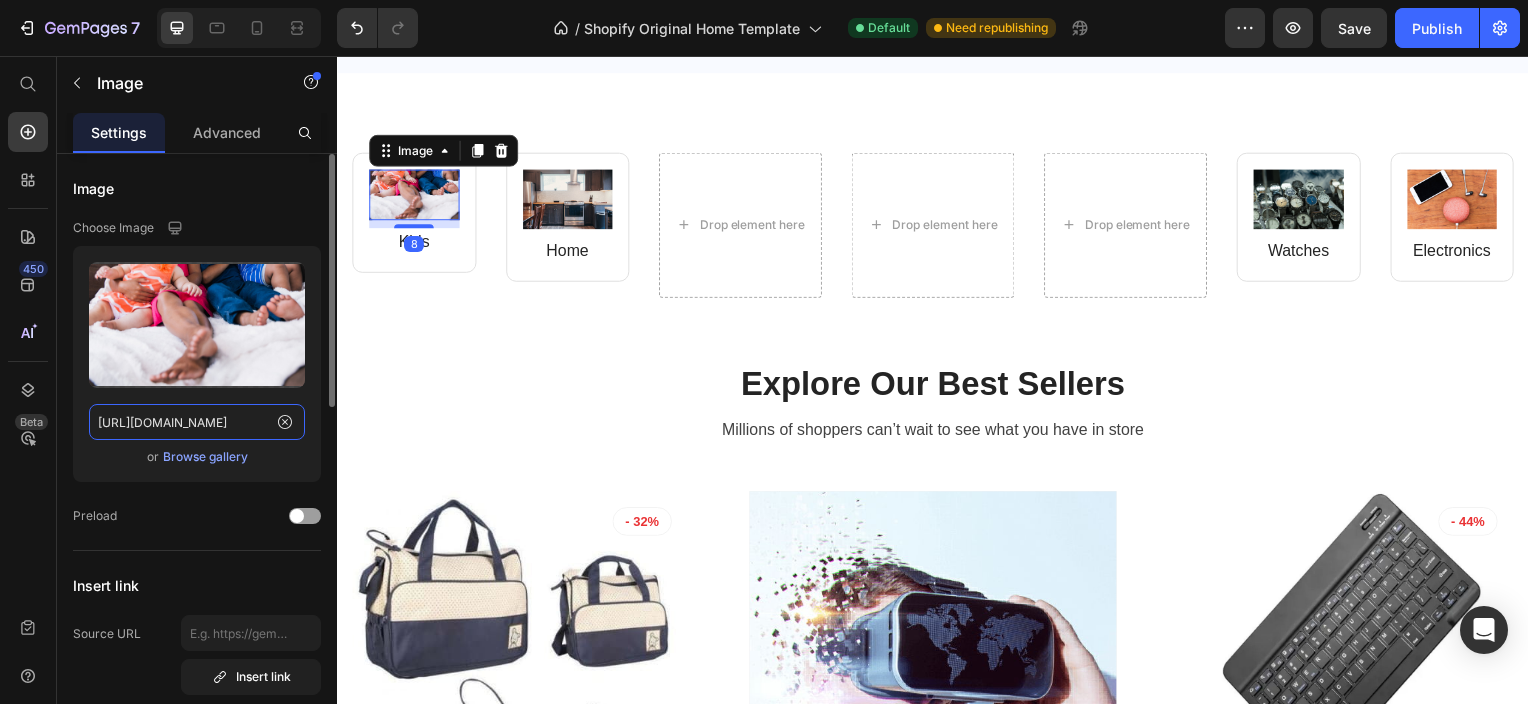 click on "https://www.kave.co.za/cdn/shop/files/kids-feet.jpg?v=1748451999&width=1070" 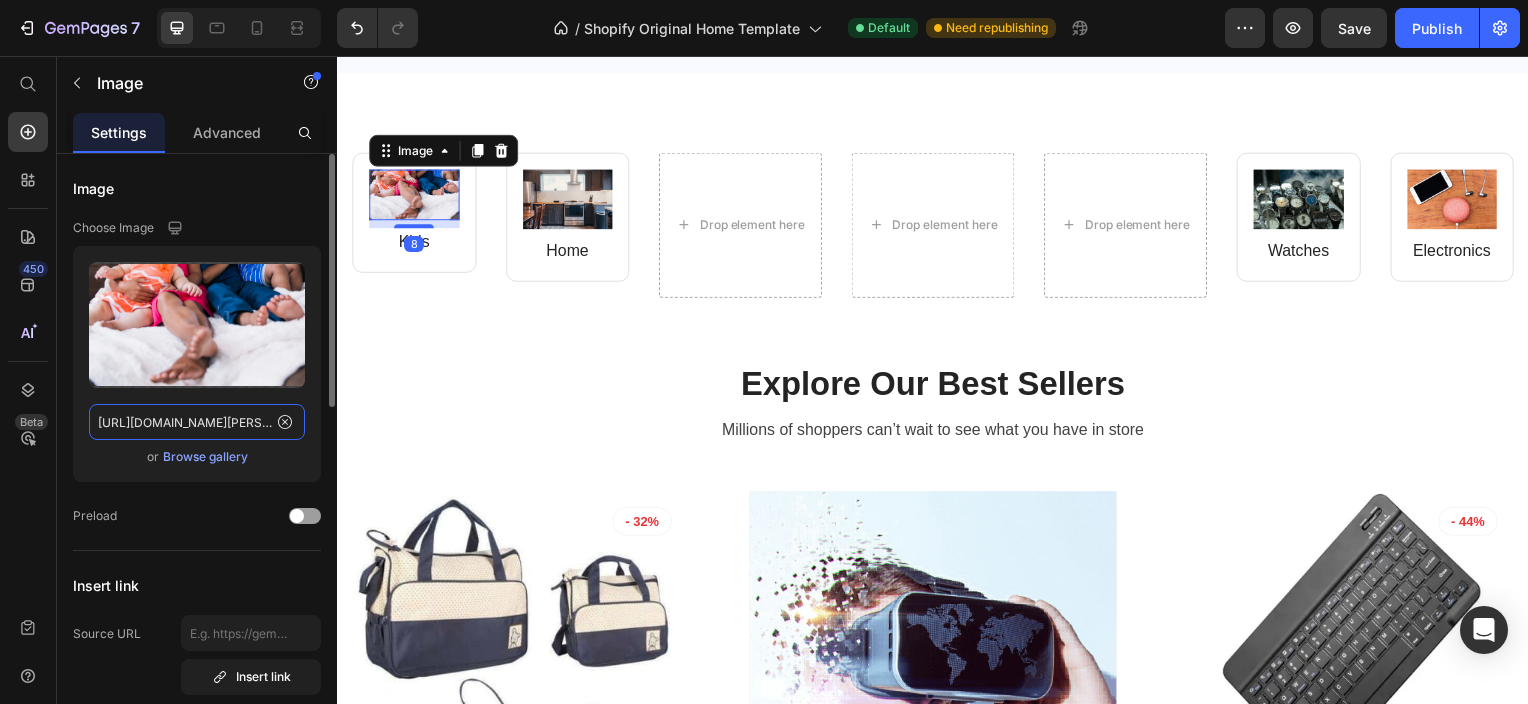 scroll, scrollTop: 0, scrollLeft: 799, axis: horizontal 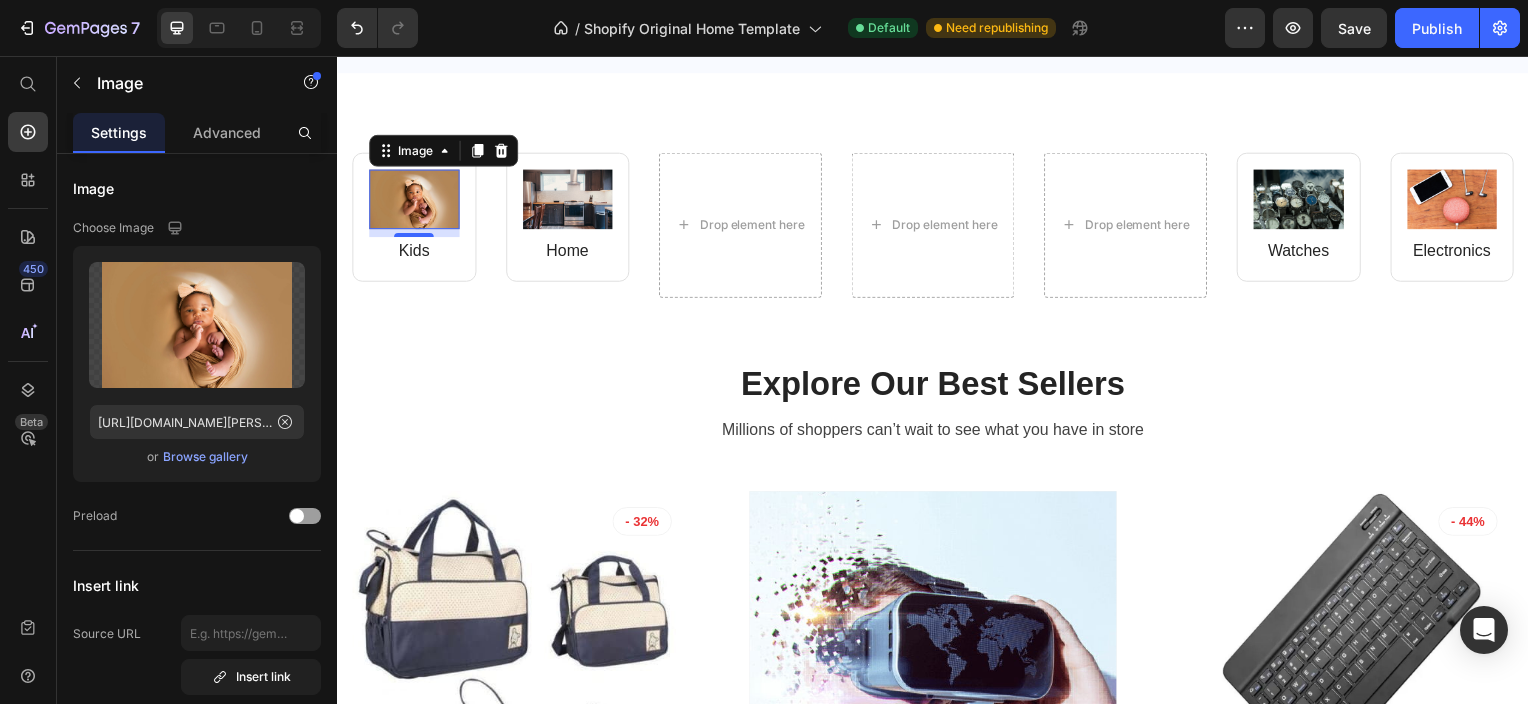 click on "8" at bounding box center [414, 254] 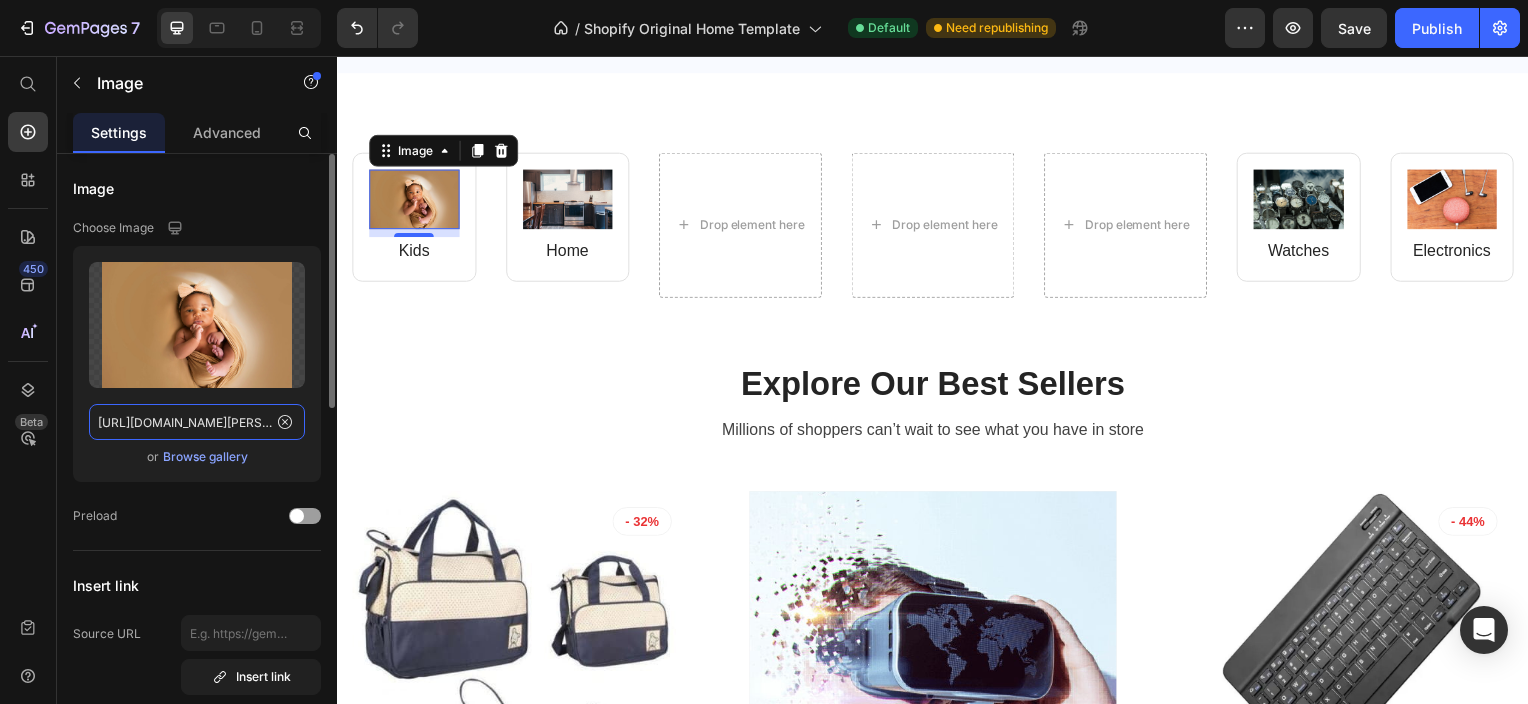 click on "https://www.kave.co.za/cdn/shop/collections/pexels-michael-zolowere-phiri-1522750-18354597_a9f0776a-10f2-4e90-a62a-5f79ae02bc37.jpg?v=1752167583&width=1070" 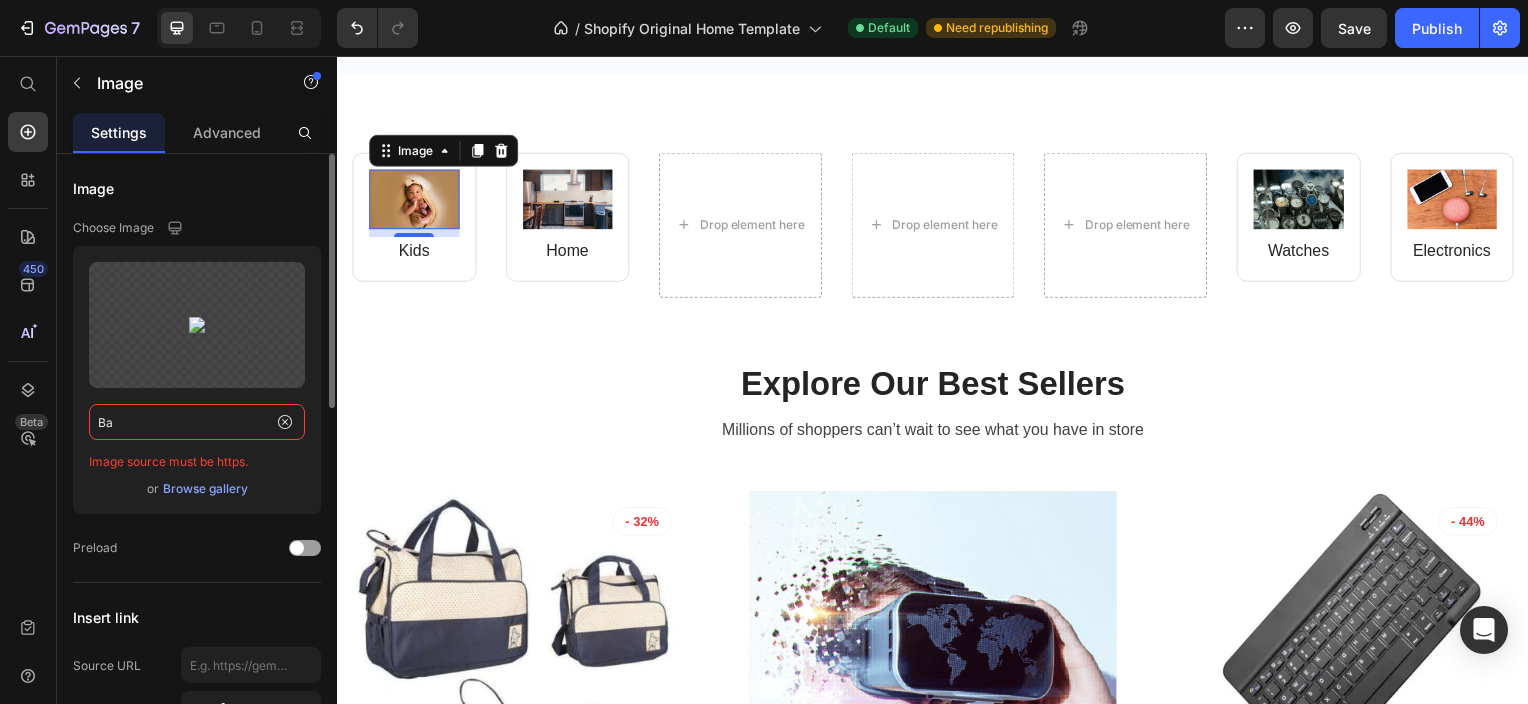 type on "B" 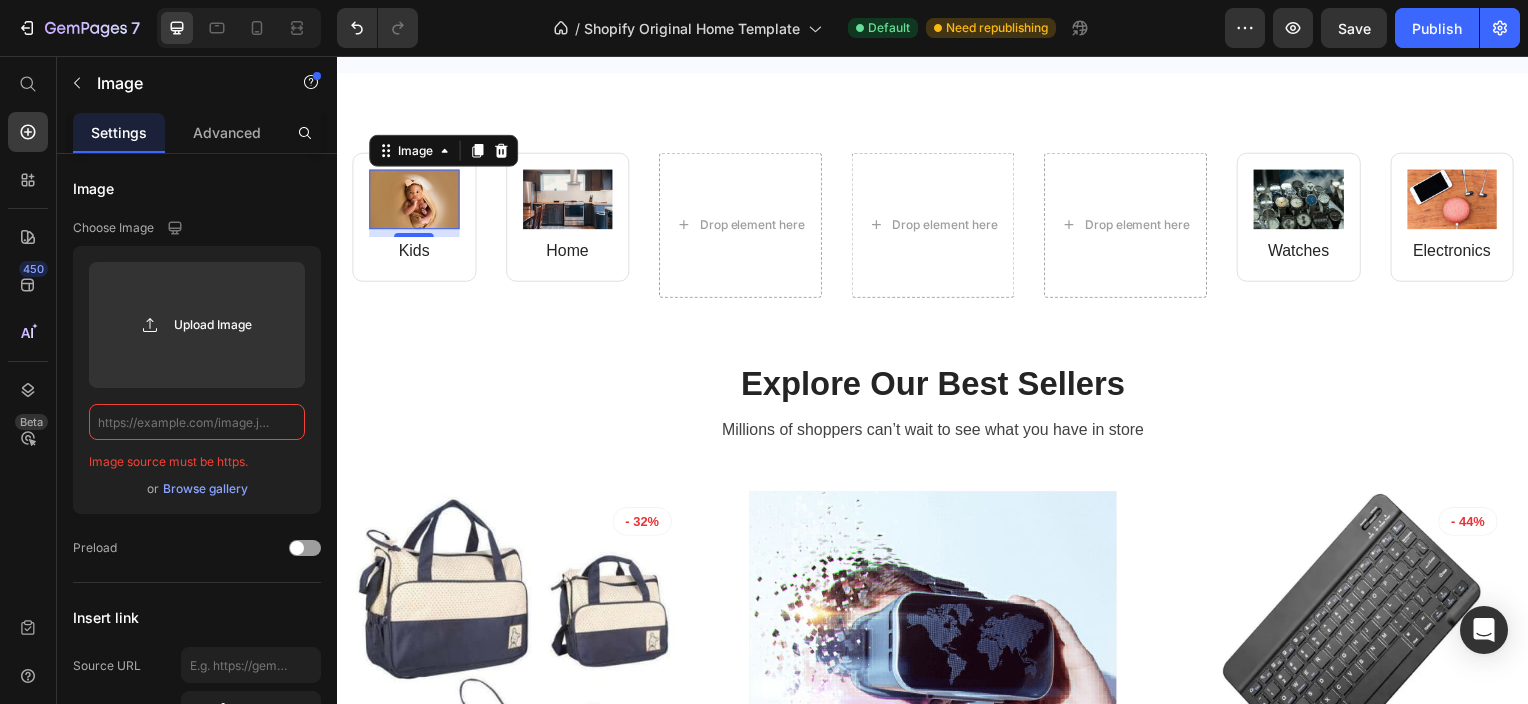 type 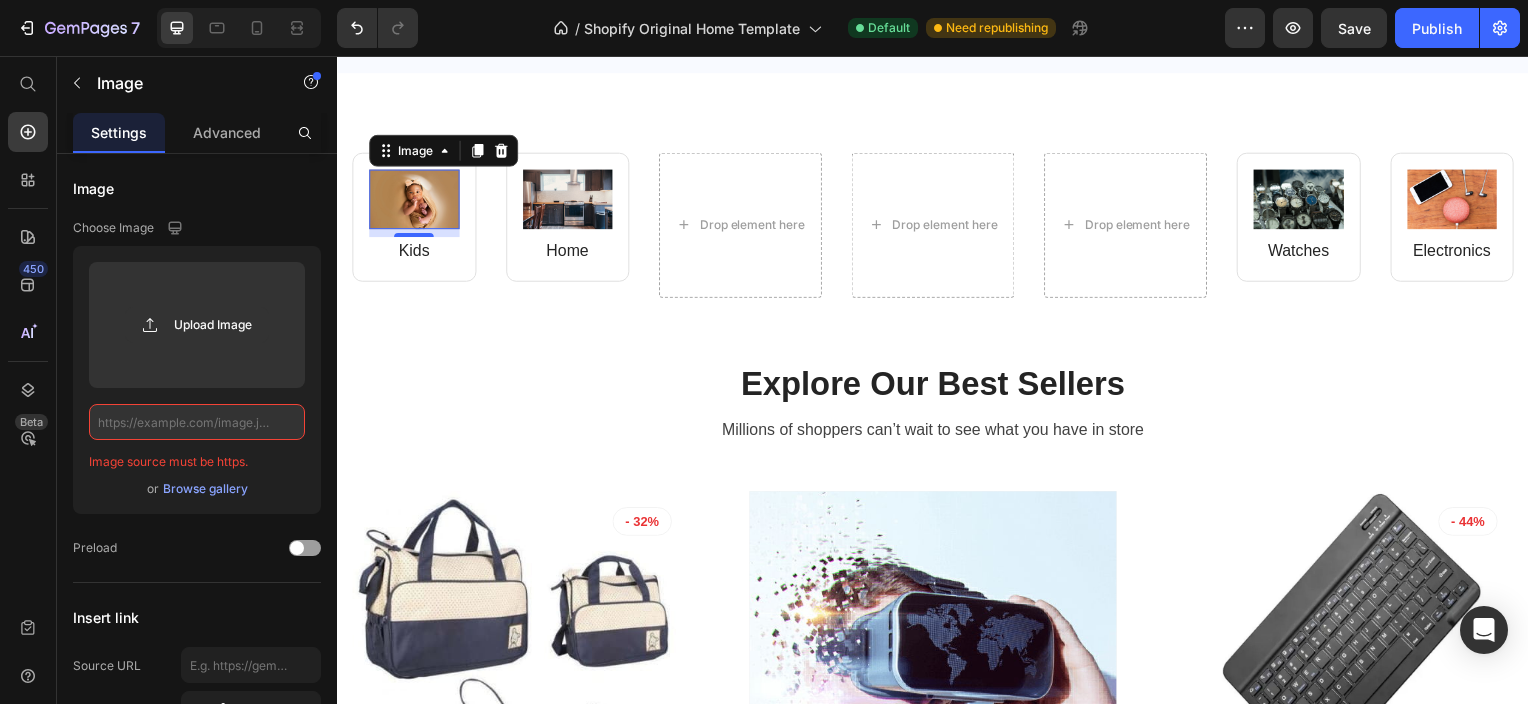 click on "8" at bounding box center [414, 254] 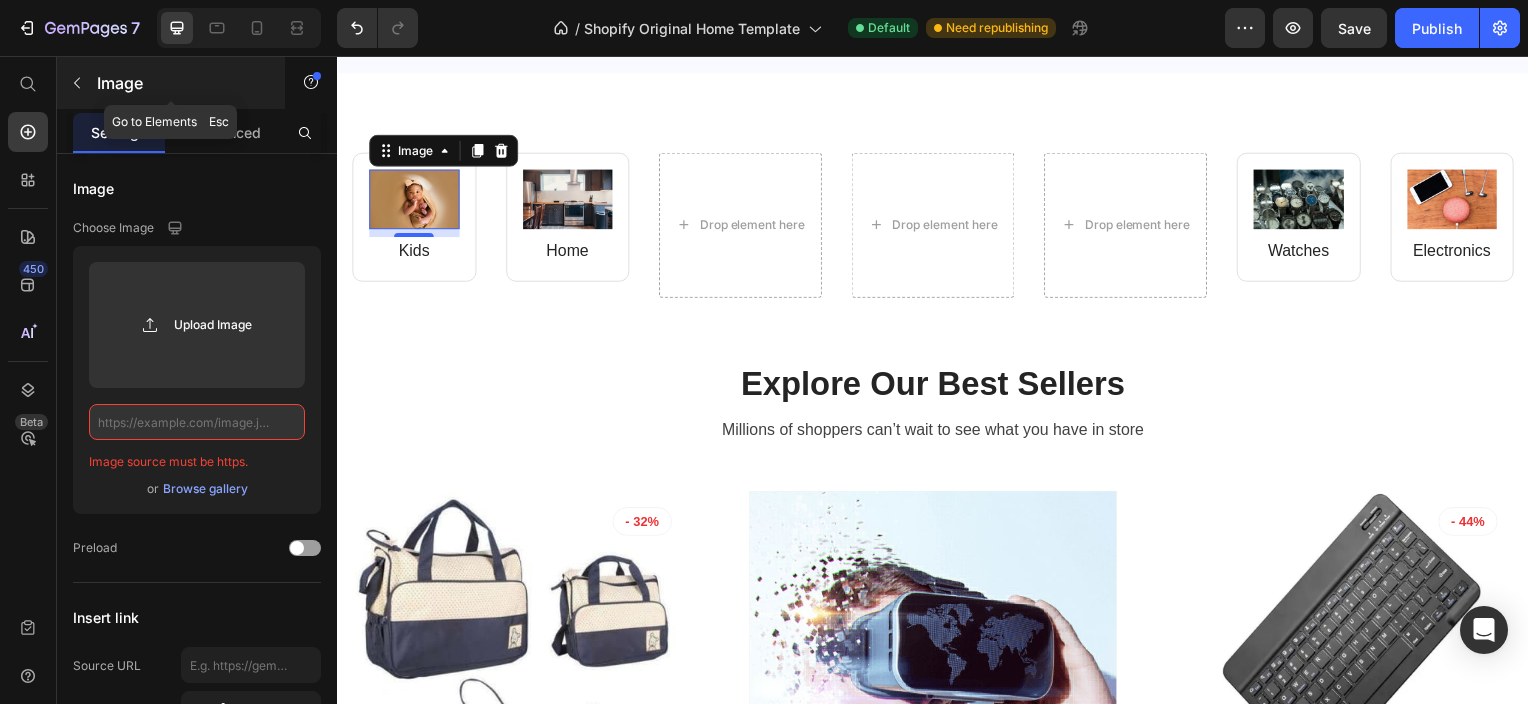 click 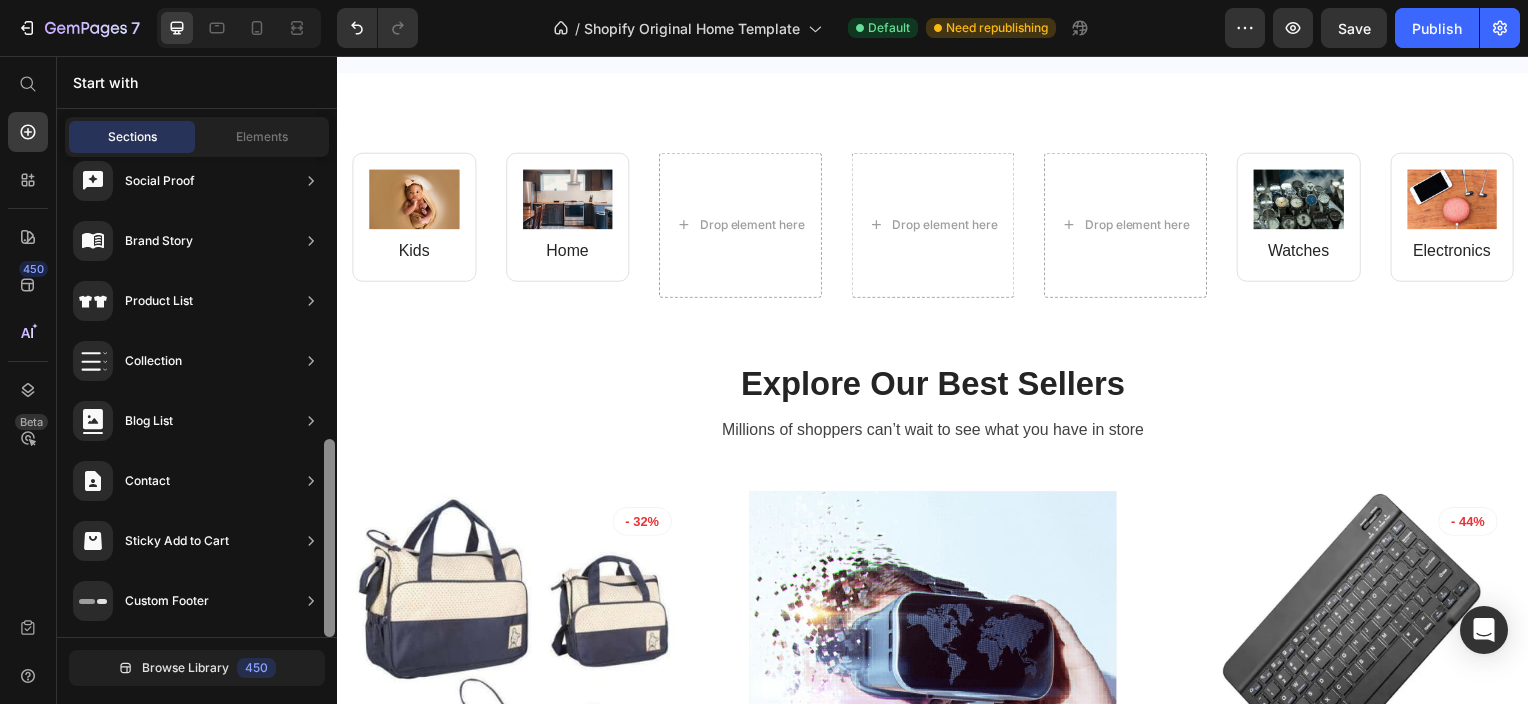 scroll, scrollTop: 198, scrollLeft: 0, axis: vertical 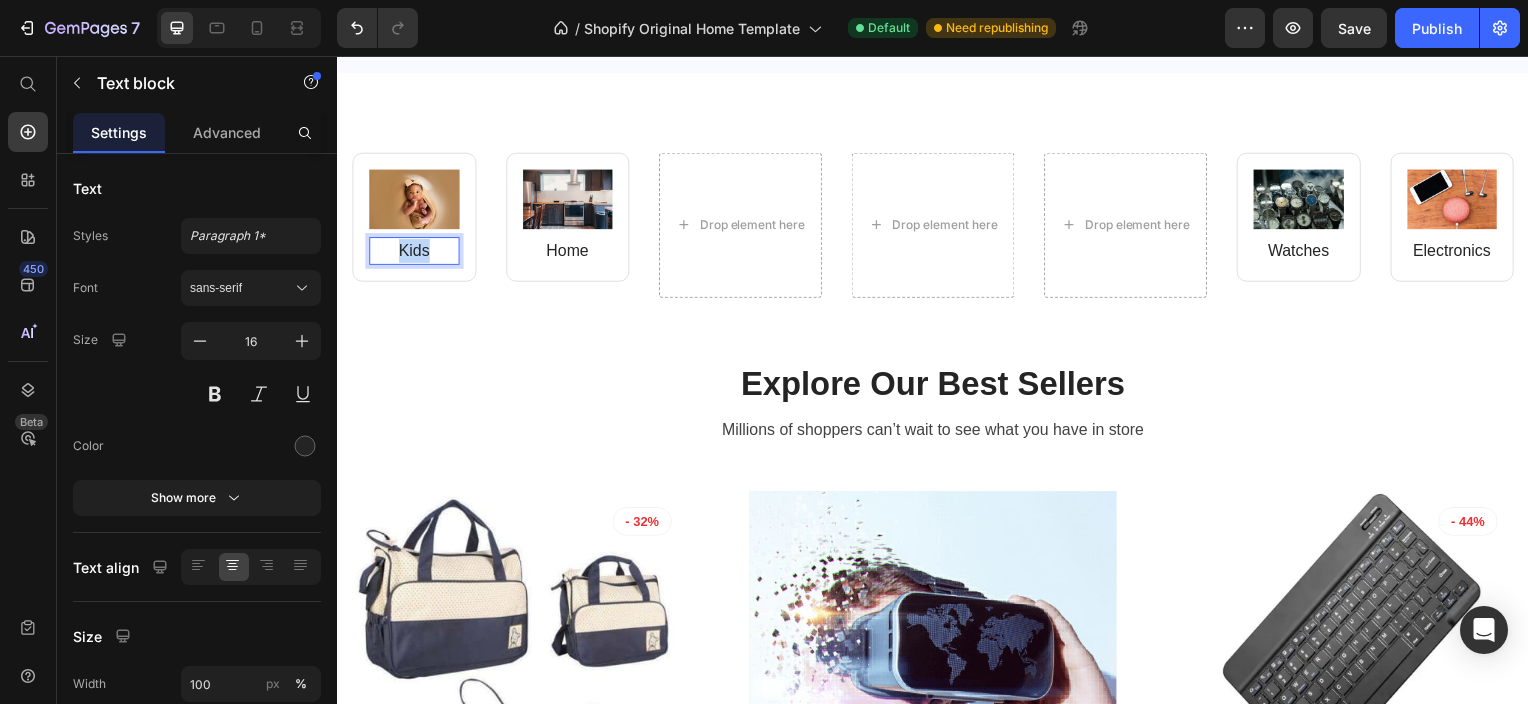 drag, startPoint x: 433, startPoint y: 252, endPoint x: 392, endPoint y: 260, distance: 41.773197 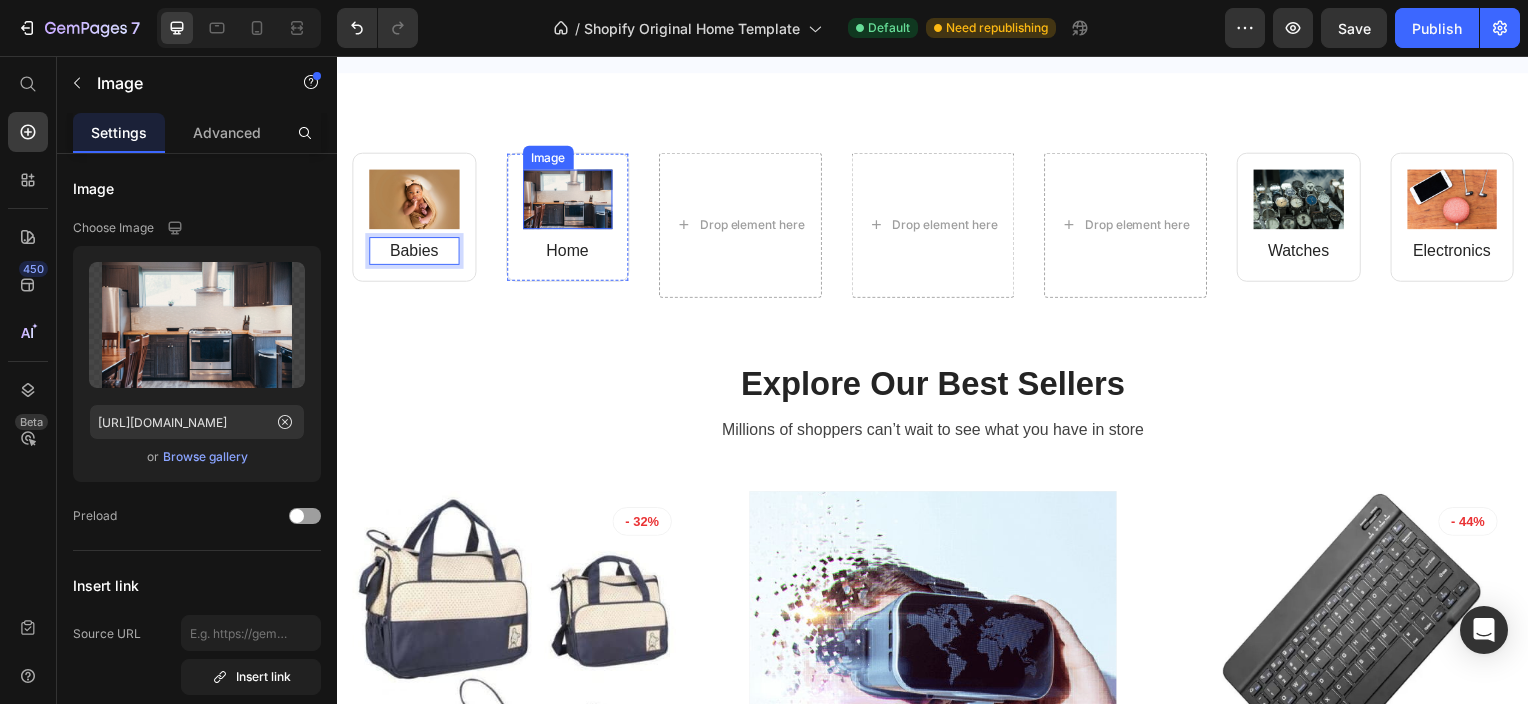 click at bounding box center (569, 200) 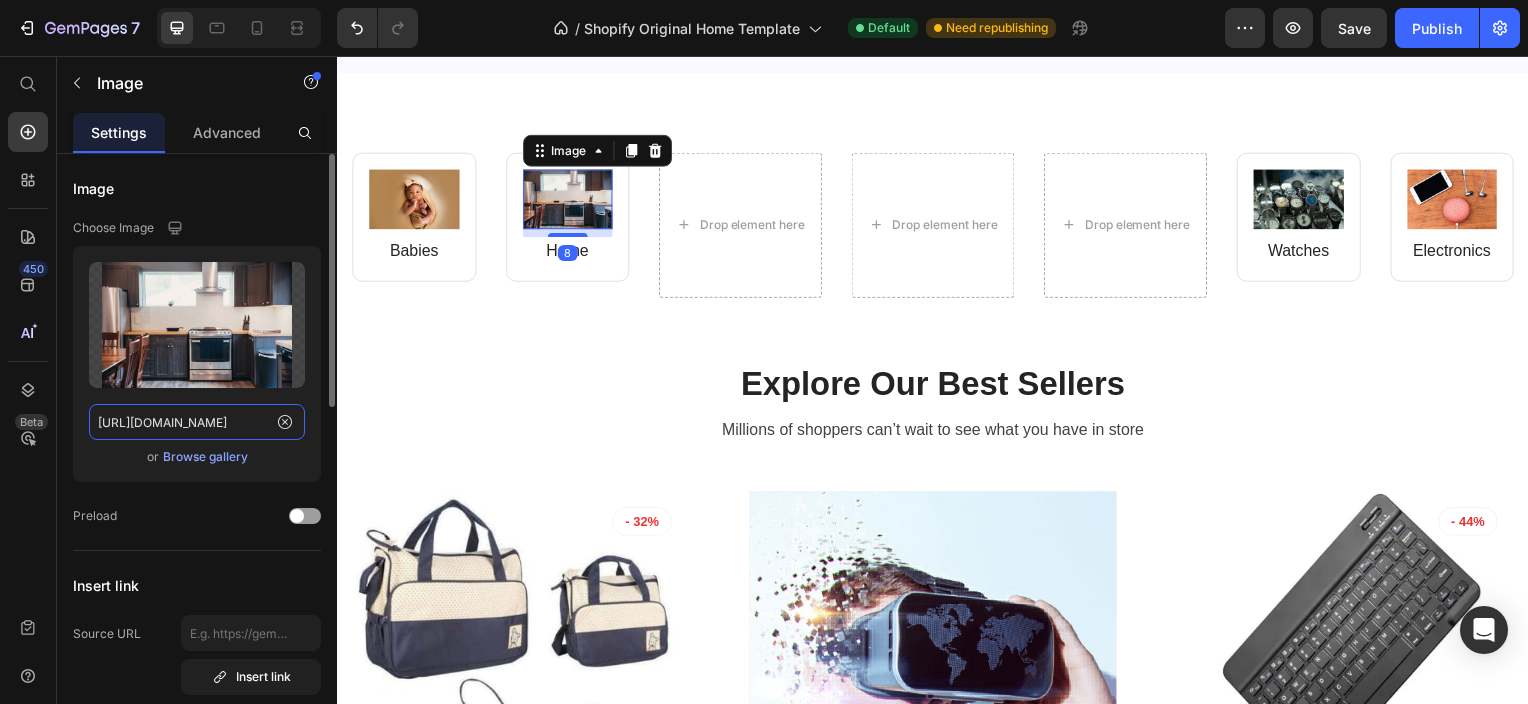 click on "https://www.kave.co.za/cdn/shop/files/modern-updated-kitchen-interior-home.jpg?v=1748451608&width=1070" 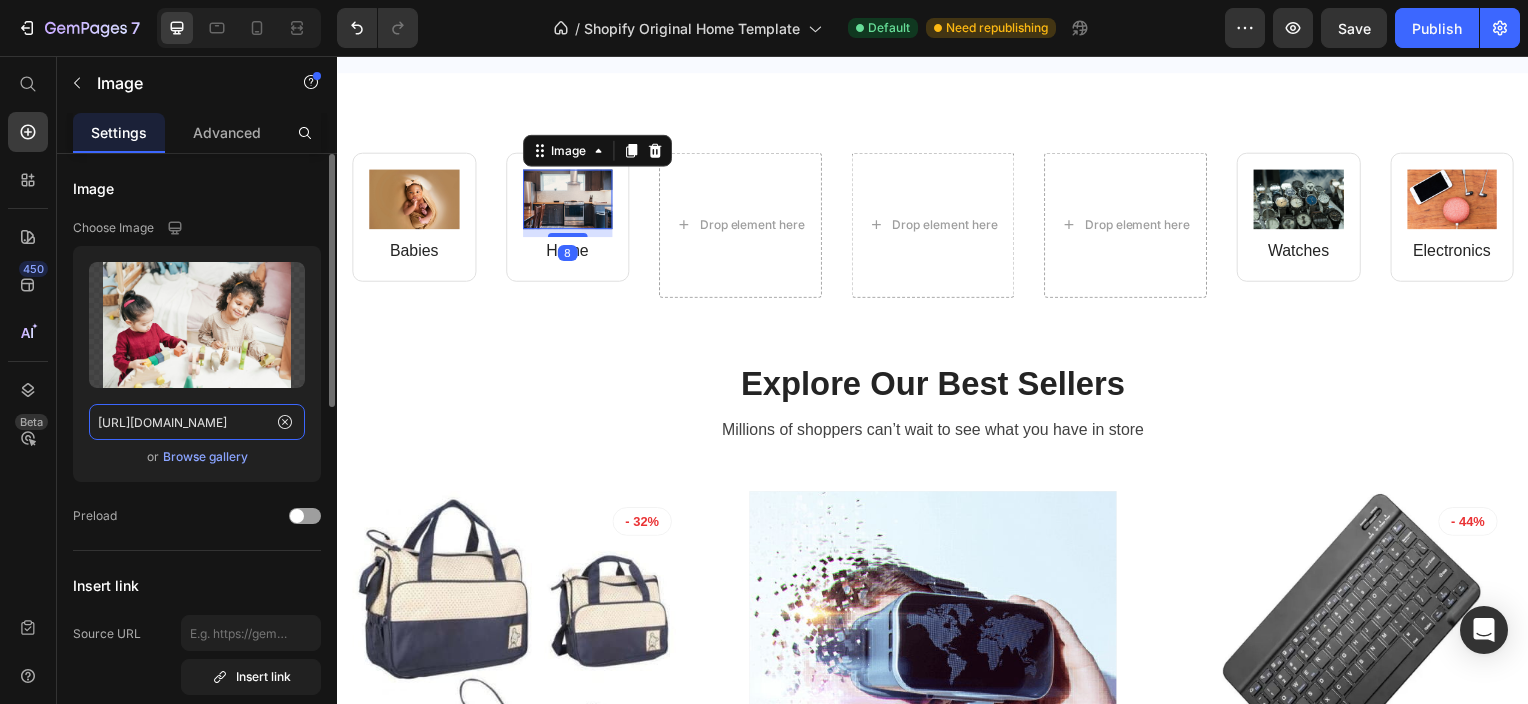 scroll, scrollTop: 0, scrollLeft: 424, axis: horizontal 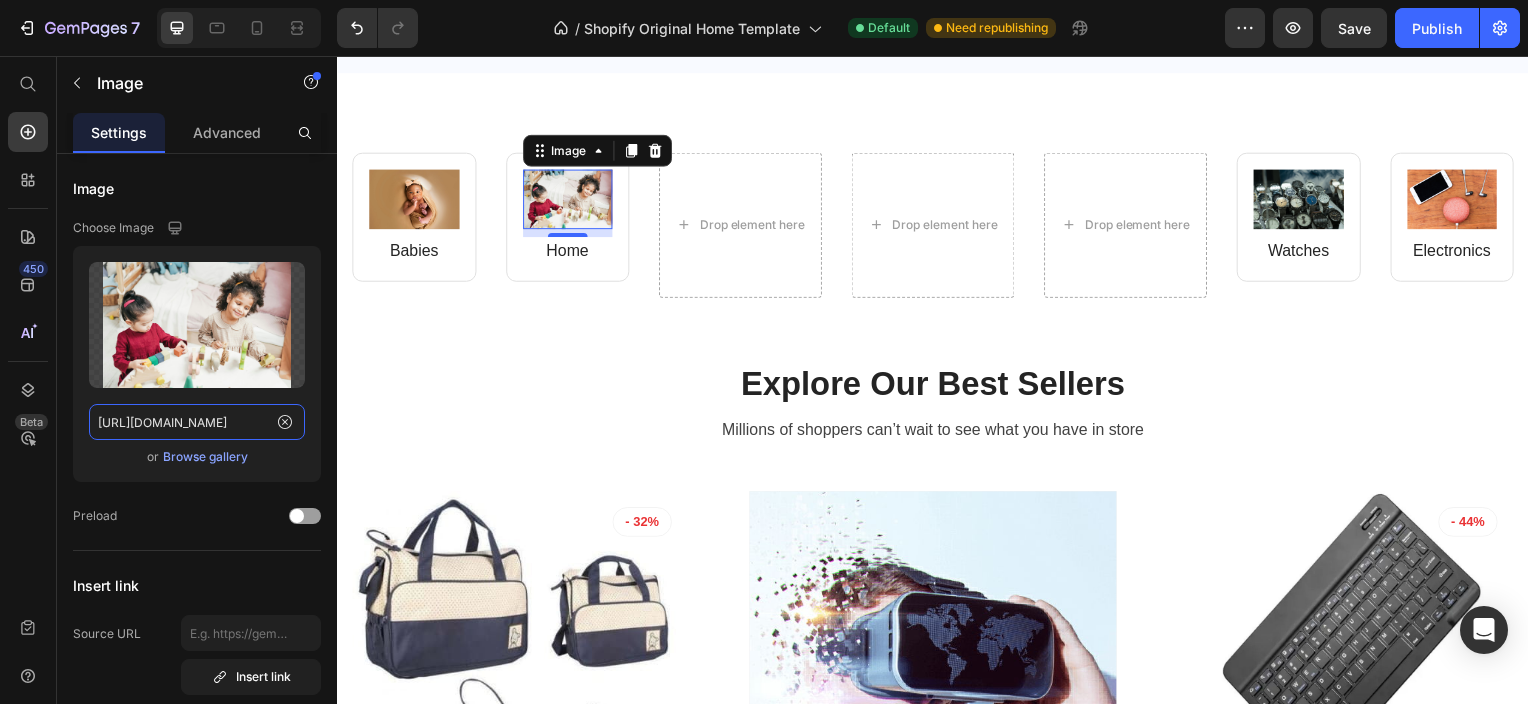 type on "https://www.kave.co.za/cdn/shop/collections/pexels-cottonbro-3662668.jpg?v=1752167583&width=1000" 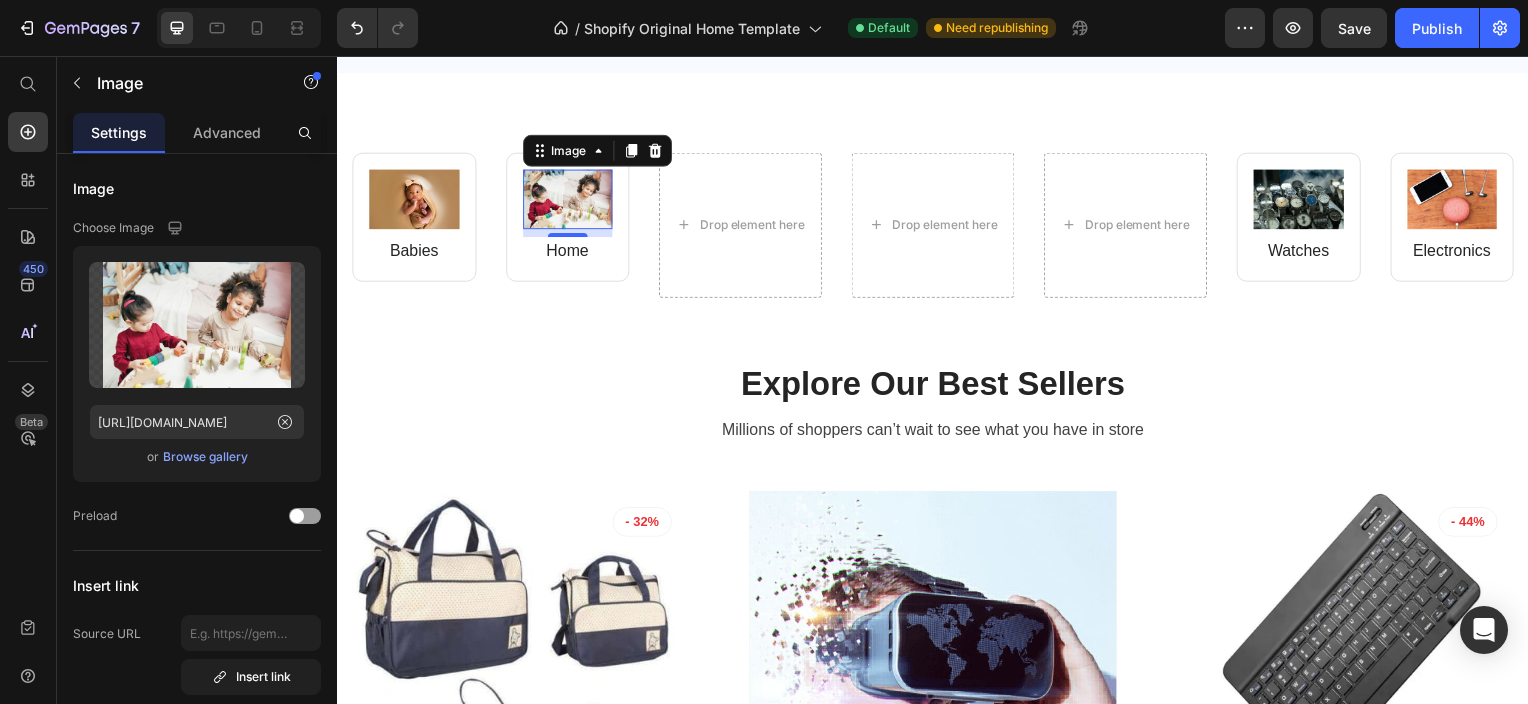 scroll, scrollTop: 0, scrollLeft: 0, axis: both 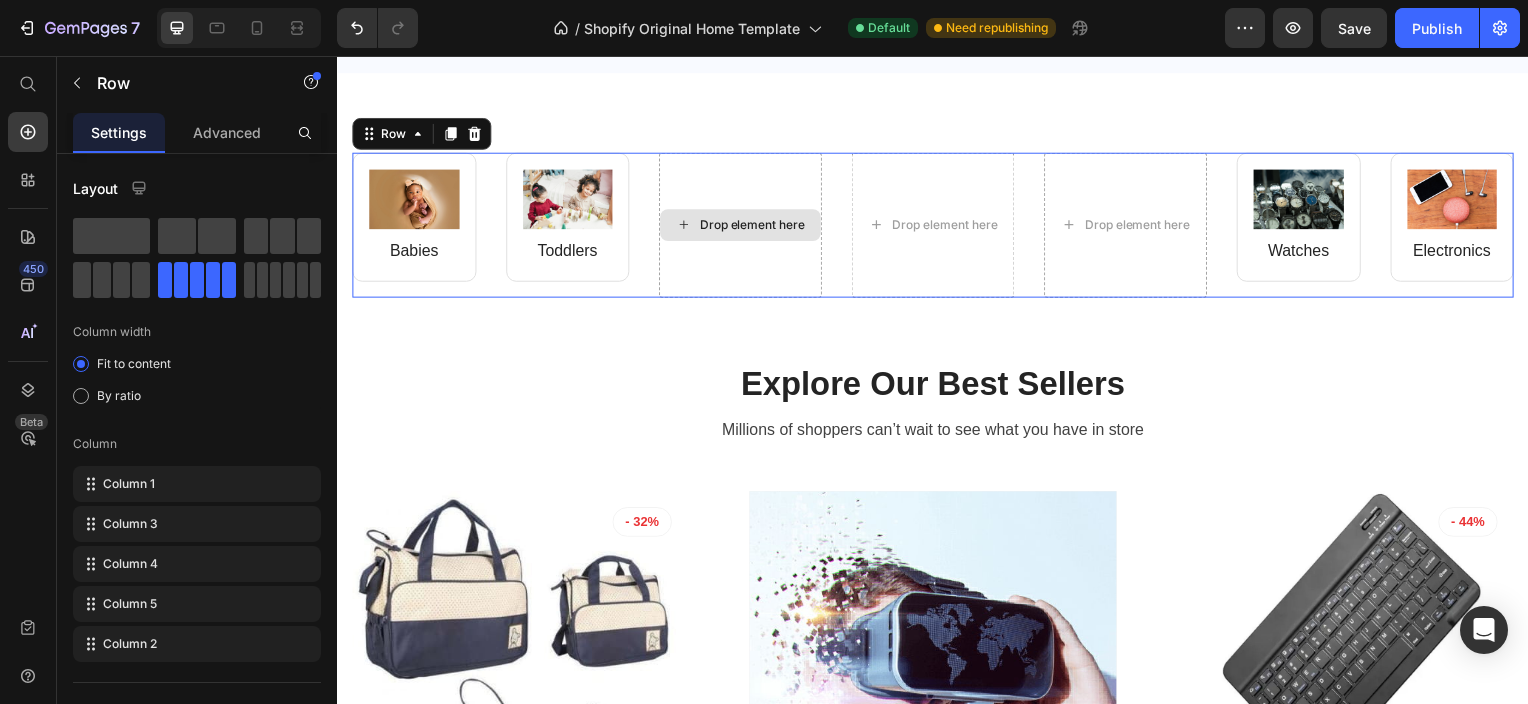 click on "Drop element here" at bounding box center (743, 226) 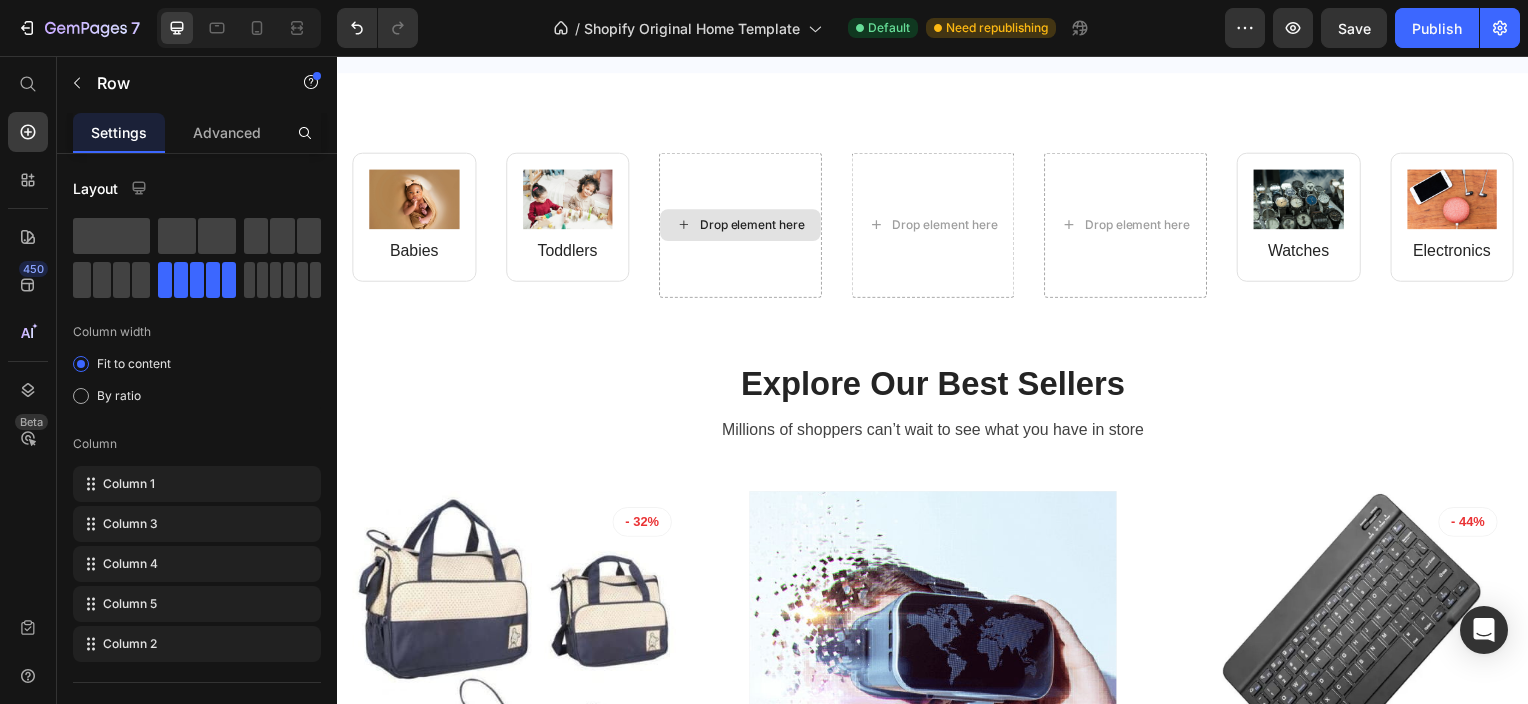 click on "Drop element here" at bounding box center [755, 226] 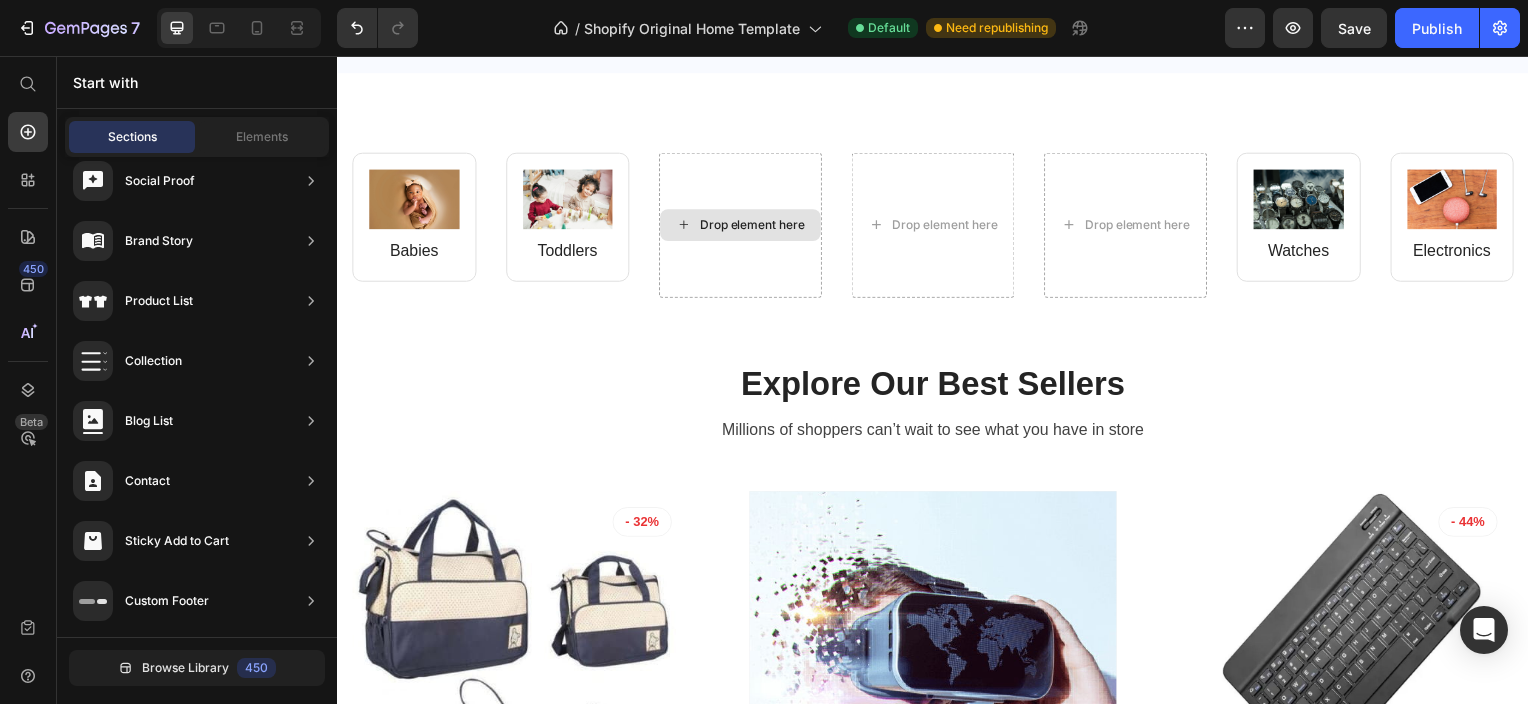 click on "Drop element here" at bounding box center (755, 226) 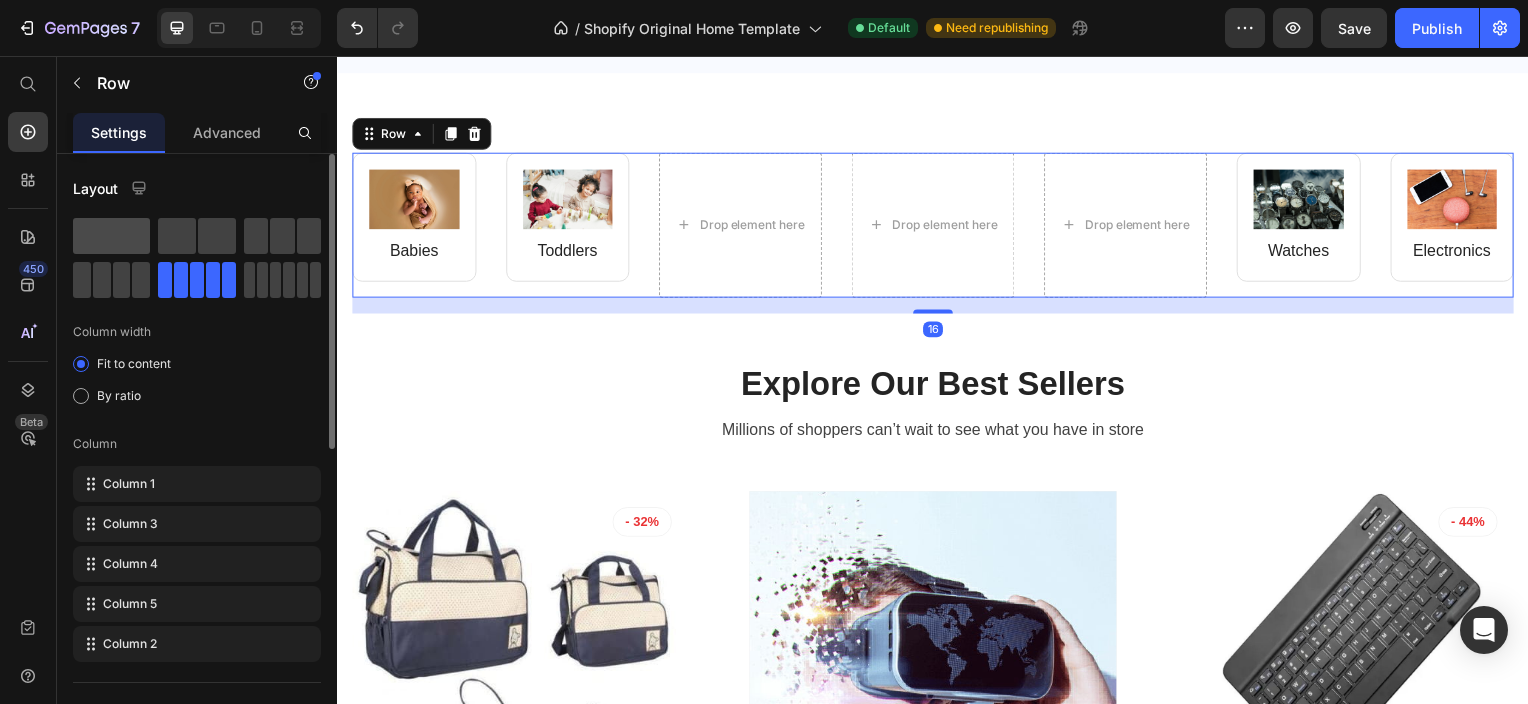 click 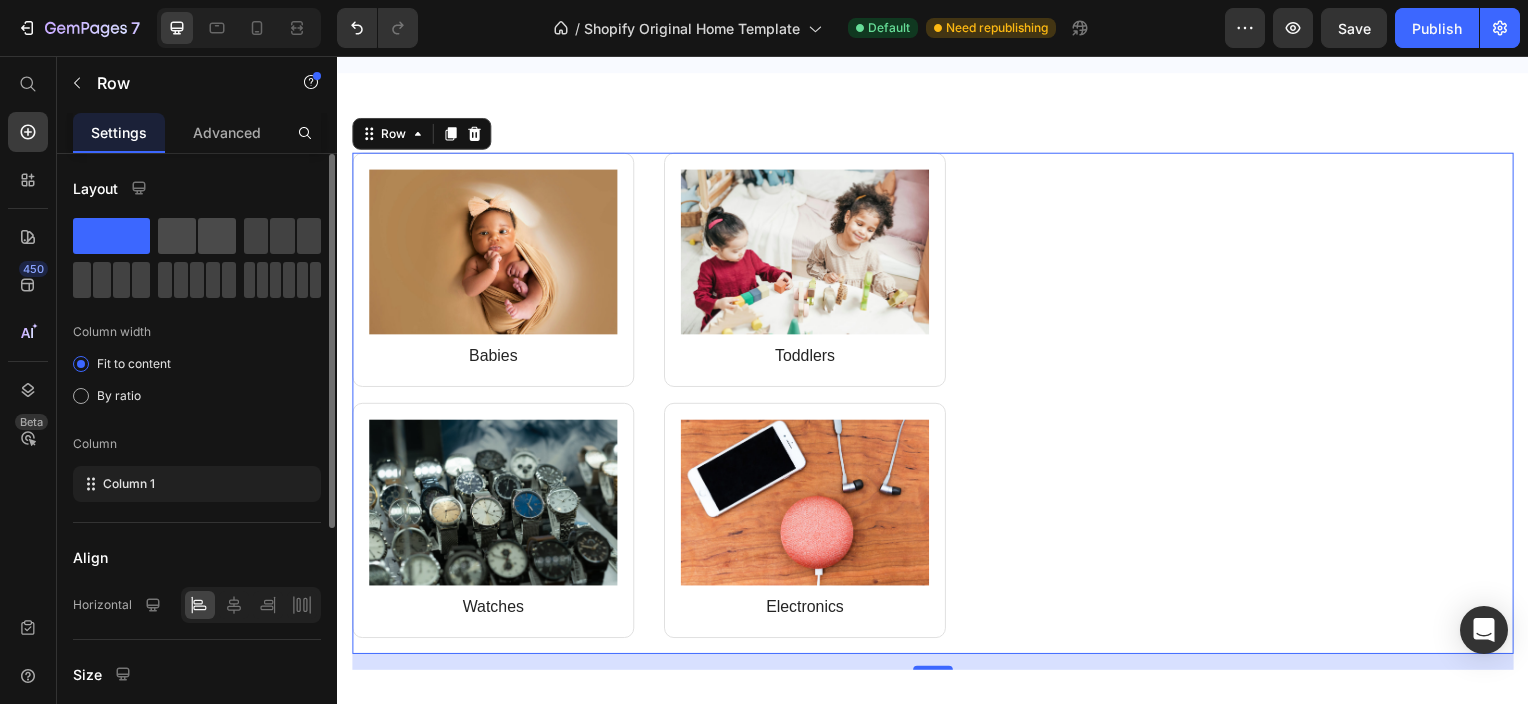 click 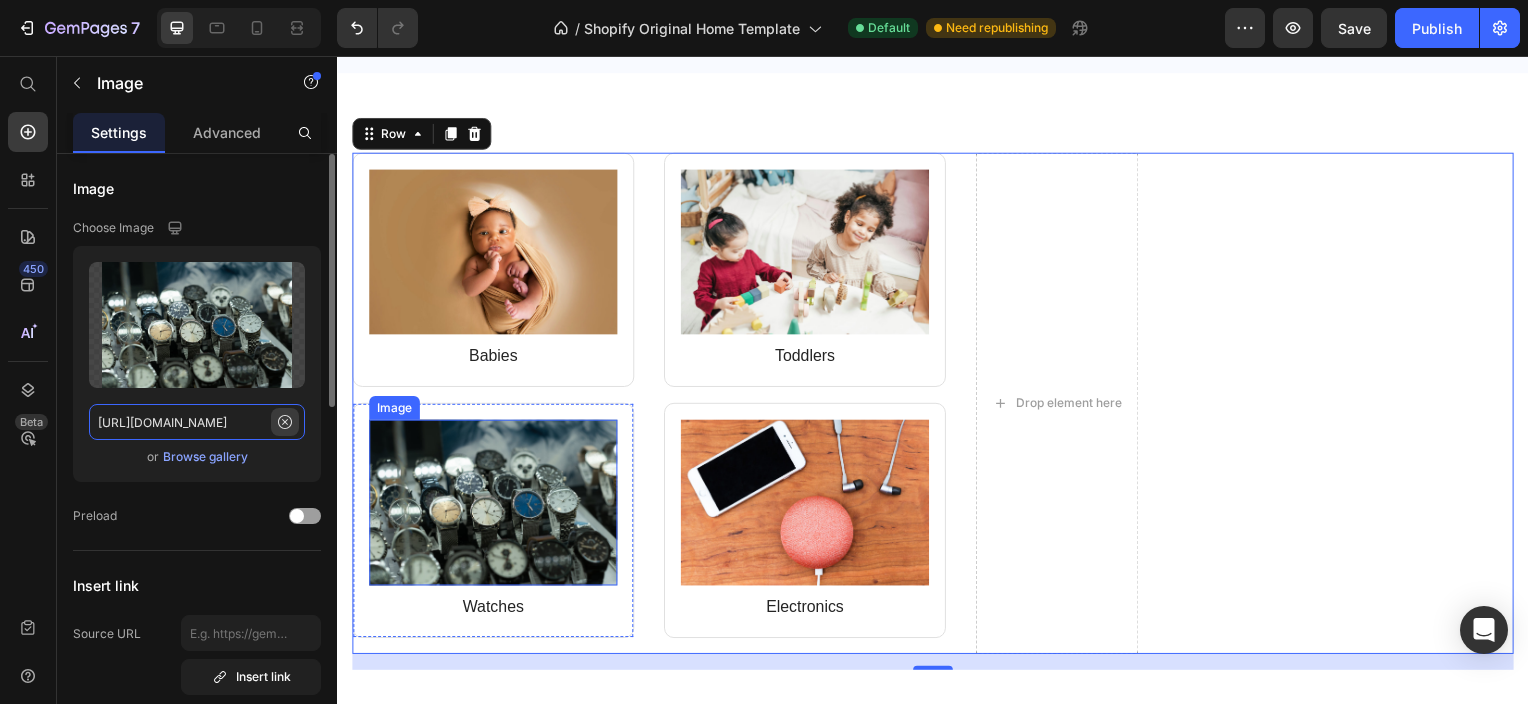 click on "https://www.kave.co.za/cdn/shop/files/variety-of-watches-lined-up-in-rows.jpg?v=1748452238&width=1070" 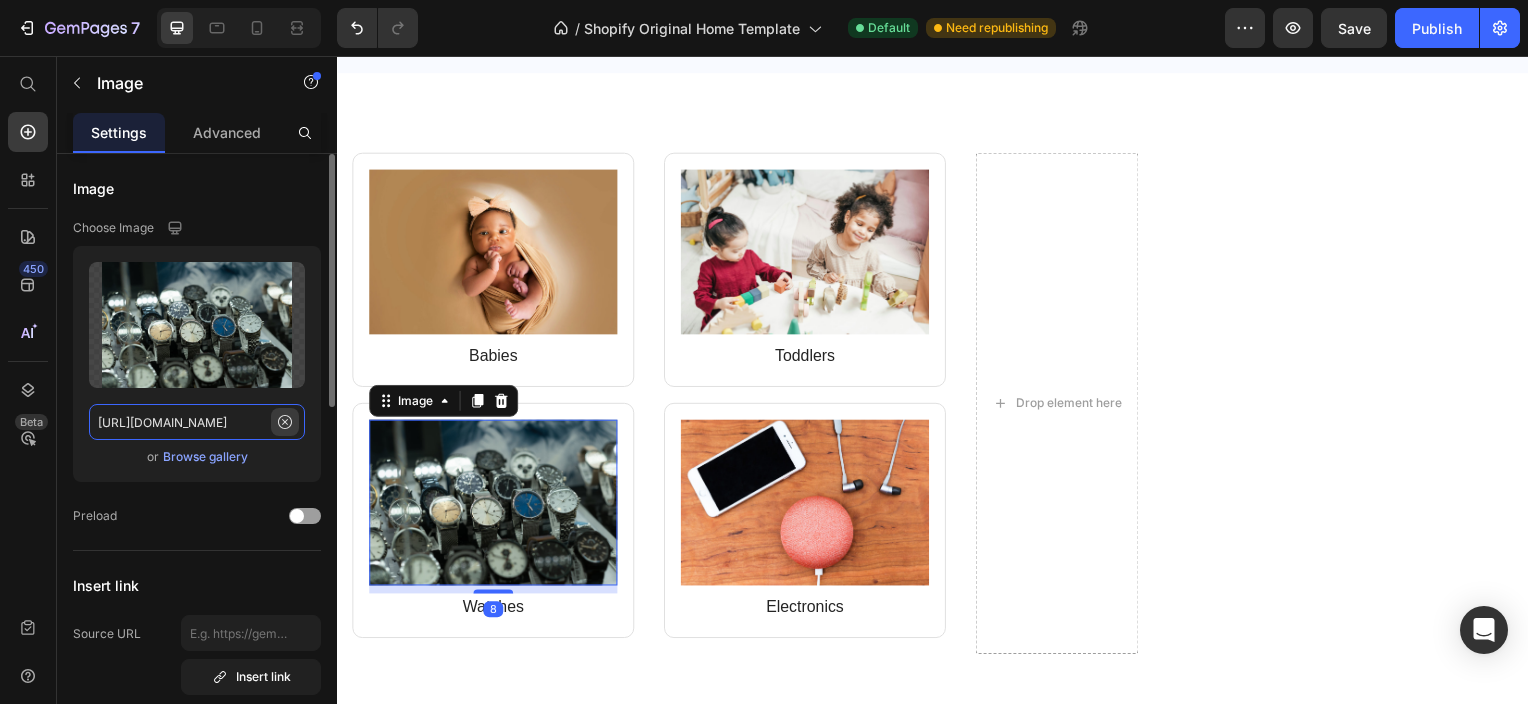 click on "https://www.kave.co.za/cdn/shop/files/variety-of-watches-lined-up-in-rows.jpg?v=1748452238&width=1070" 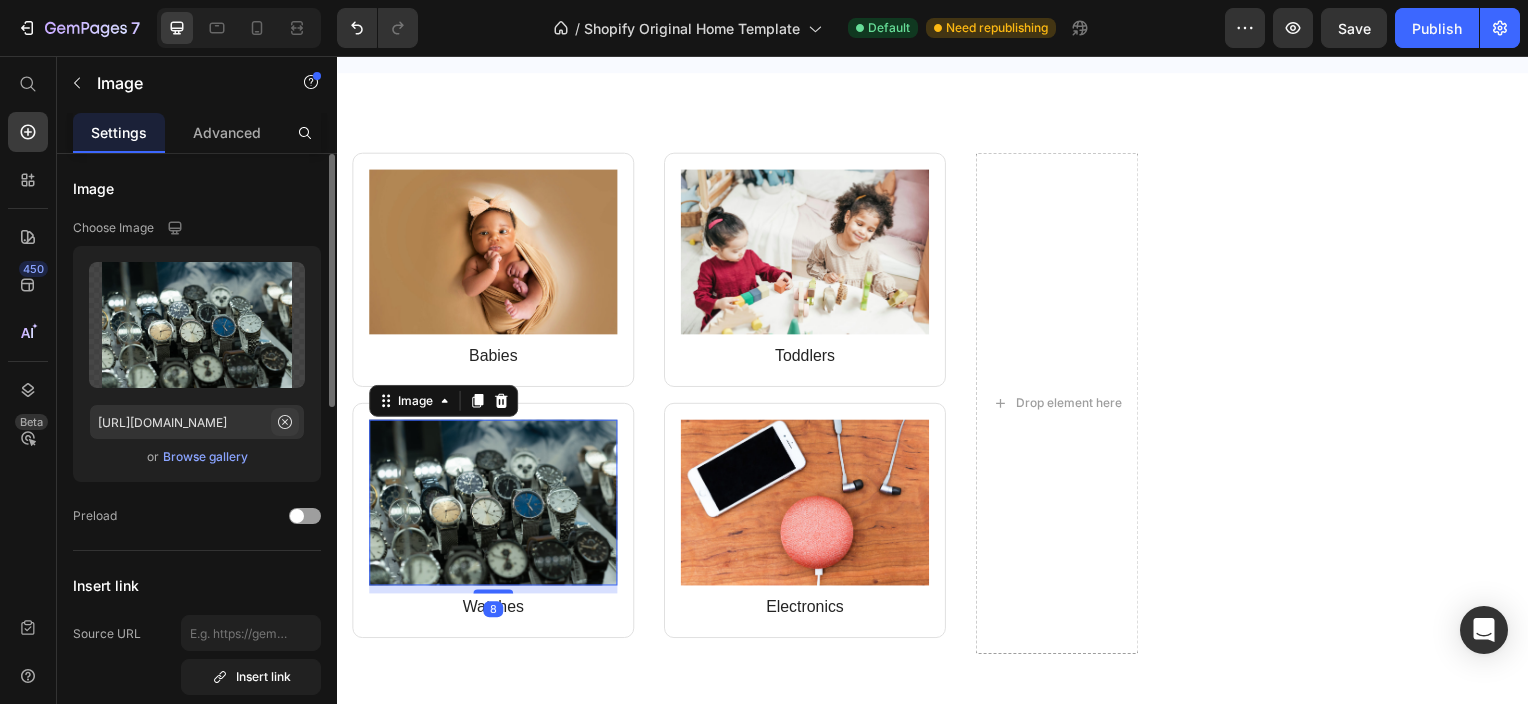 click 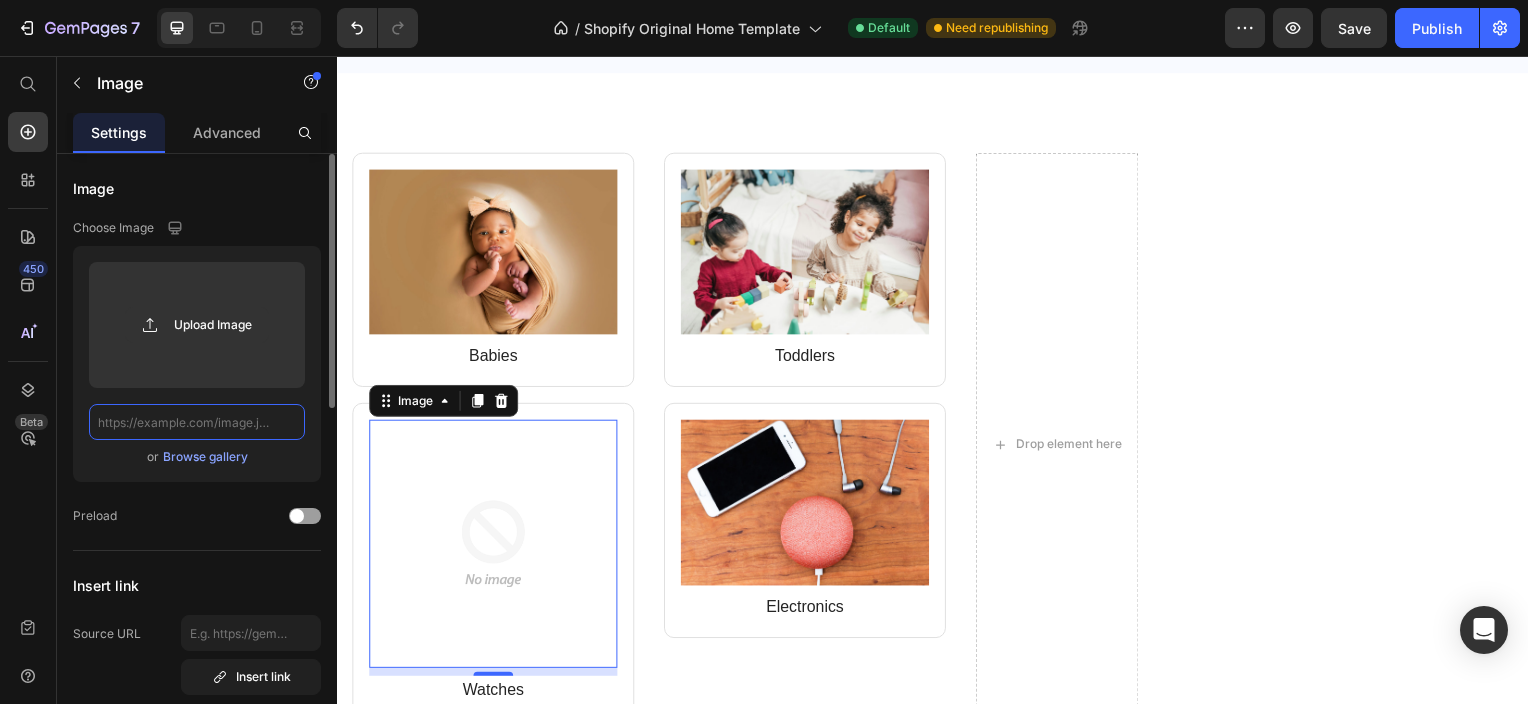 click 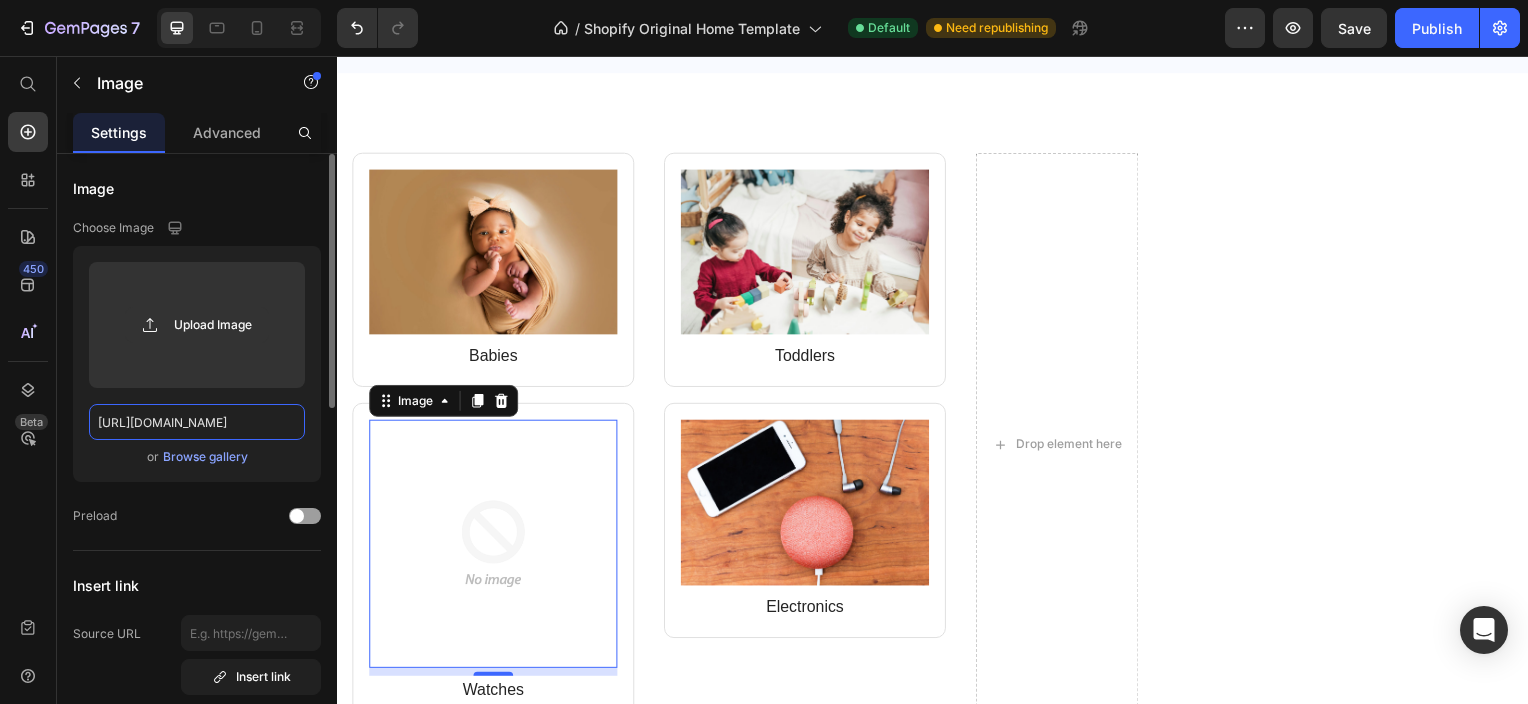 scroll, scrollTop: 0, scrollLeft: 418, axis: horizontal 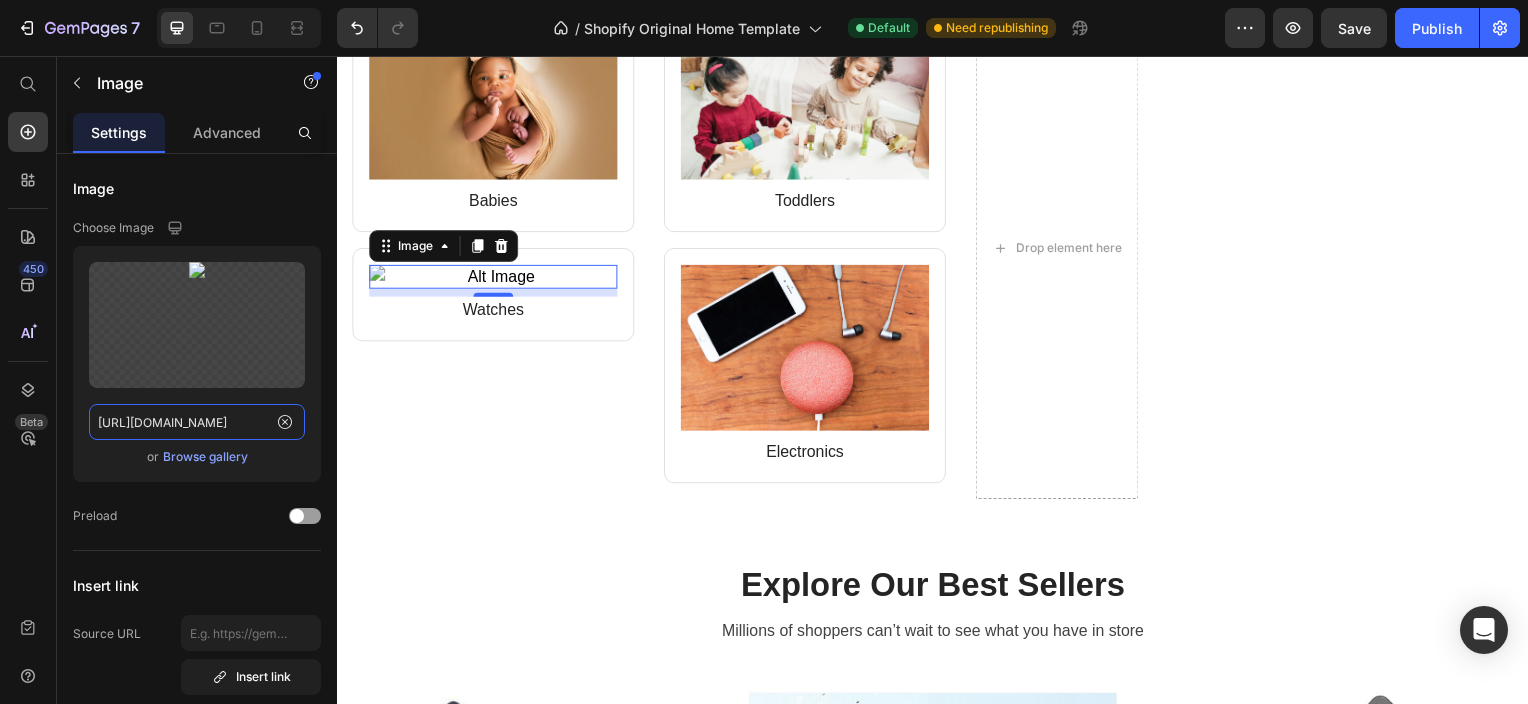 type on "https://www.kave.co.za/cdn/shop/collections/pexels-cottonbro-3661335.jpg?v=1752167581&width=1000" 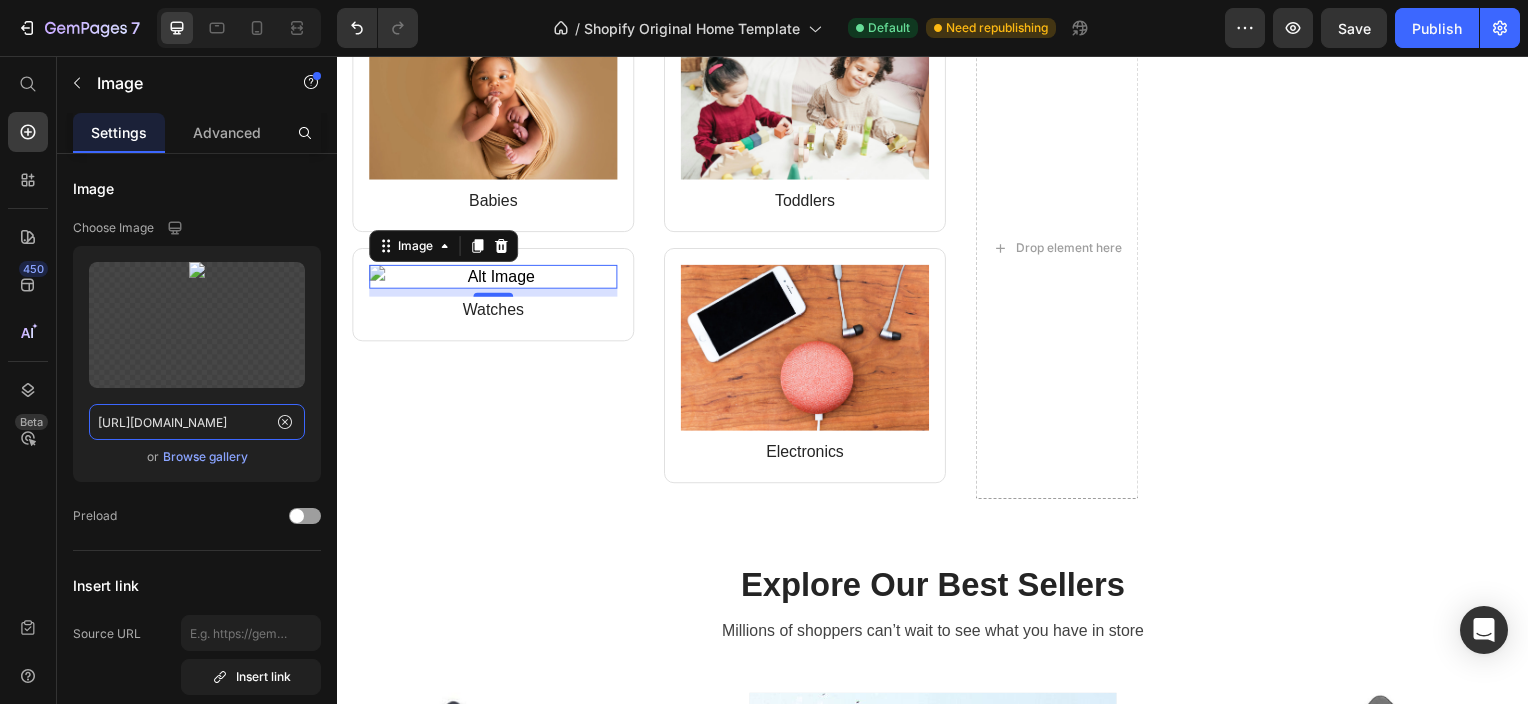 scroll, scrollTop: 0, scrollLeft: 0, axis: both 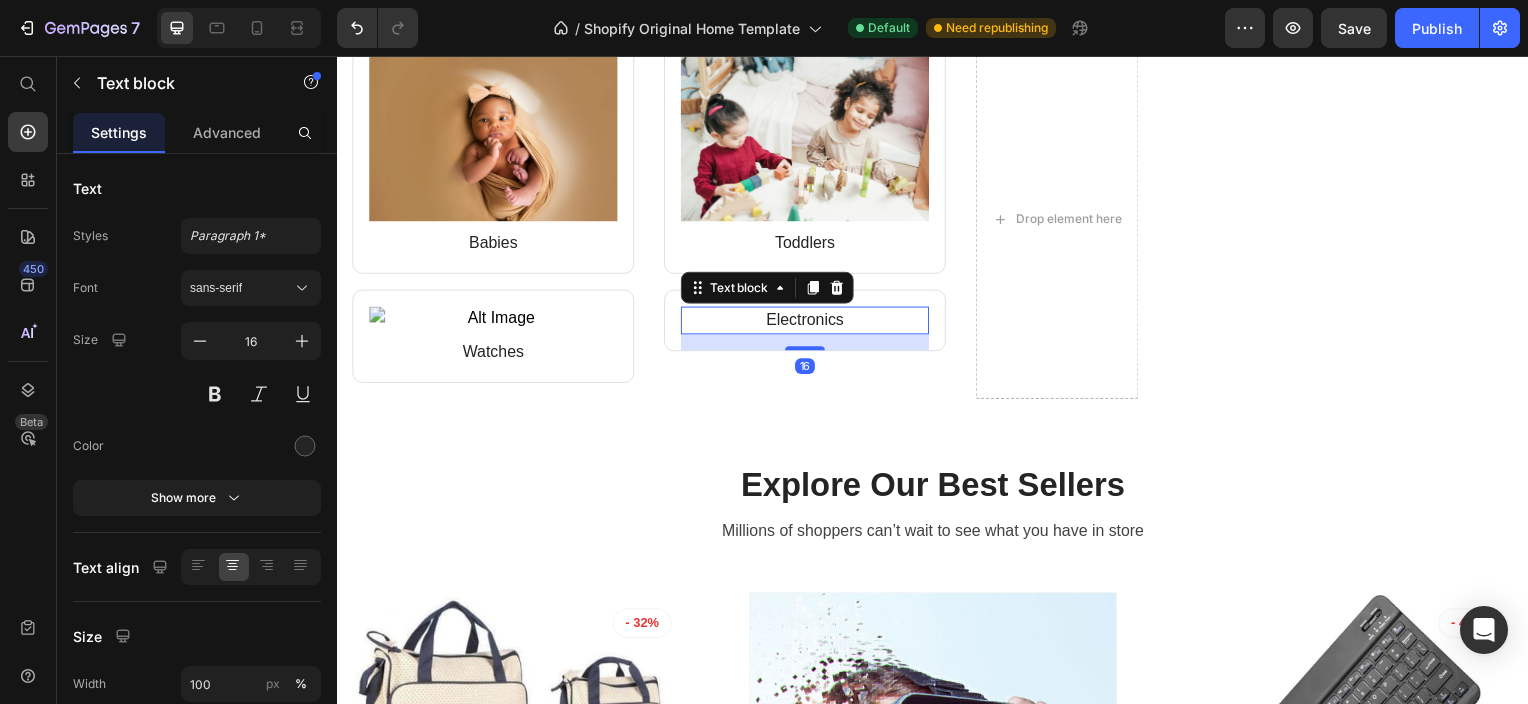 click 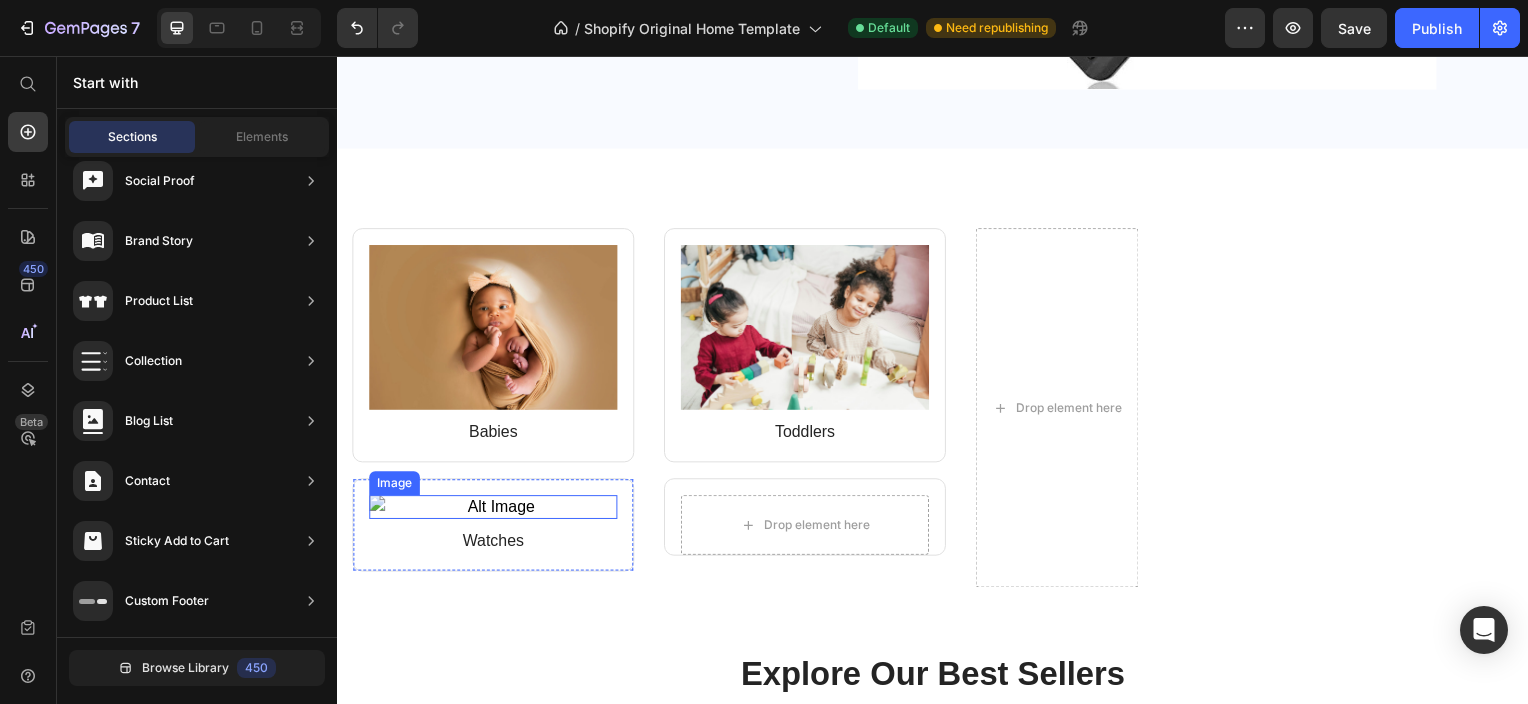 scroll, scrollTop: 1708, scrollLeft: 0, axis: vertical 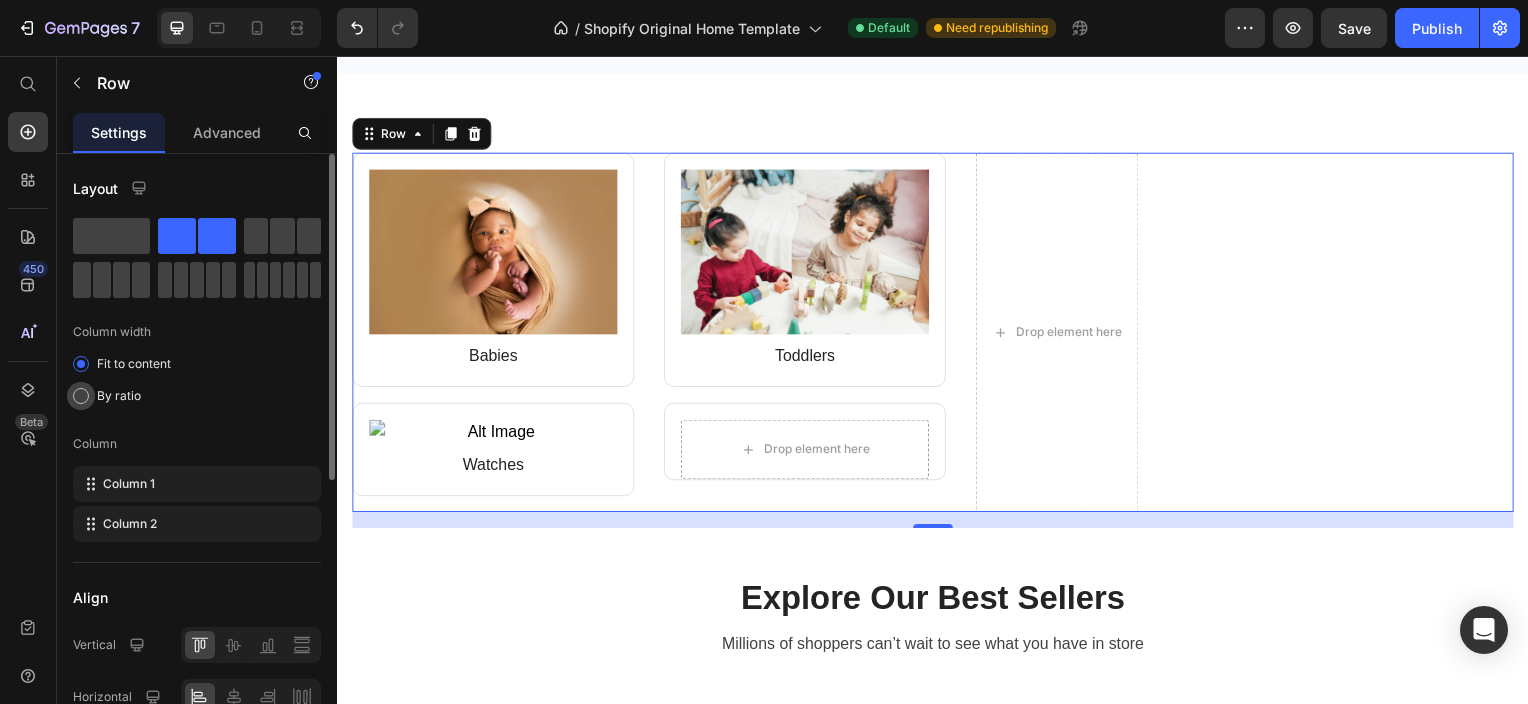 click on "By ratio" at bounding box center (119, 396) 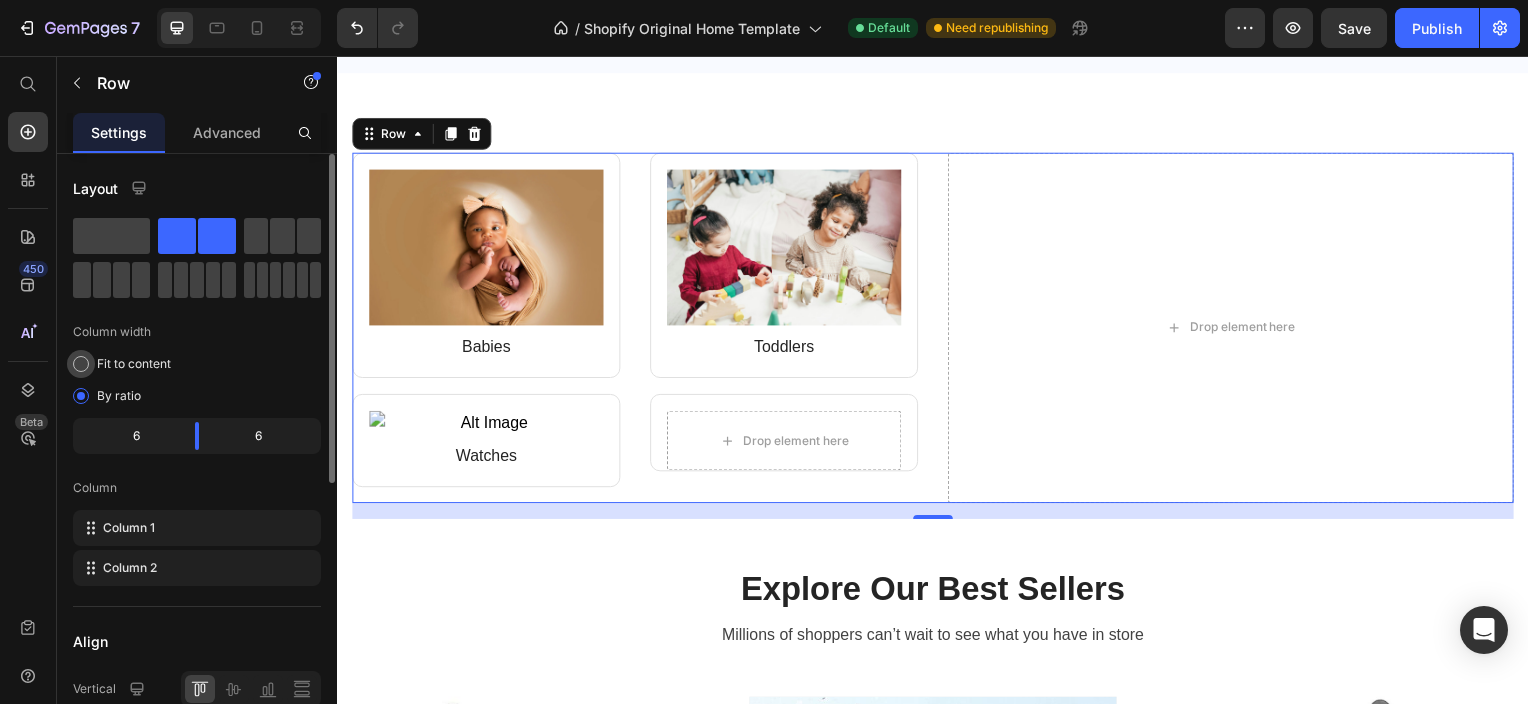 click on "Fit to content" 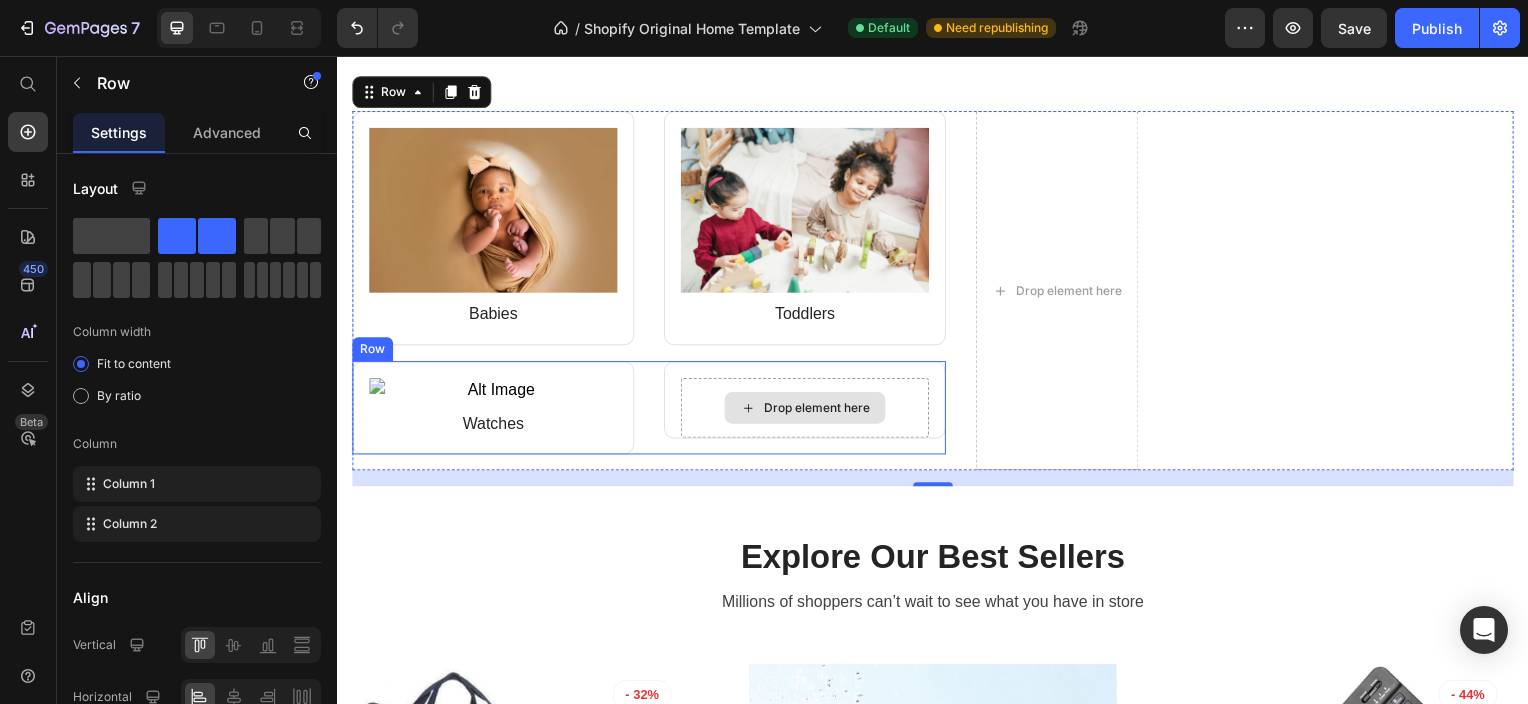 scroll, scrollTop: 1860, scrollLeft: 0, axis: vertical 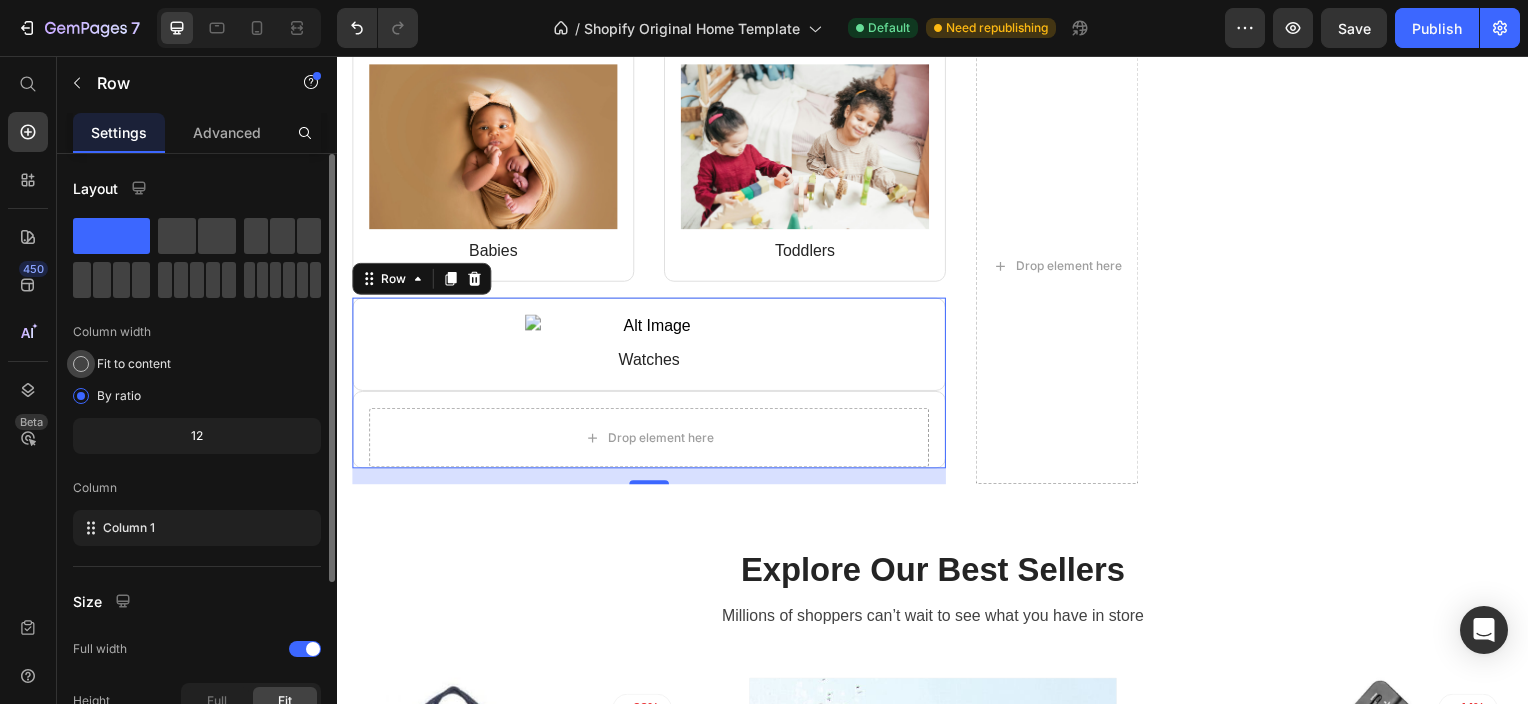 click on "Fit to content" at bounding box center [134, 364] 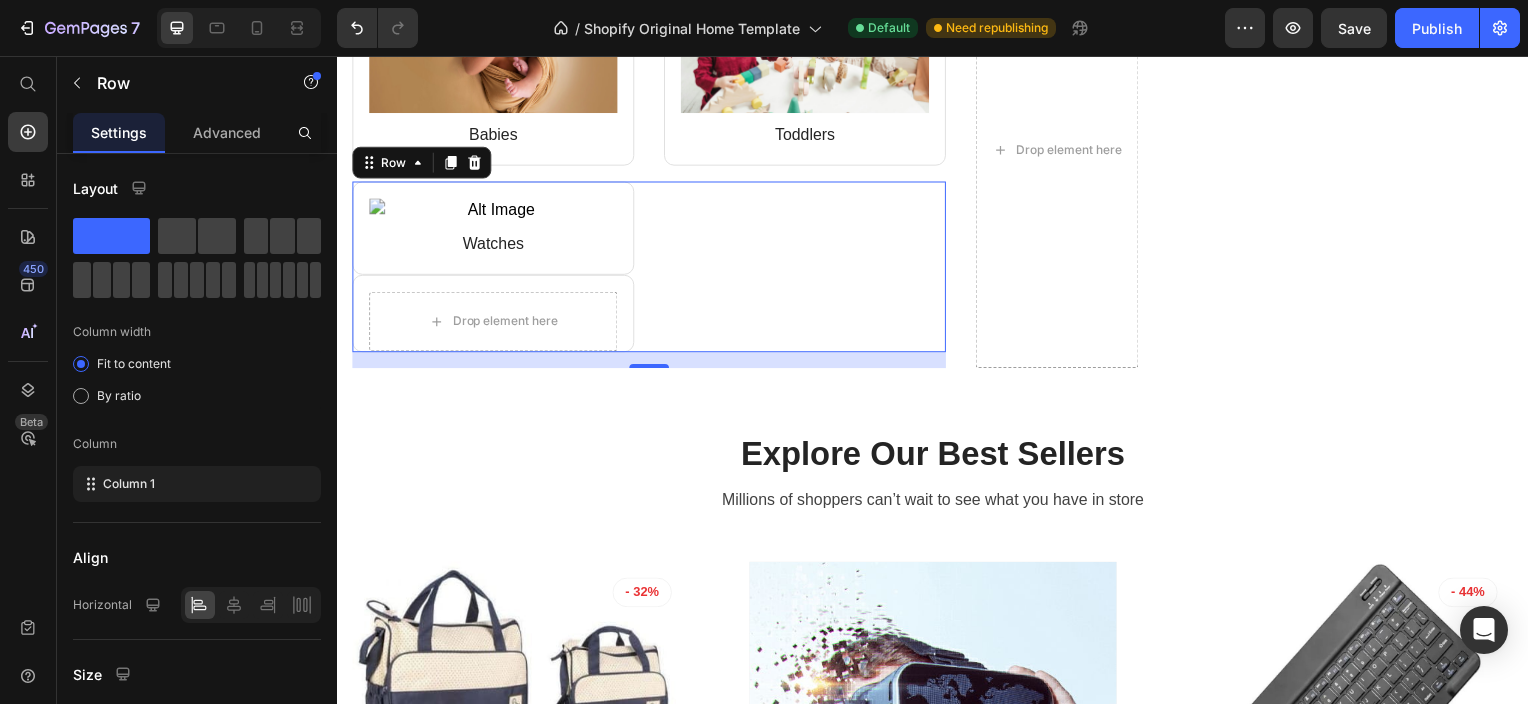 scroll, scrollTop: 2032, scrollLeft: 0, axis: vertical 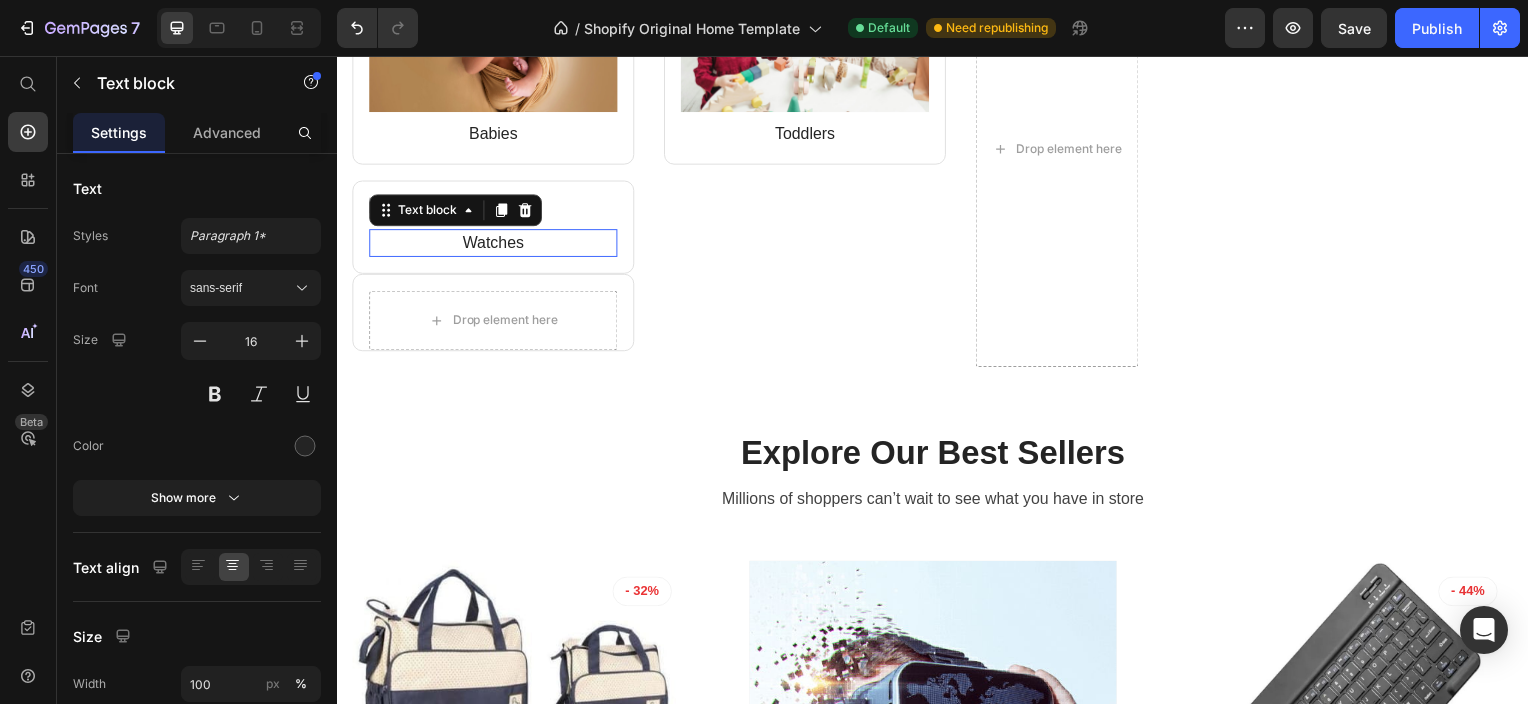 click on "Watches" at bounding box center [494, 244] 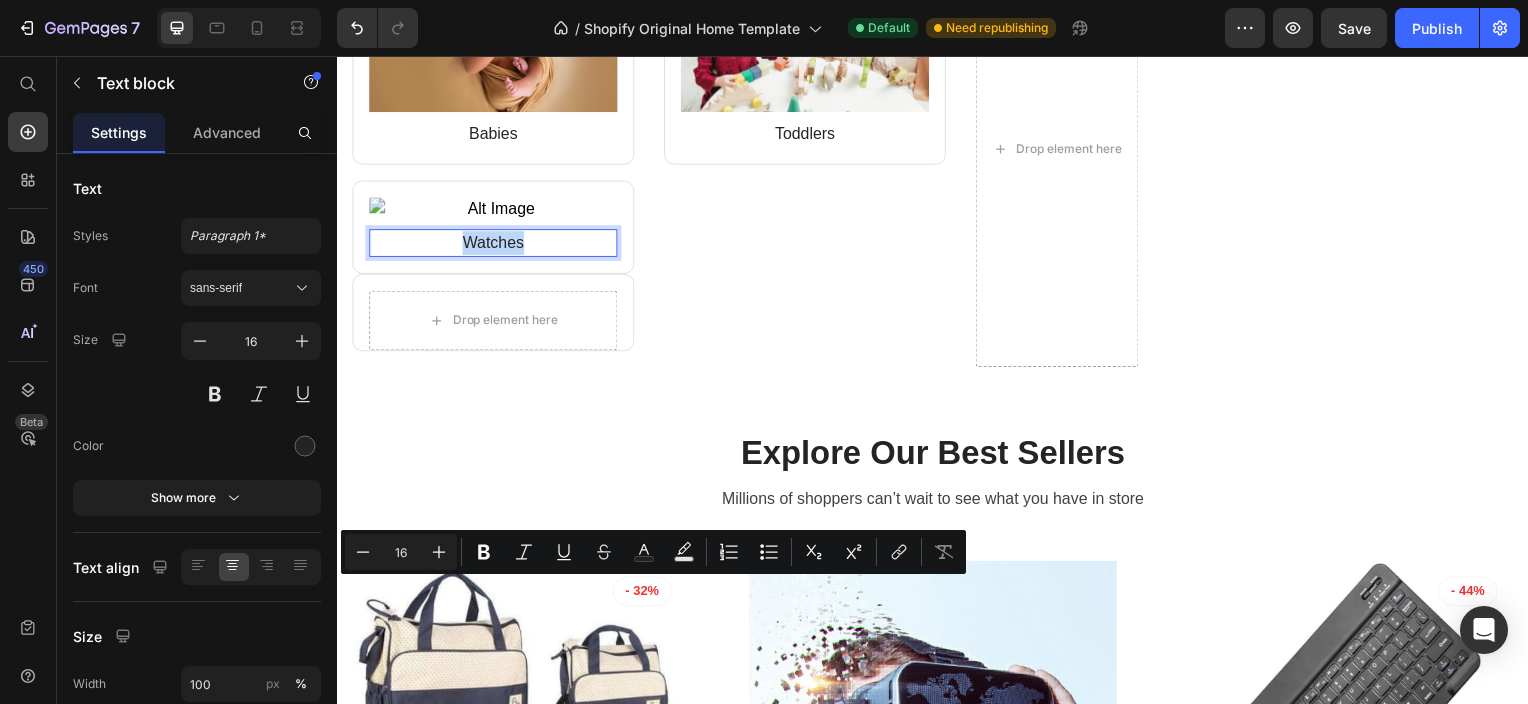 click on "Watches" at bounding box center [494, 244] 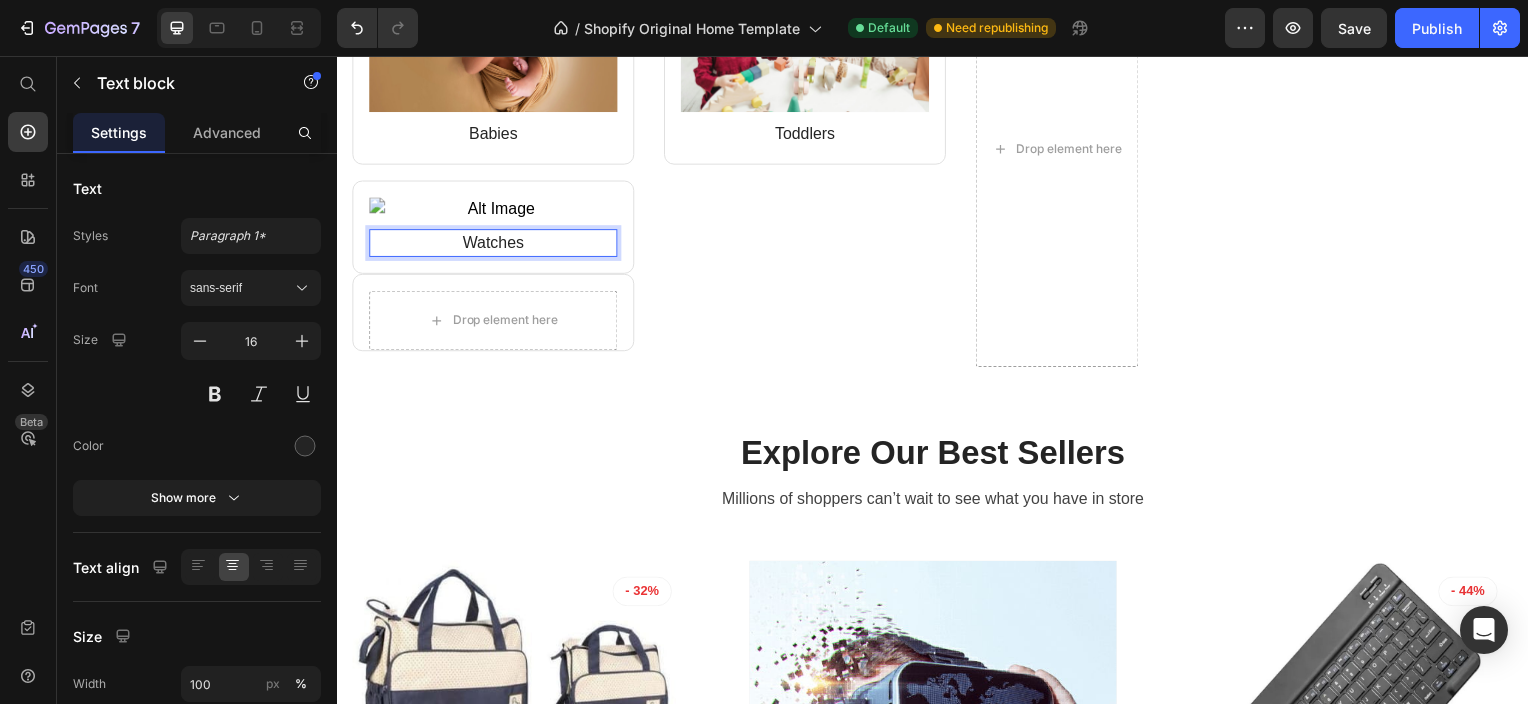click on "Watches" at bounding box center [494, 244] 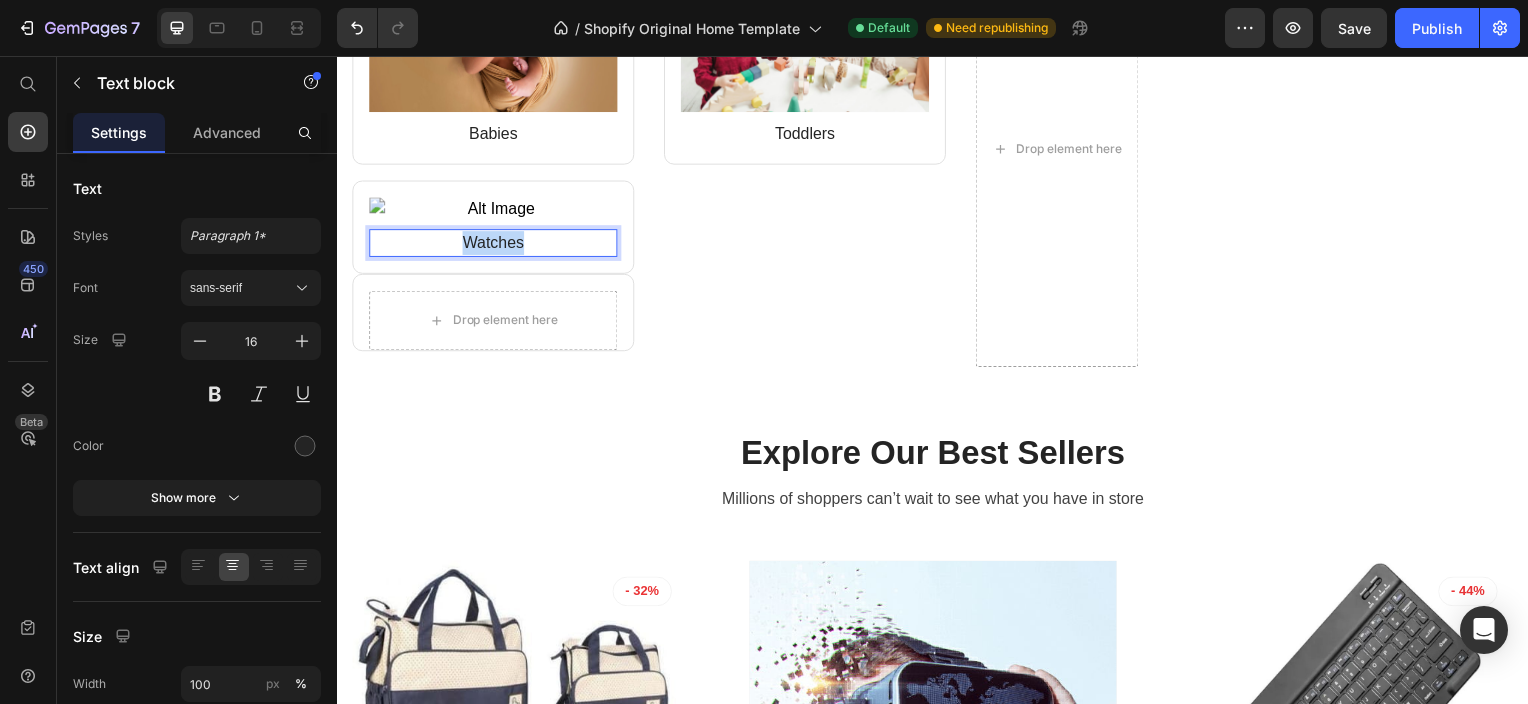 click on "Watches" at bounding box center [494, 244] 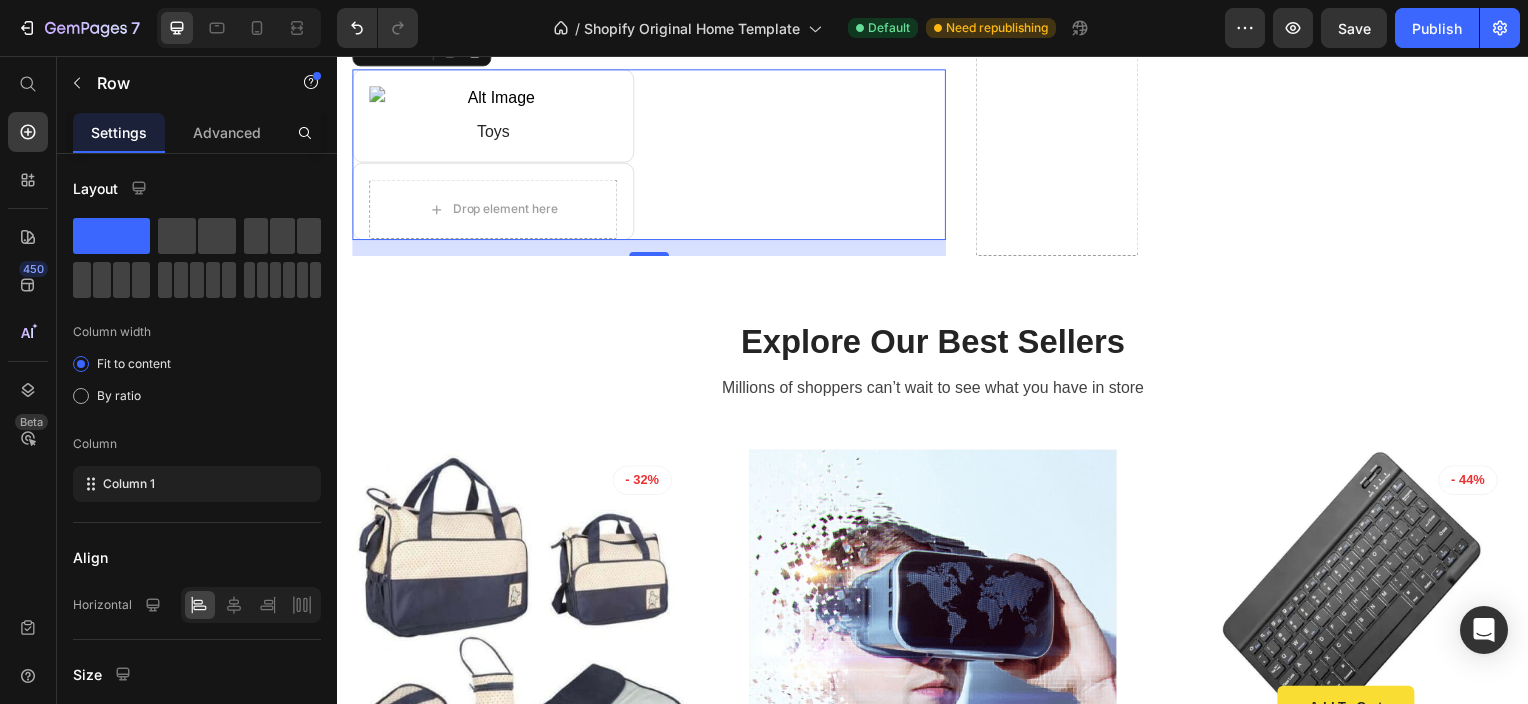 scroll, scrollTop: 2150, scrollLeft: 0, axis: vertical 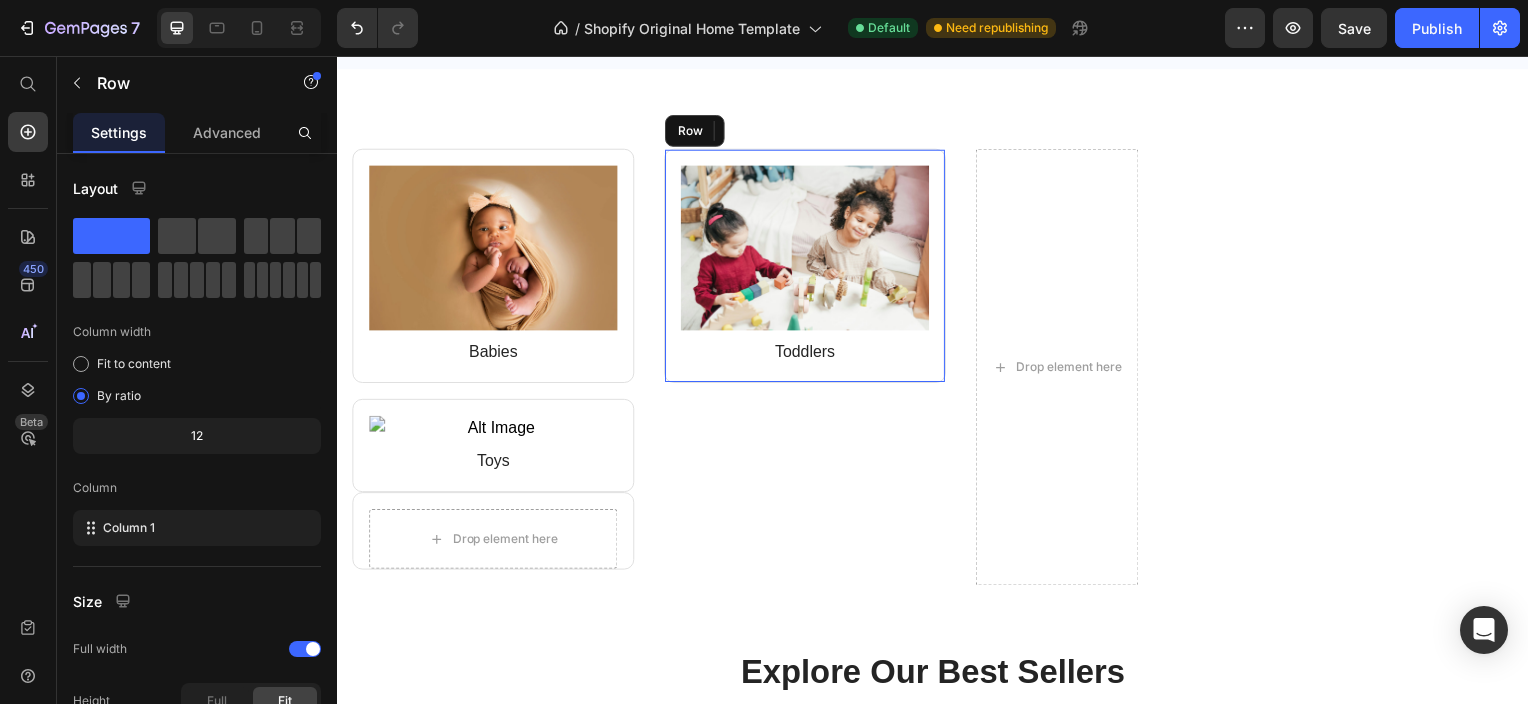 click on "Image Toddlers Text block Row" at bounding box center [808, 267] 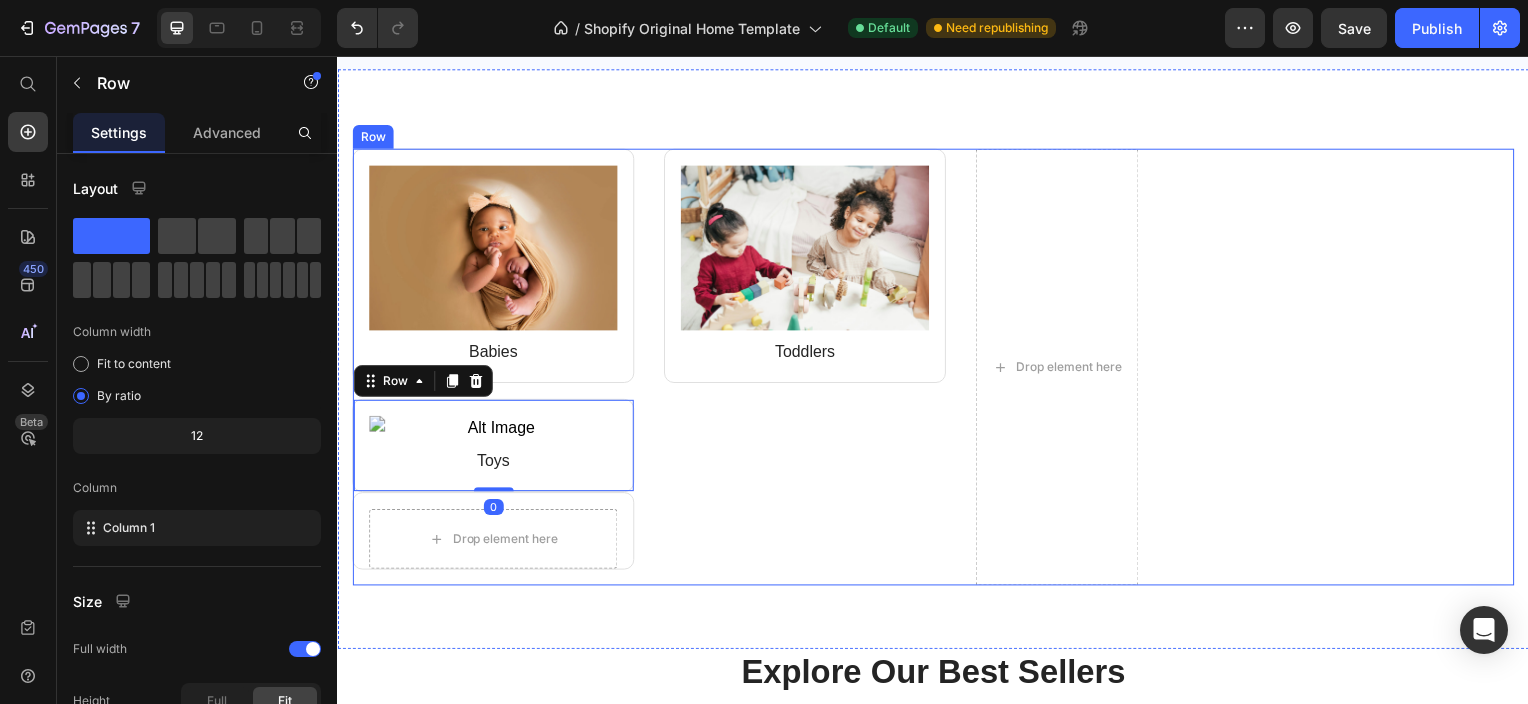 scroll, scrollTop: 1892, scrollLeft: 0, axis: vertical 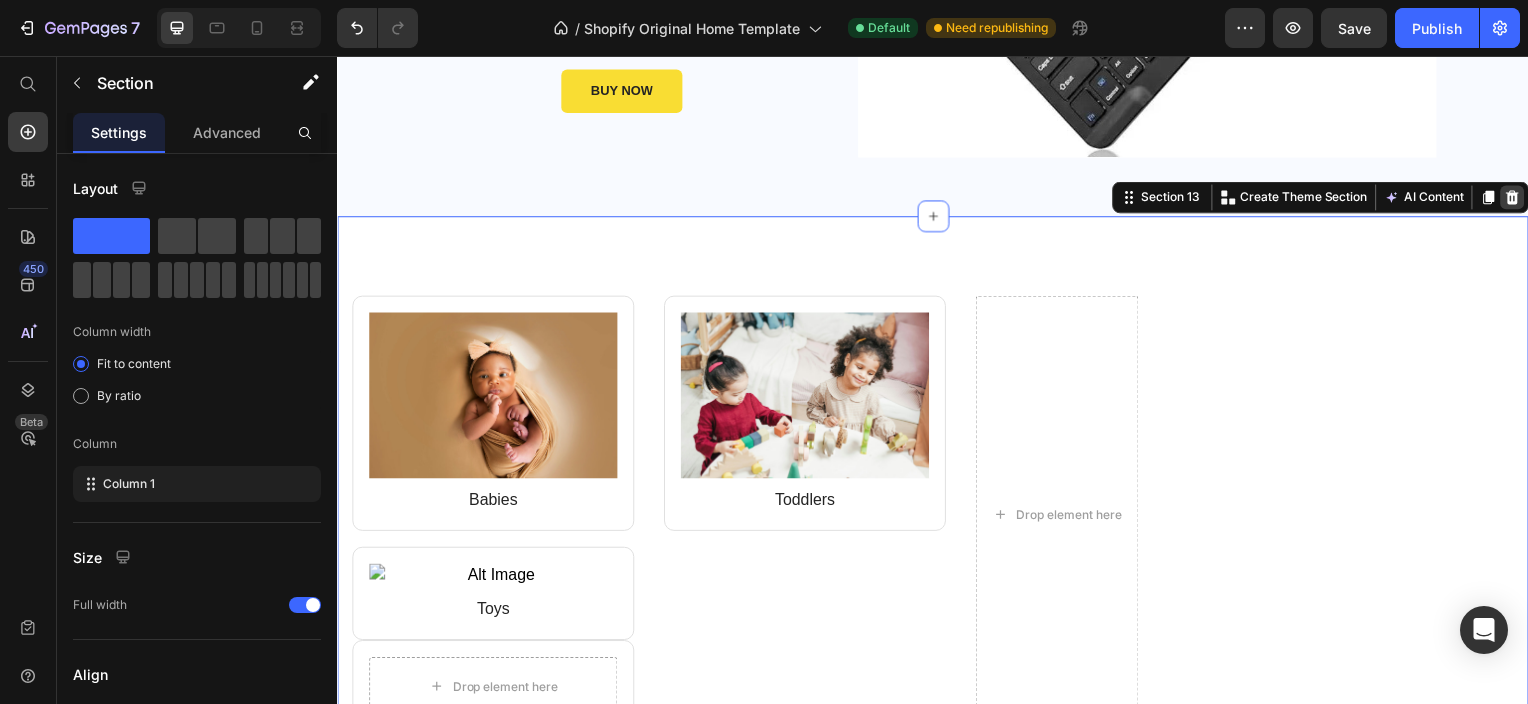 click 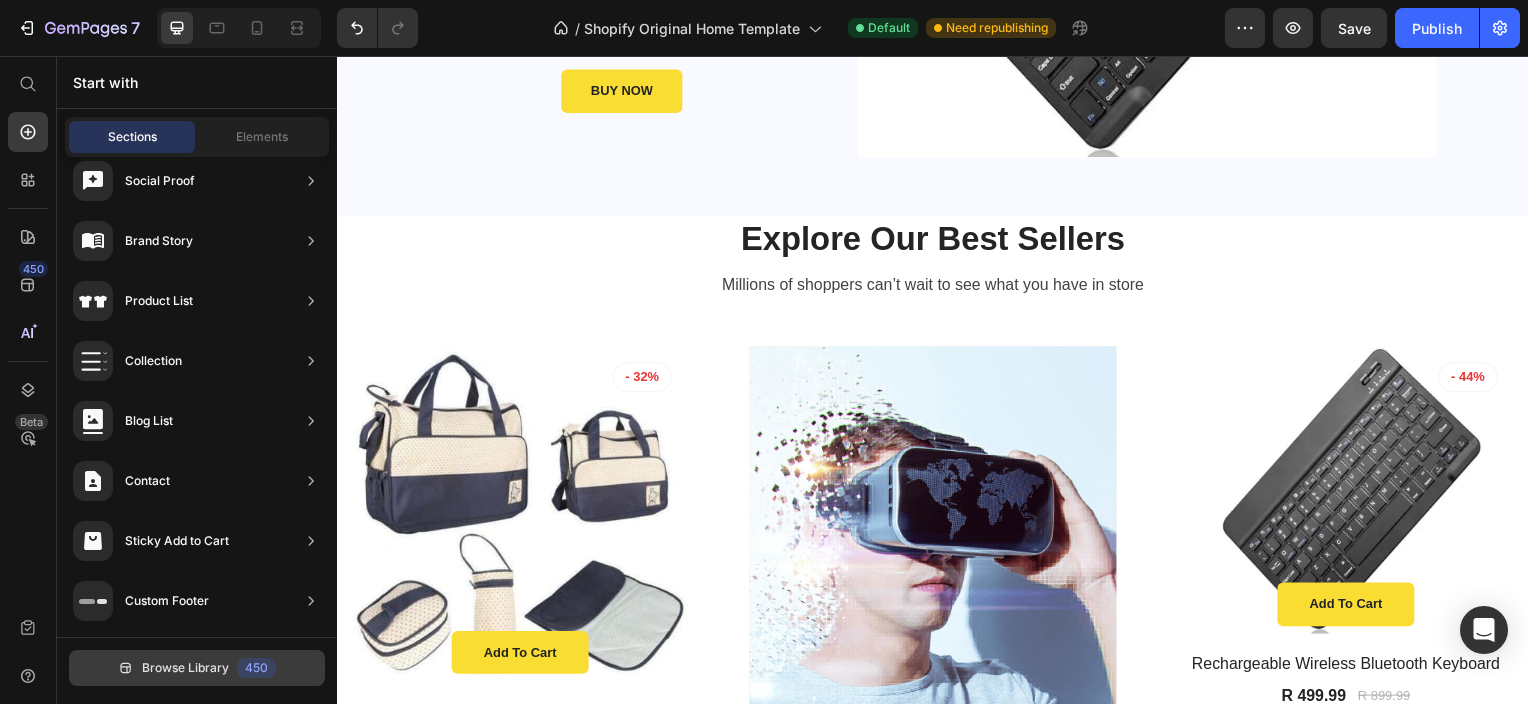 click on "450" at bounding box center (256, 668) 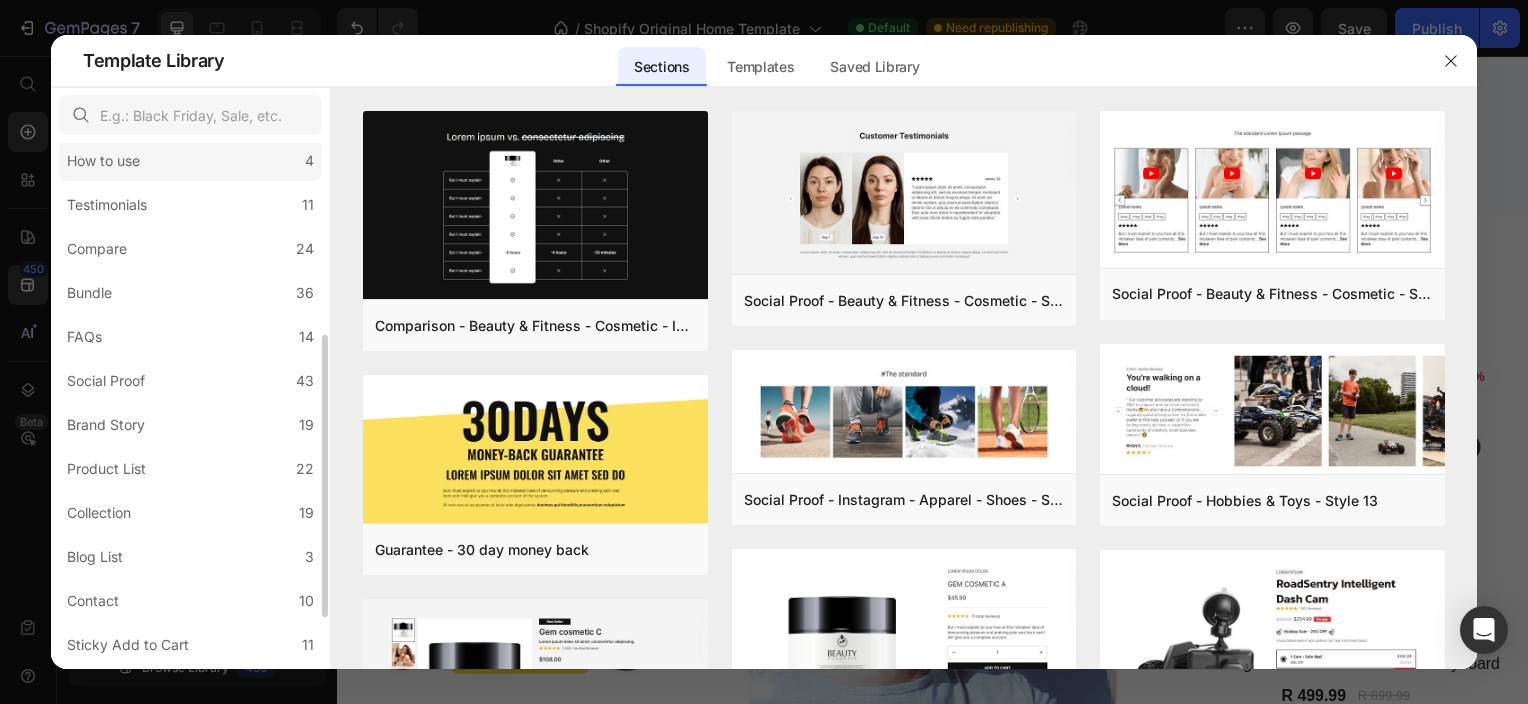 scroll, scrollTop: 353, scrollLeft: 0, axis: vertical 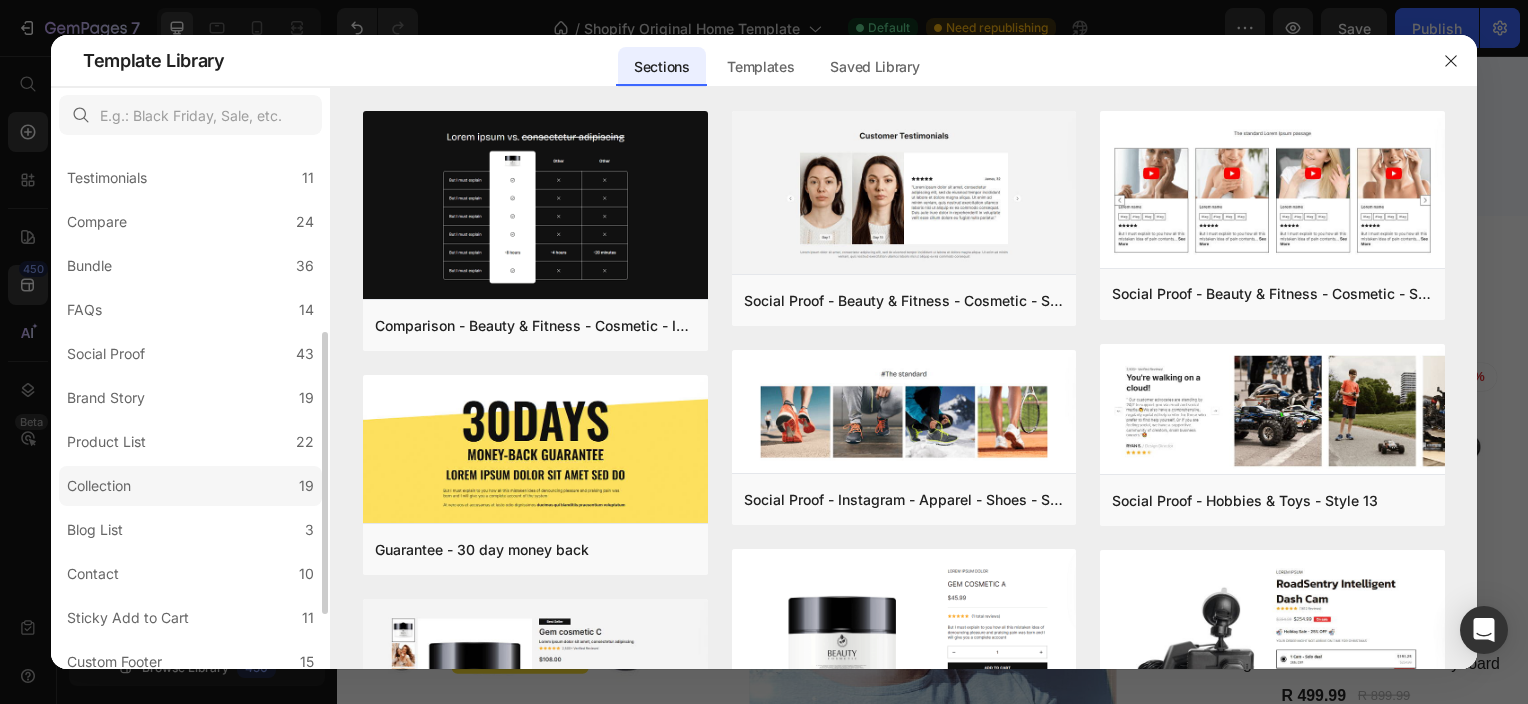 click on "Collection 19" 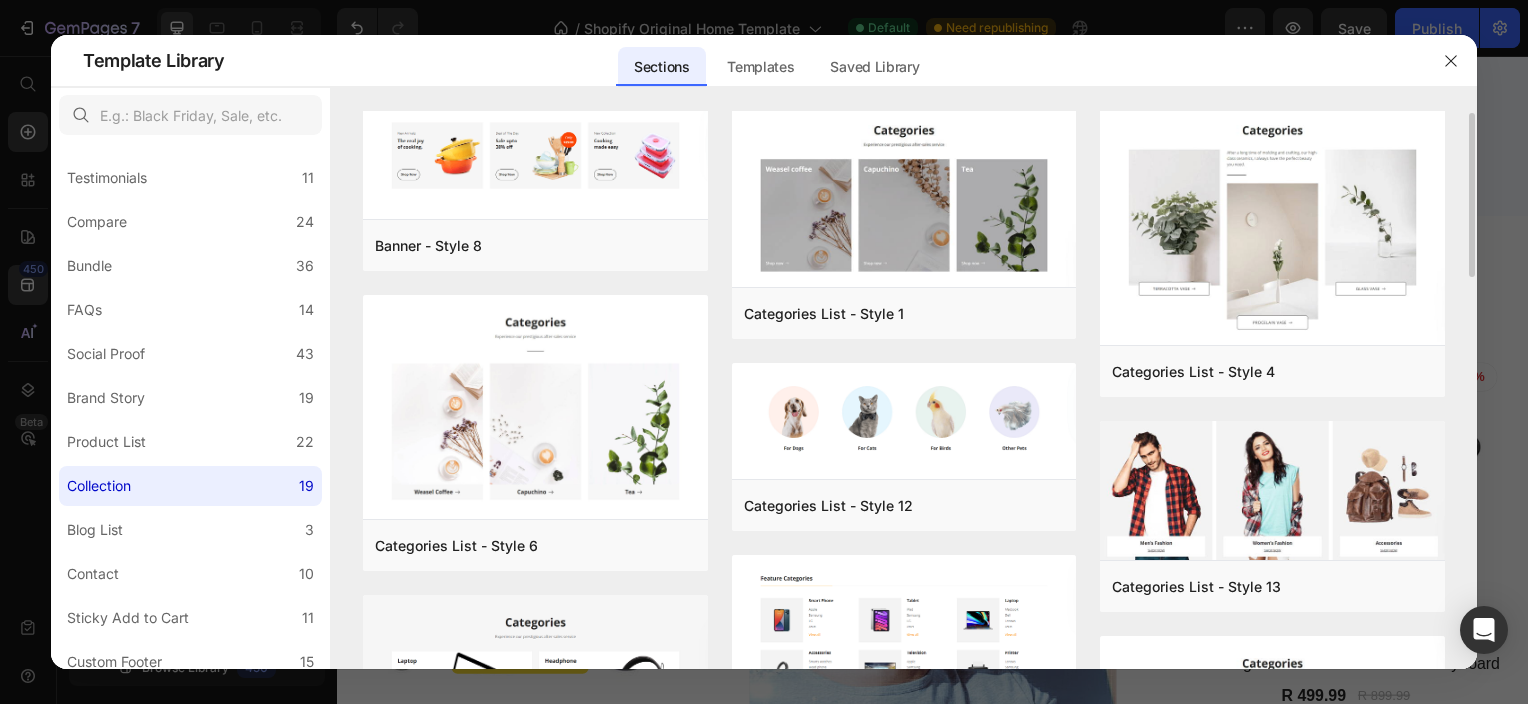 scroll, scrollTop: 0, scrollLeft: 0, axis: both 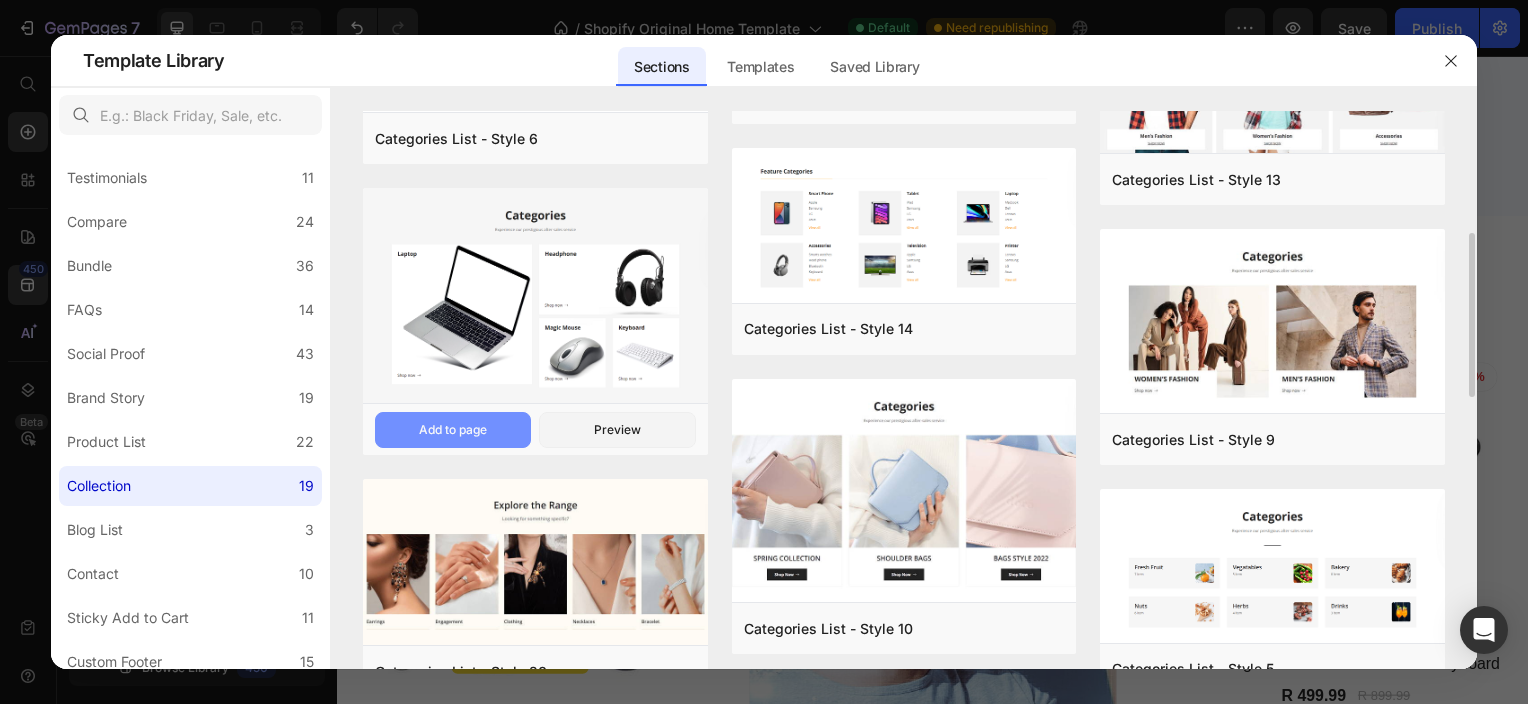 click on "Add to page" at bounding box center [453, 430] 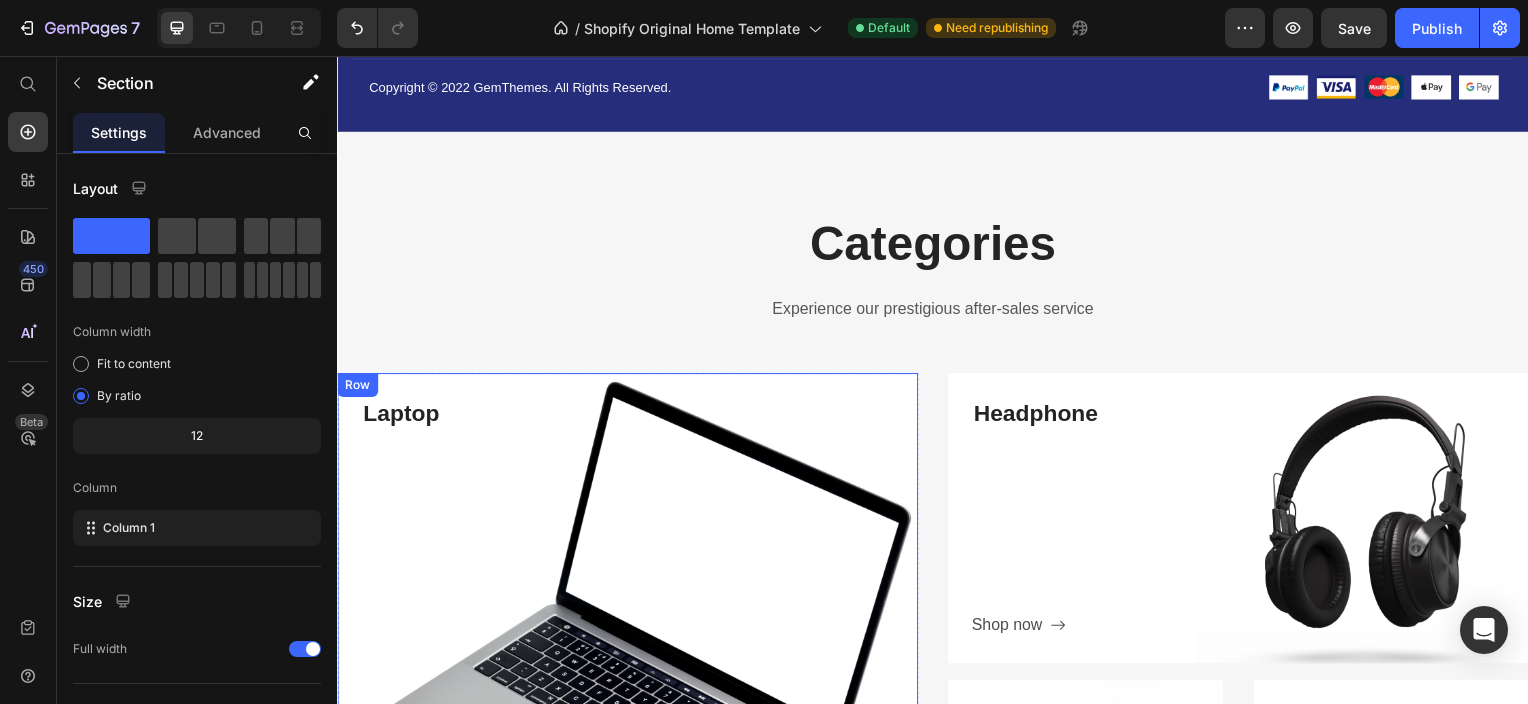 scroll, scrollTop: 5596, scrollLeft: 0, axis: vertical 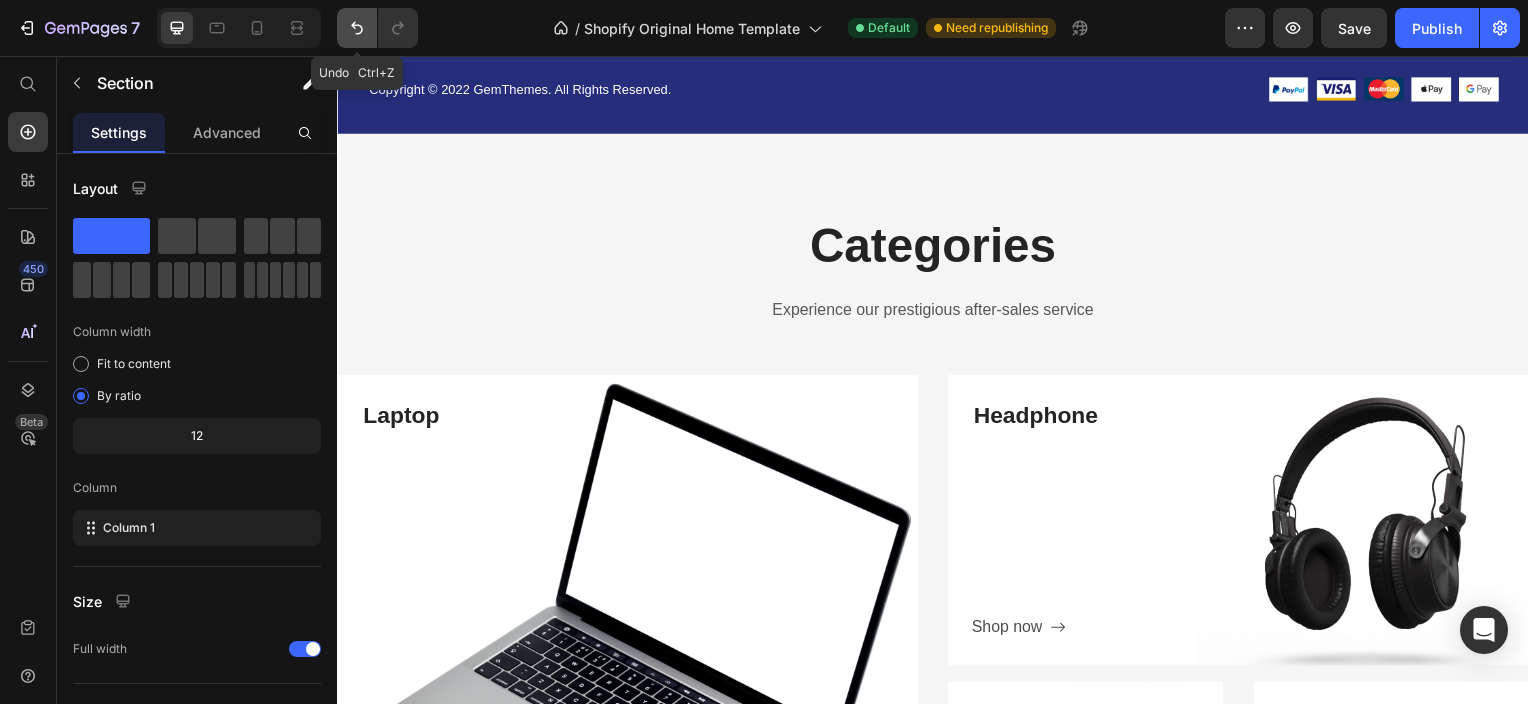 click 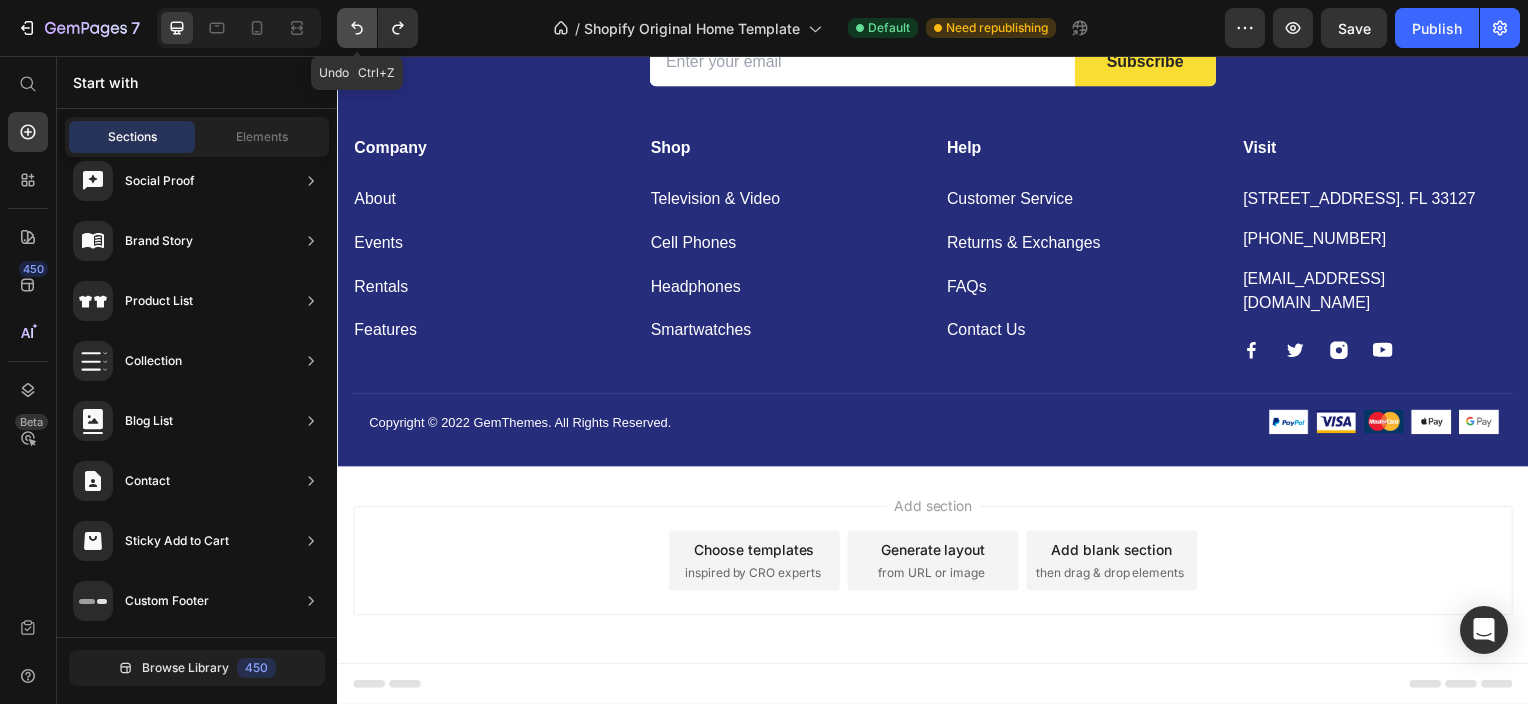 click 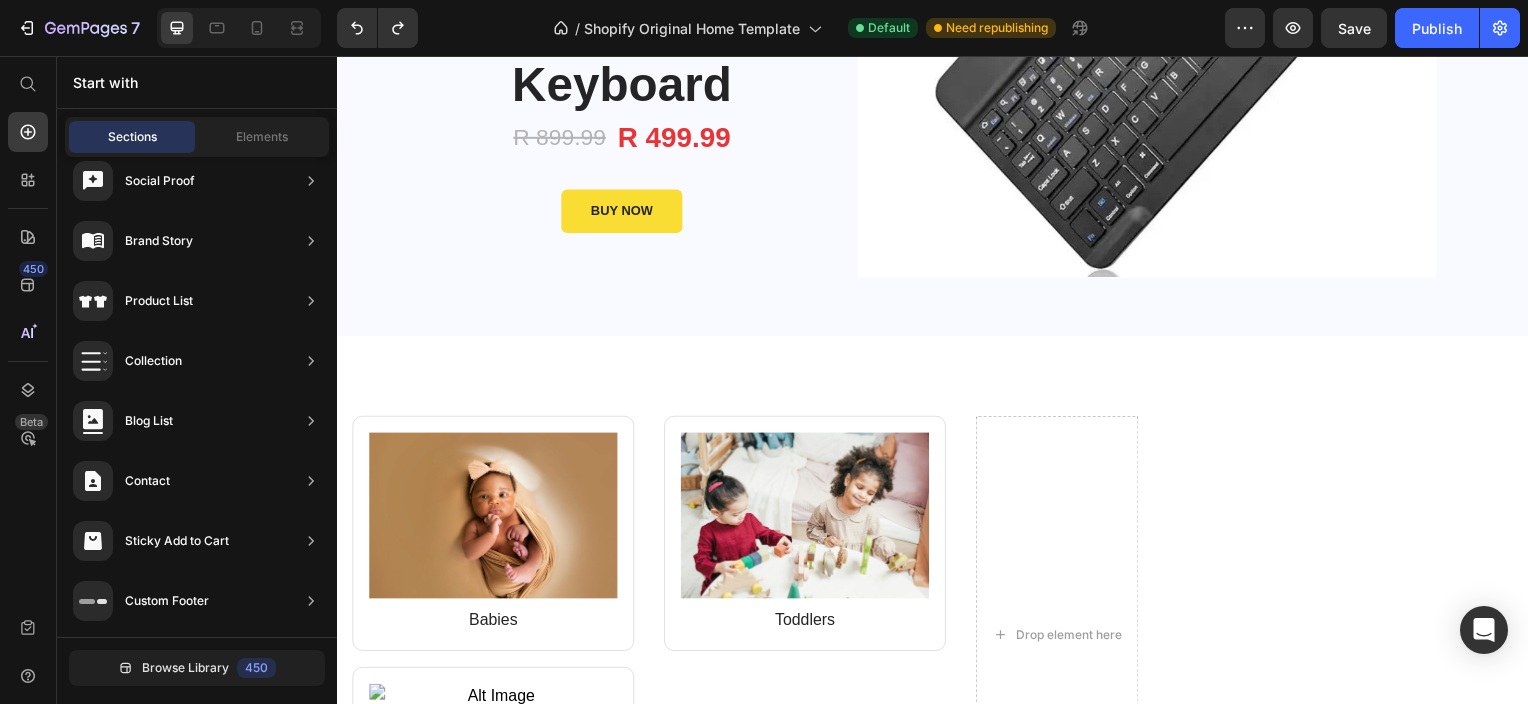 scroll, scrollTop: 1816, scrollLeft: 0, axis: vertical 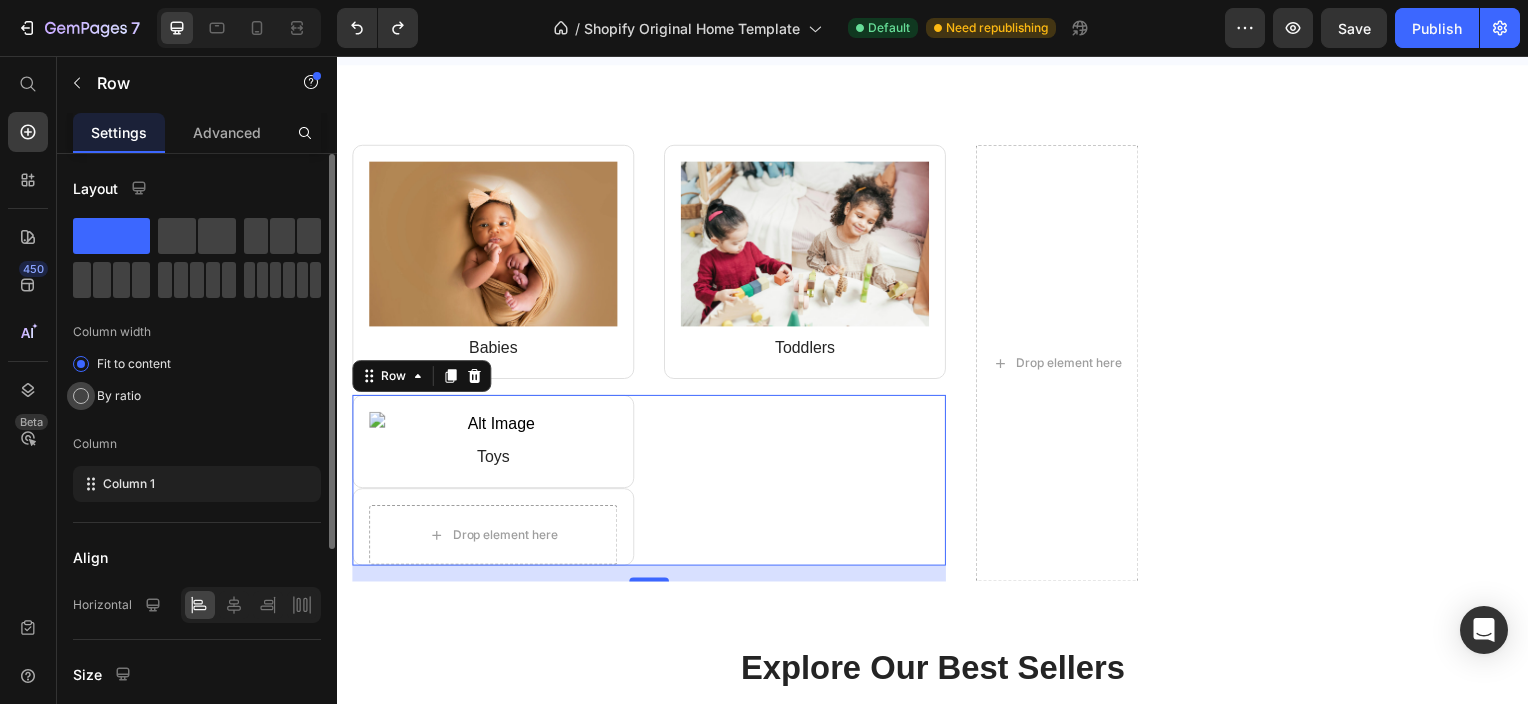 click at bounding box center [81, 396] 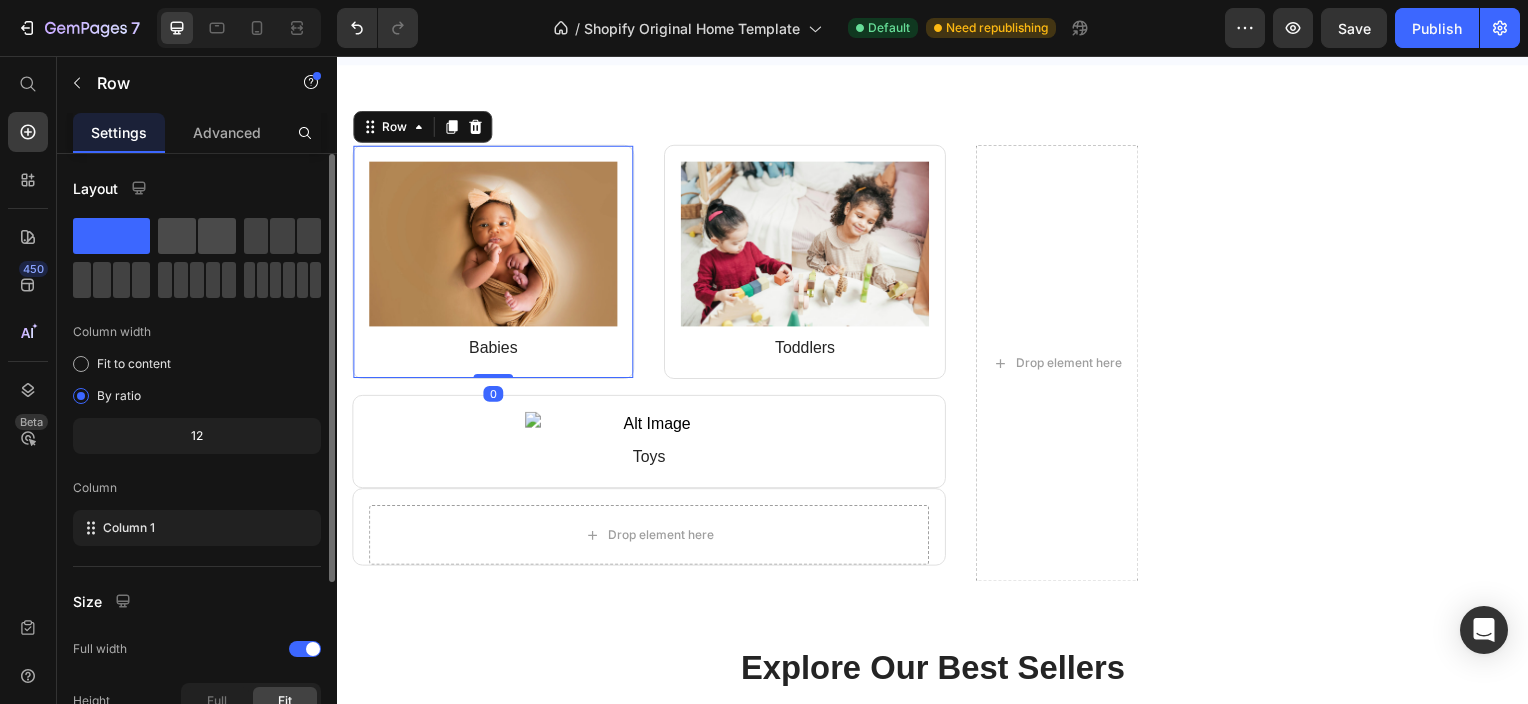 click 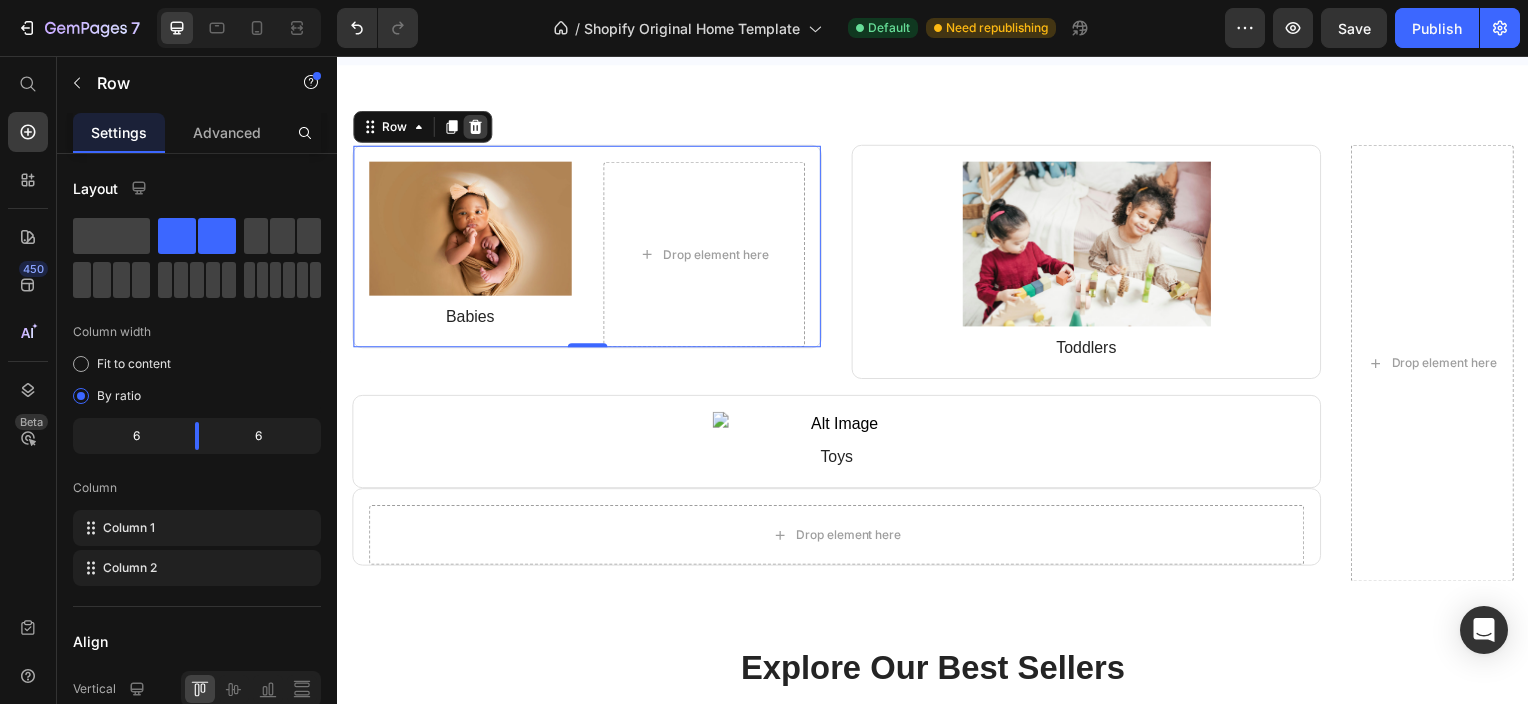 click 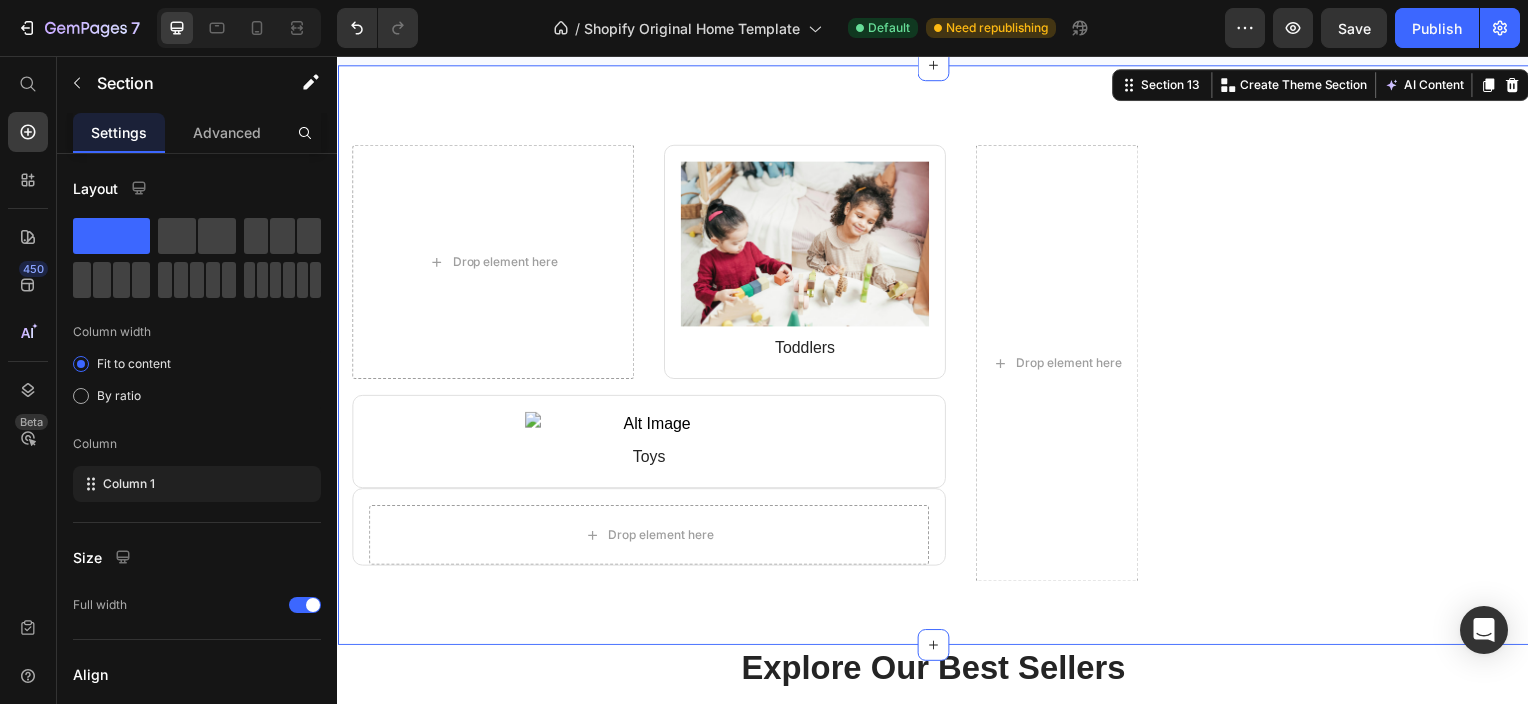 click 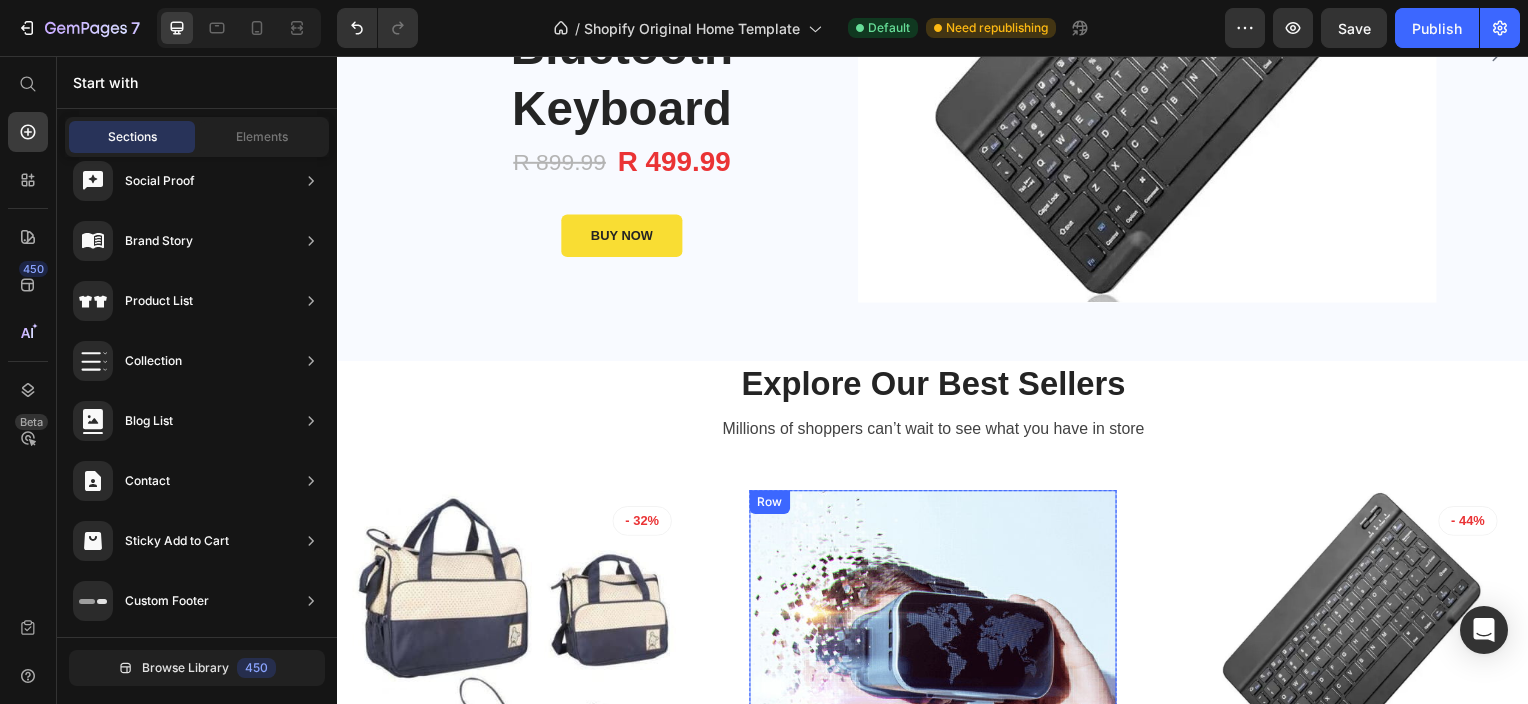 scroll, scrollTop: 1518, scrollLeft: 0, axis: vertical 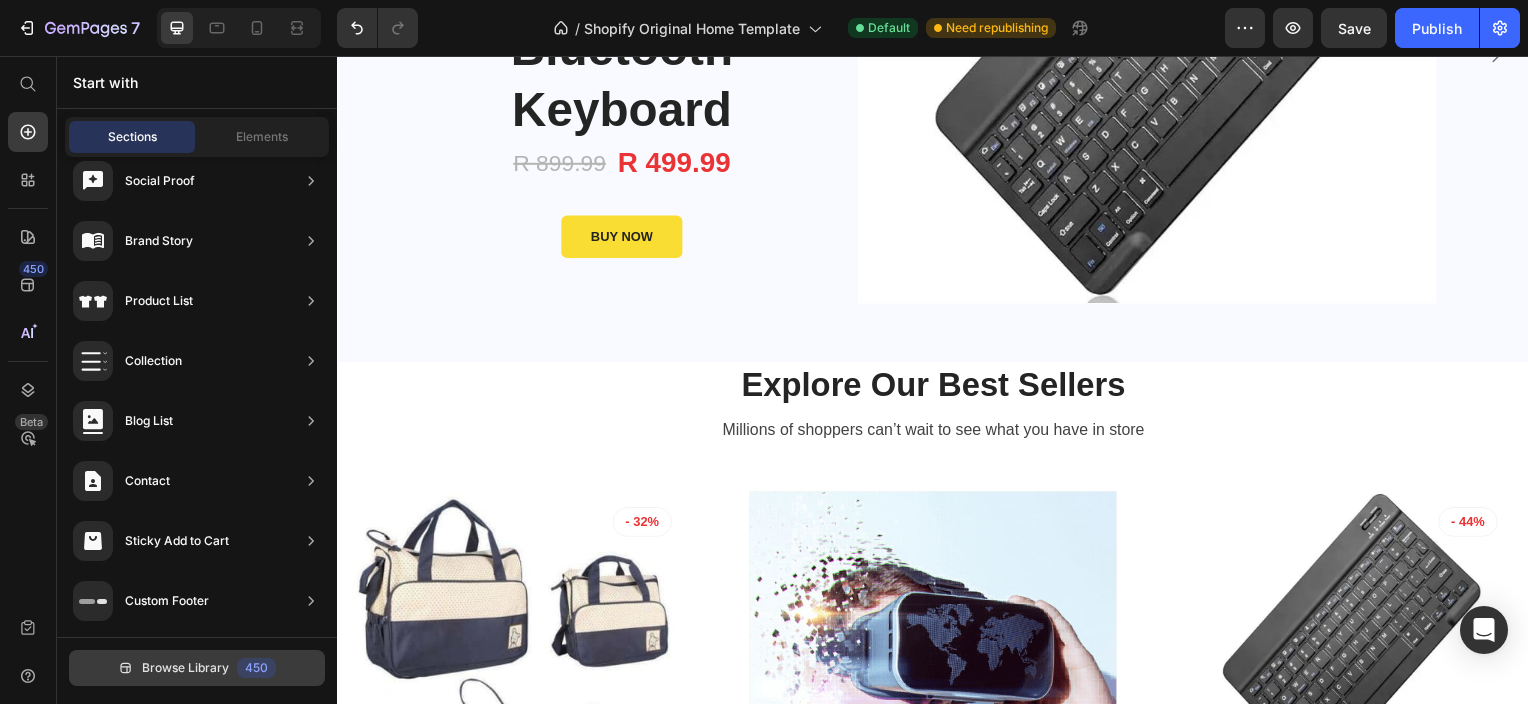 click on "Browse Library" at bounding box center [185, 668] 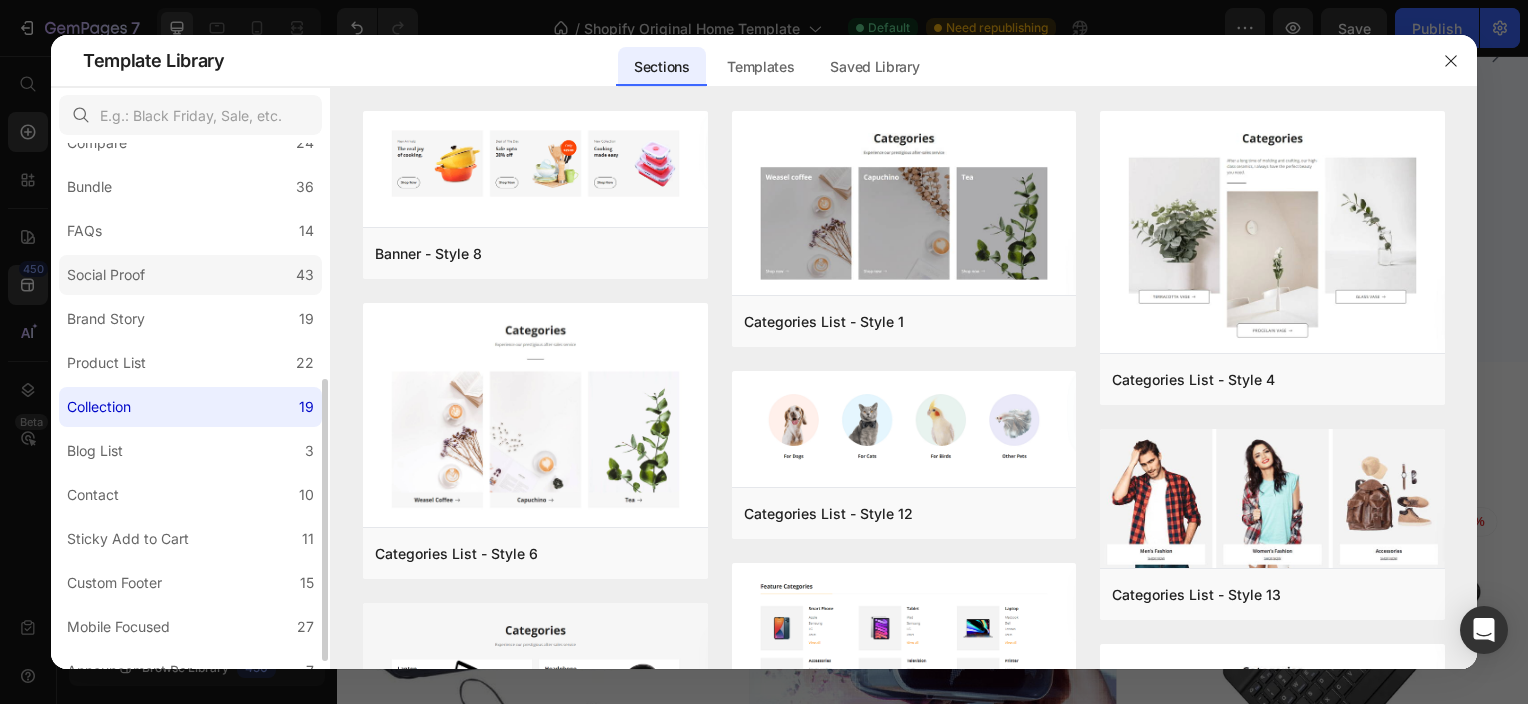 scroll, scrollTop: 435, scrollLeft: 0, axis: vertical 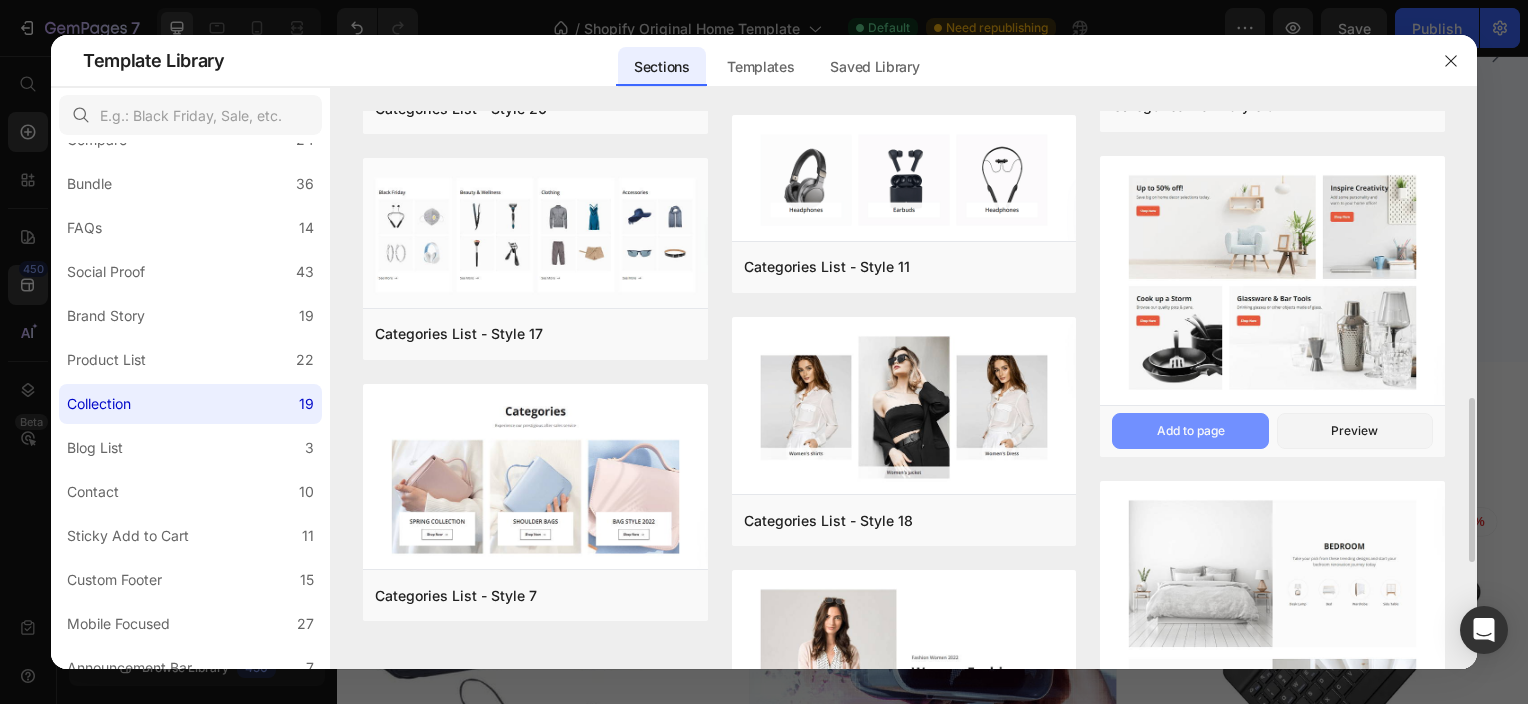 click on "Add to page" at bounding box center [1191, 431] 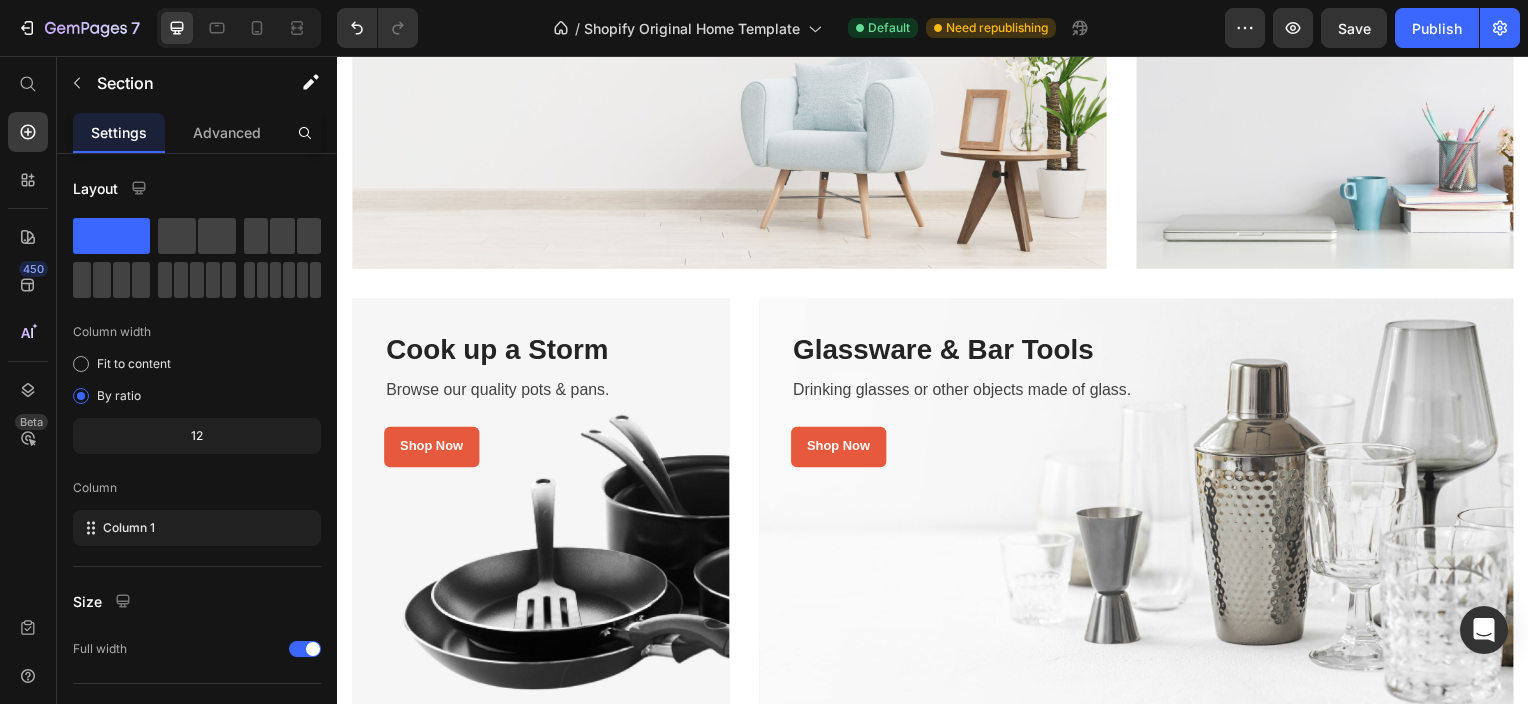 scroll, scrollTop: 6350, scrollLeft: 0, axis: vertical 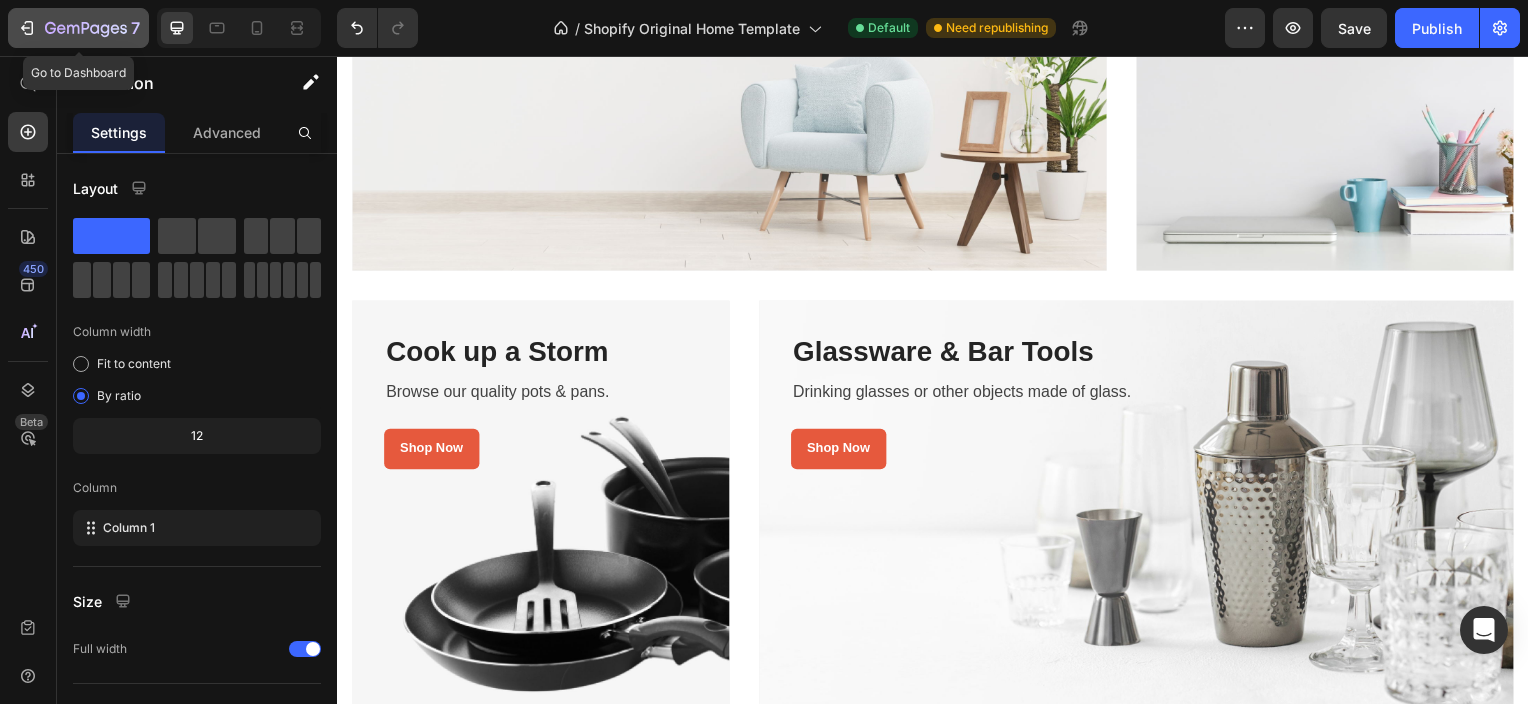 click on "7" at bounding box center (78, 28) 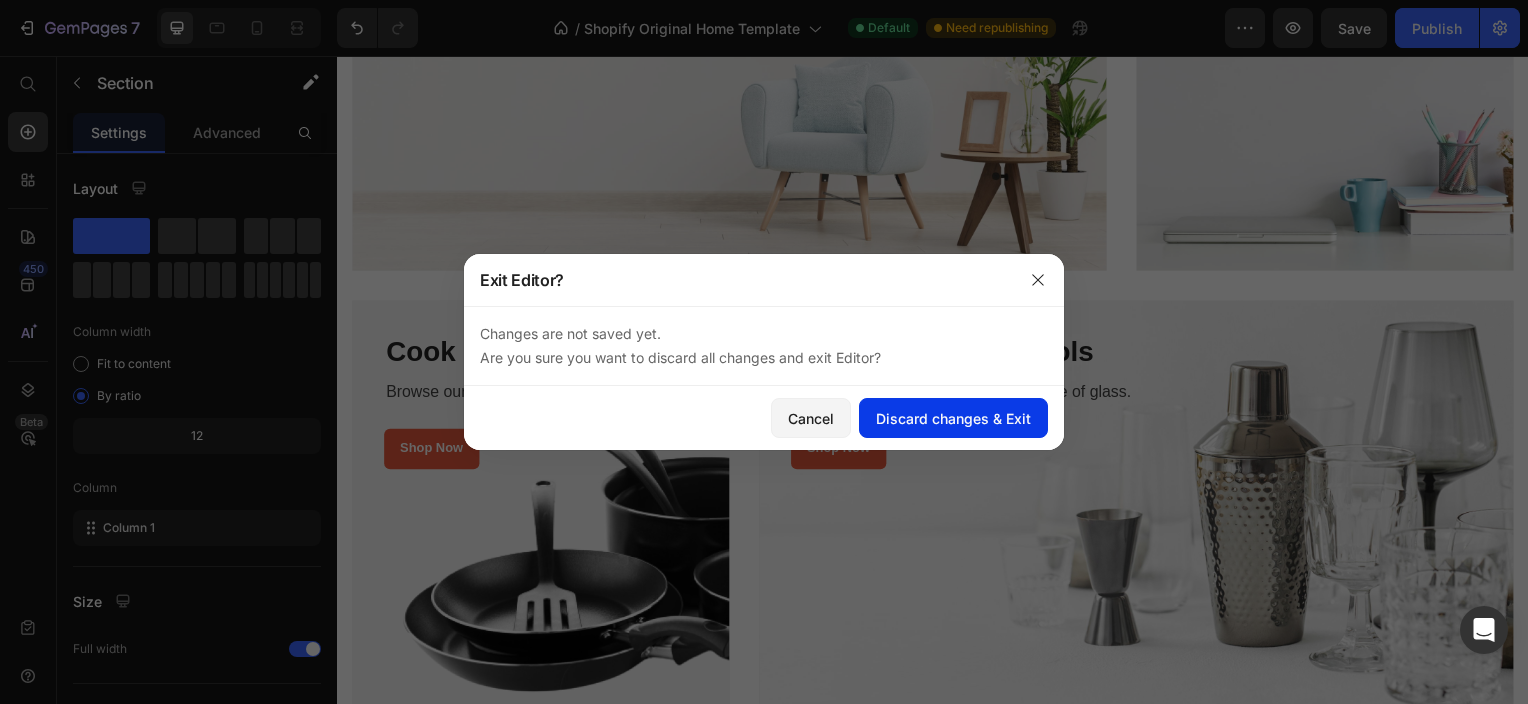 click on "Discard changes & Exit" at bounding box center (953, 418) 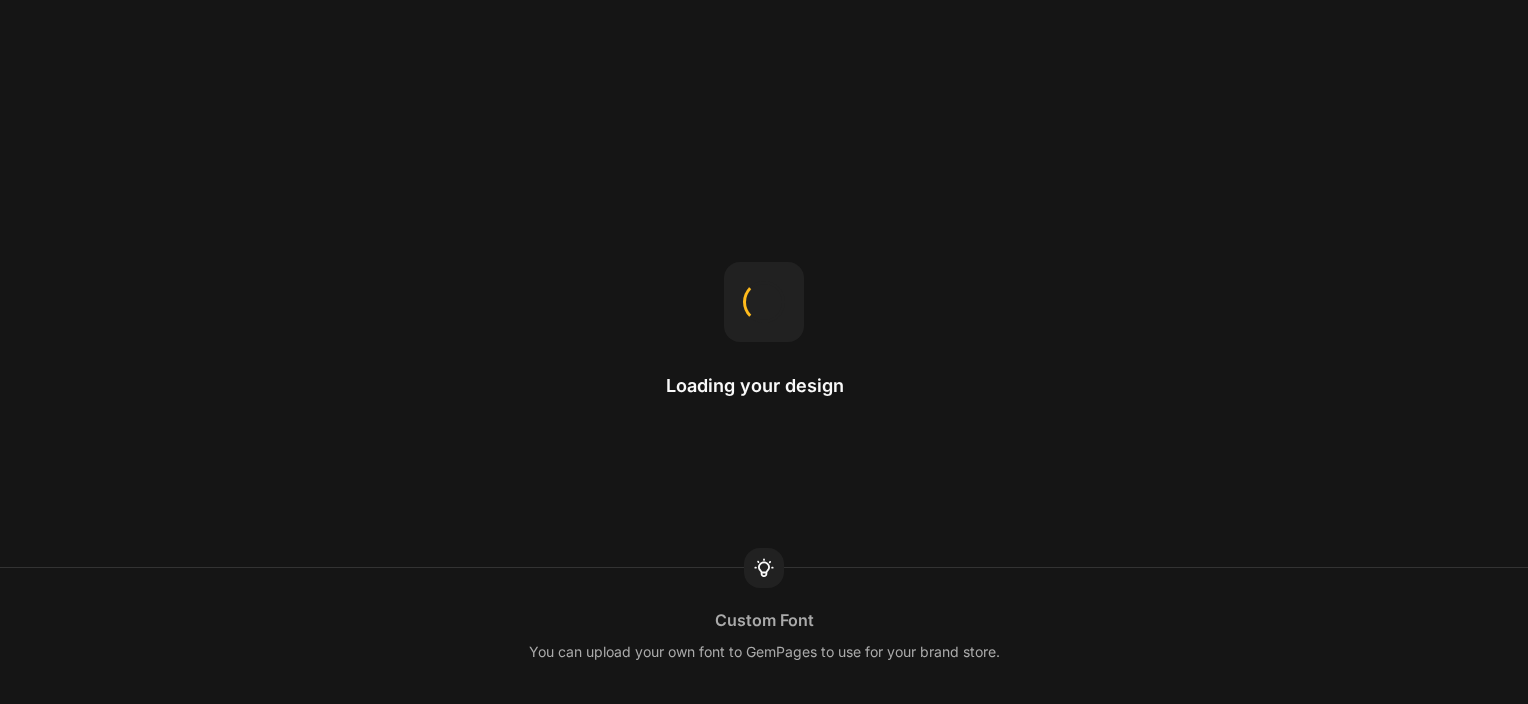 scroll, scrollTop: 0, scrollLeft: 0, axis: both 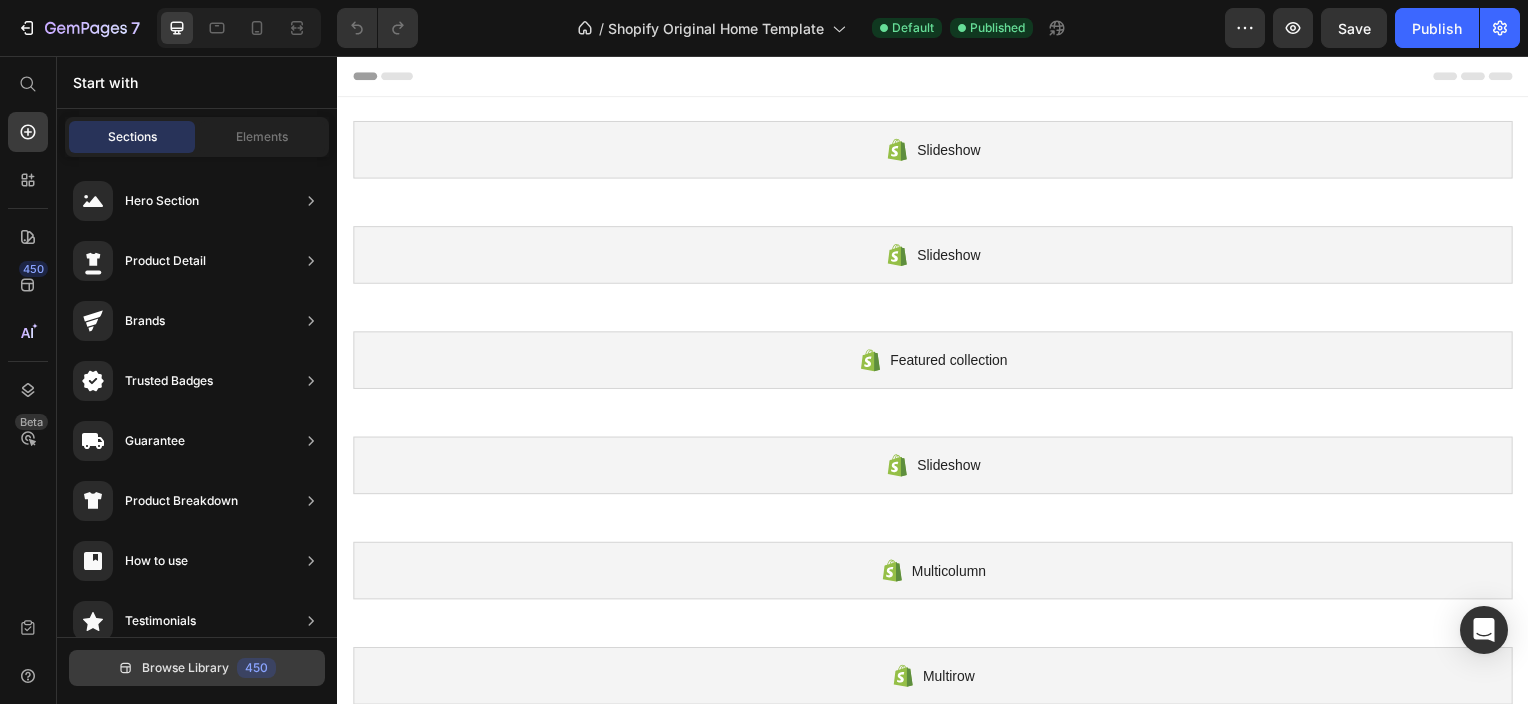 click on "Browse Library" at bounding box center [185, 668] 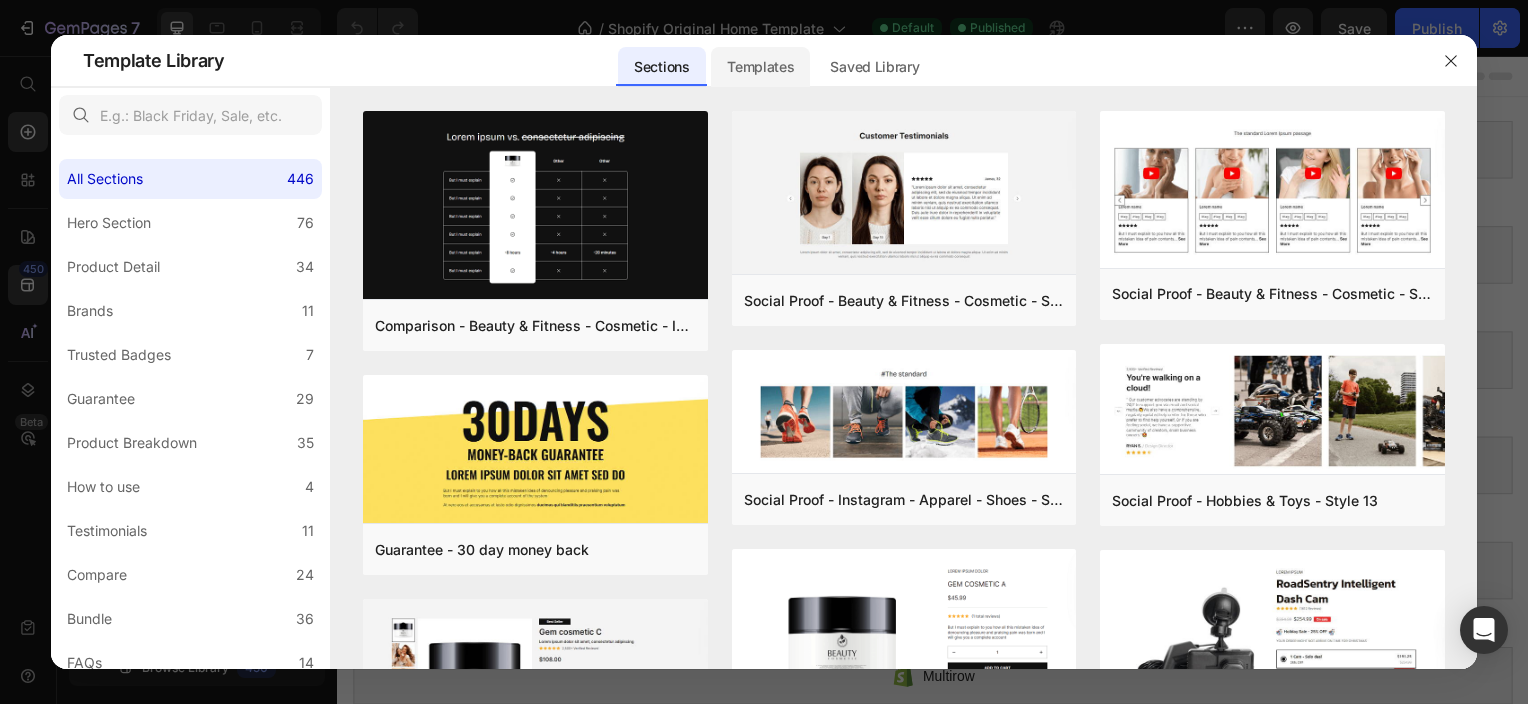click on "Templates" 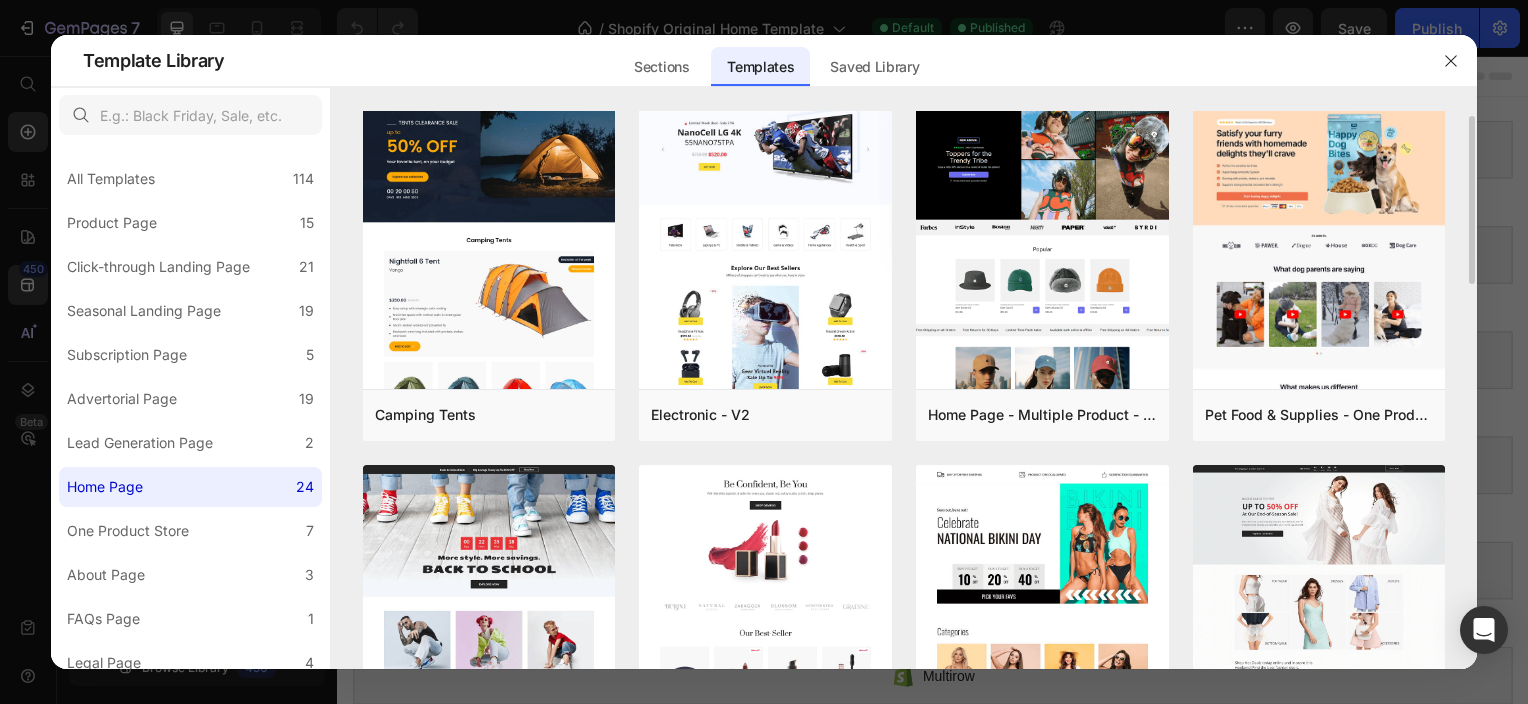 scroll, scrollTop: 17, scrollLeft: 0, axis: vertical 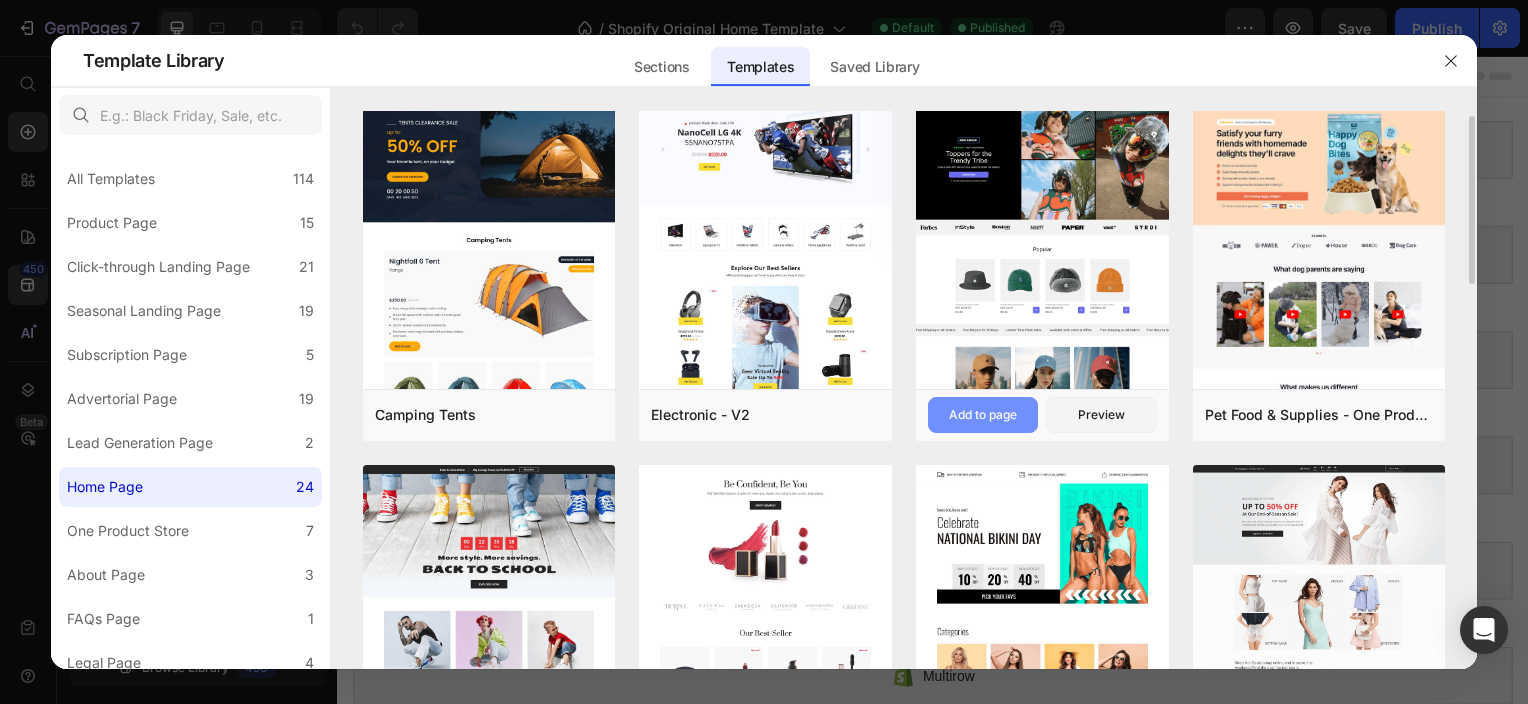 click on "Add to page" at bounding box center (983, 415) 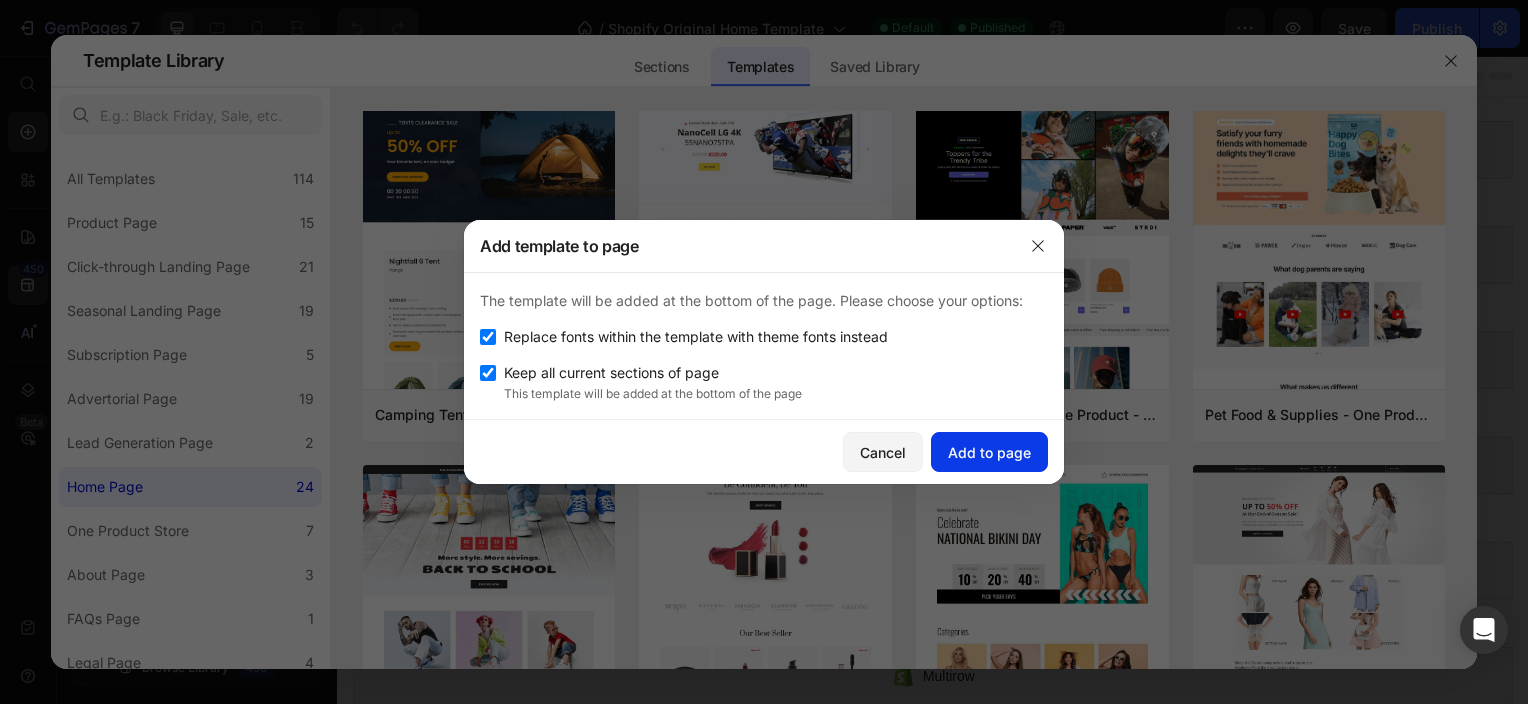 click on "Add to page" at bounding box center (989, 452) 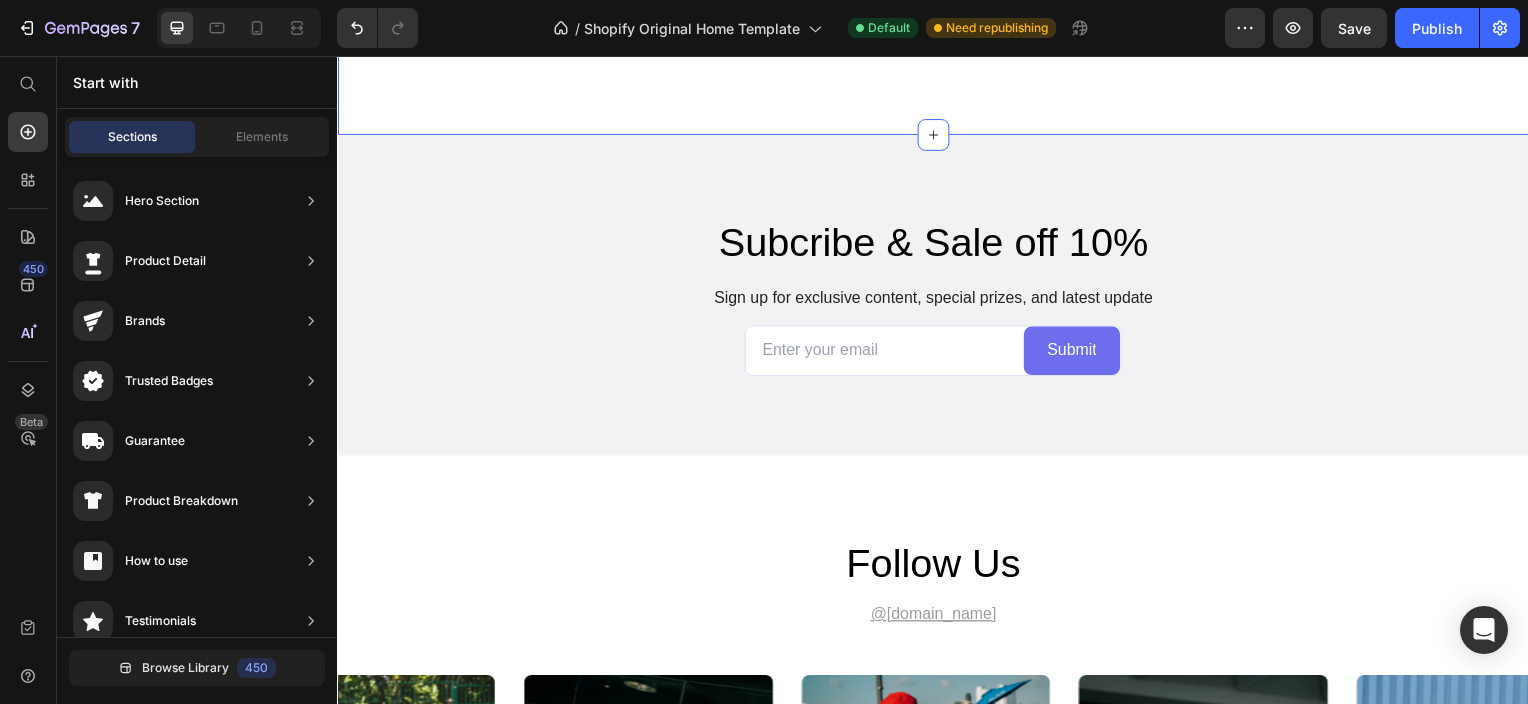 scroll, scrollTop: 6228, scrollLeft: 0, axis: vertical 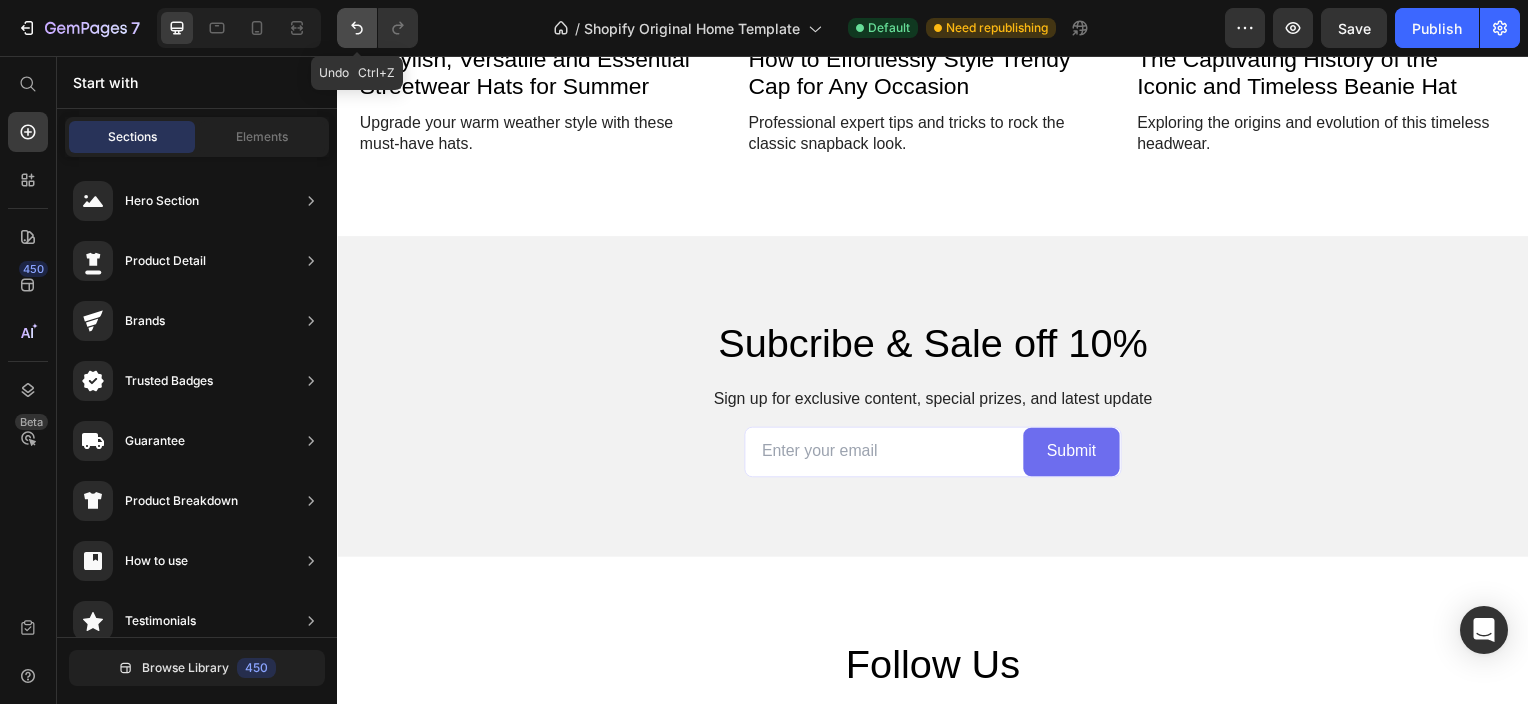 click 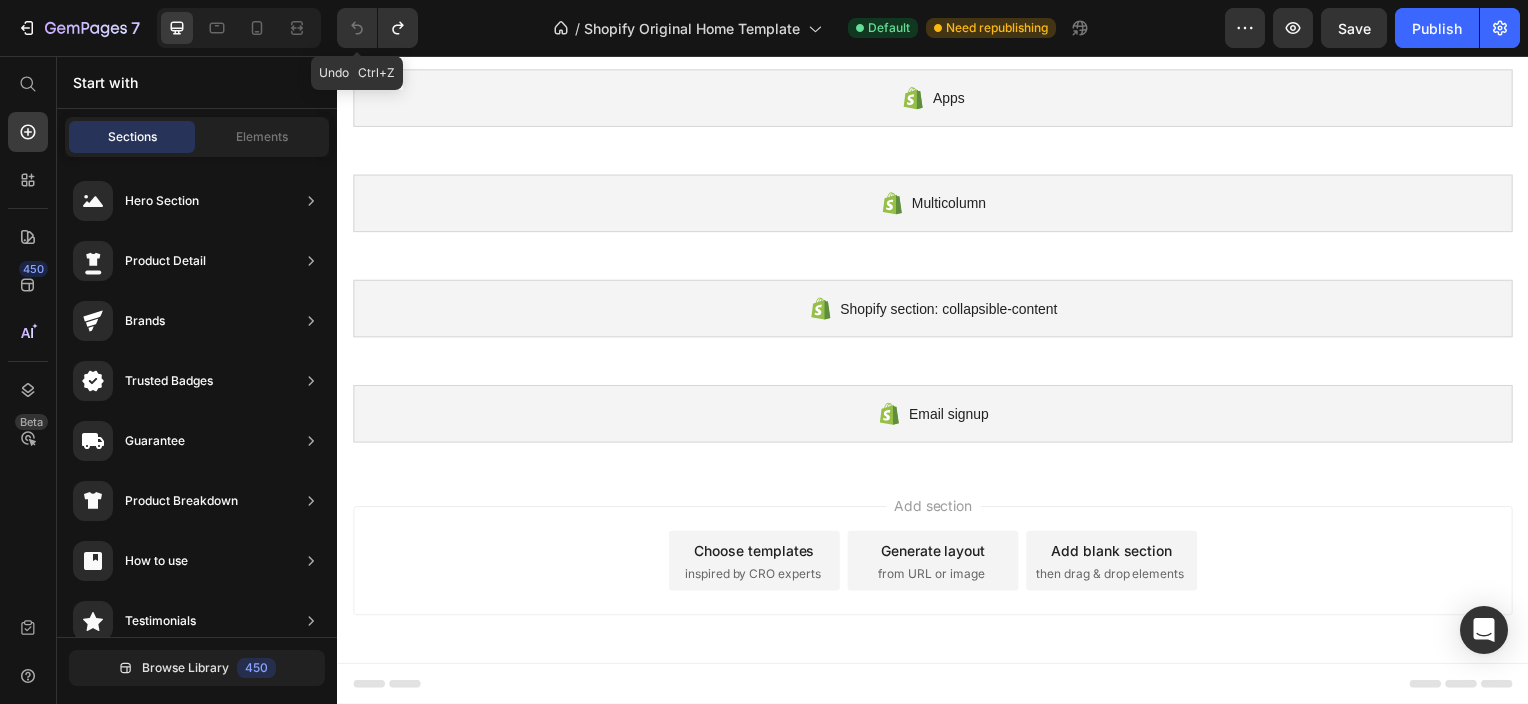 scroll, scrollTop: 788, scrollLeft: 0, axis: vertical 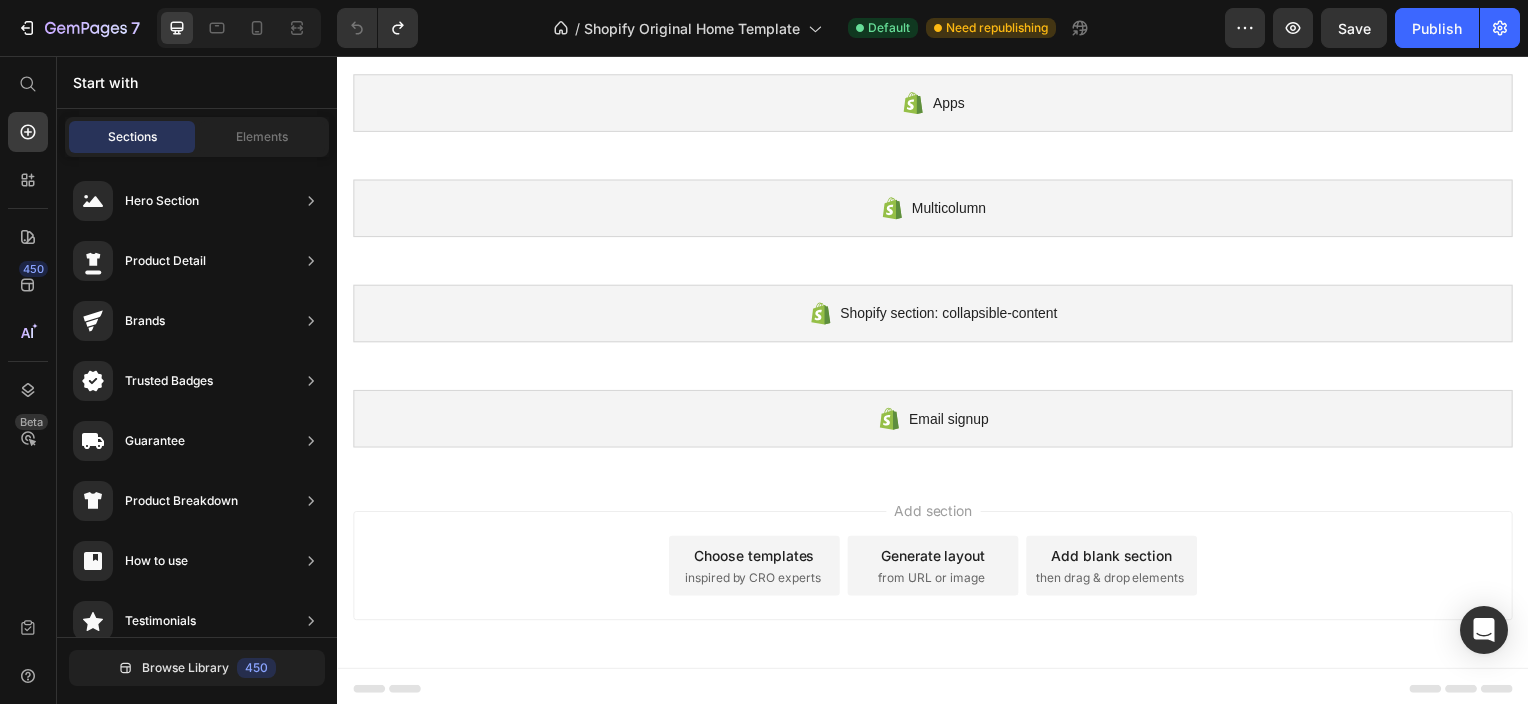 click on "Generate layout" at bounding box center [937, 558] 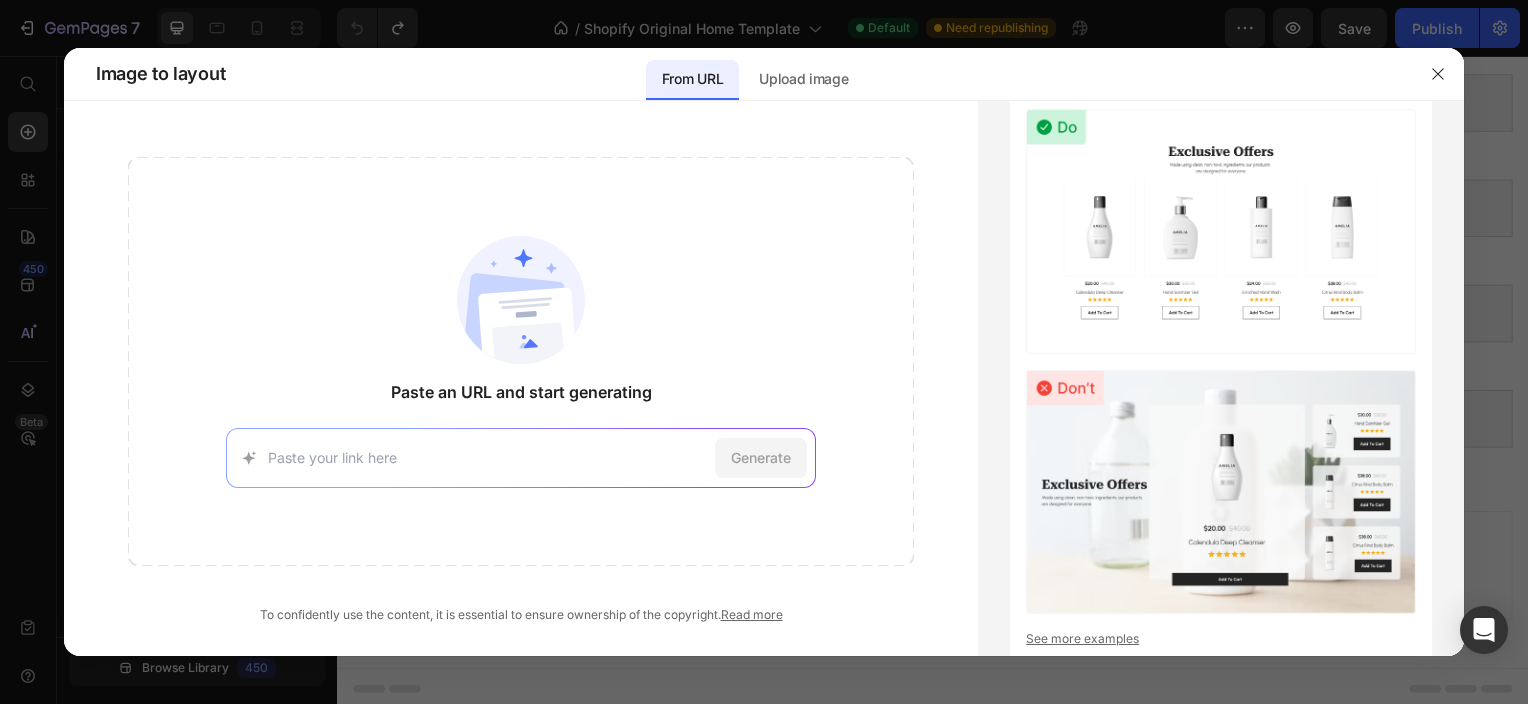 click on "Generate" at bounding box center [521, 458] 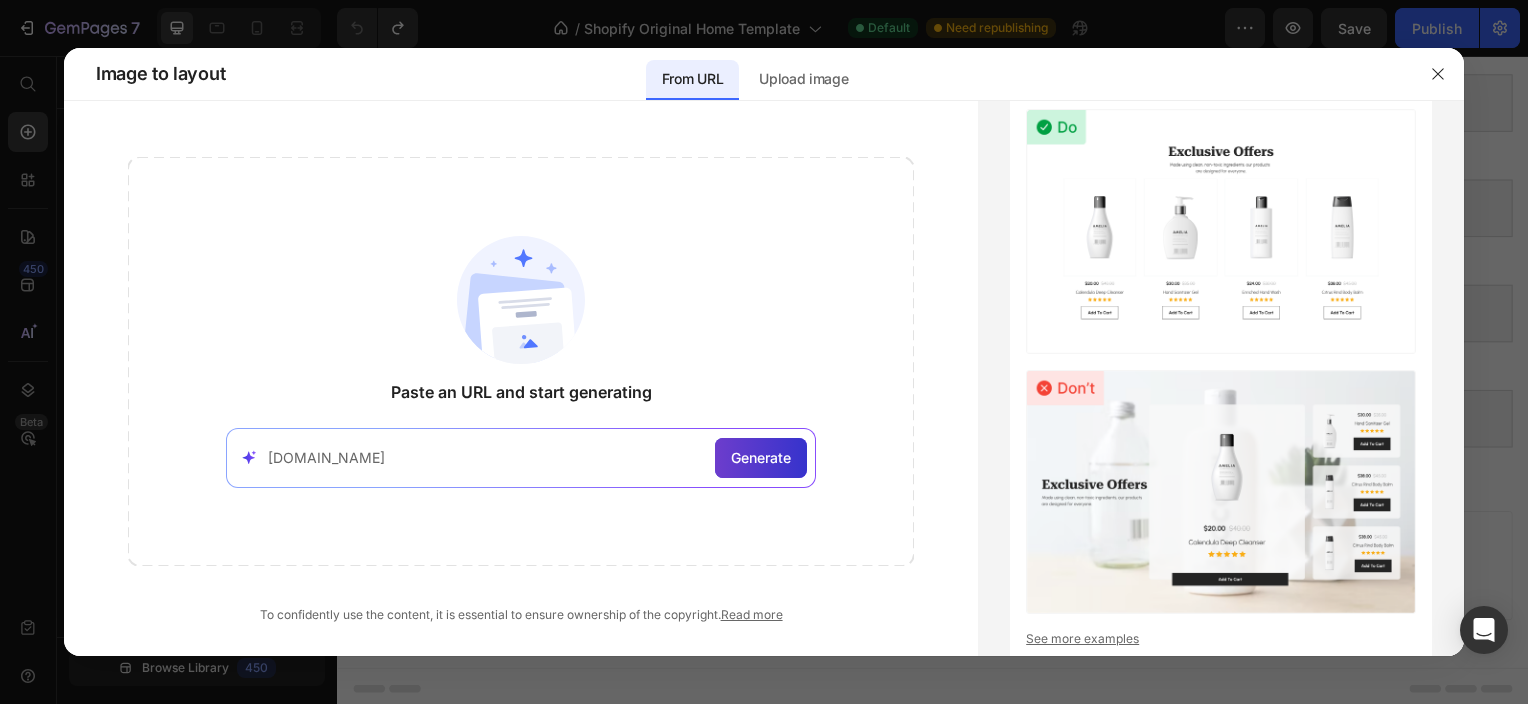 type on "[DOMAIN_NAME]" 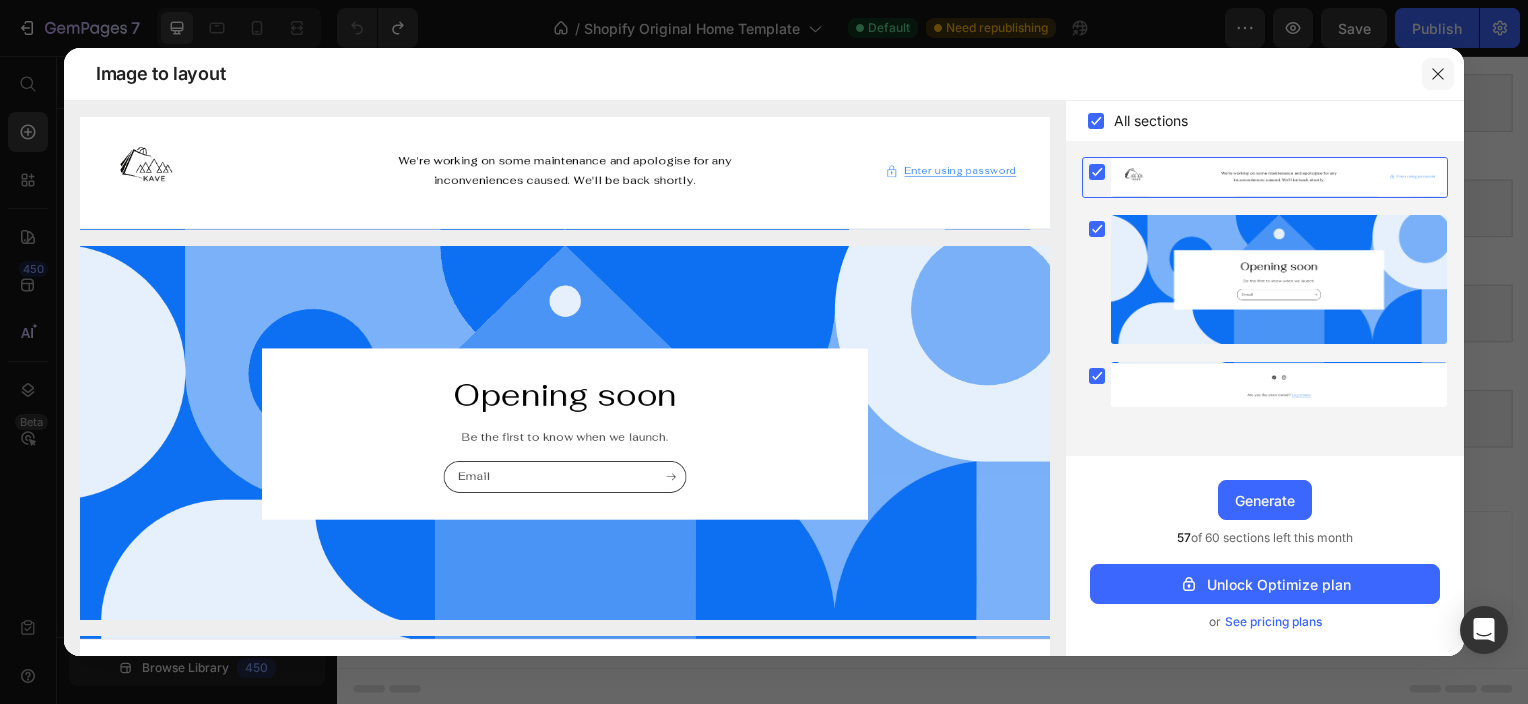 click 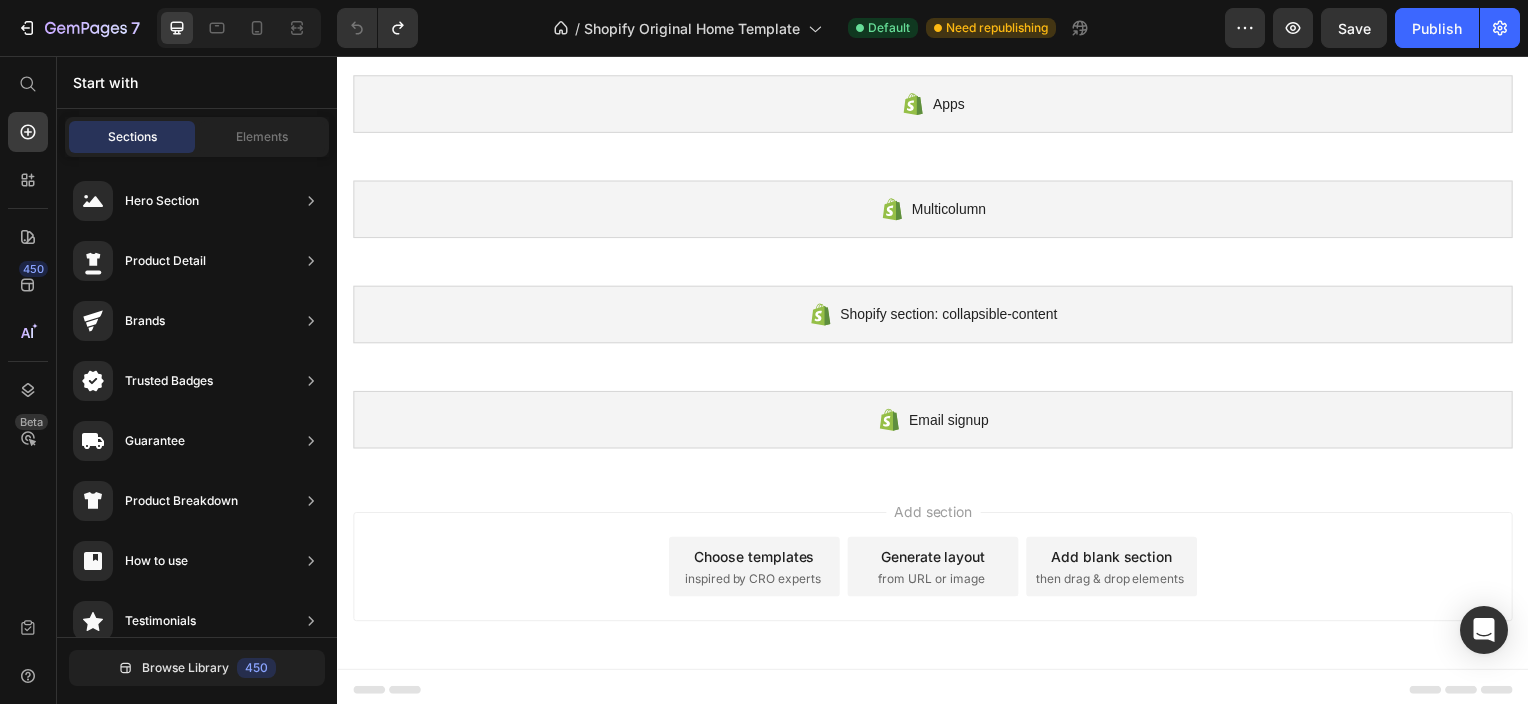 scroll, scrollTop: 0, scrollLeft: 0, axis: both 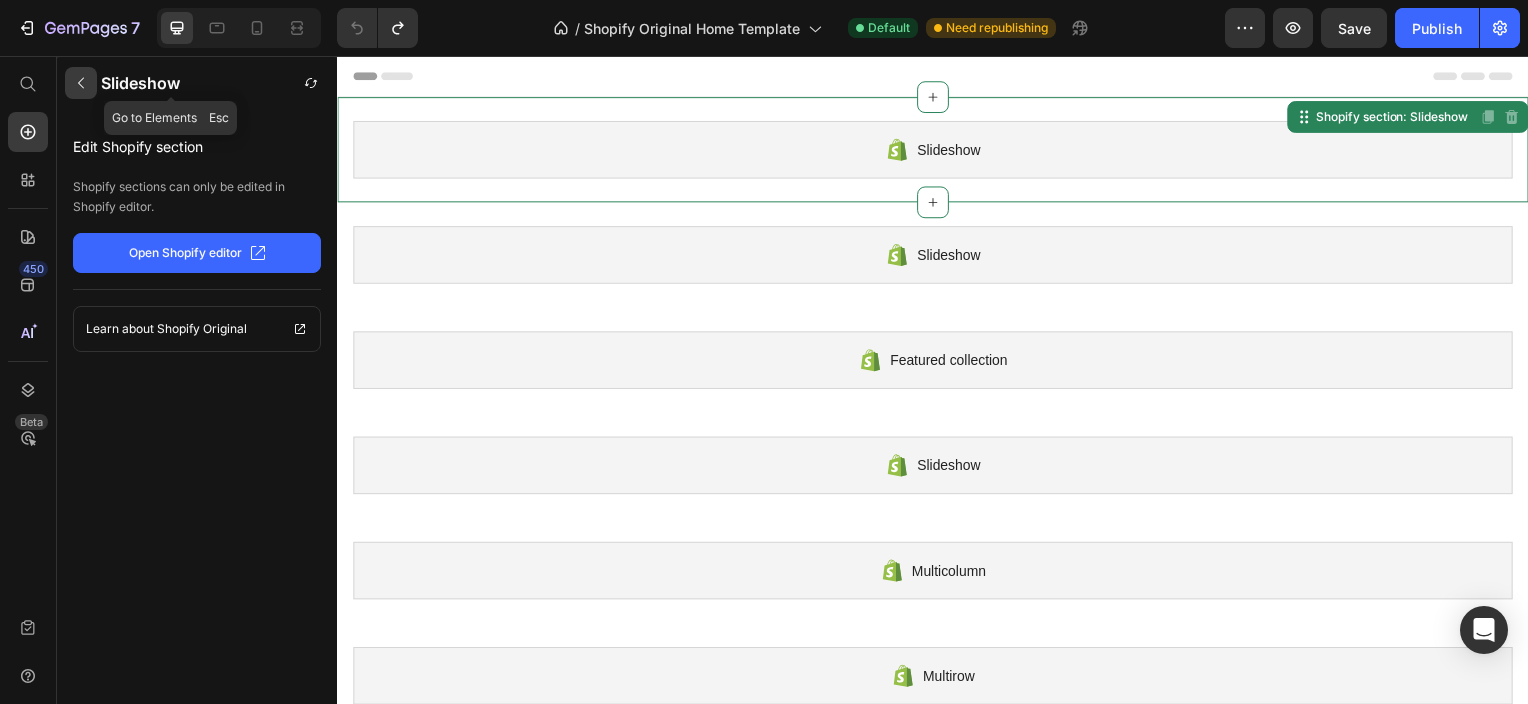 click at bounding box center (81, 83) 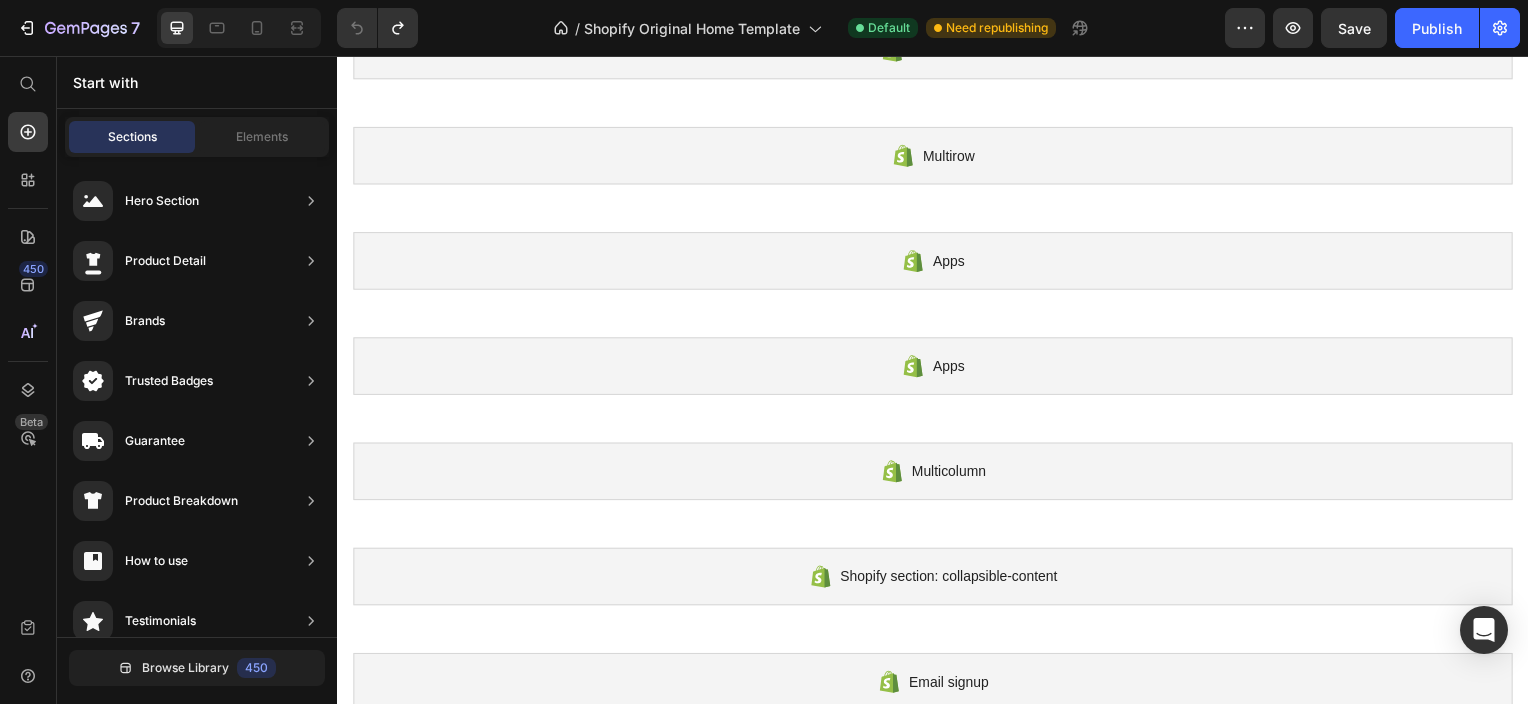 scroll, scrollTop: 788, scrollLeft: 0, axis: vertical 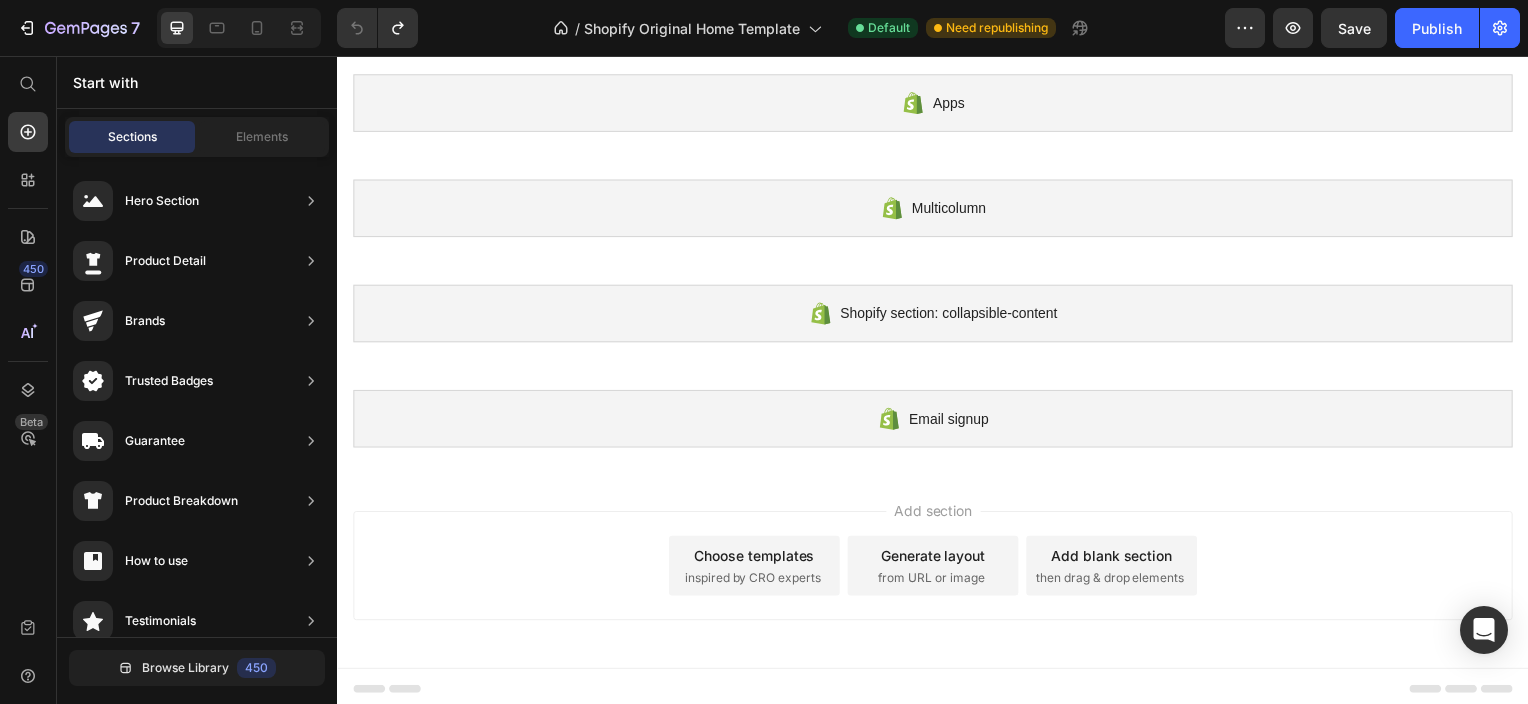 click on "inspired by CRO experts" at bounding box center [755, 582] 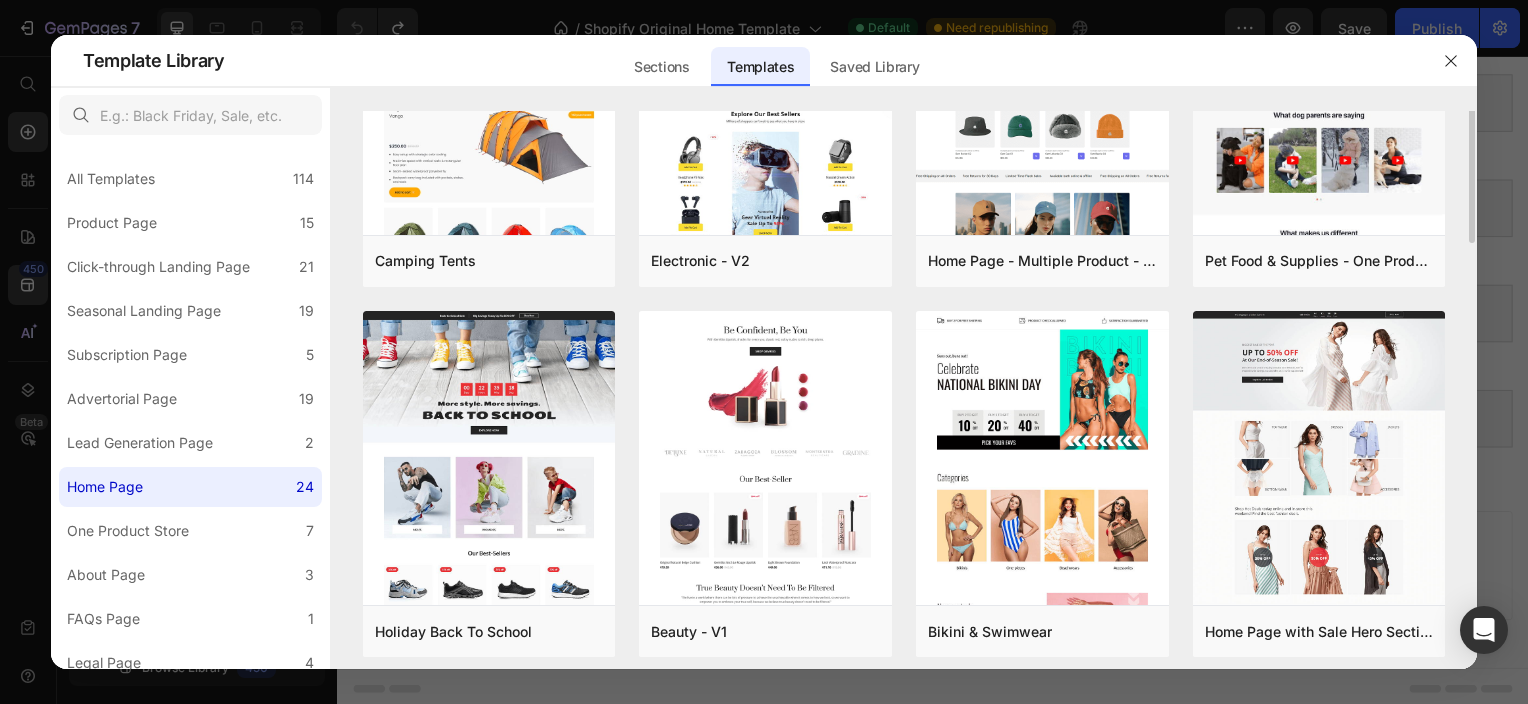 scroll, scrollTop: 0, scrollLeft: 0, axis: both 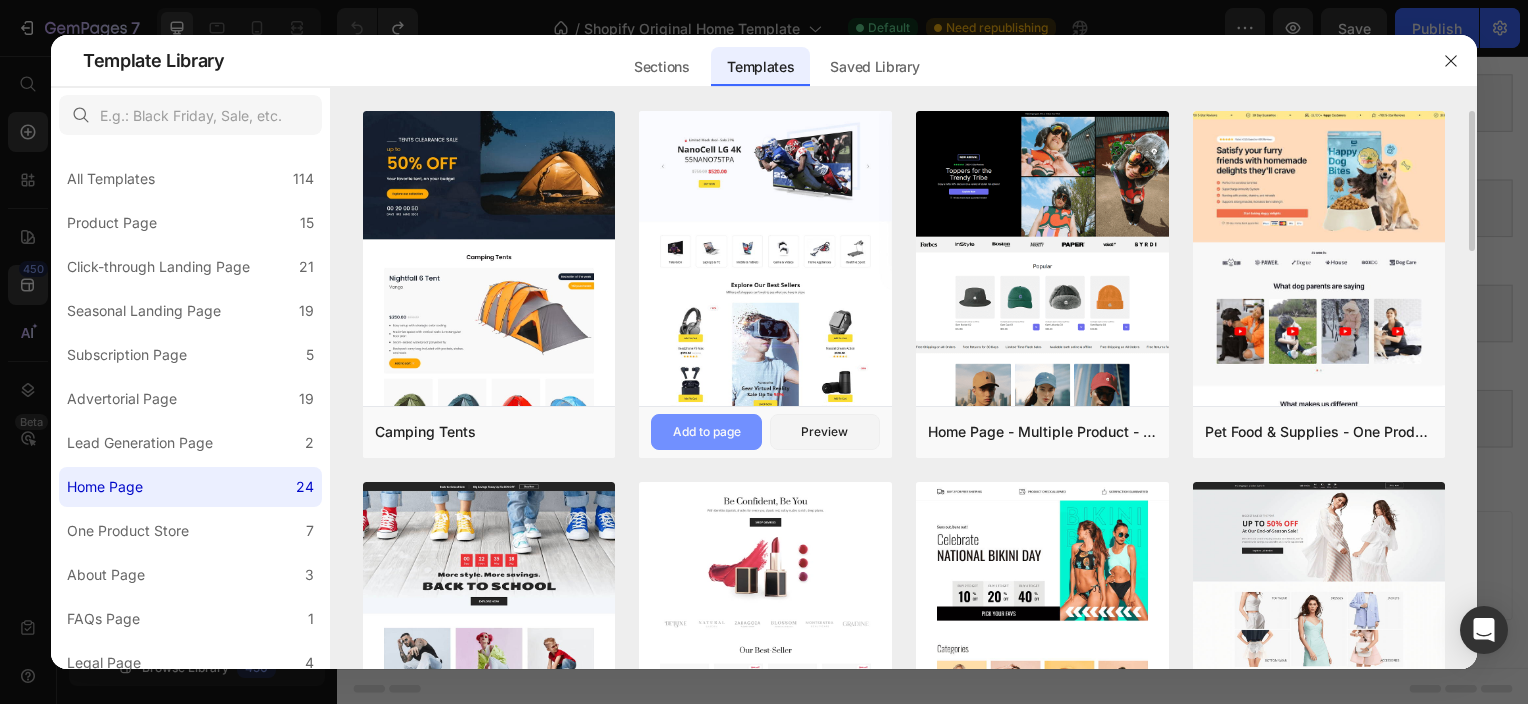 click on "Add to page" at bounding box center (706, 432) 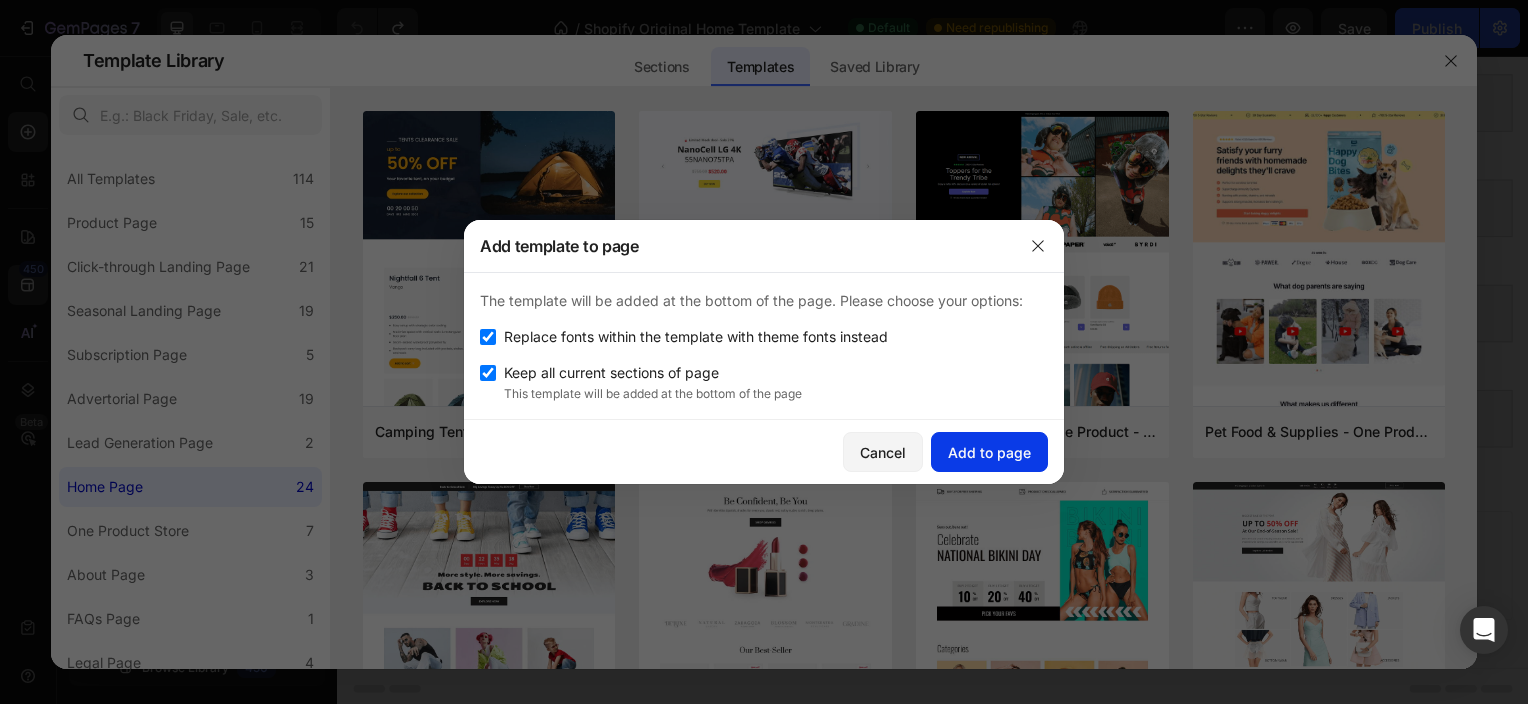 click on "Add to page" at bounding box center [989, 452] 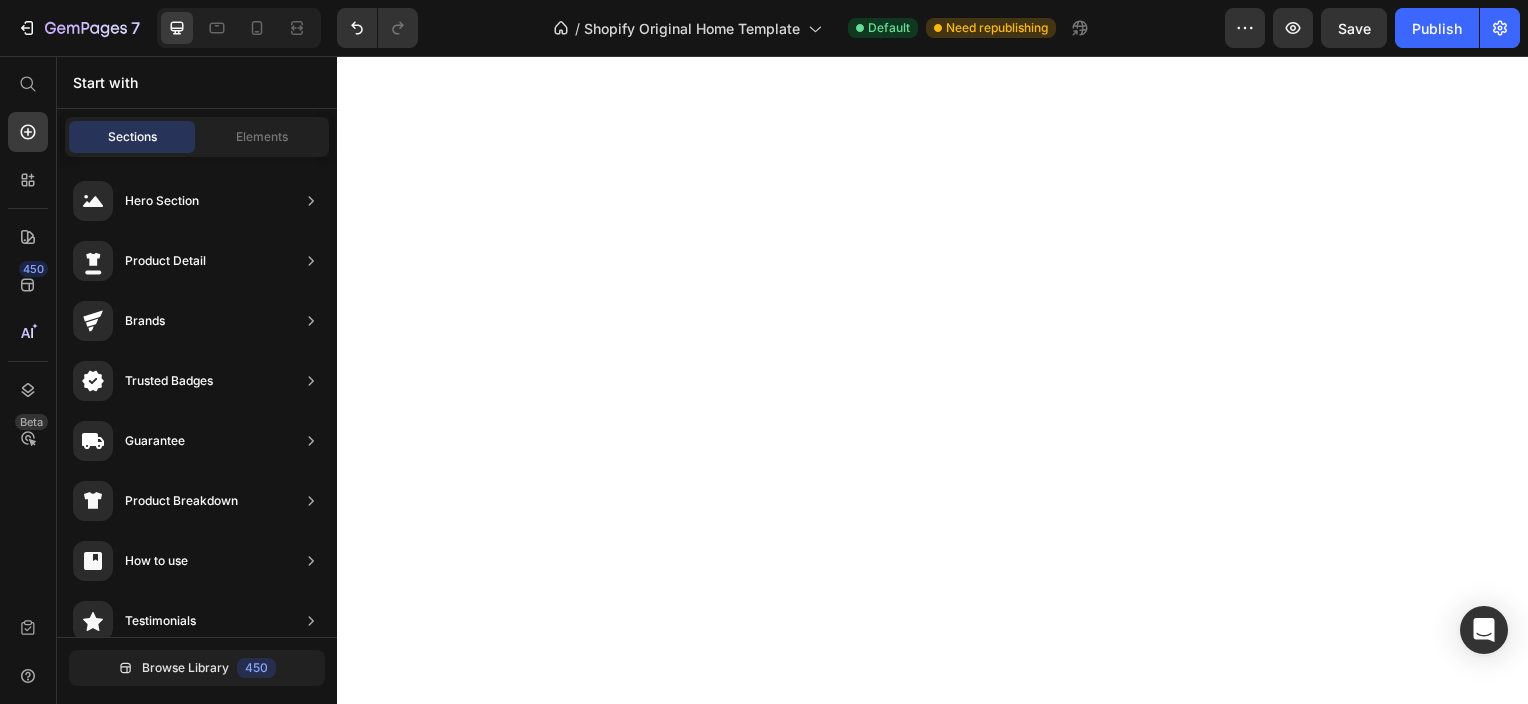 scroll, scrollTop: 88, scrollLeft: 0, axis: vertical 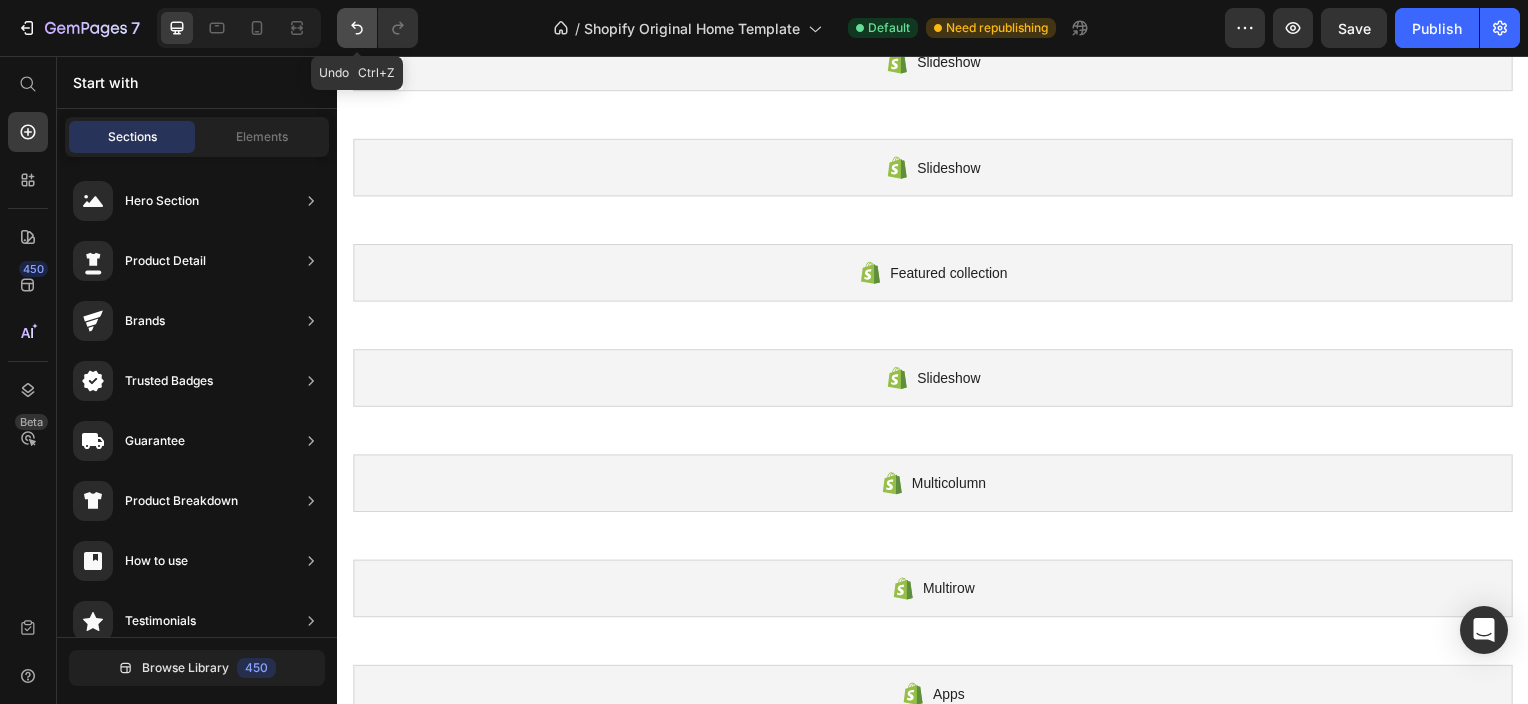 click 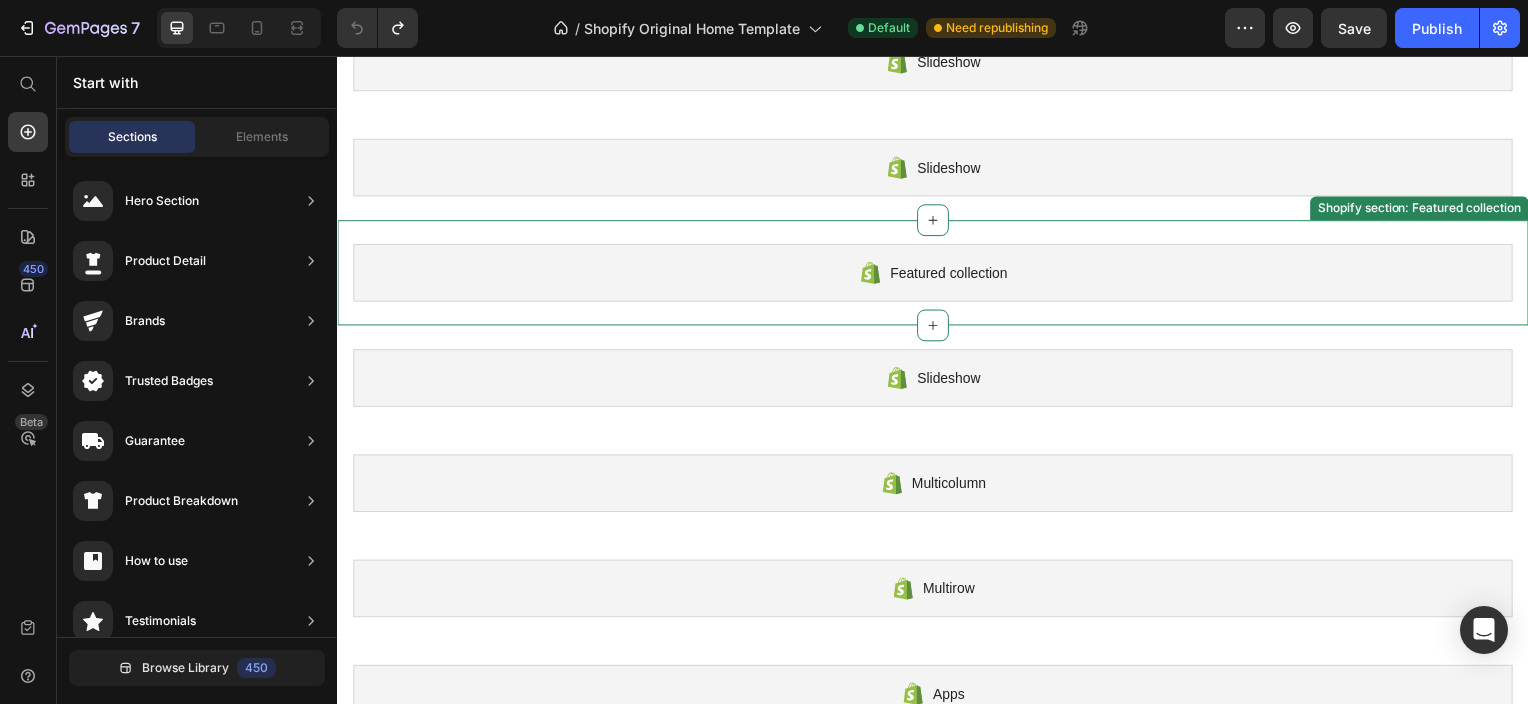 scroll, scrollTop: 0, scrollLeft: 0, axis: both 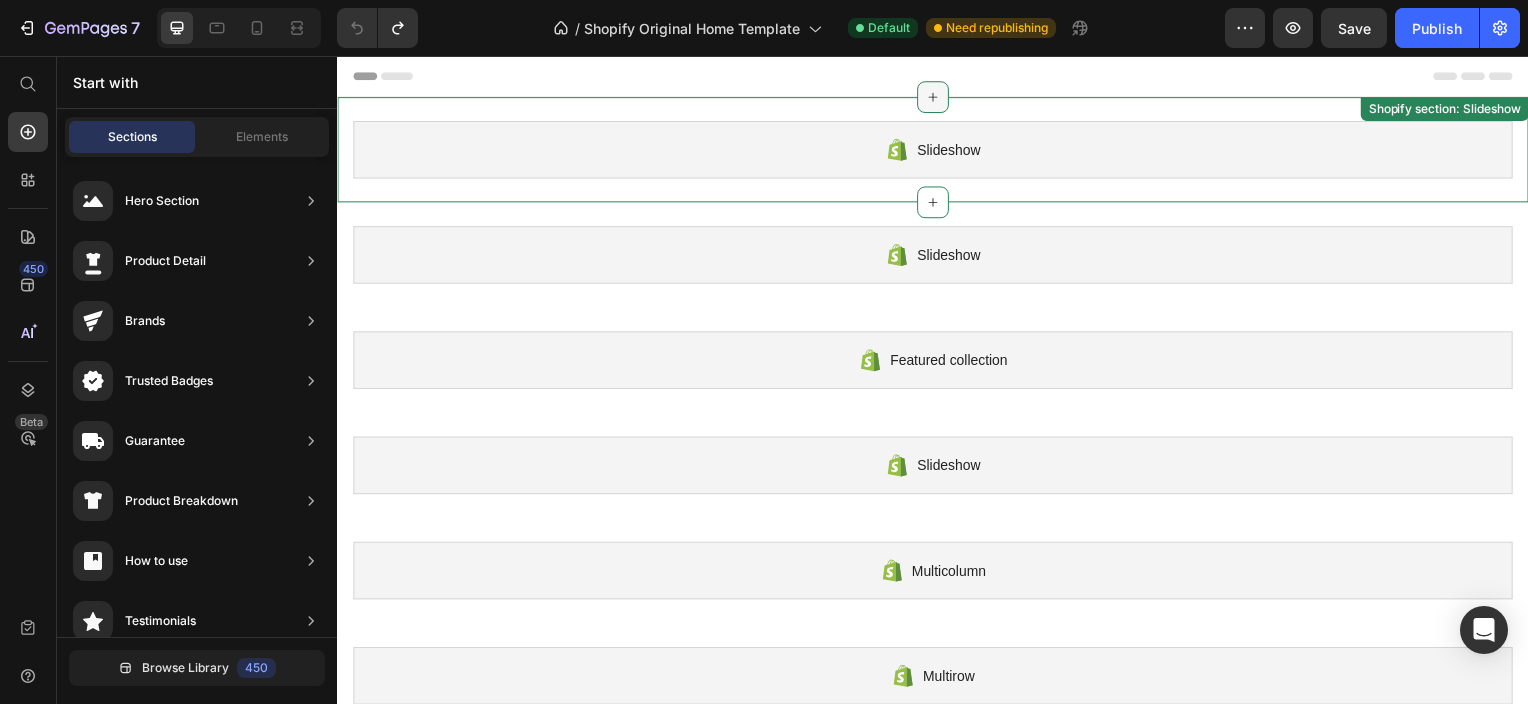 click 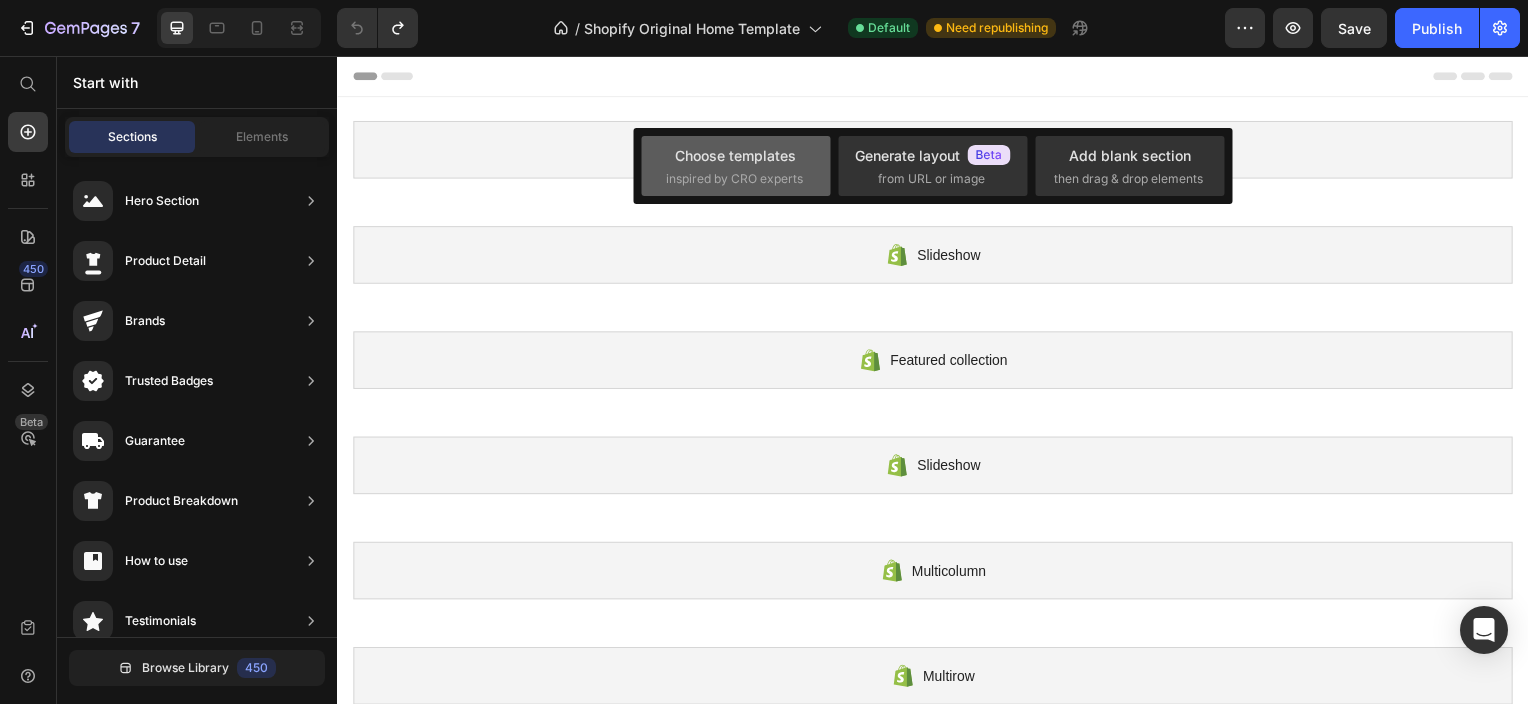 click on "Choose templates" at bounding box center (735, 155) 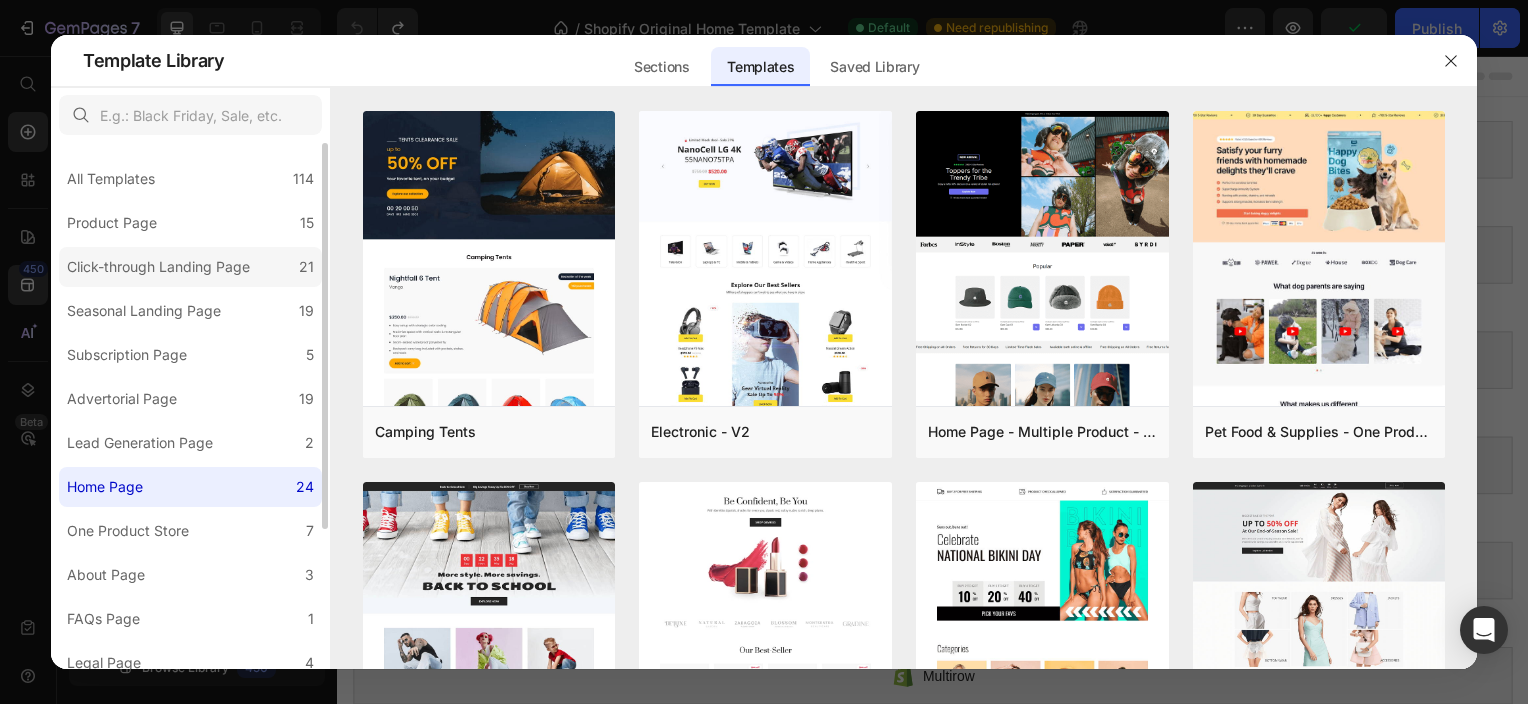 click on "Click-through Landing Page" at bounding box center [158, 267] 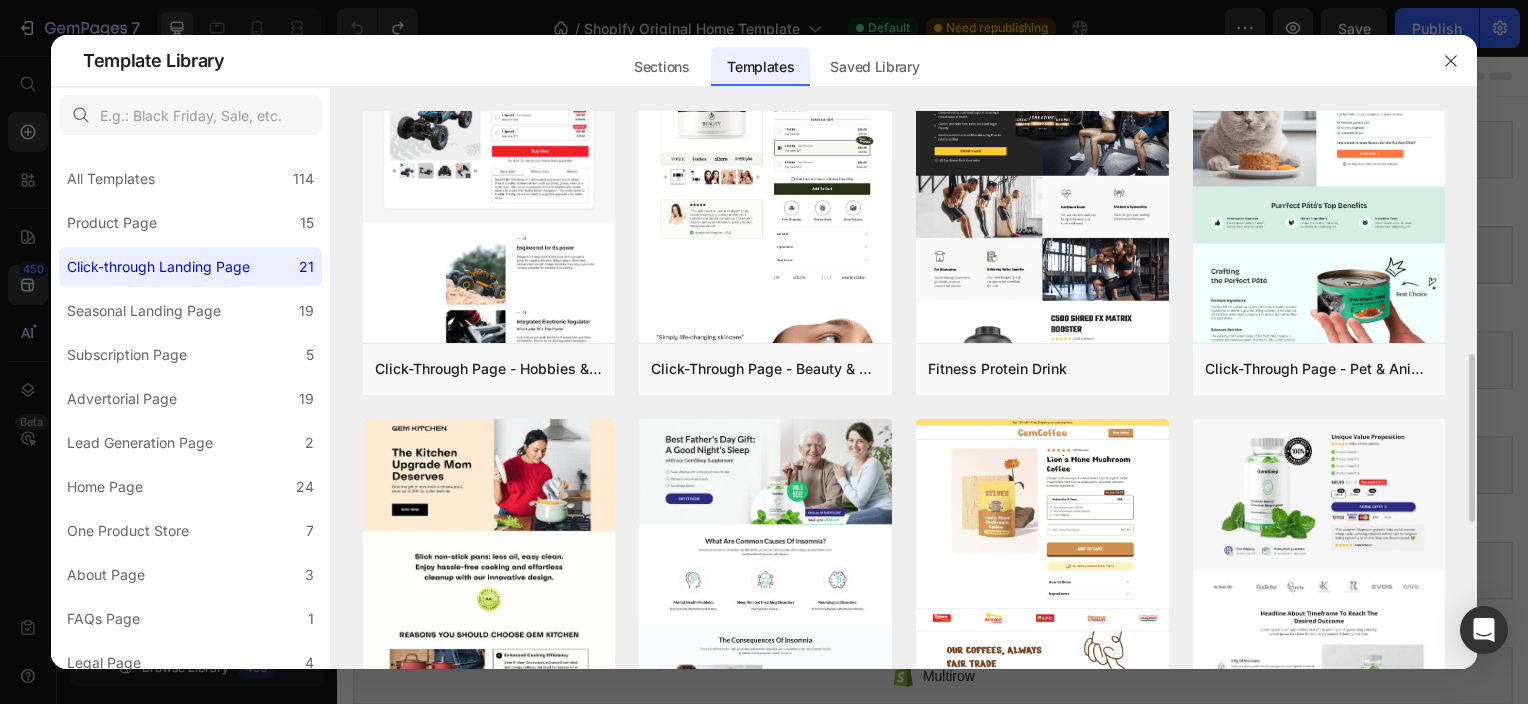scroll, scrollTop: 805, scrollLeft: 0, axis: vertical 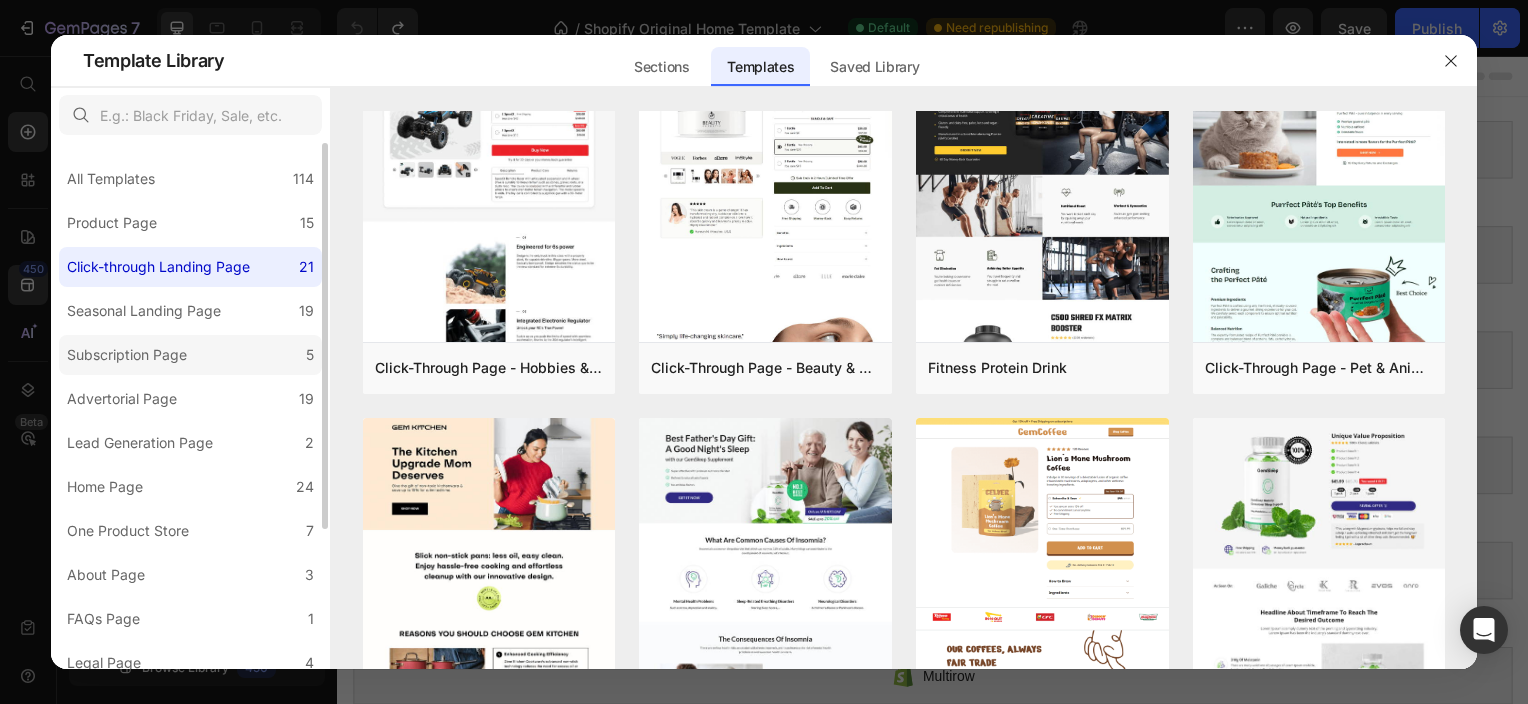 click on "Subscription Page" at bounding box center [127, 355] 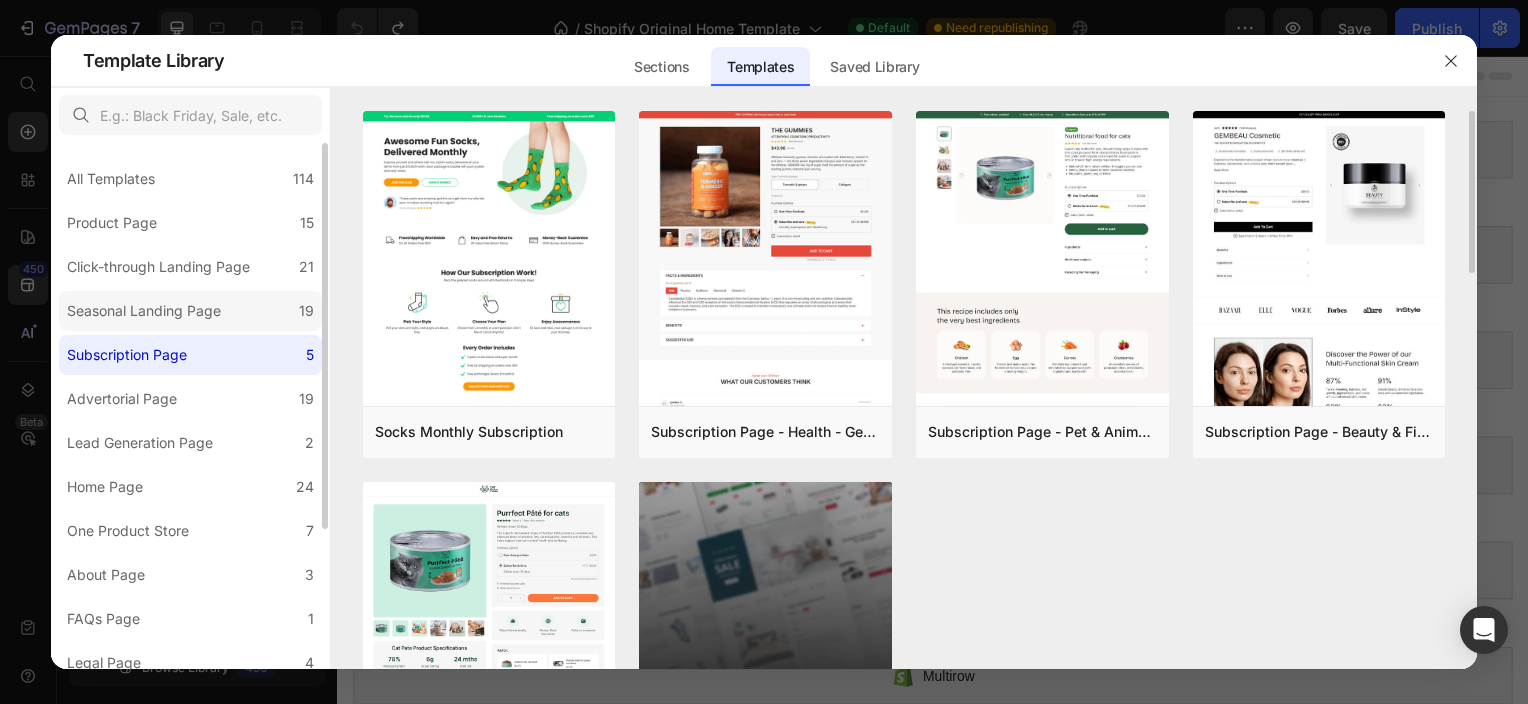 click on "Seasonal Landing Page 19" 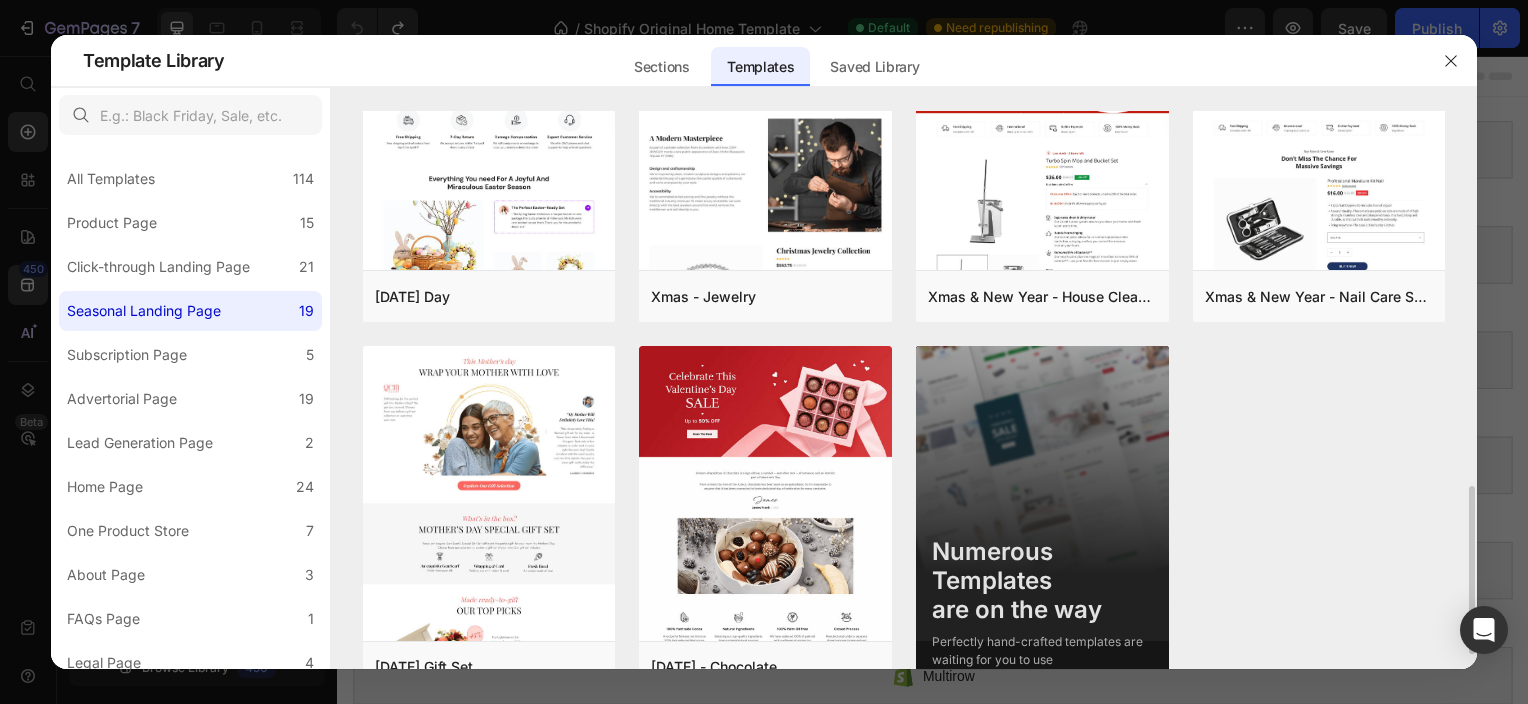 scroll, scrollTop: 1295, scrollLeft: 0, axis: vertical 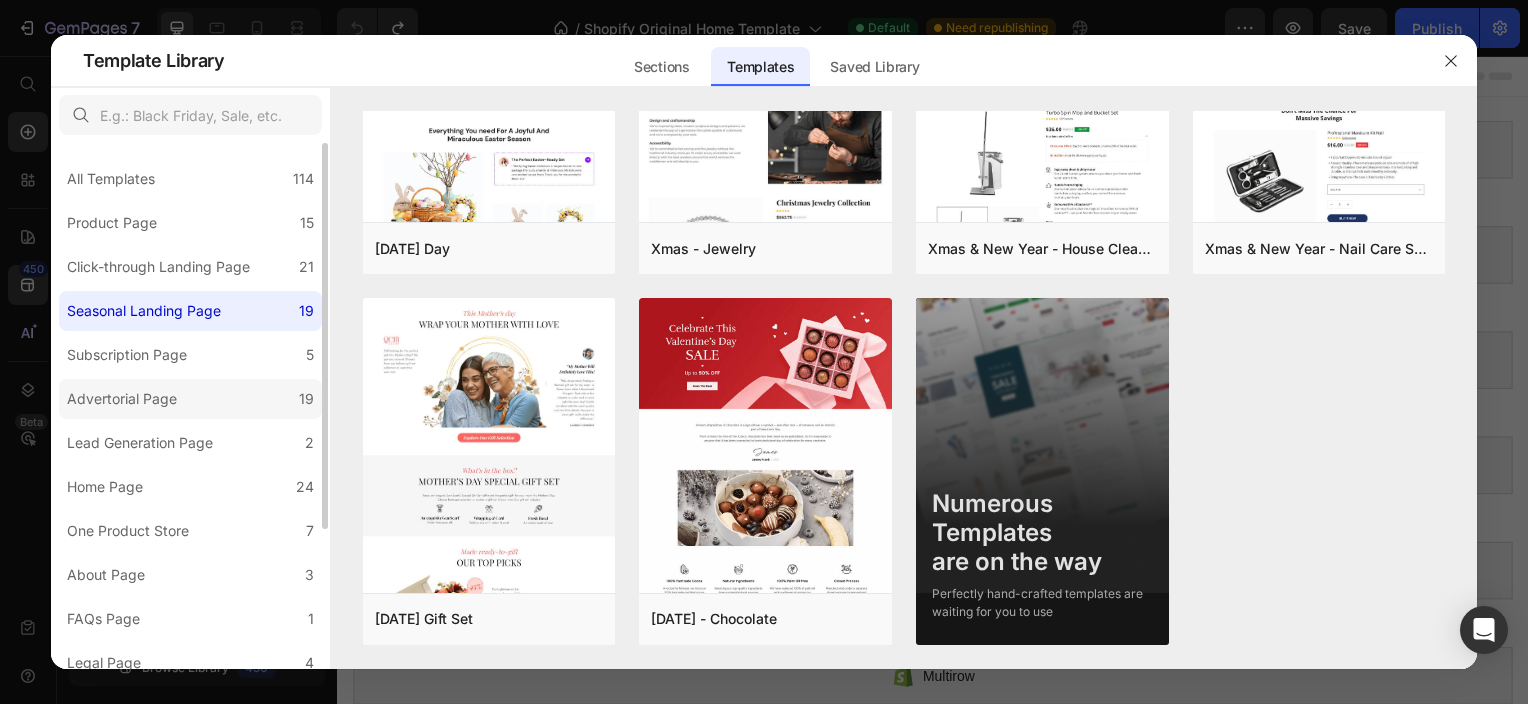 click on "Advertorial Page" at bounding box center [126, 399] 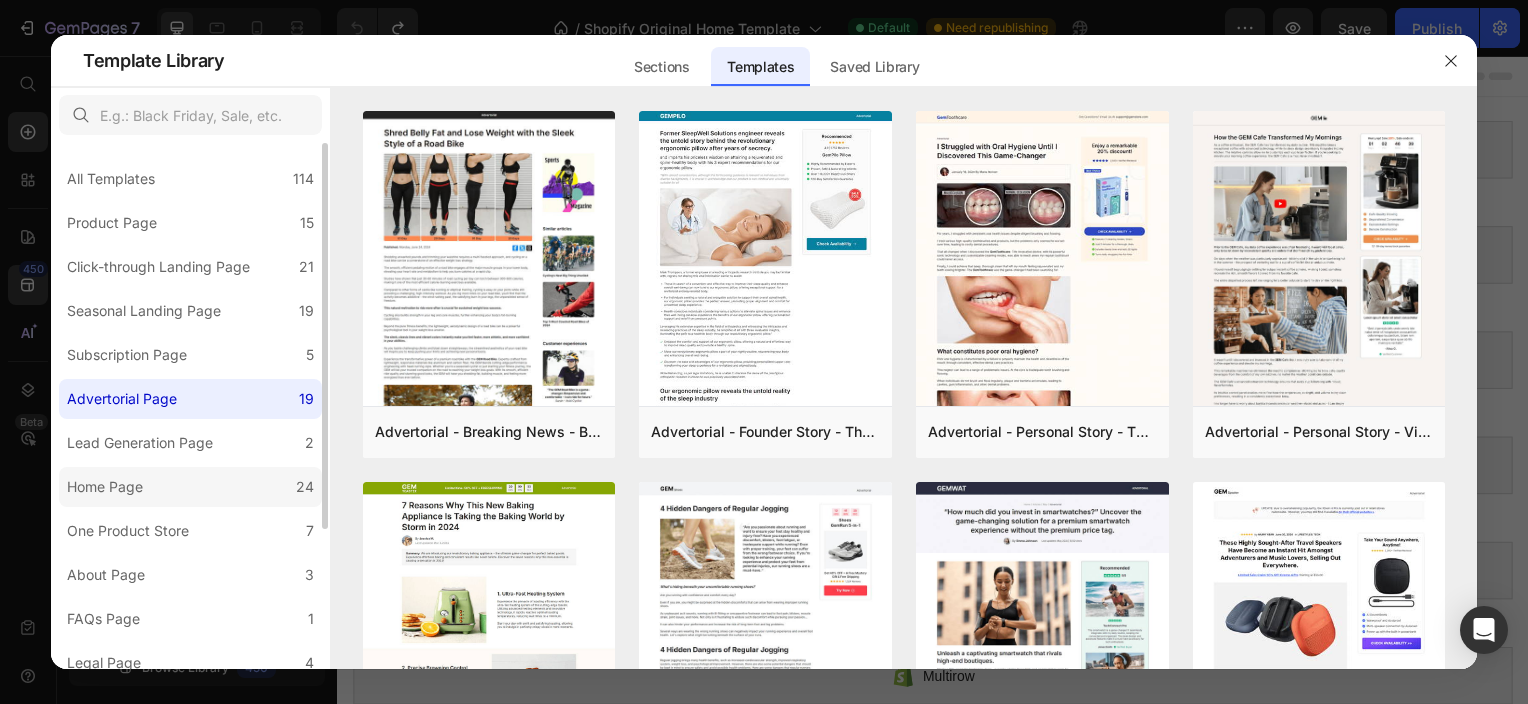 click on "Home Page 24" 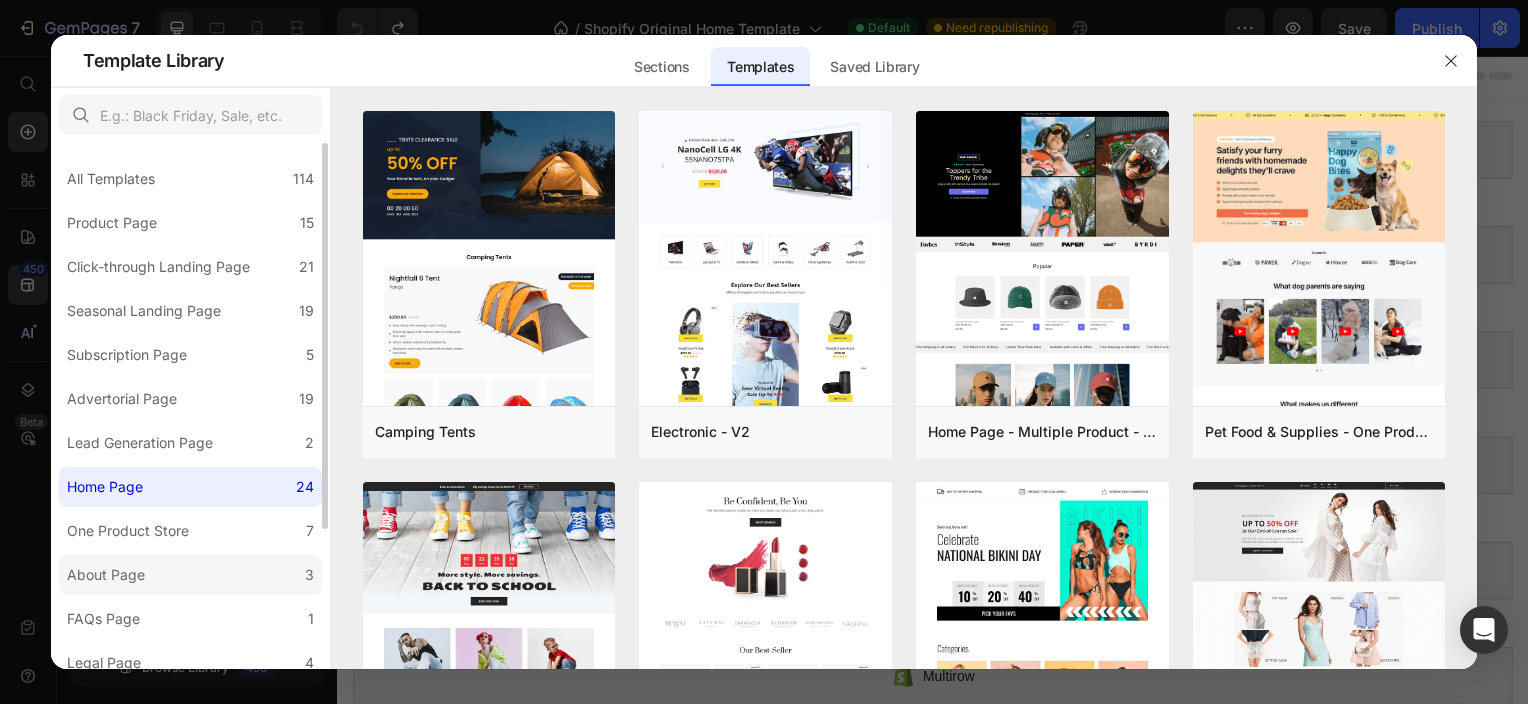 click on "About Page 3" 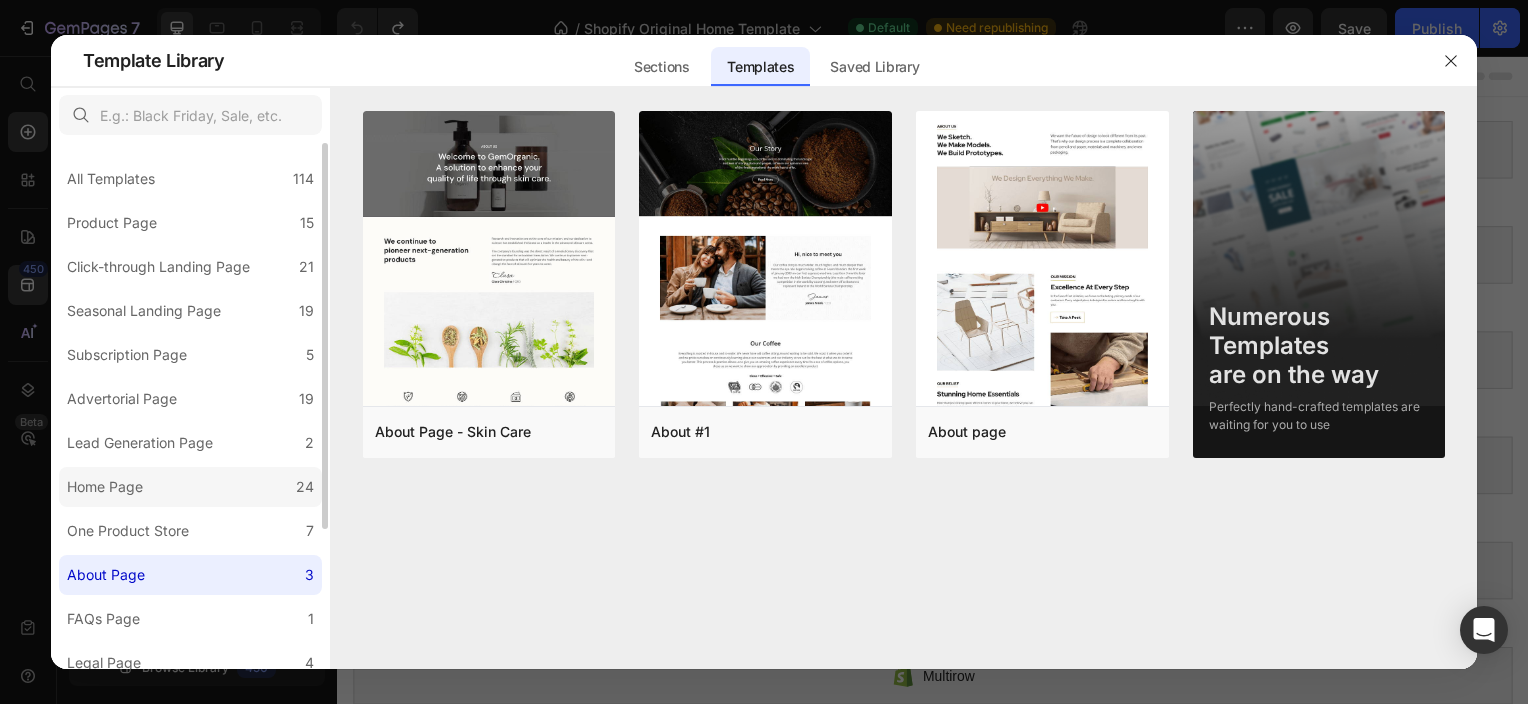 click on "Home Page 24" 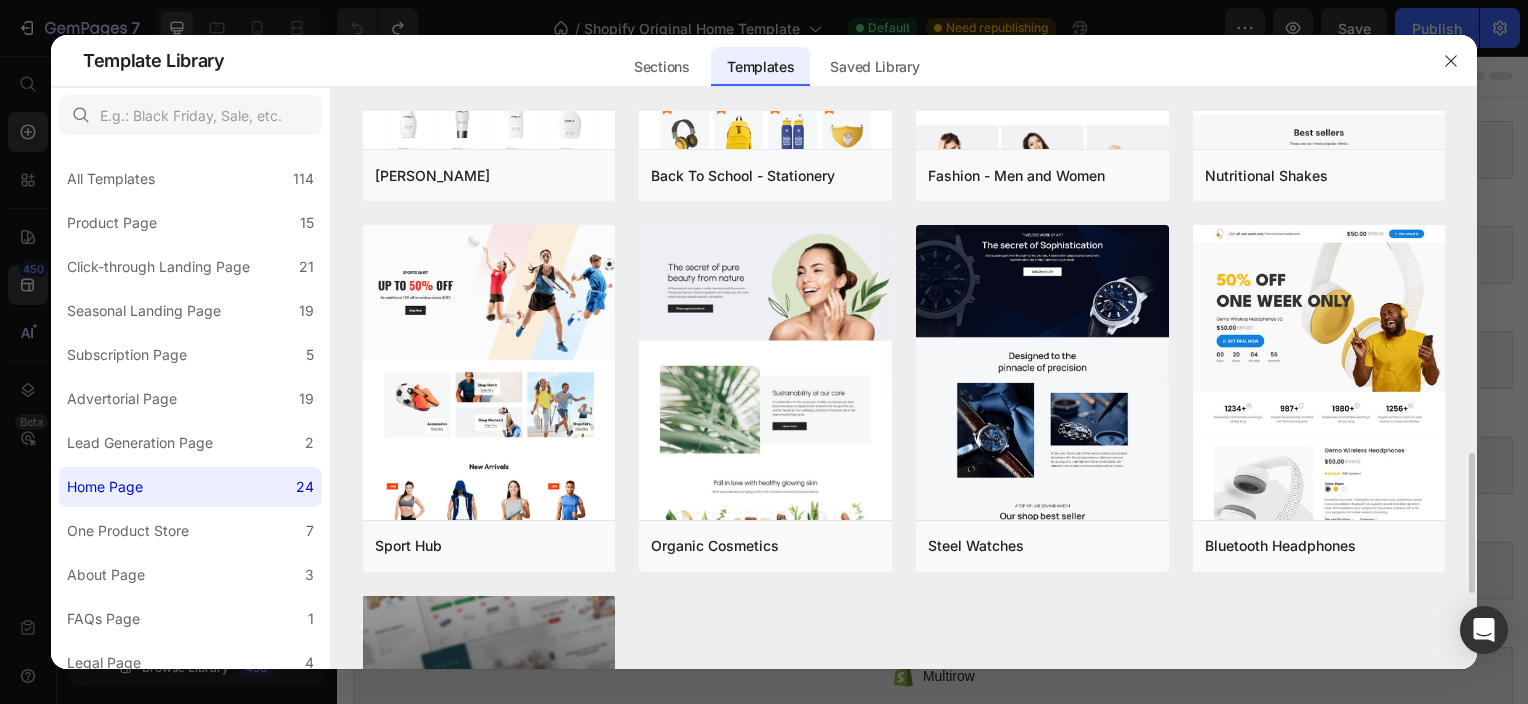scroll, scrollTop: 1371, scrollLeft: 0, axis: vertical 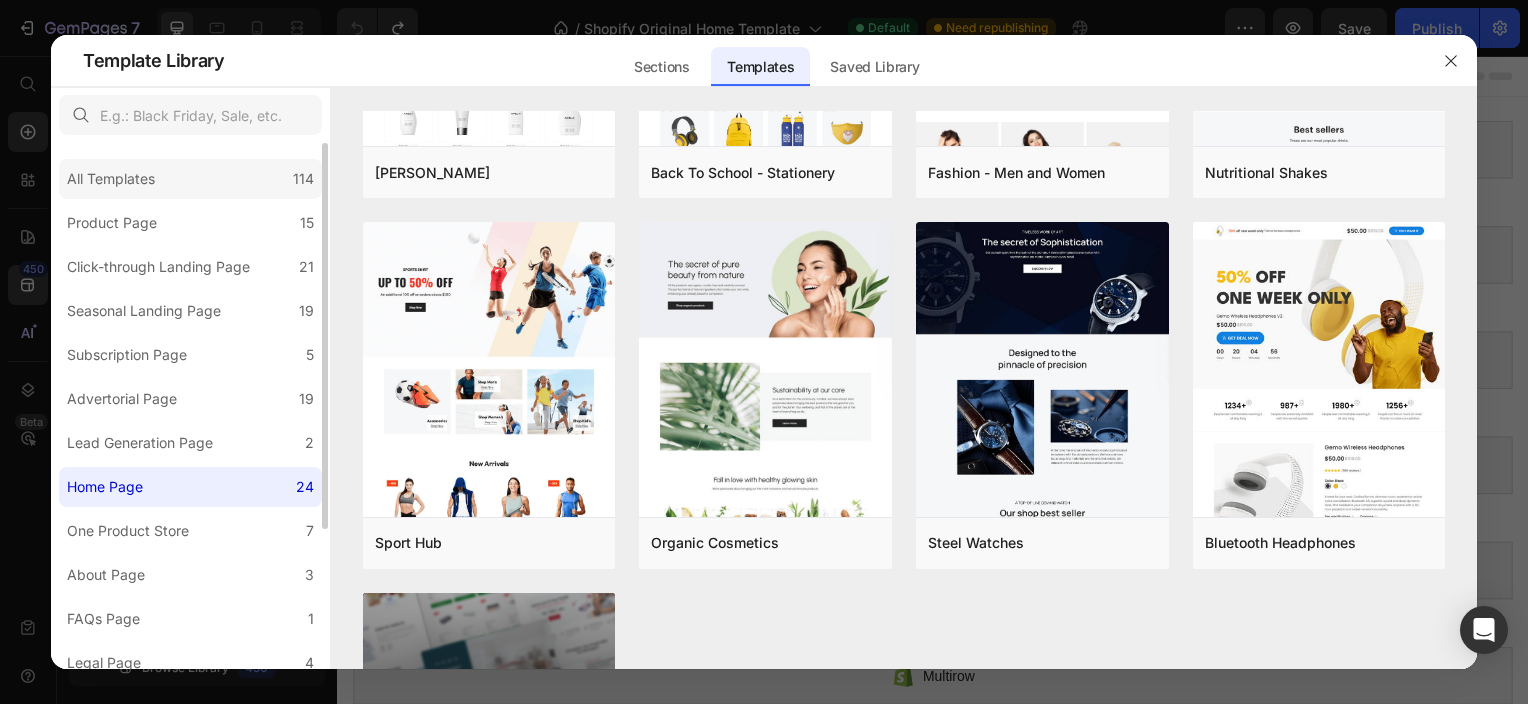 click on "All Templates 114" 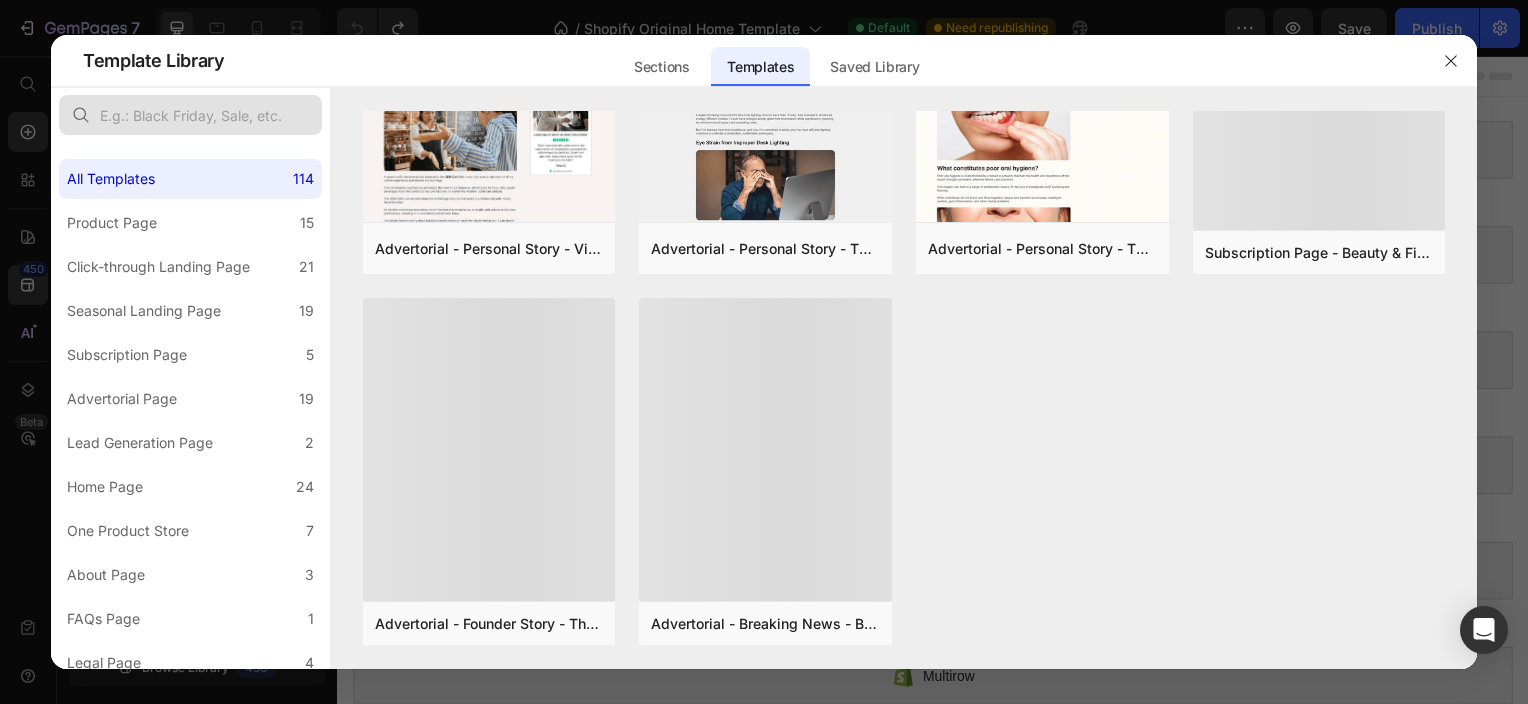scroll, scrollTop: 0, scrollLeft: 0, axis: both 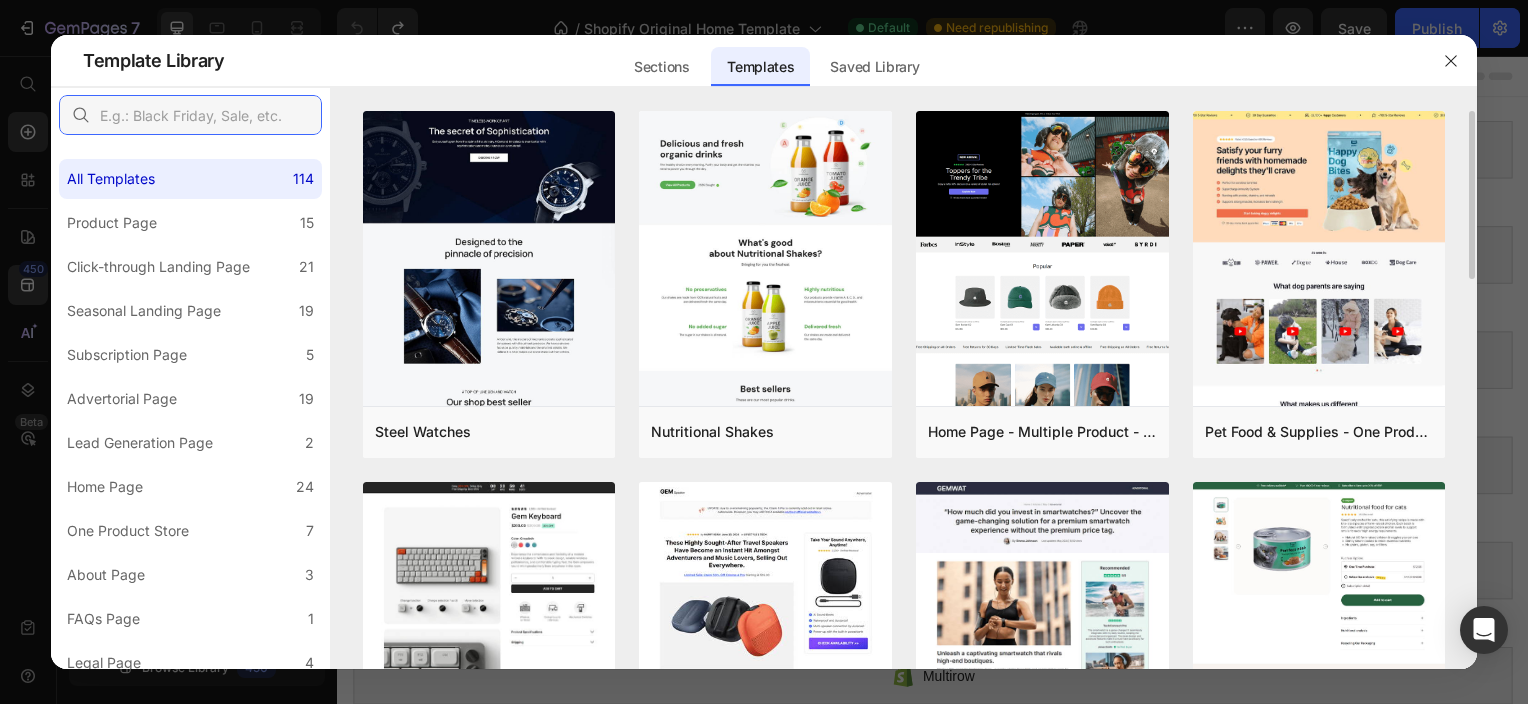 click at bounding box center (190, 115) 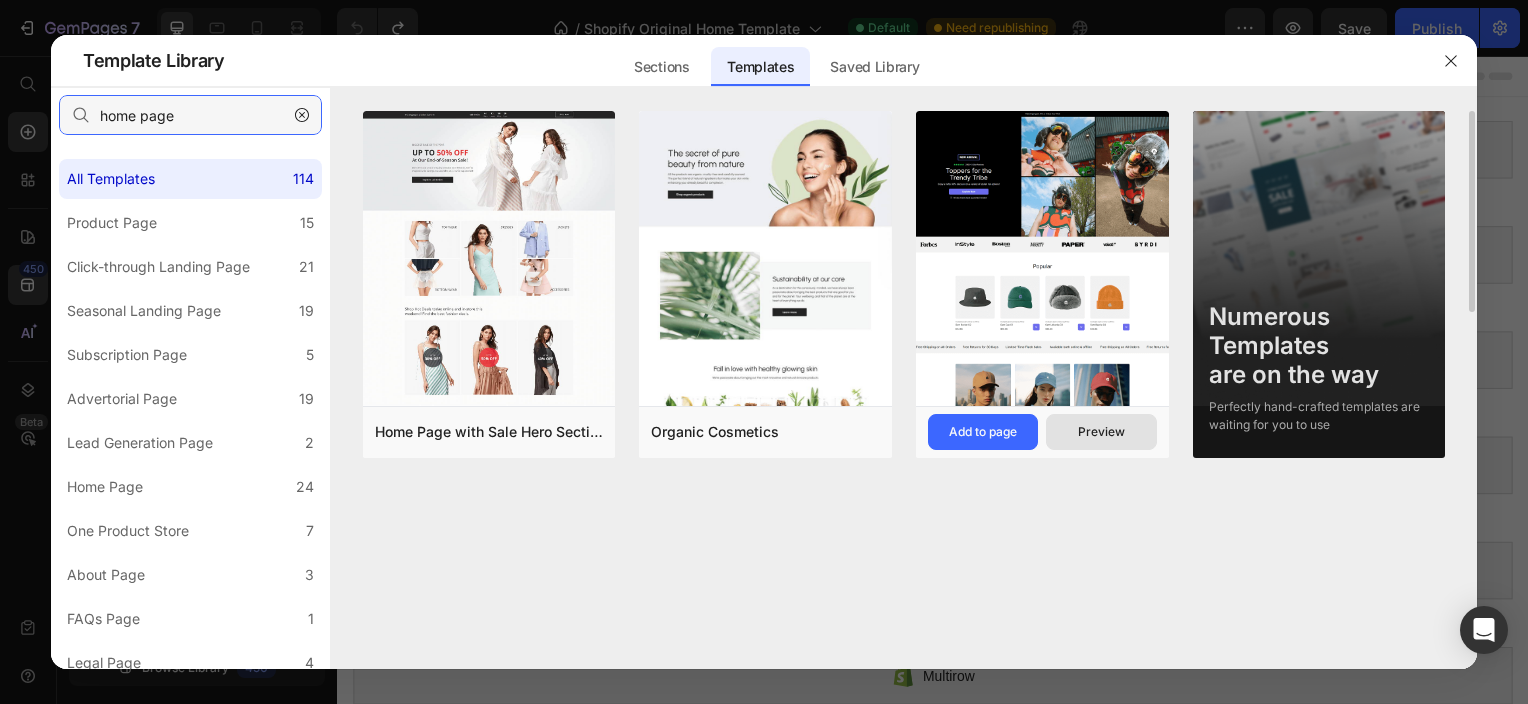 type on "home page" 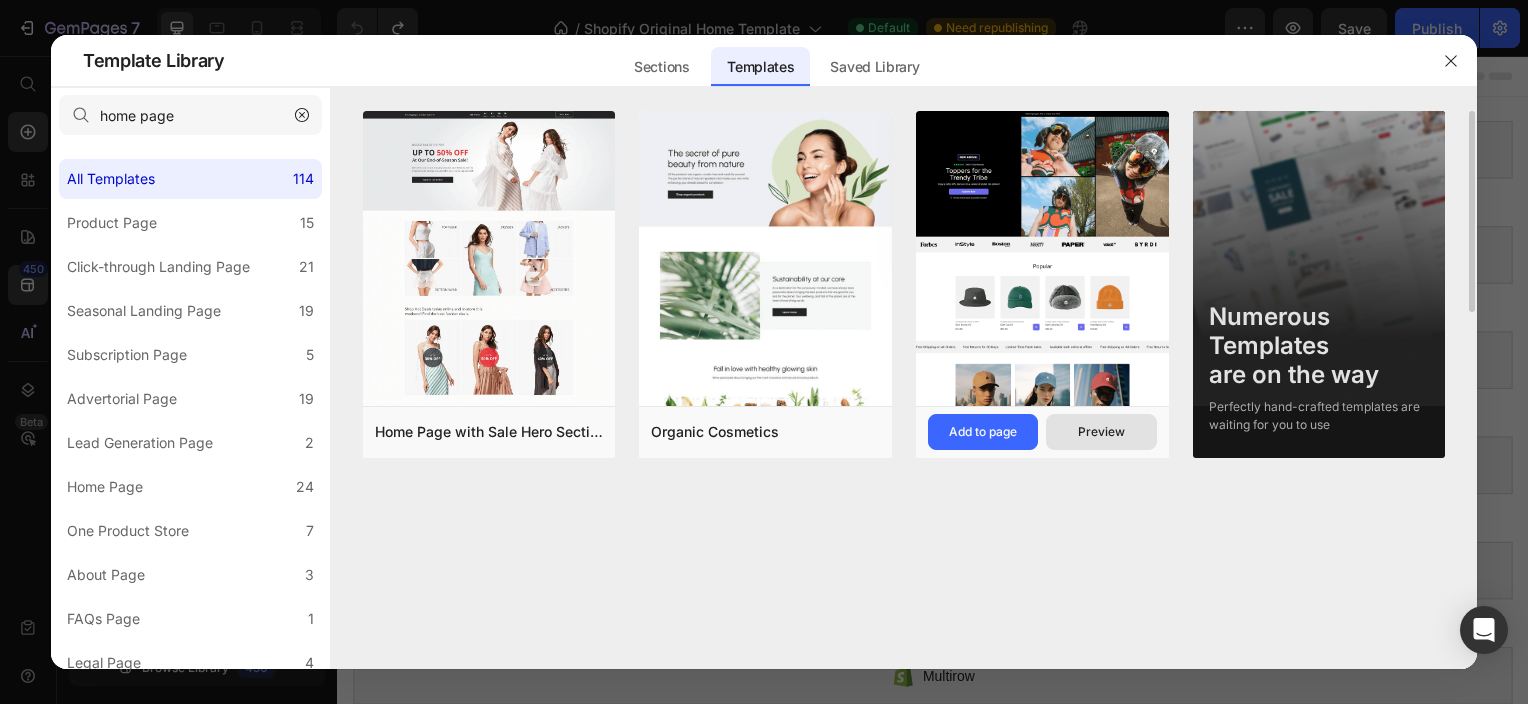 click on "Preview" at bounding box center [1101, 432] 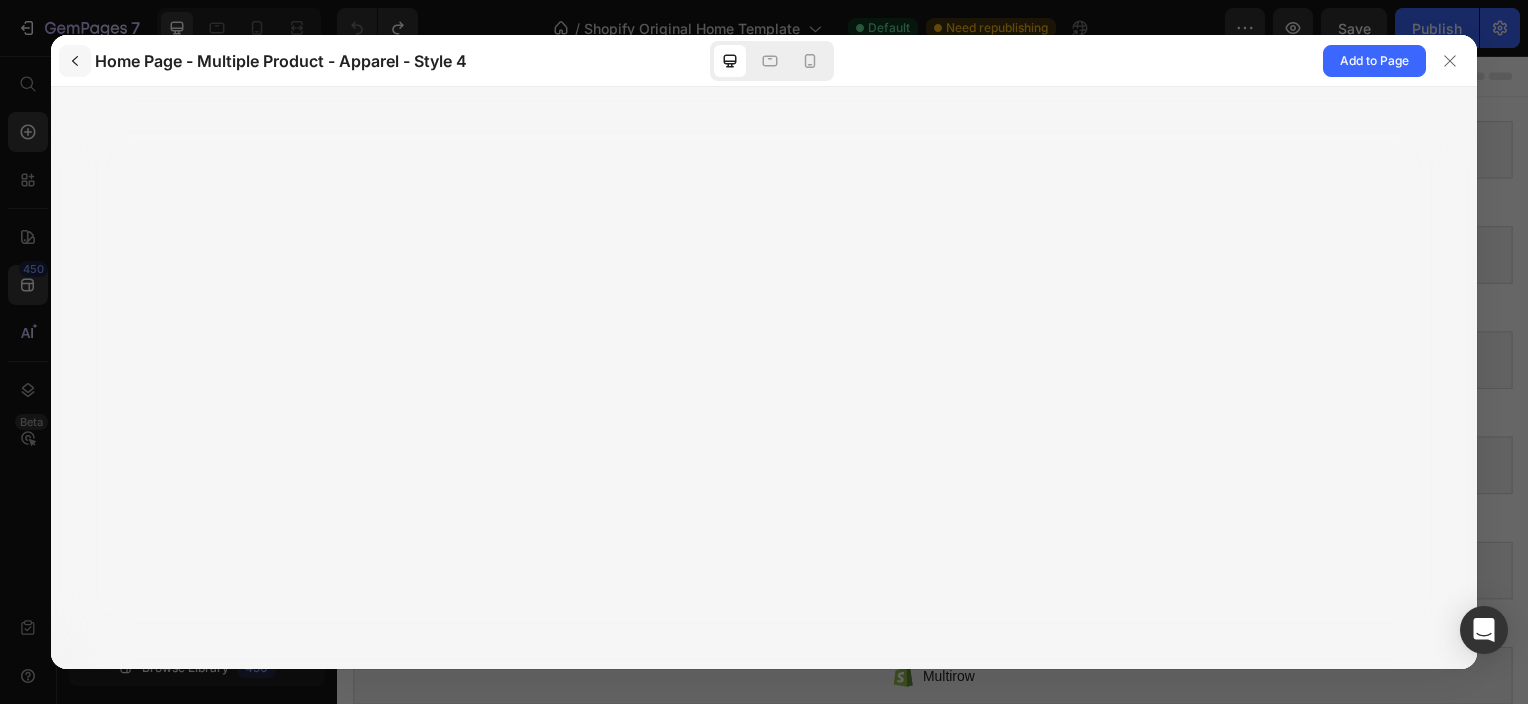 click 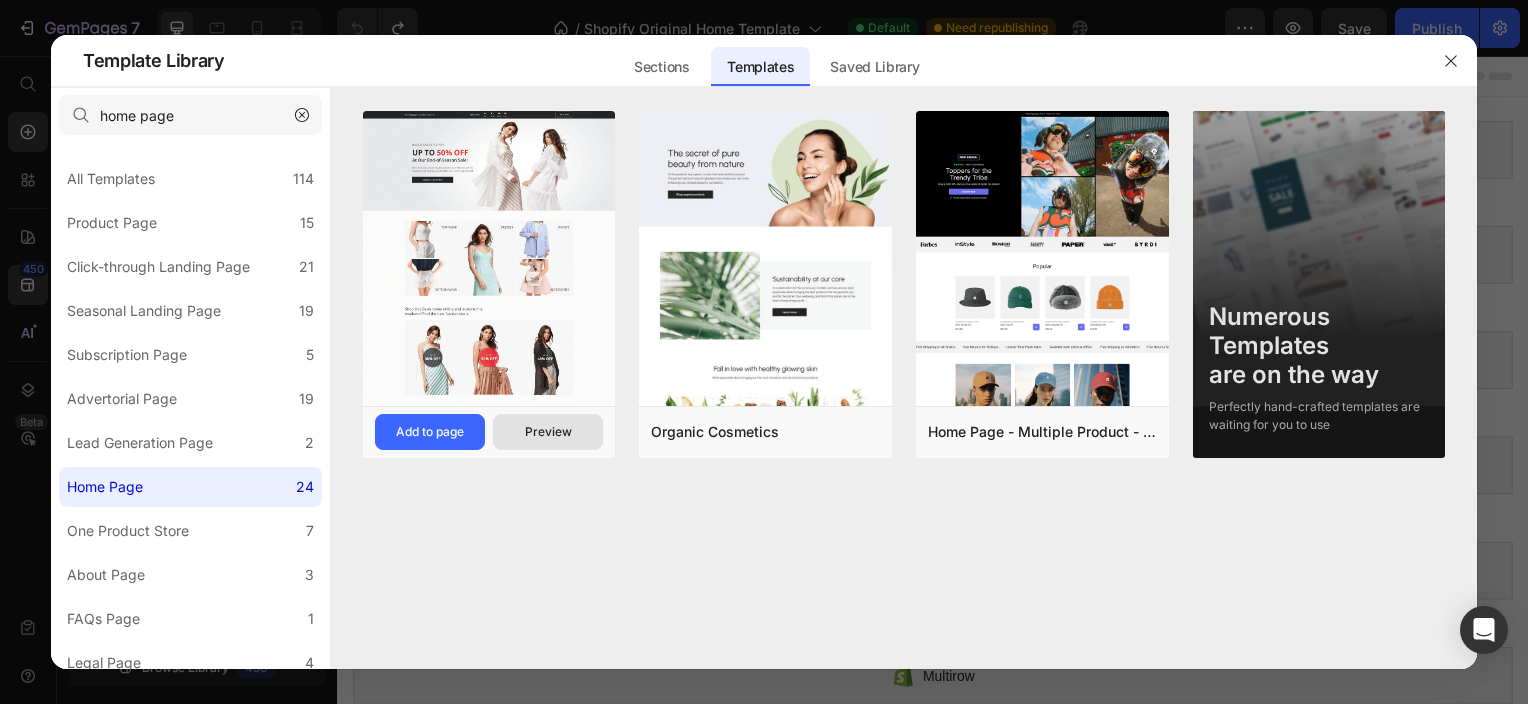 click on "Preview" at bounding box center [548, 432] 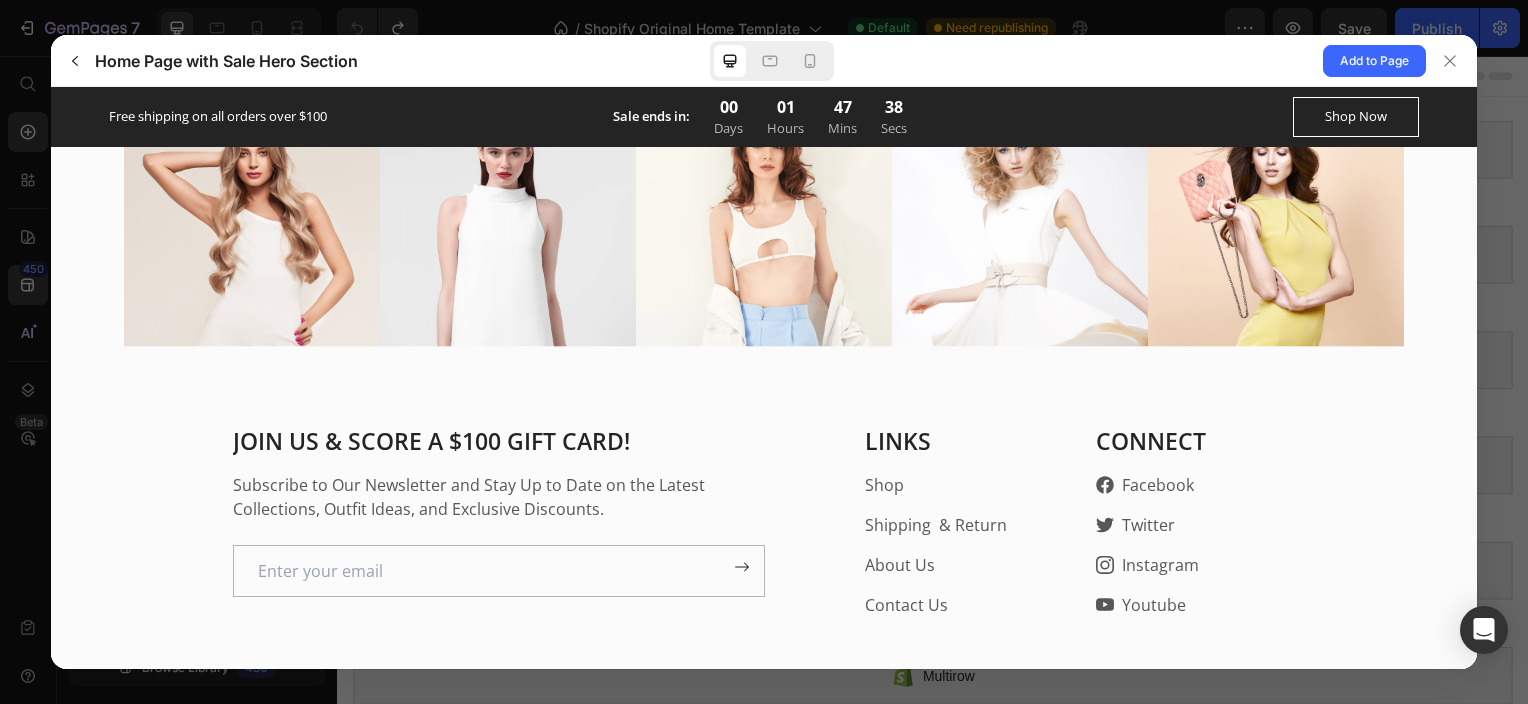 scroll, scrollTop: 5574, scrollLeft: 0, axis: vertical 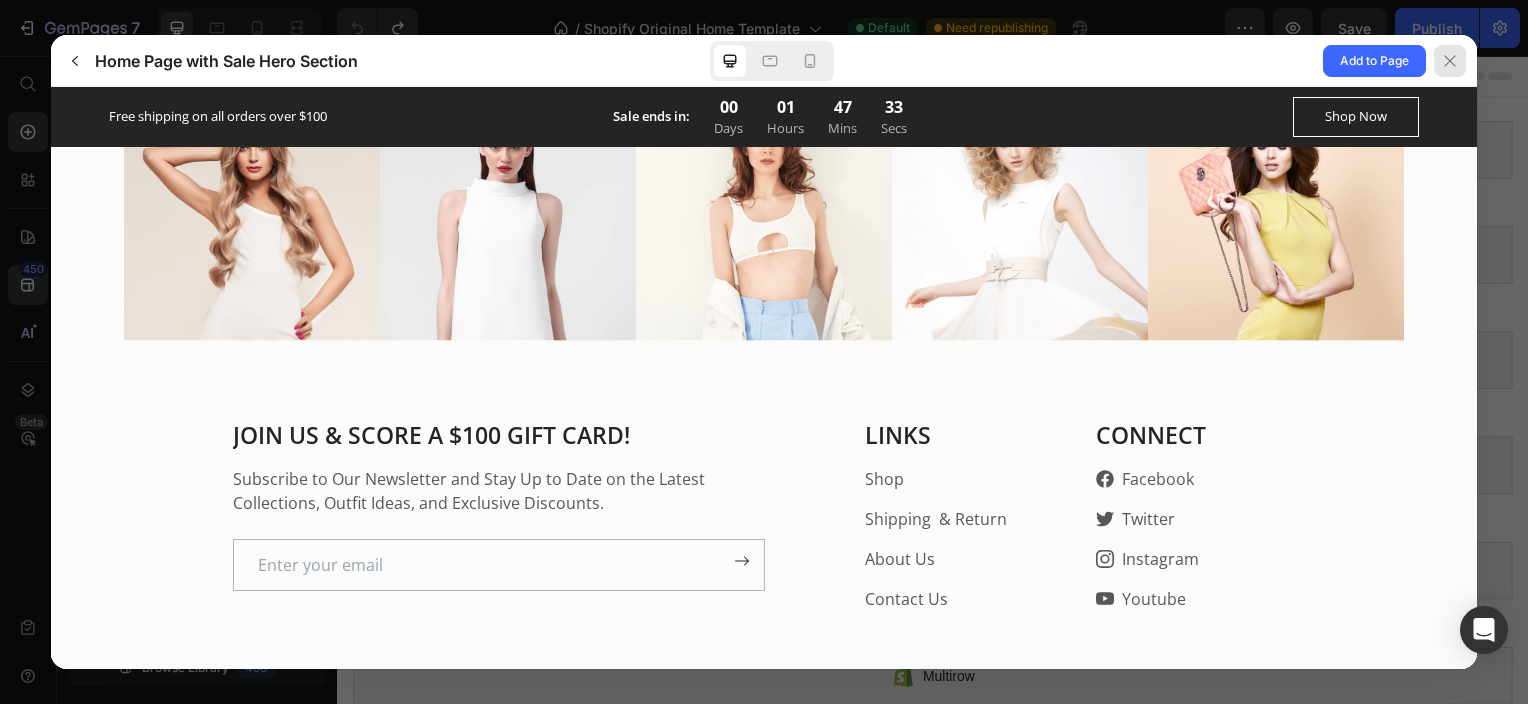 click 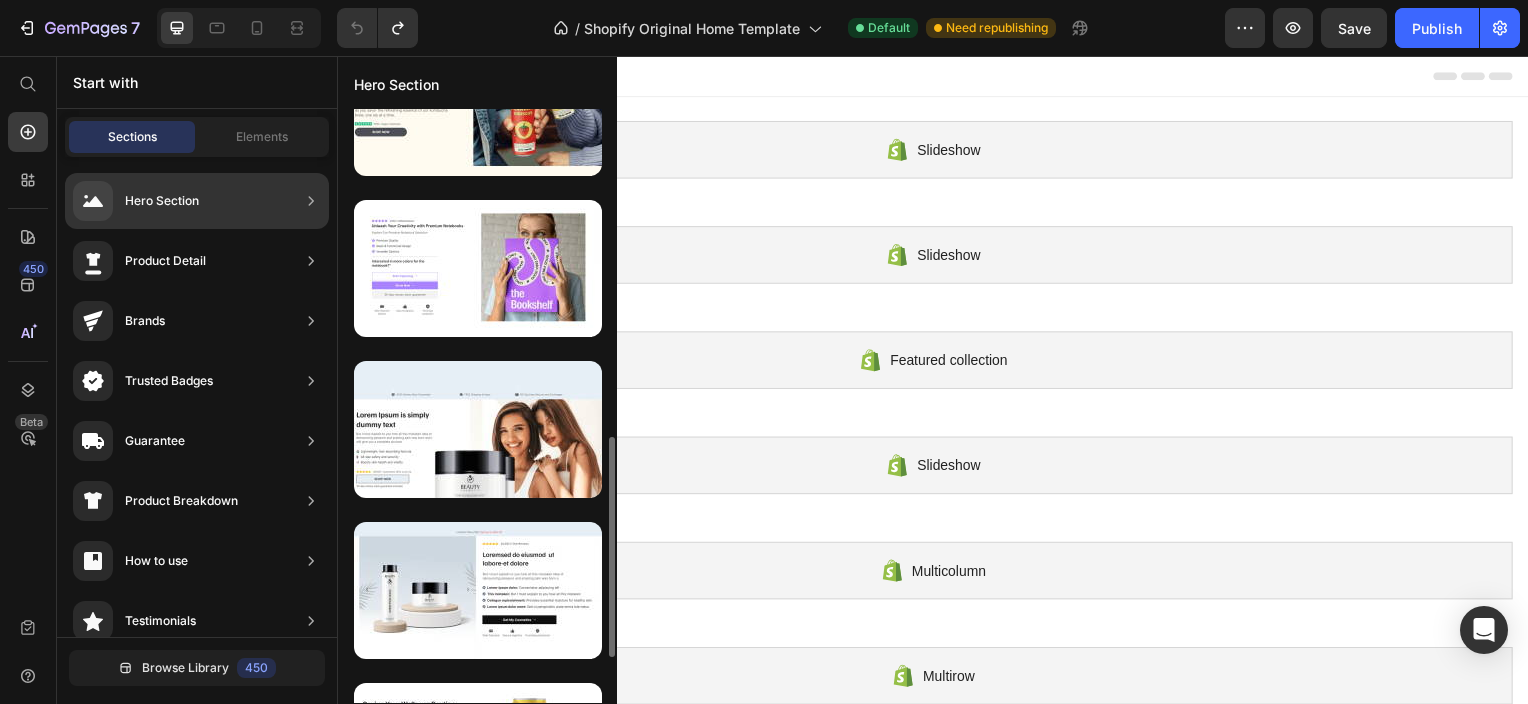 scroll, scrollTop: 880, scrollLeft: 0, axis: vertical 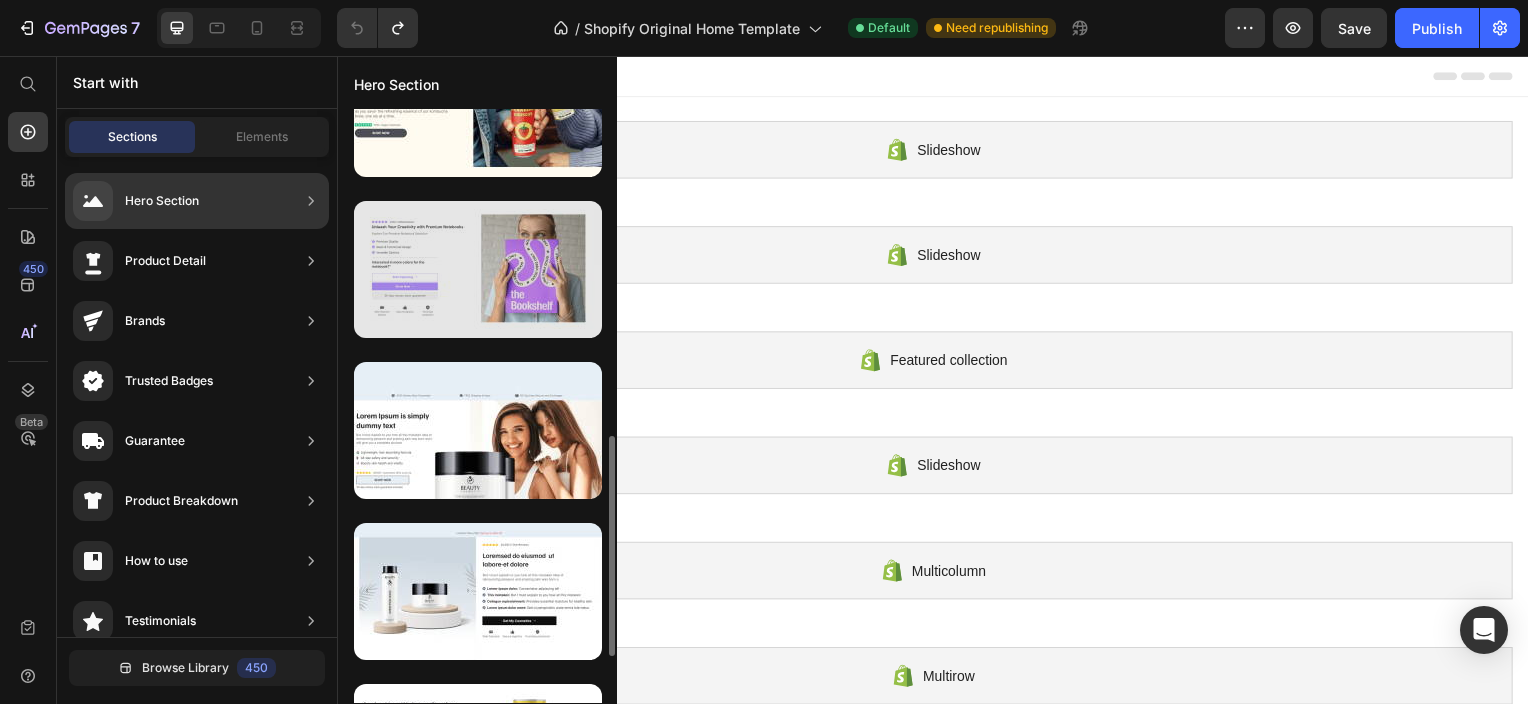 click at bounding box center (478, 269) 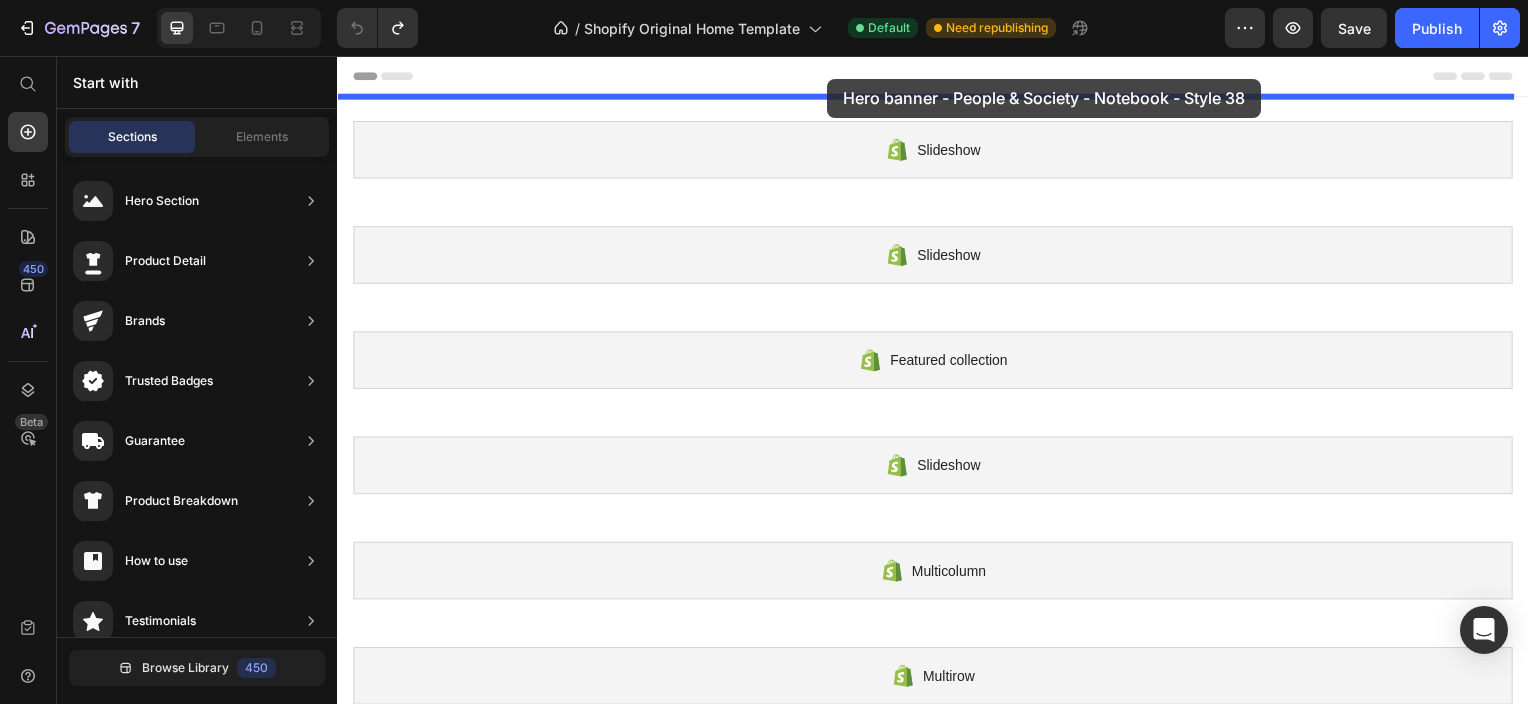 drag, startPoint x: 799, startPoint y: 333, endPoint x: 830, endPoint y: 79, distance: 255.88474 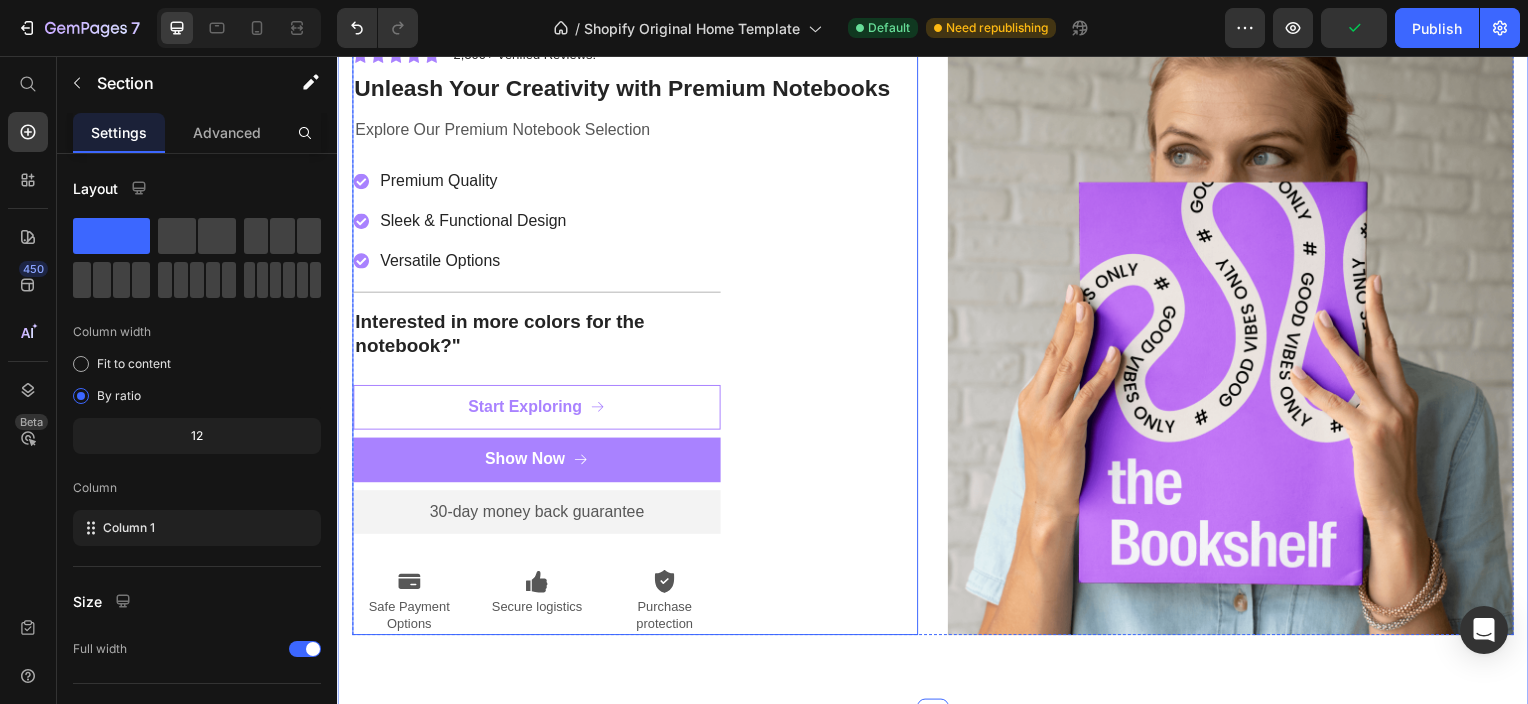 scroll, scrollTop: 144, scrollLeft: 0, axis: vertical 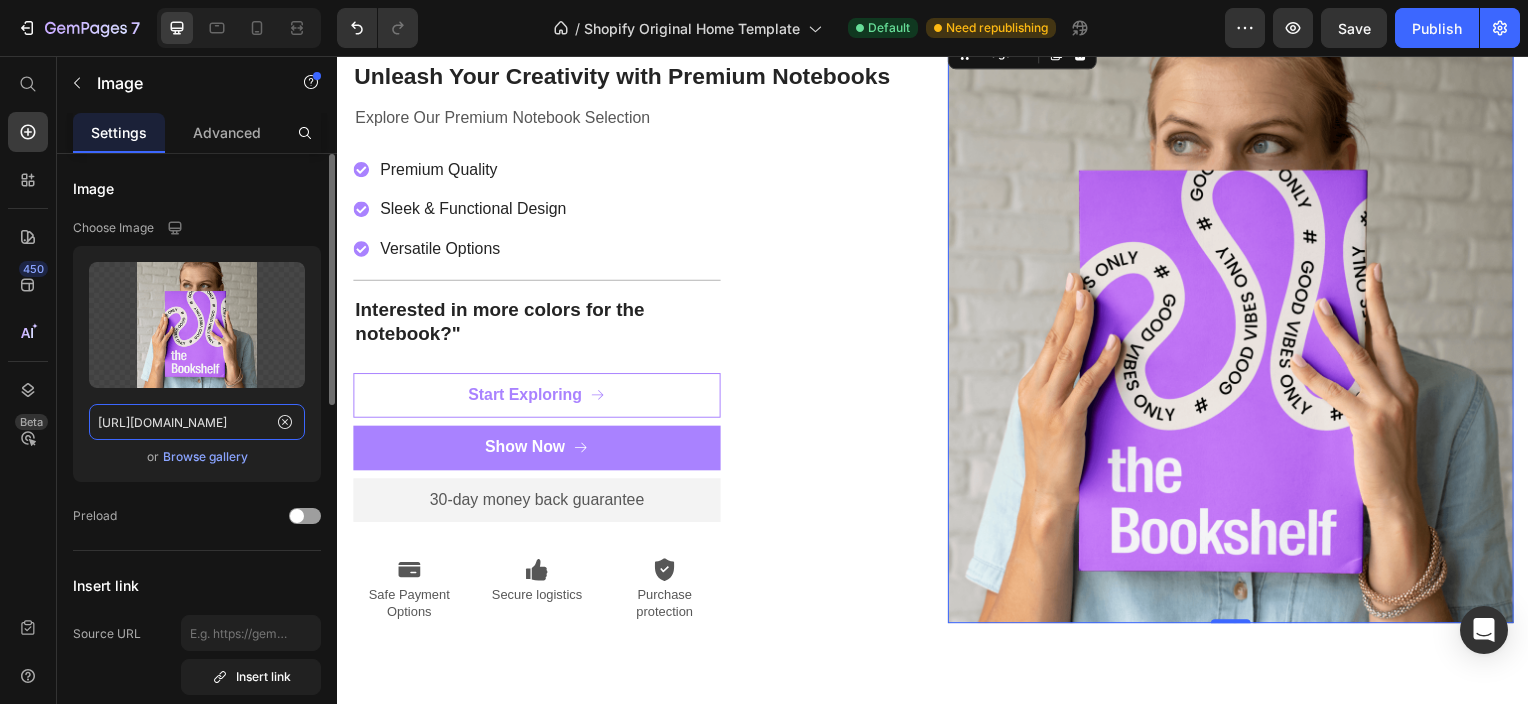 click on "[URL][DOMAIN_NAME]" 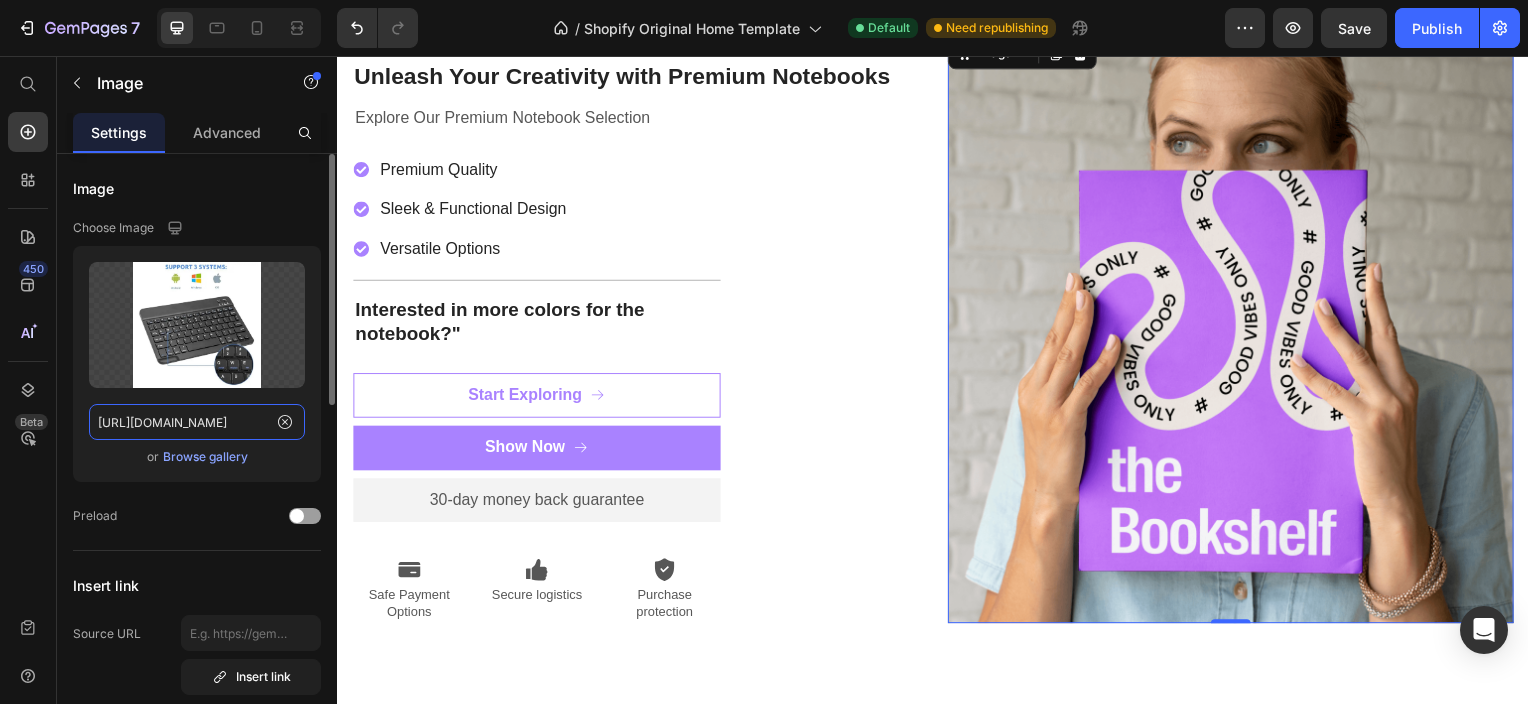 scroll, scrollTop: 0, scrollLeft: 400, axis: horizontal 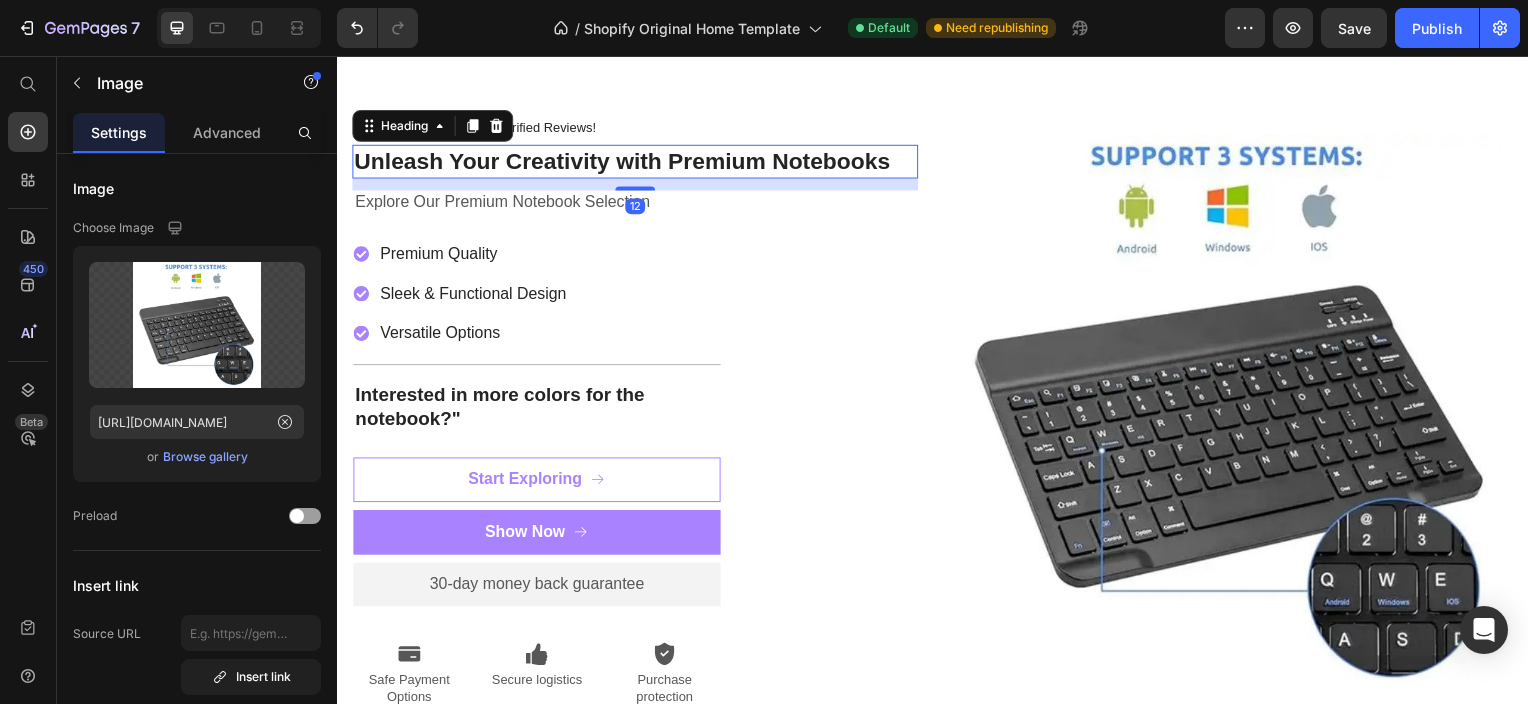click on "Unleash Your Creativity with Premium Notebooks" at bounding box center [637, 162] 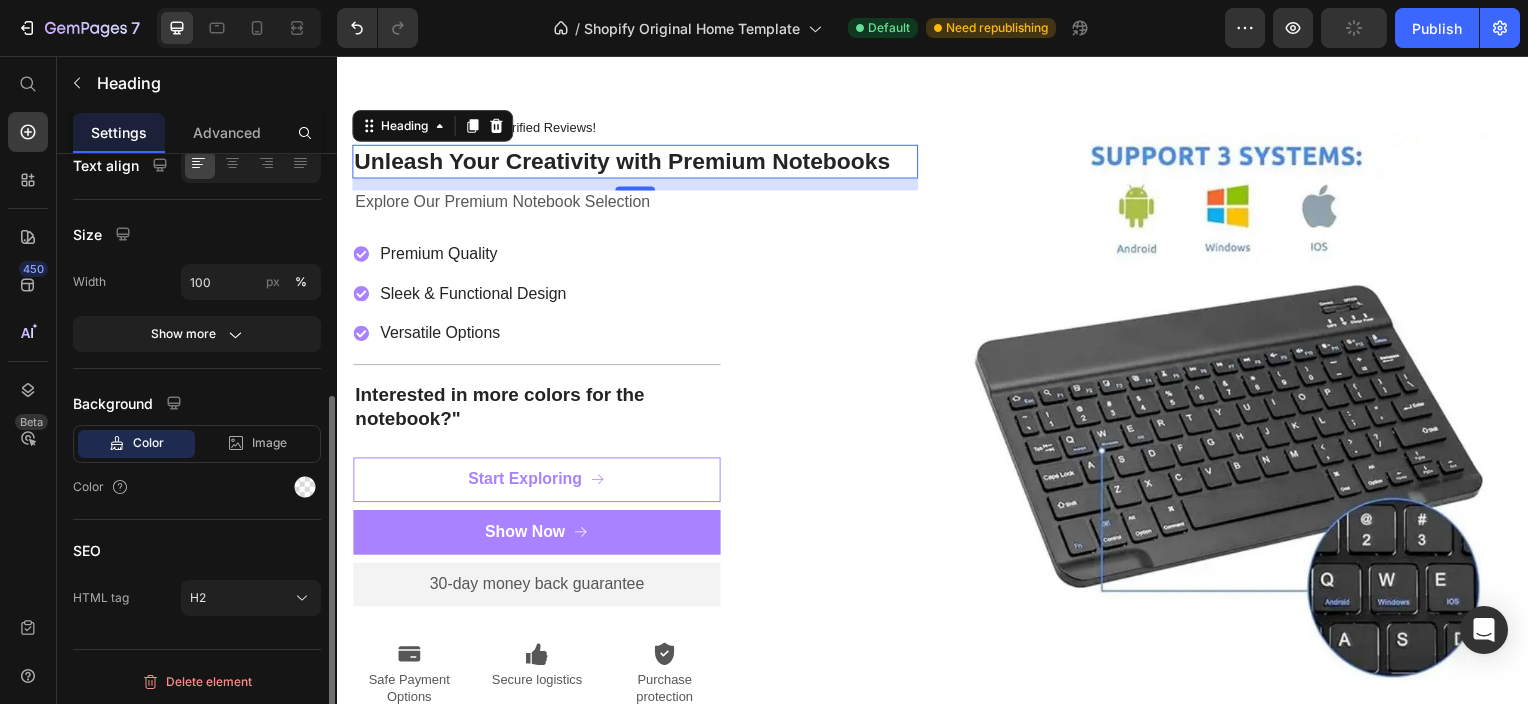 scroll, scrollTop: 0, scrollLeft: 0, axis: both 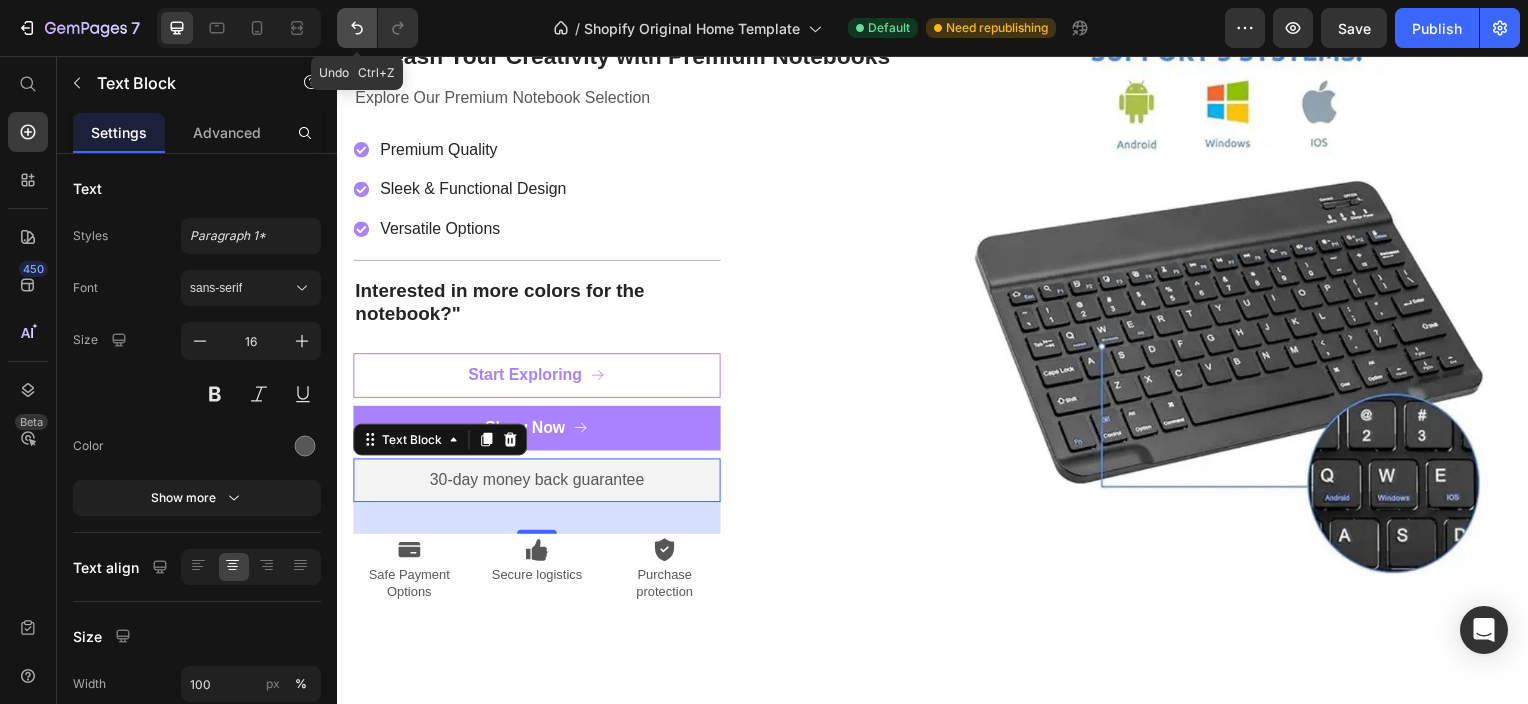 click 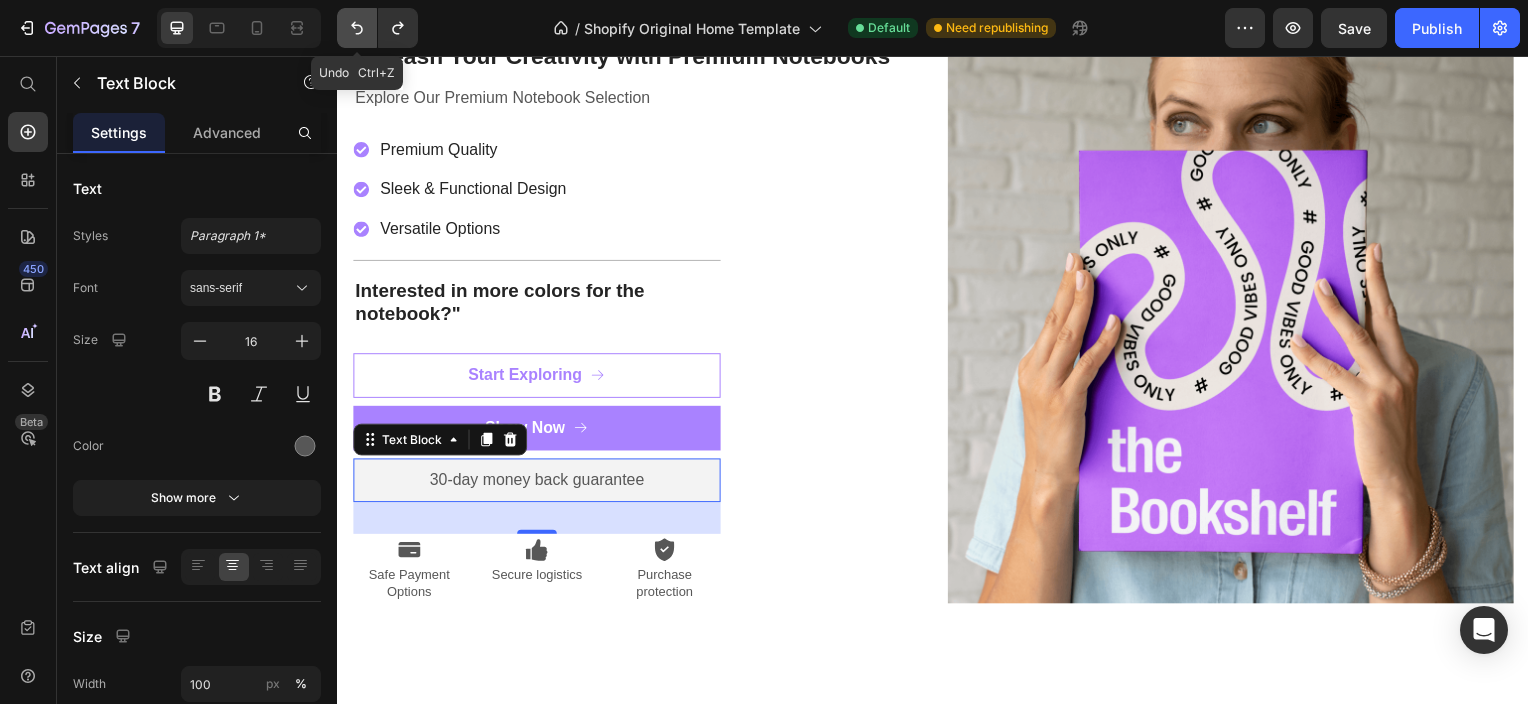 click 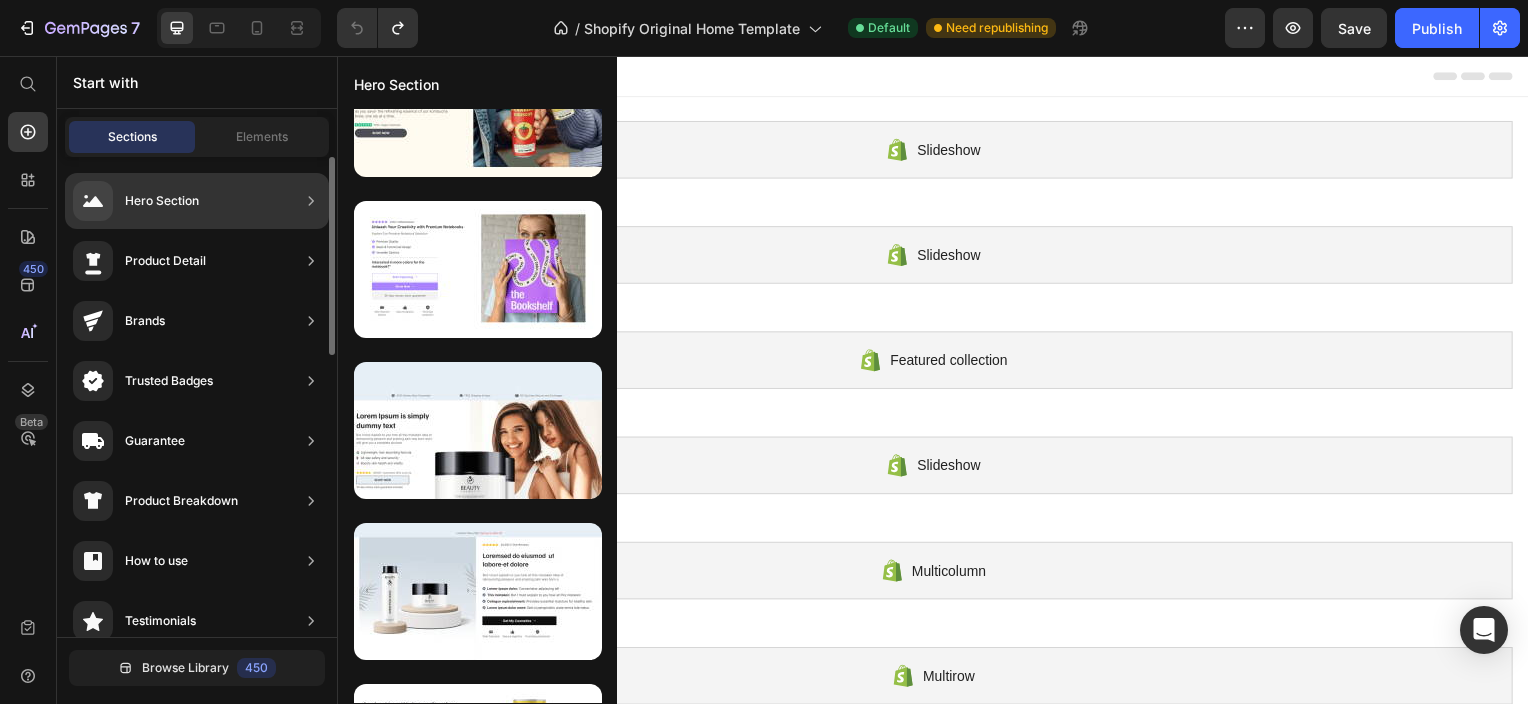 click on "Hero Section" 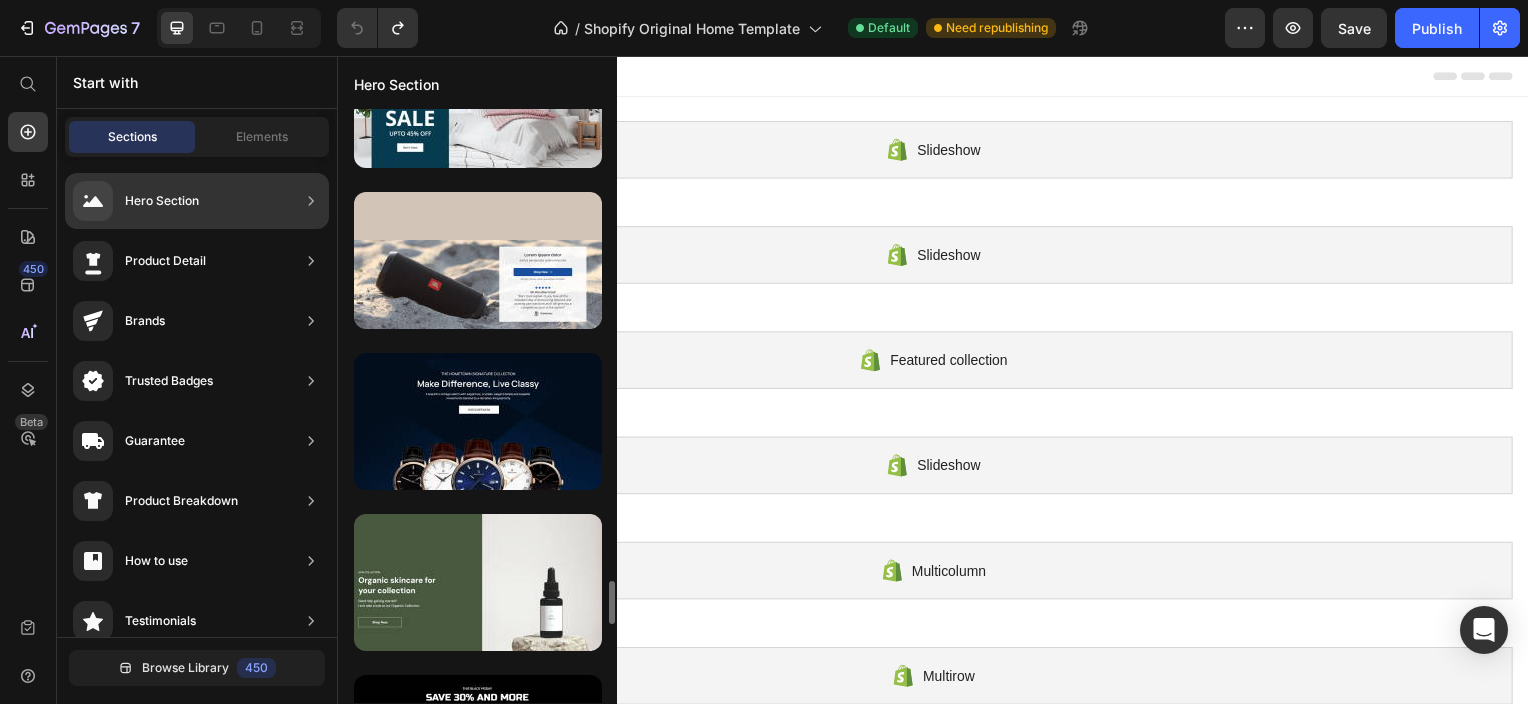scroll, scrollTop: 6365, scrollLeft: 0, axis: vertical 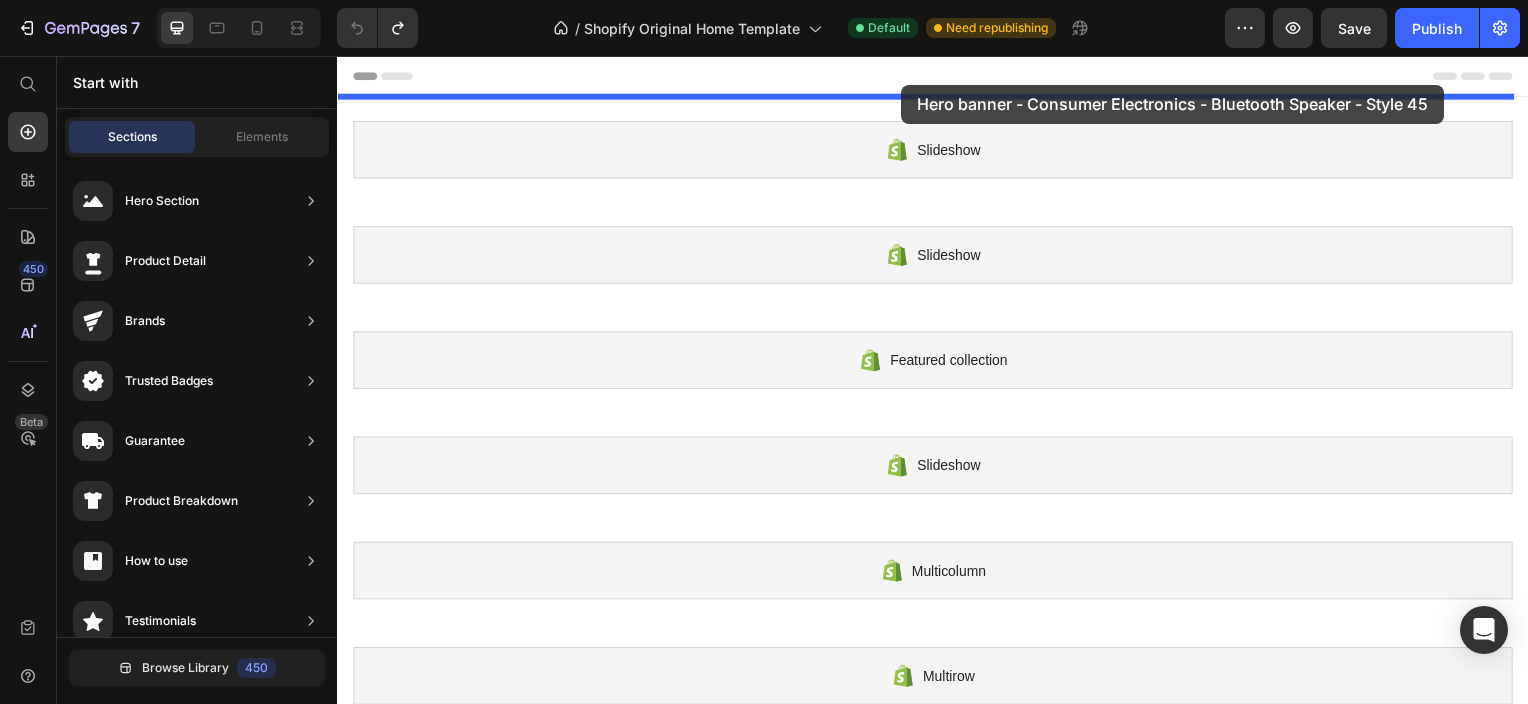 drag, startPoint x: 799, startPoint y: 352, endPoint x: 905, endPoint y: 85, distance: 287.27164 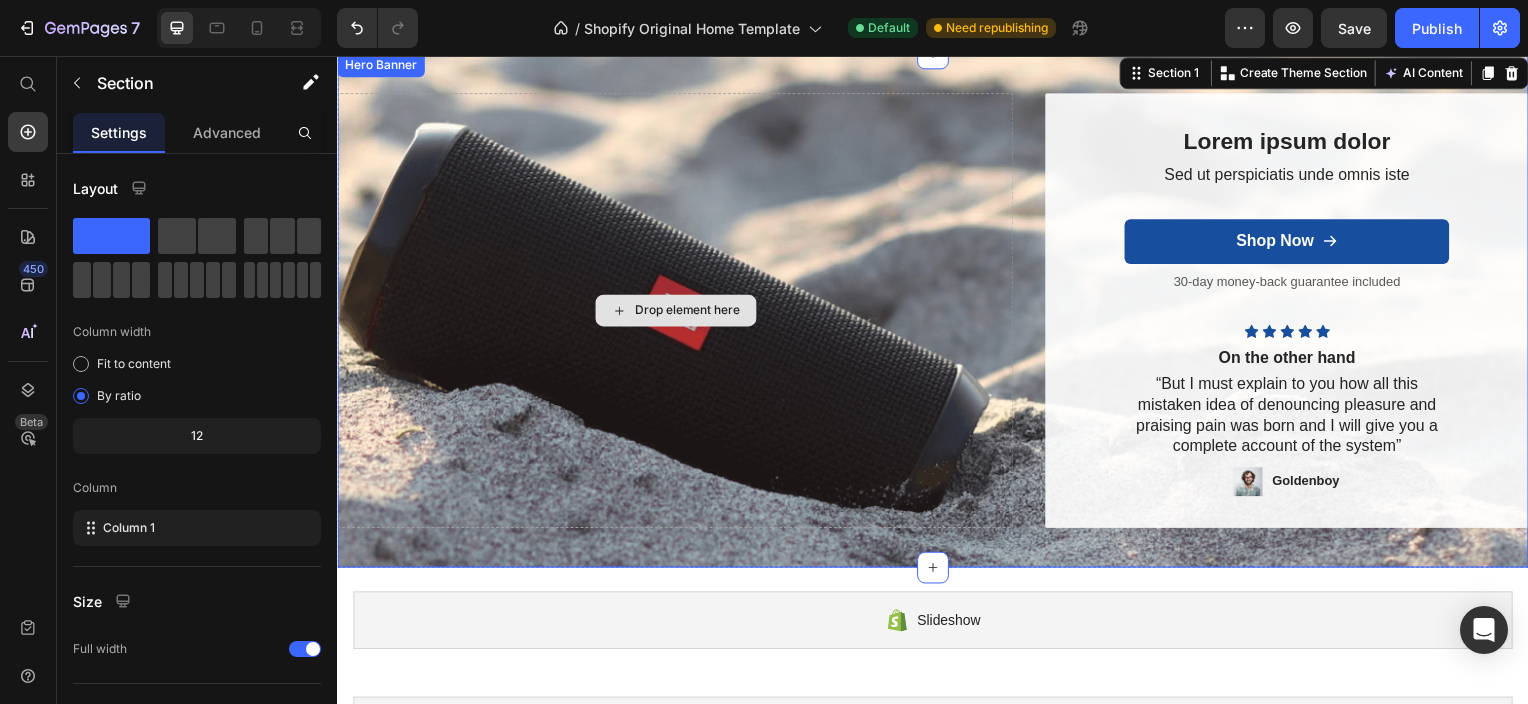 scroll, scrollTop: 31, scrollLeft: 0, axis: vertical 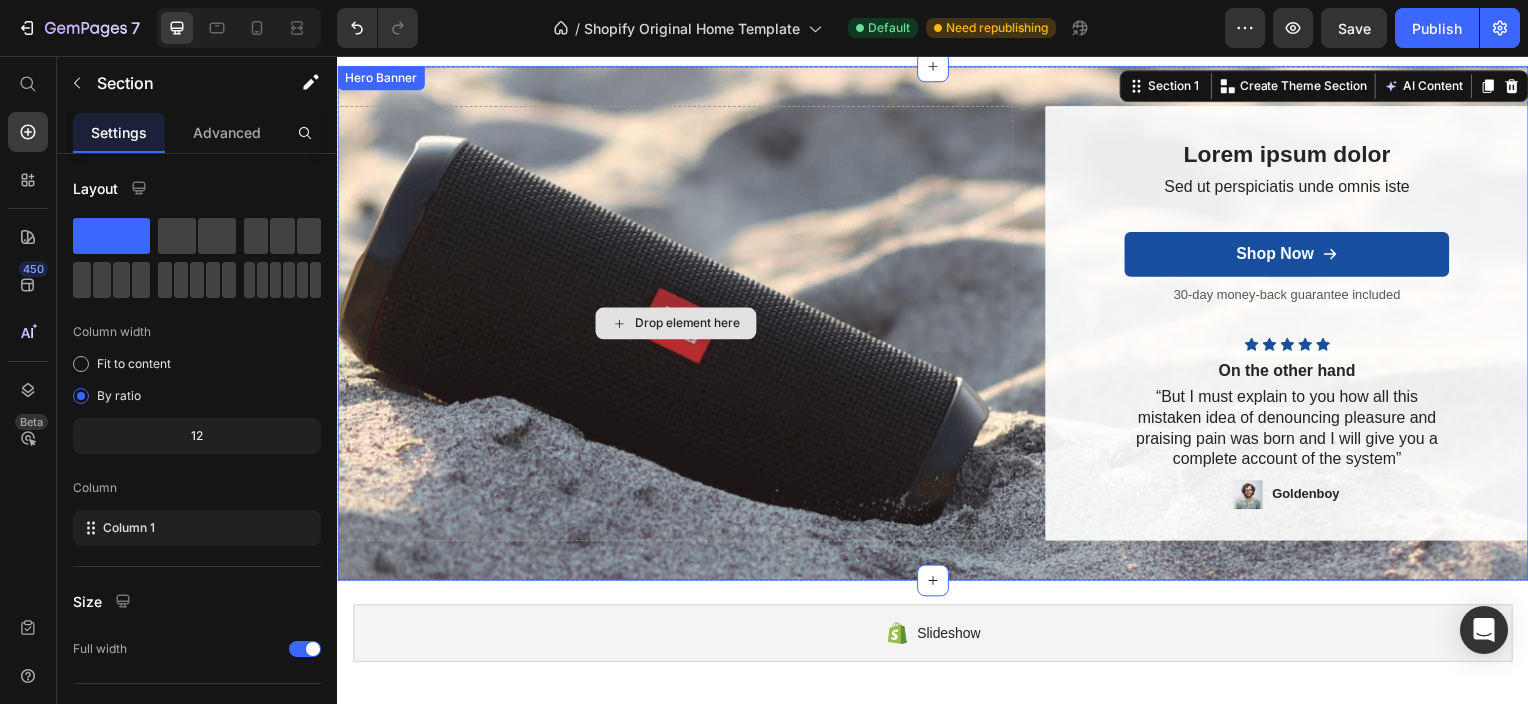 click on "Drop element here" at bounding box center [677, 325] 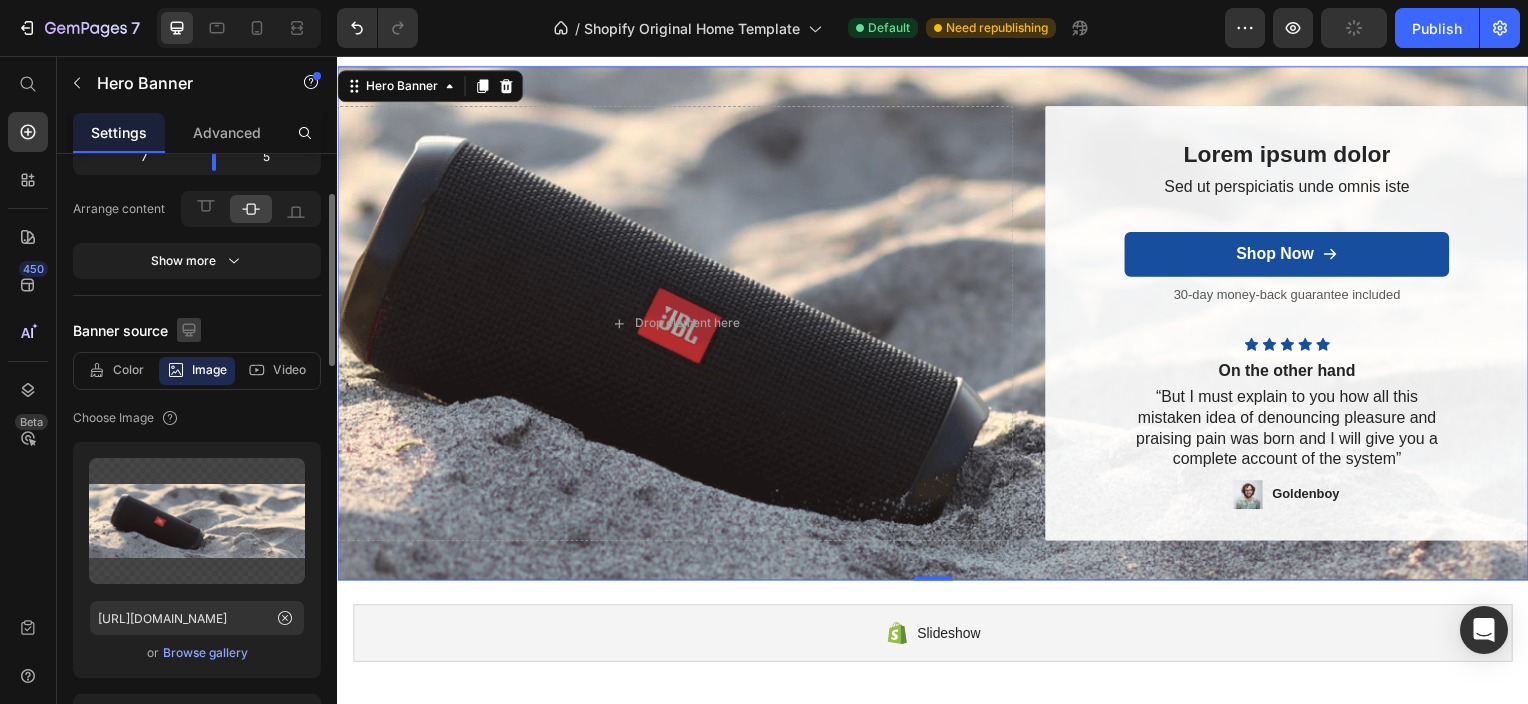 scroll, scrollTop: 183, scrollLeft: 0, axis: vertical 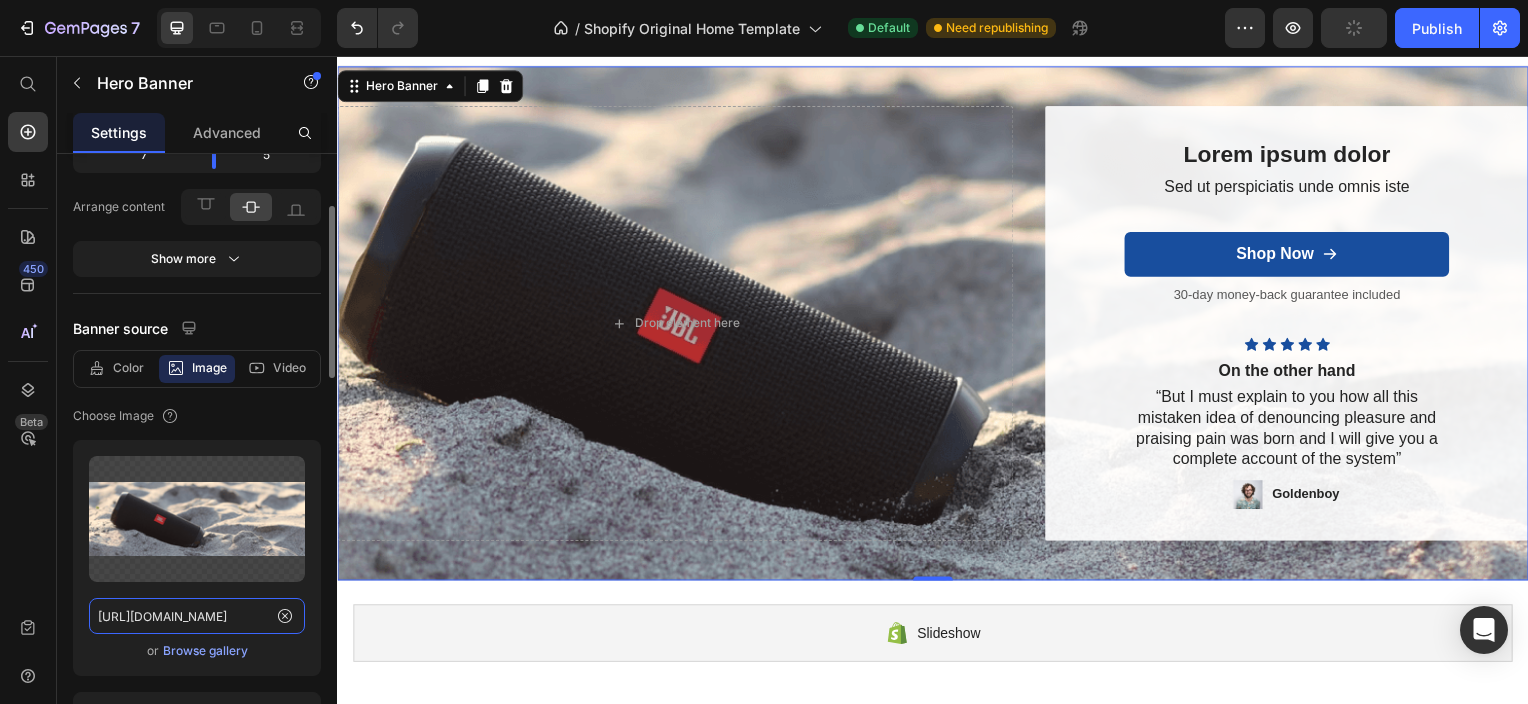 click on "[URL][DOMAIN_NAME]" 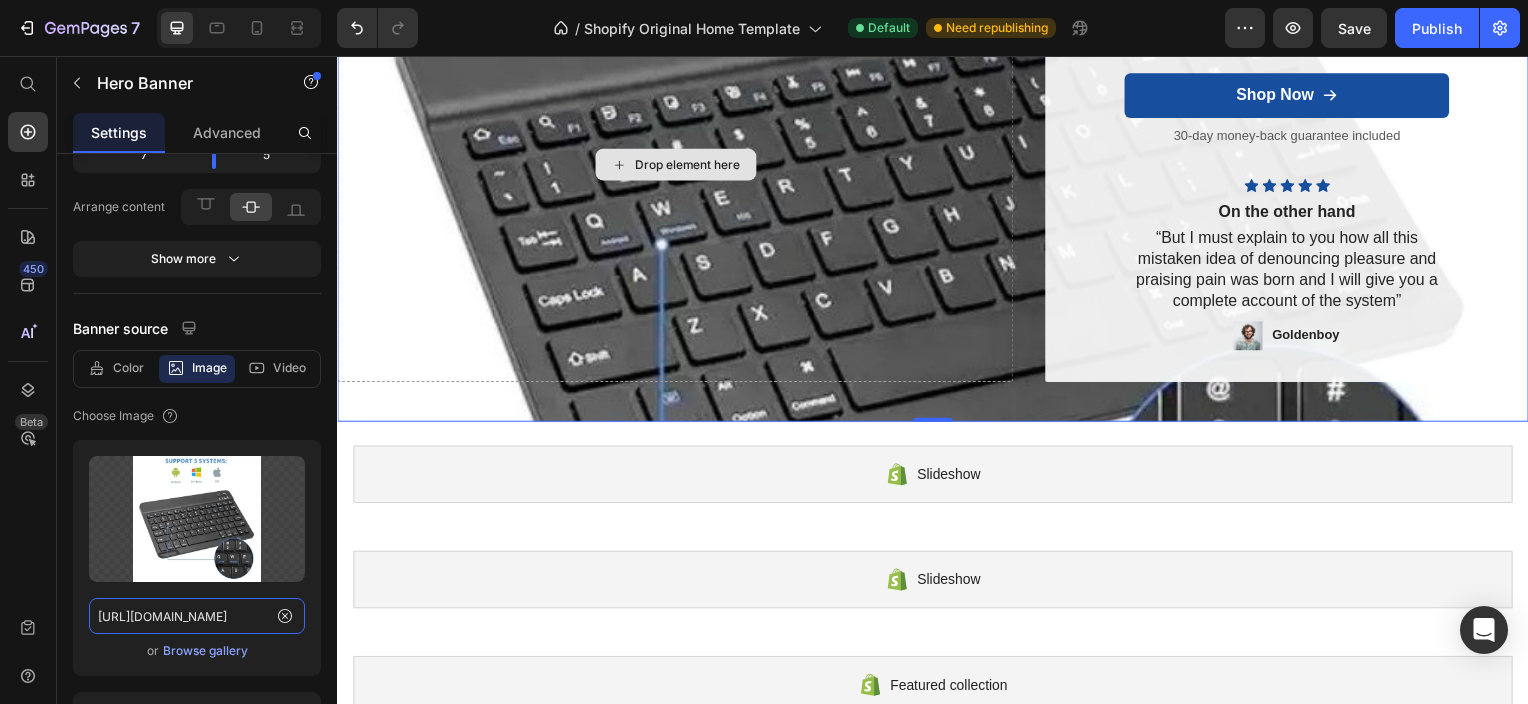 scroll, scrollTop: 0, scrollLeft: 0, axis: both 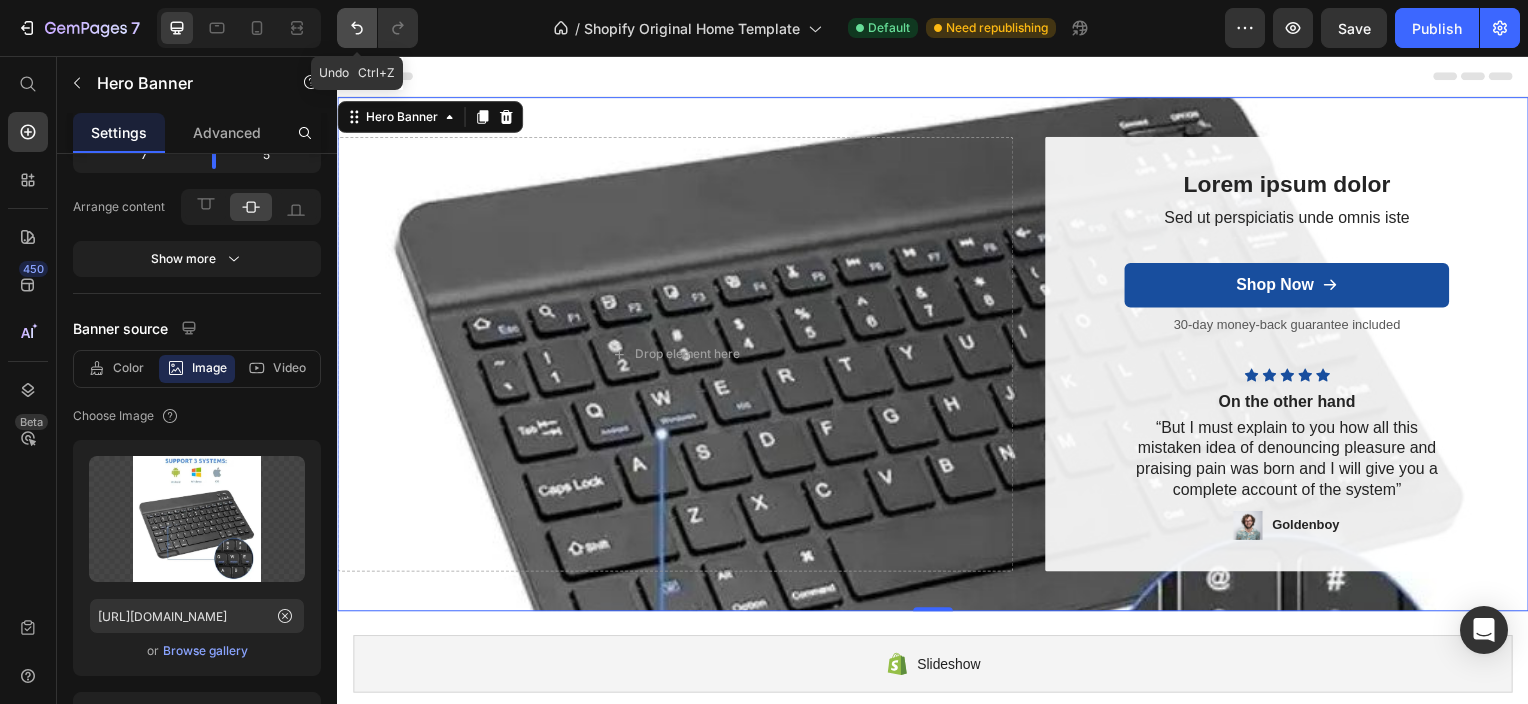 click 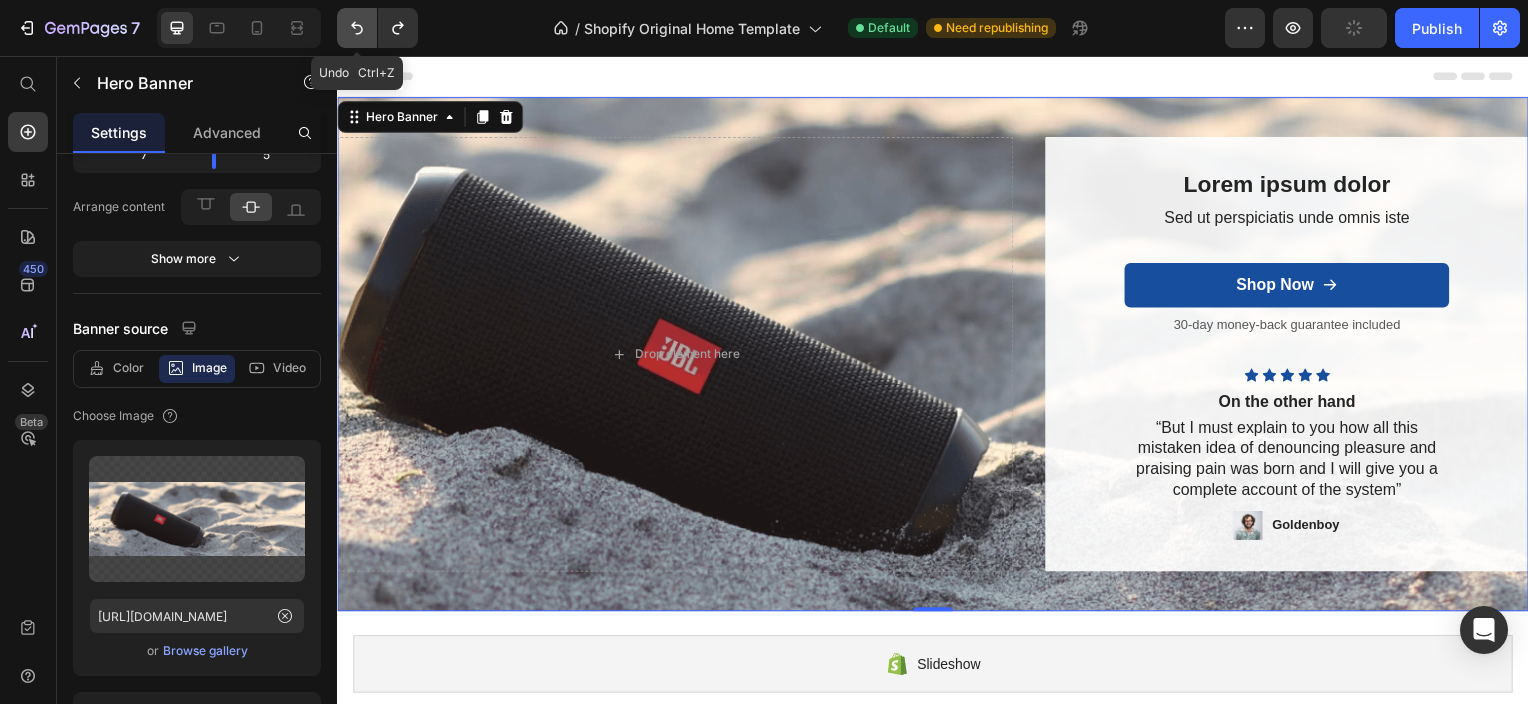 click 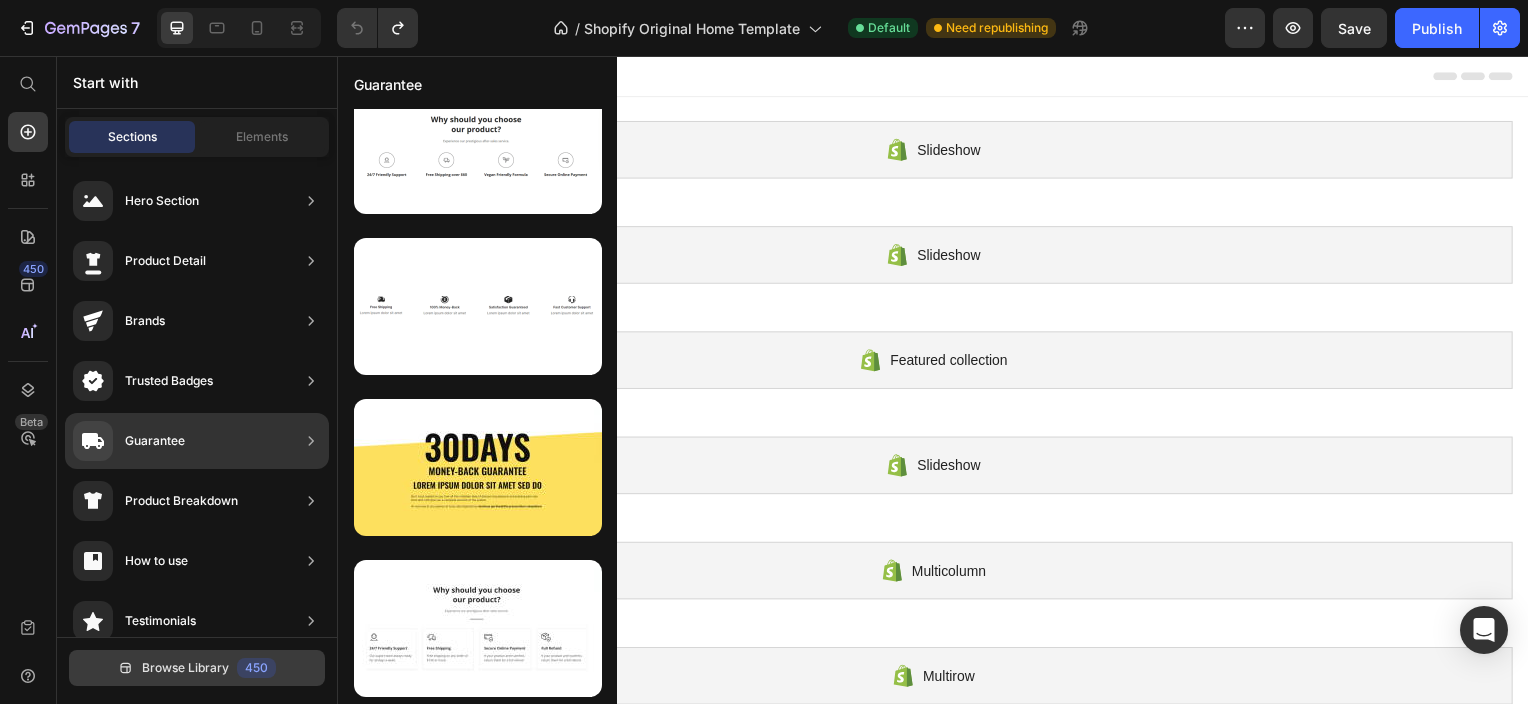 scroll, scrollTop: 37, scrollLeft: 0, axis: vertical 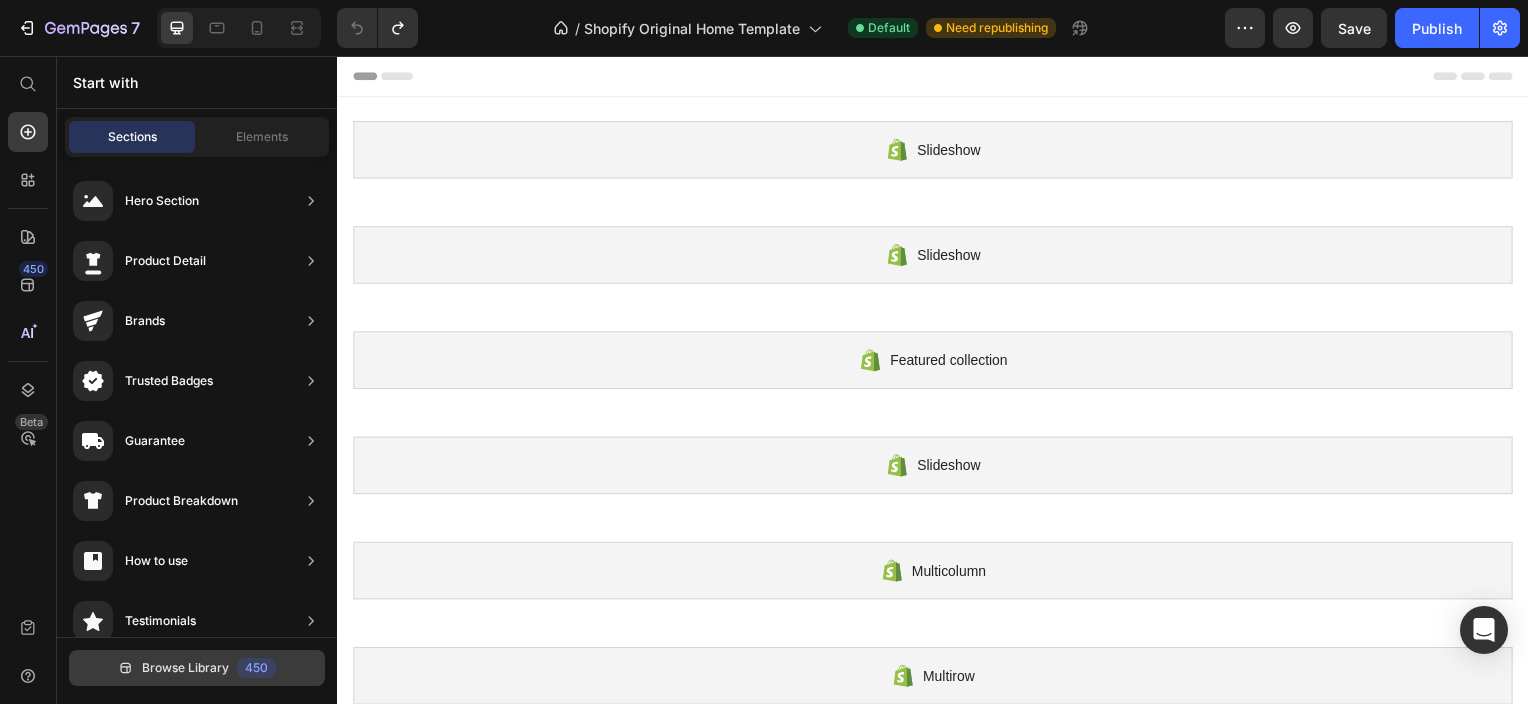 click on "Browse Library 450" at bounding box center (197, 668) 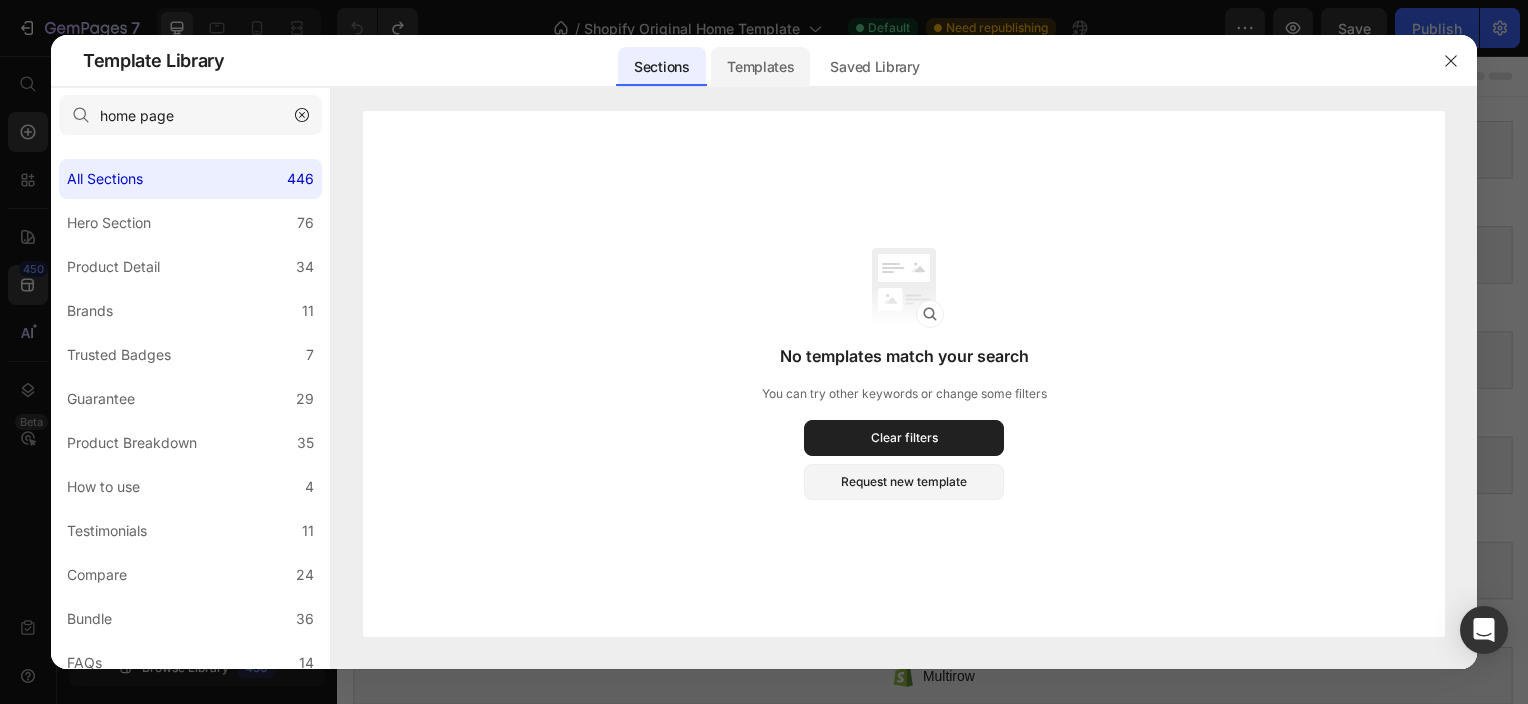 click on "Templates" 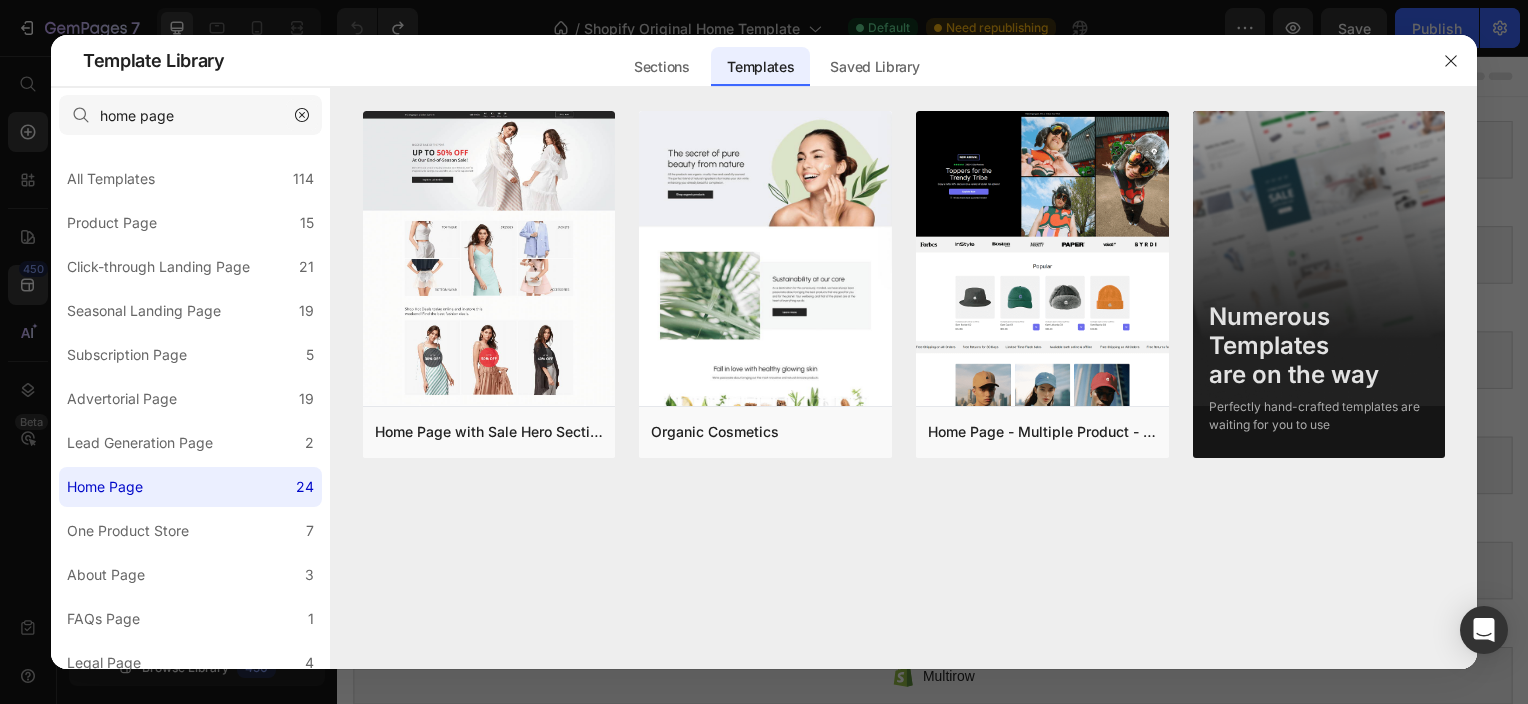 click 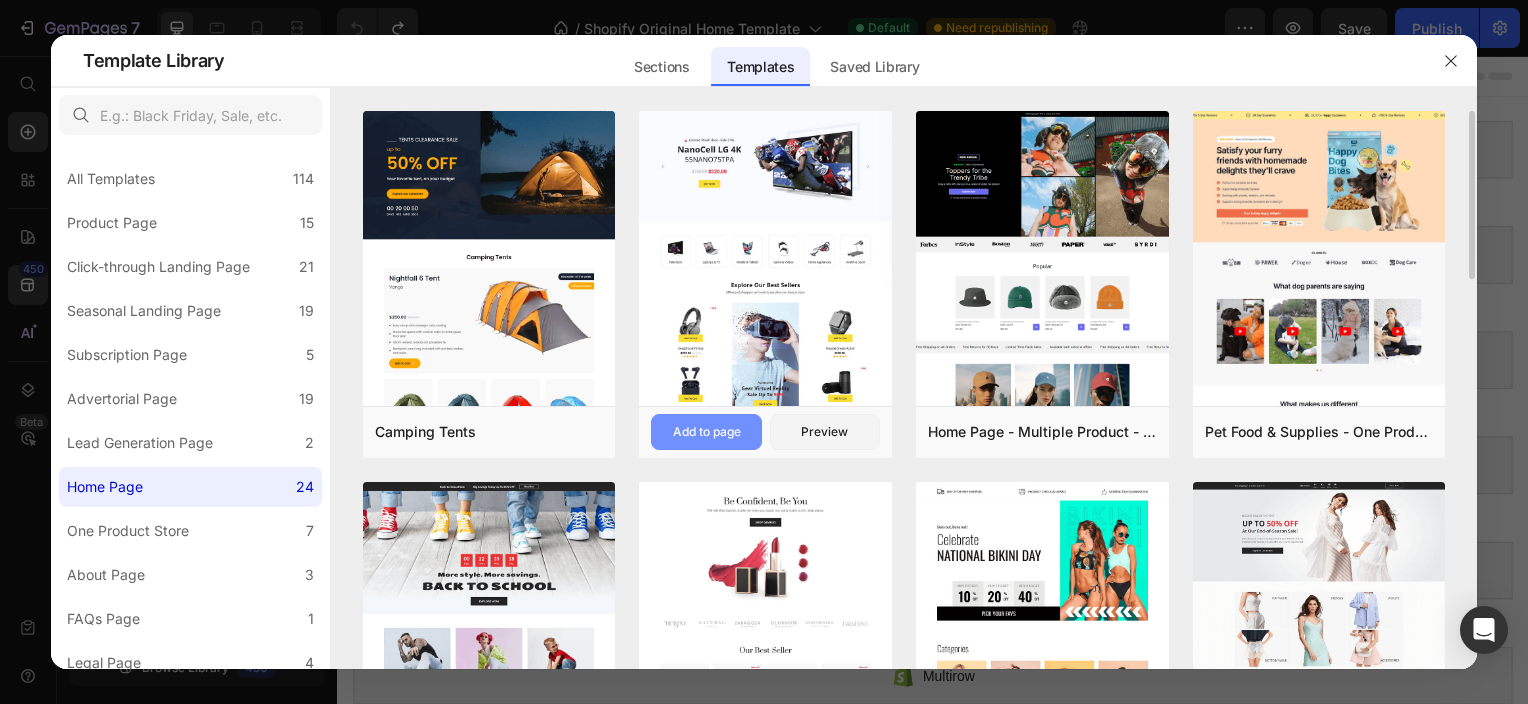 click on "Add to page" at bounding box center [707, 432] 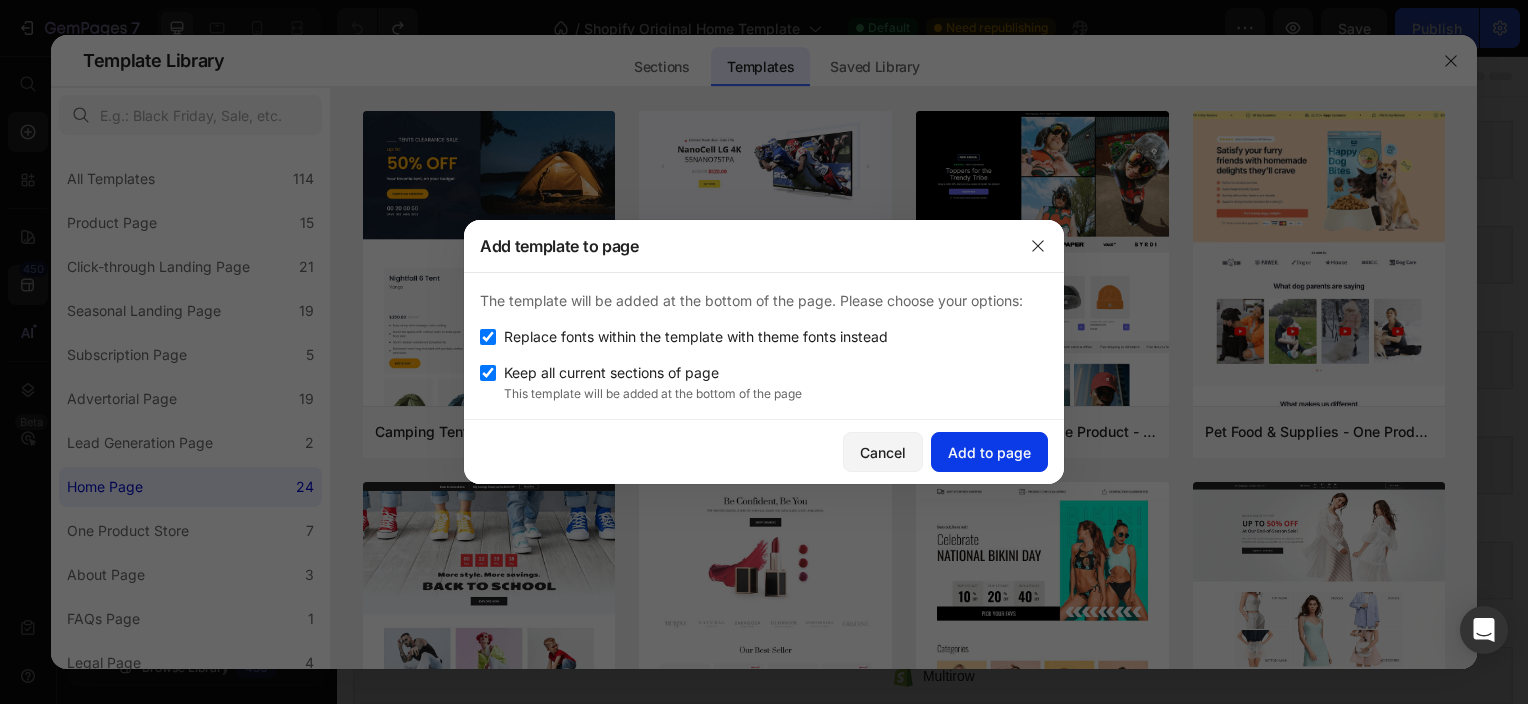 click on "Add to page" at bounding box center [989, 452] 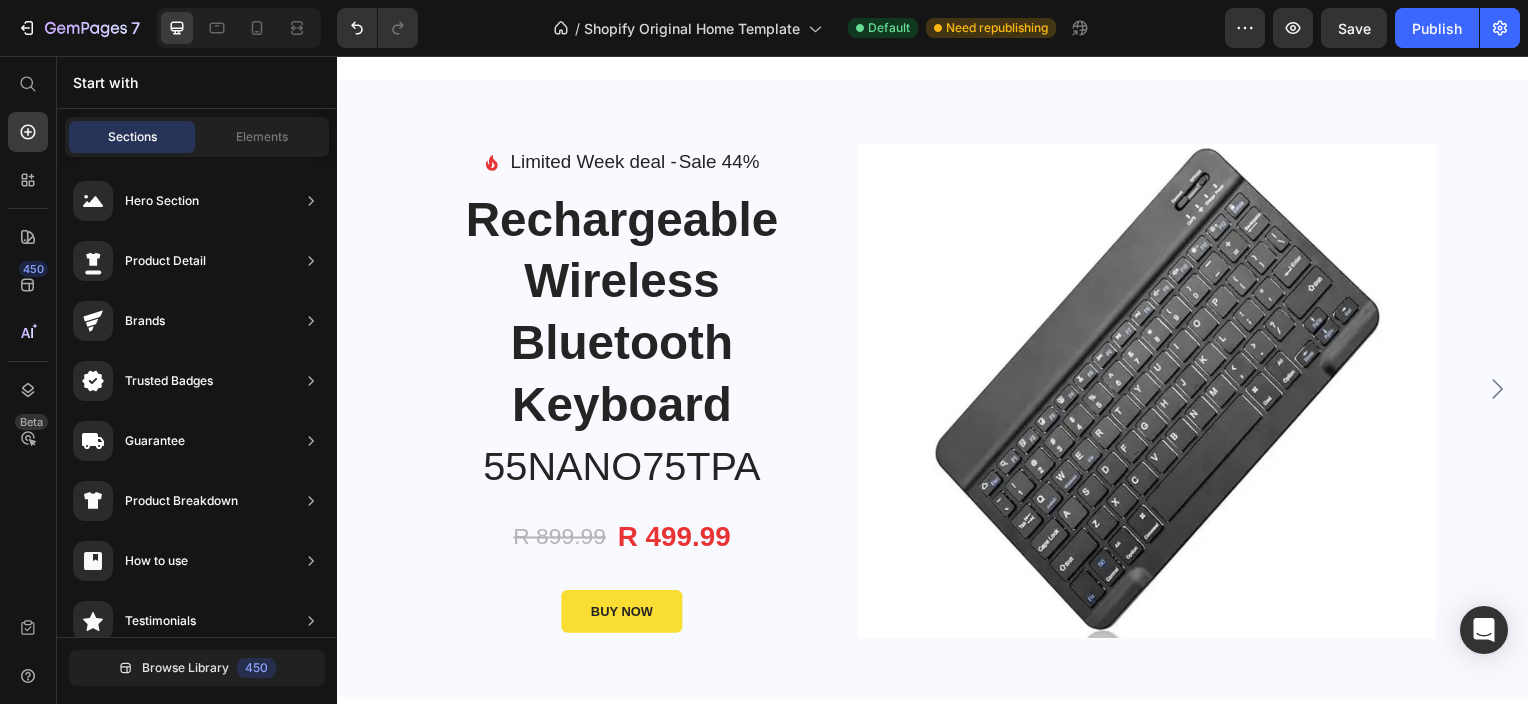 scroll, scrollTop: 1184, scrollLeft: 0, axis: vertical 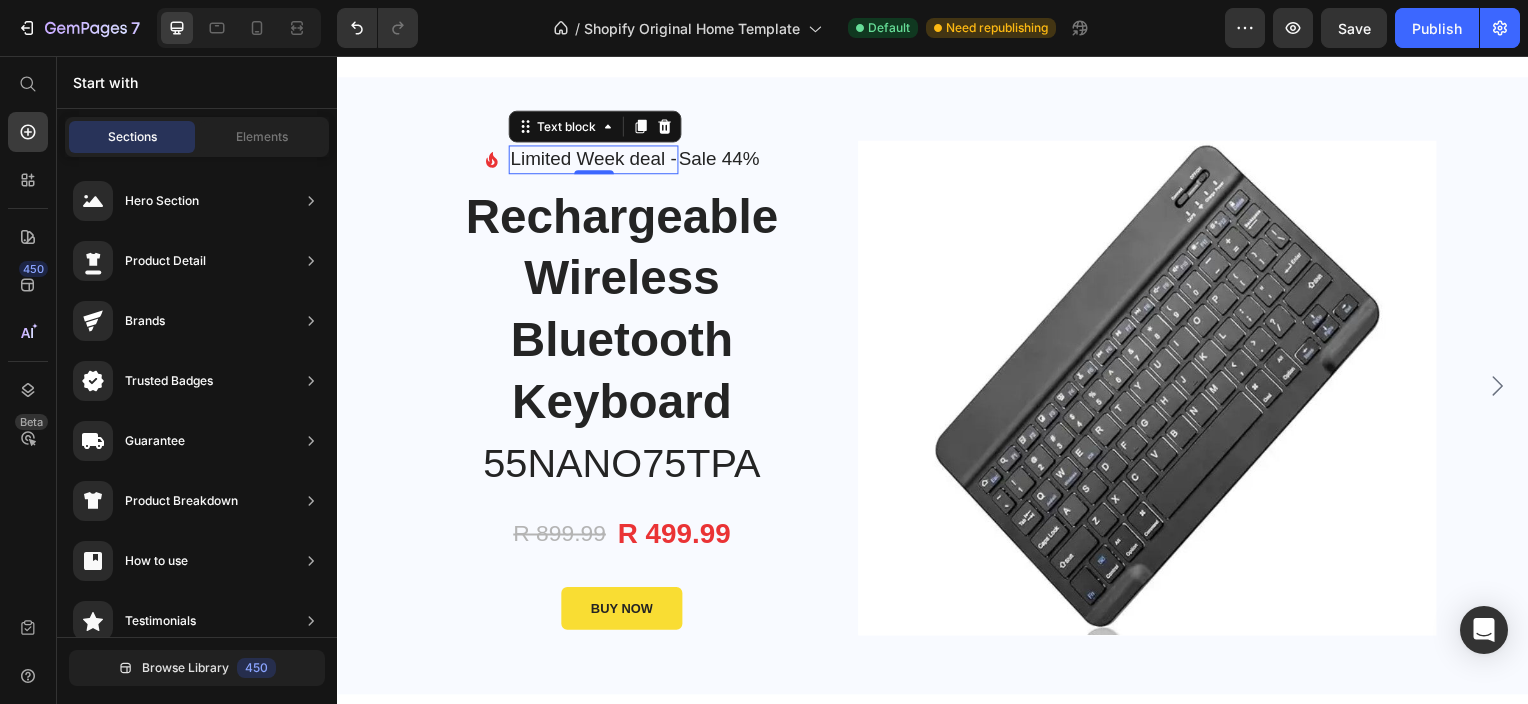 click on "Limited Week deal -" at bounding box center [595, 160] 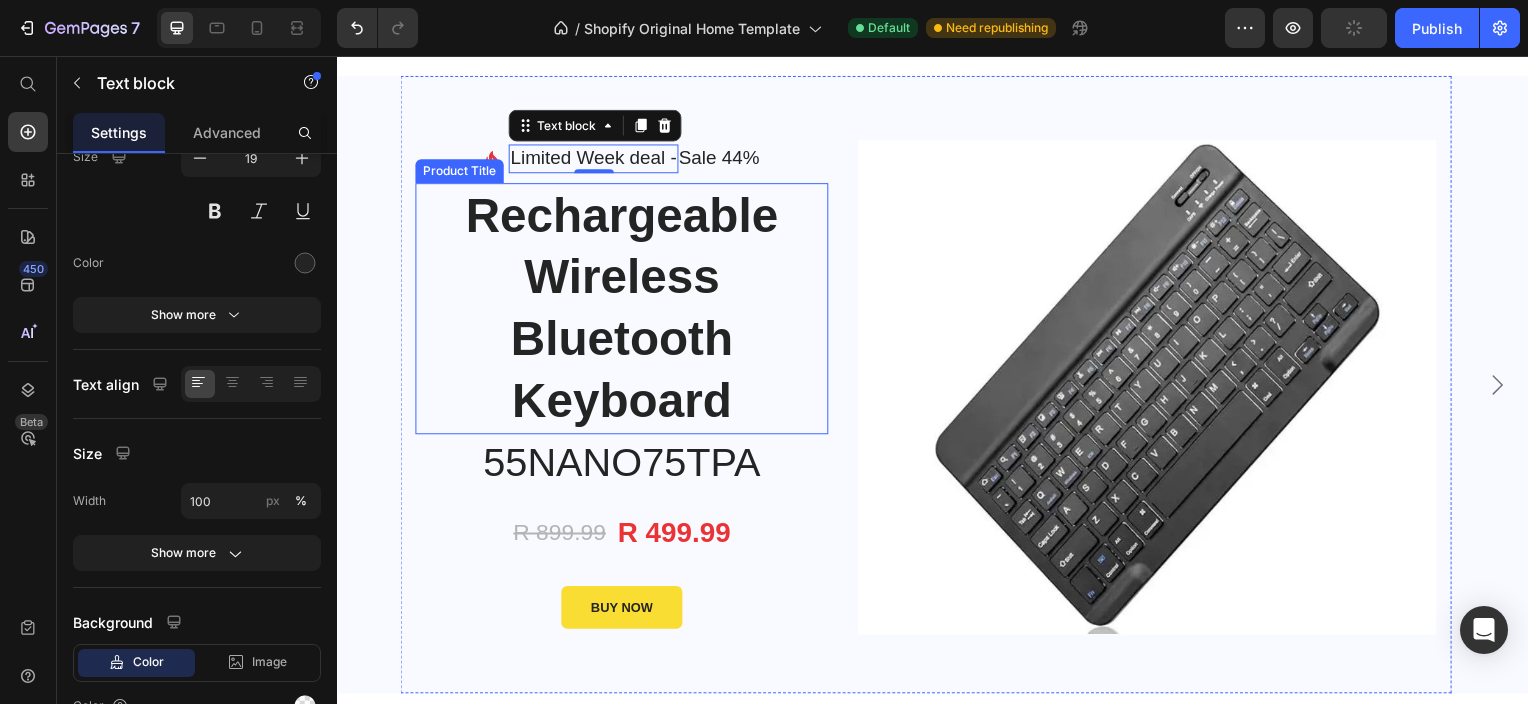 scroll, scrollTop: 1403, scrollLeft: 0, axis: vertical 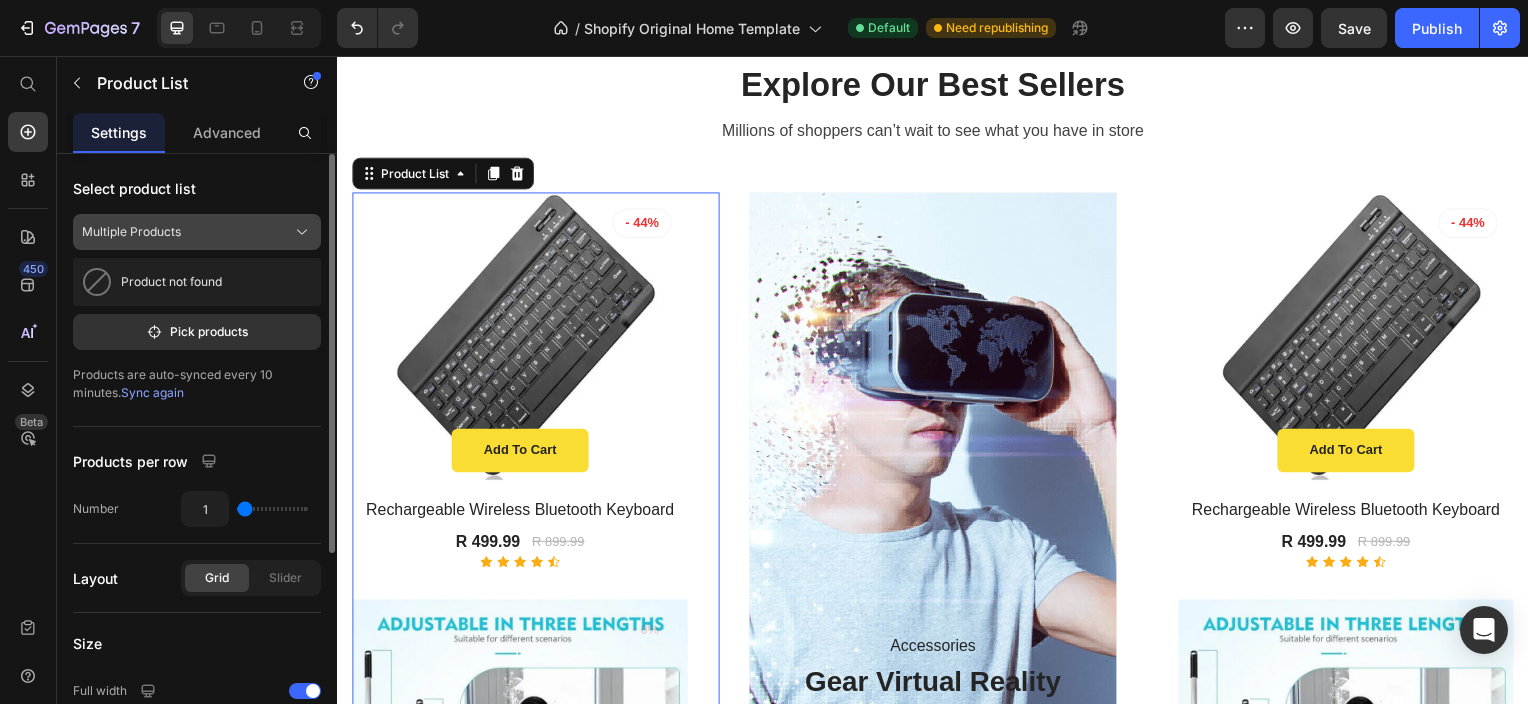 click on "Multiple Products" 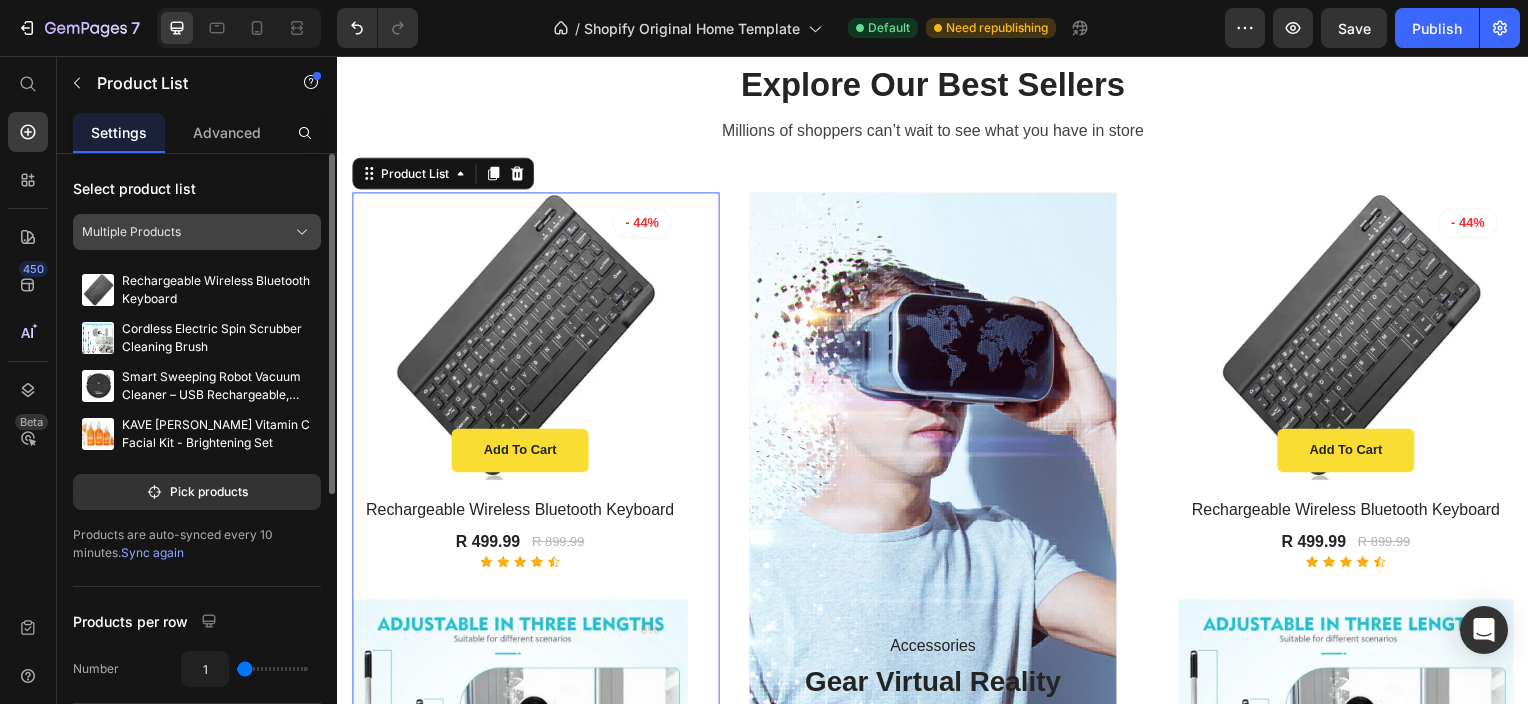 click 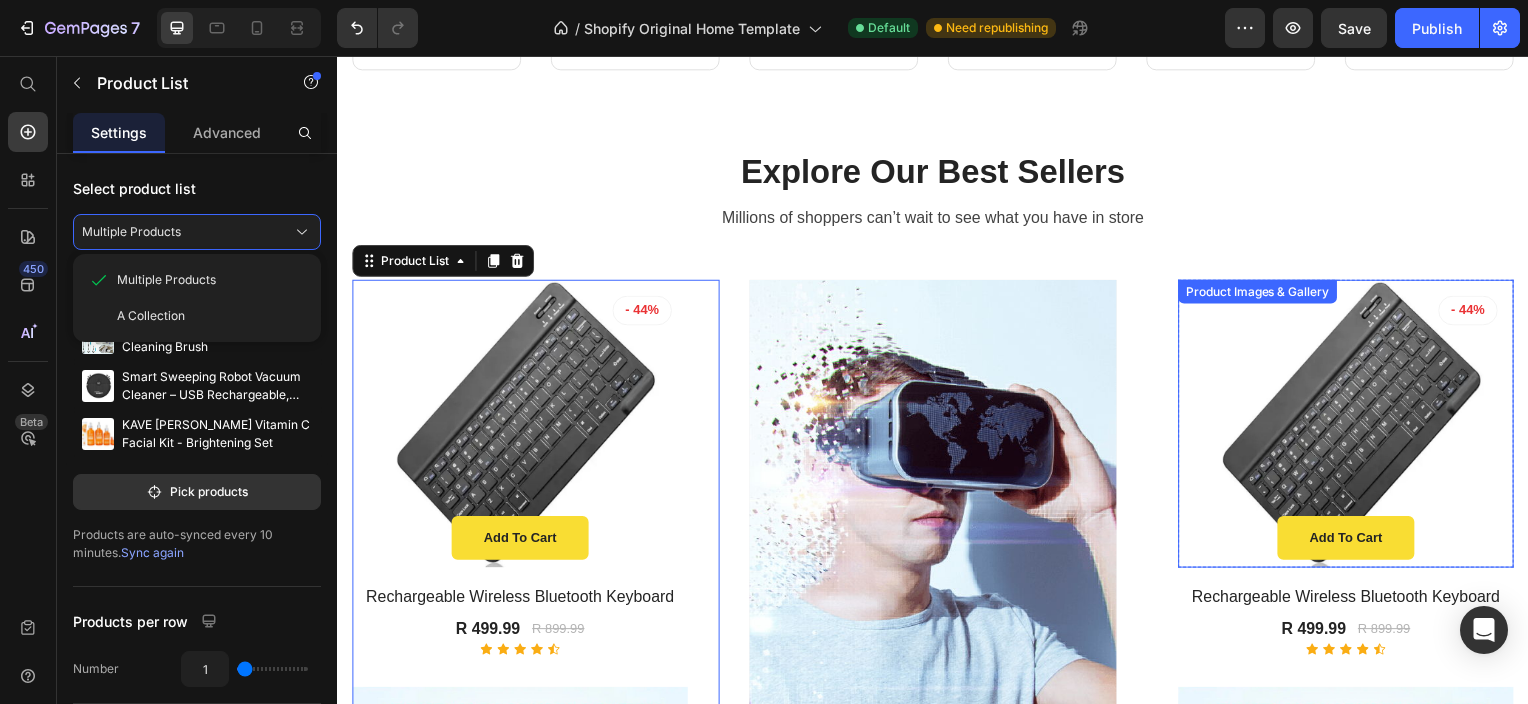 scroll, scrollTop: 2069, scrollLeft: 0, axis: vertical 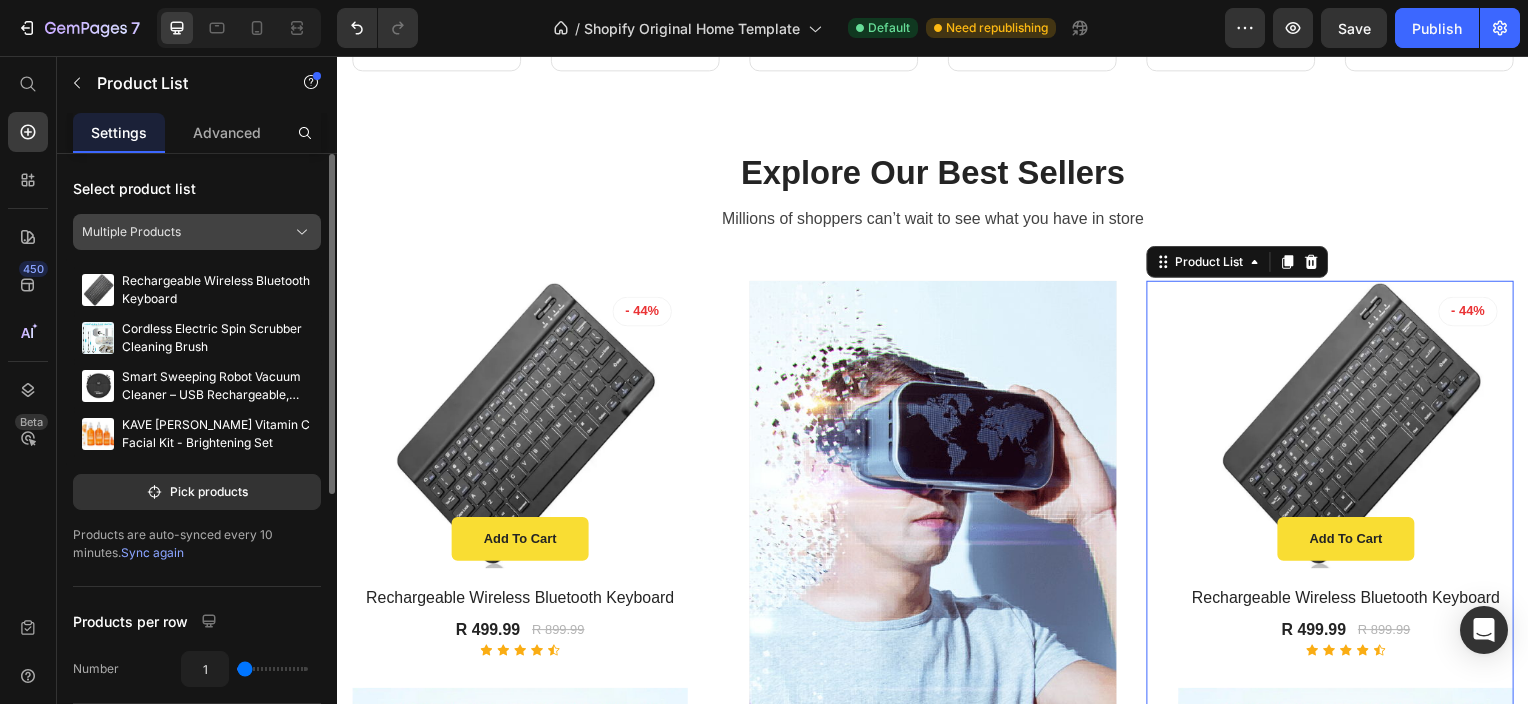 click on "Multiple Products" 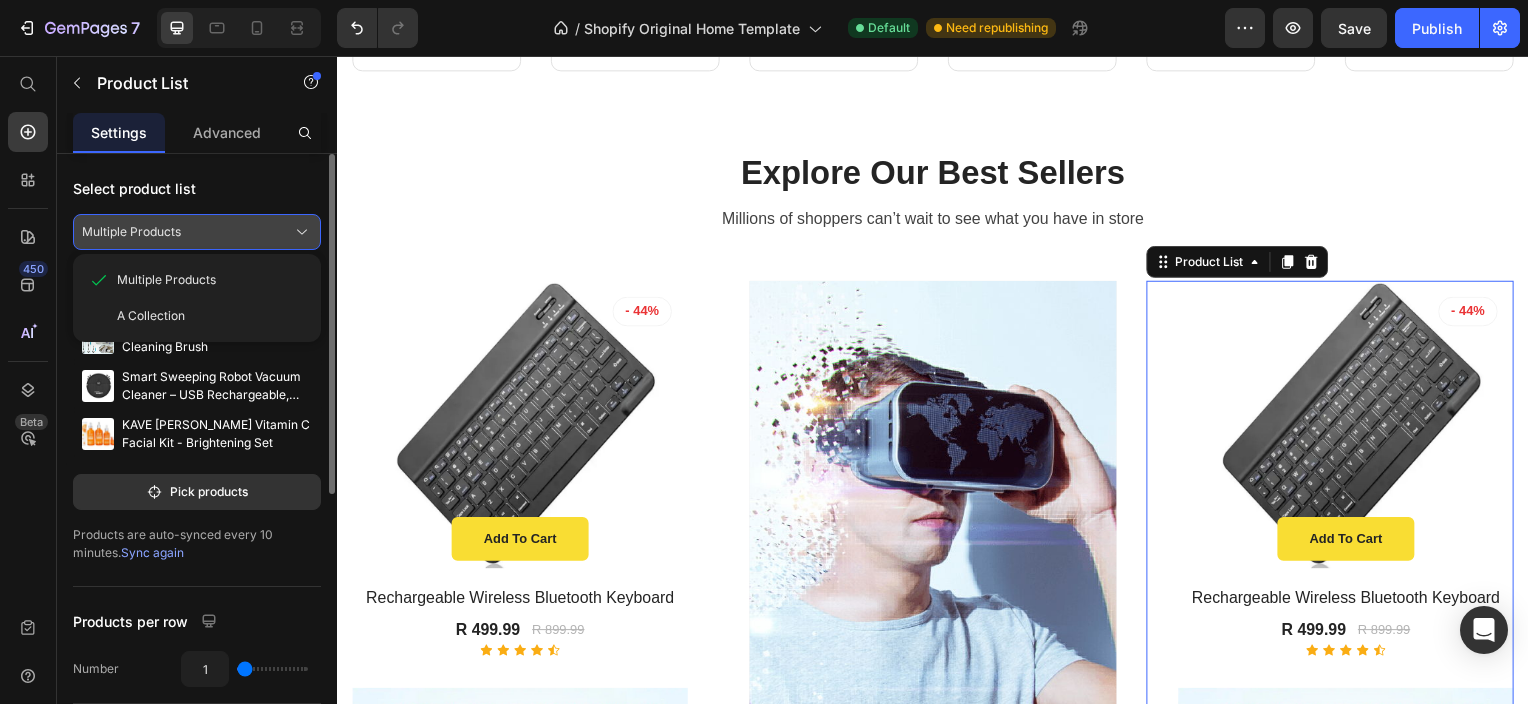 click on "Multiple Products" 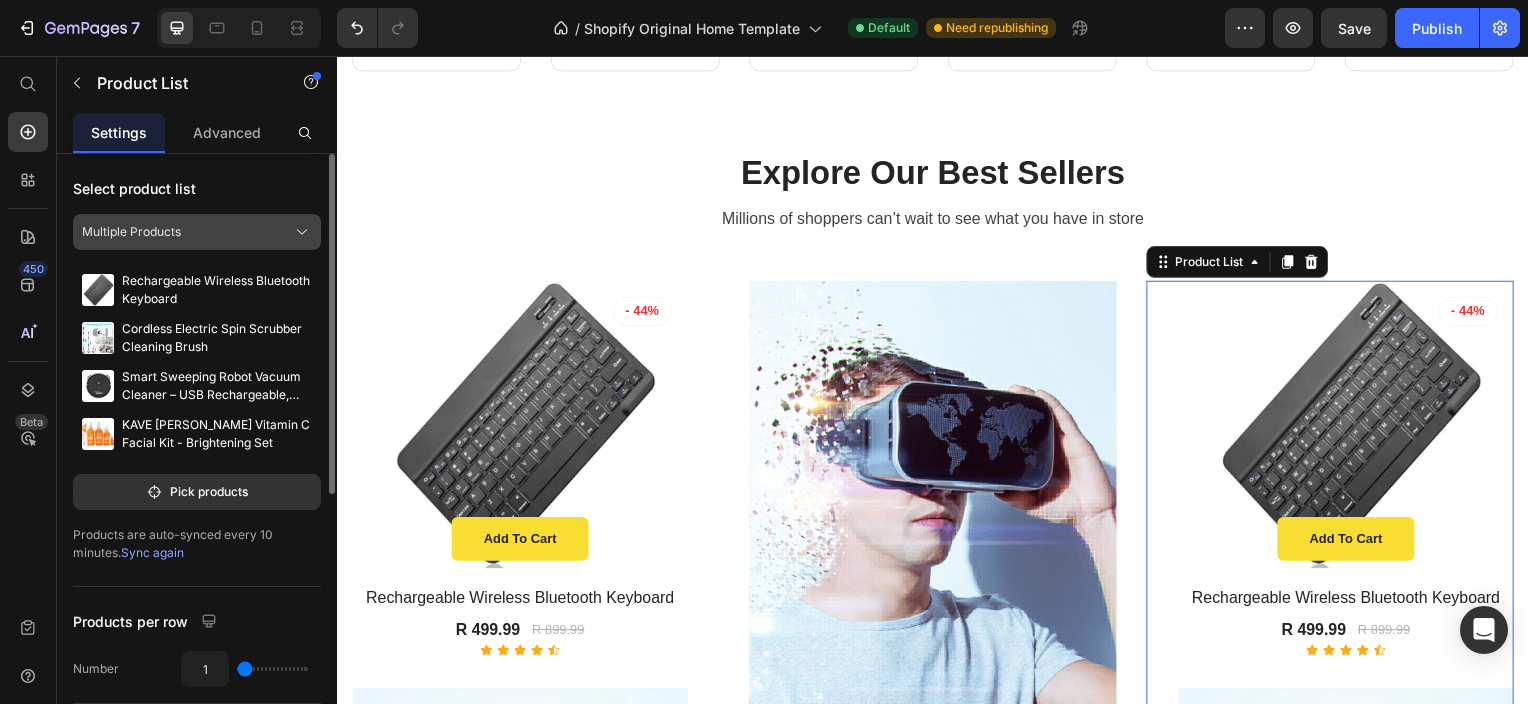 click on "Multiple Products" 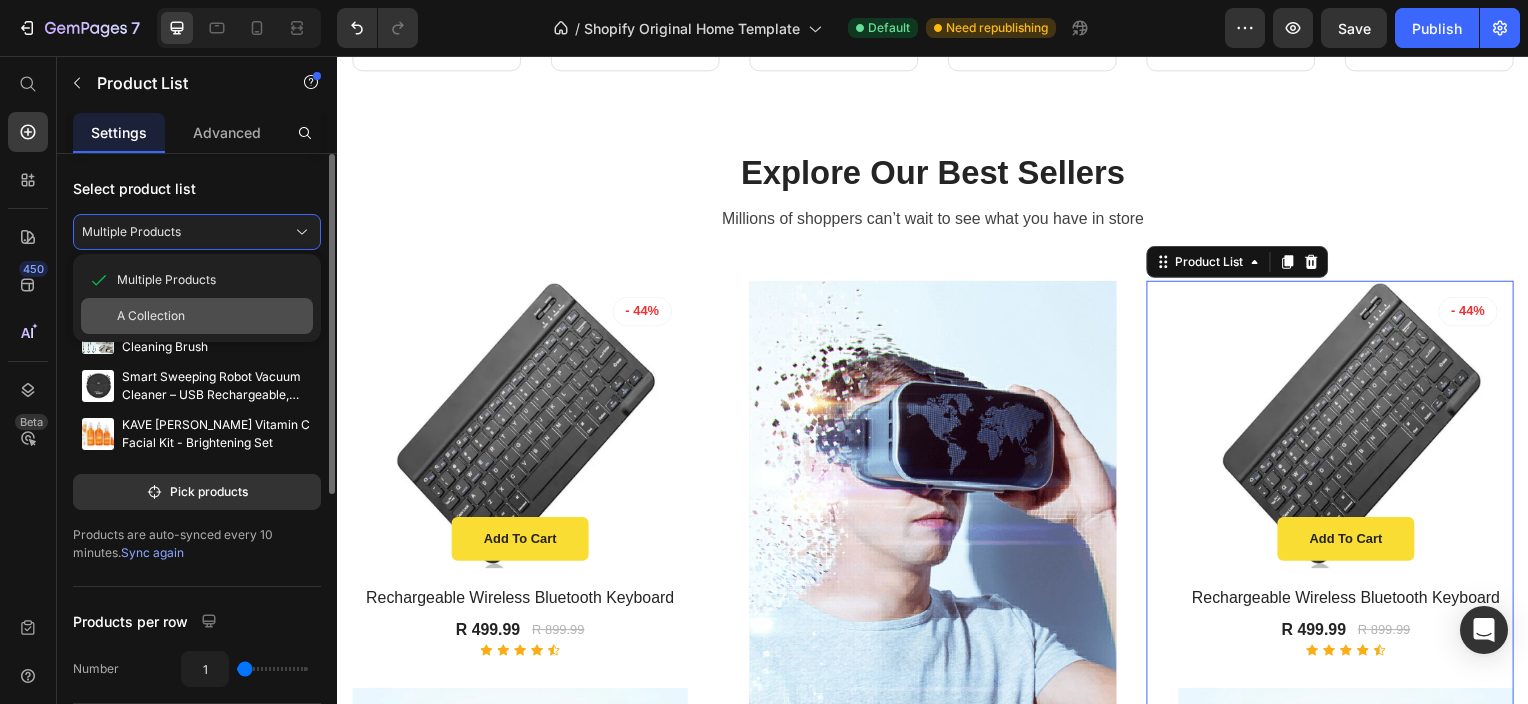 click on "A Collection" at bounding box center (211, 316) 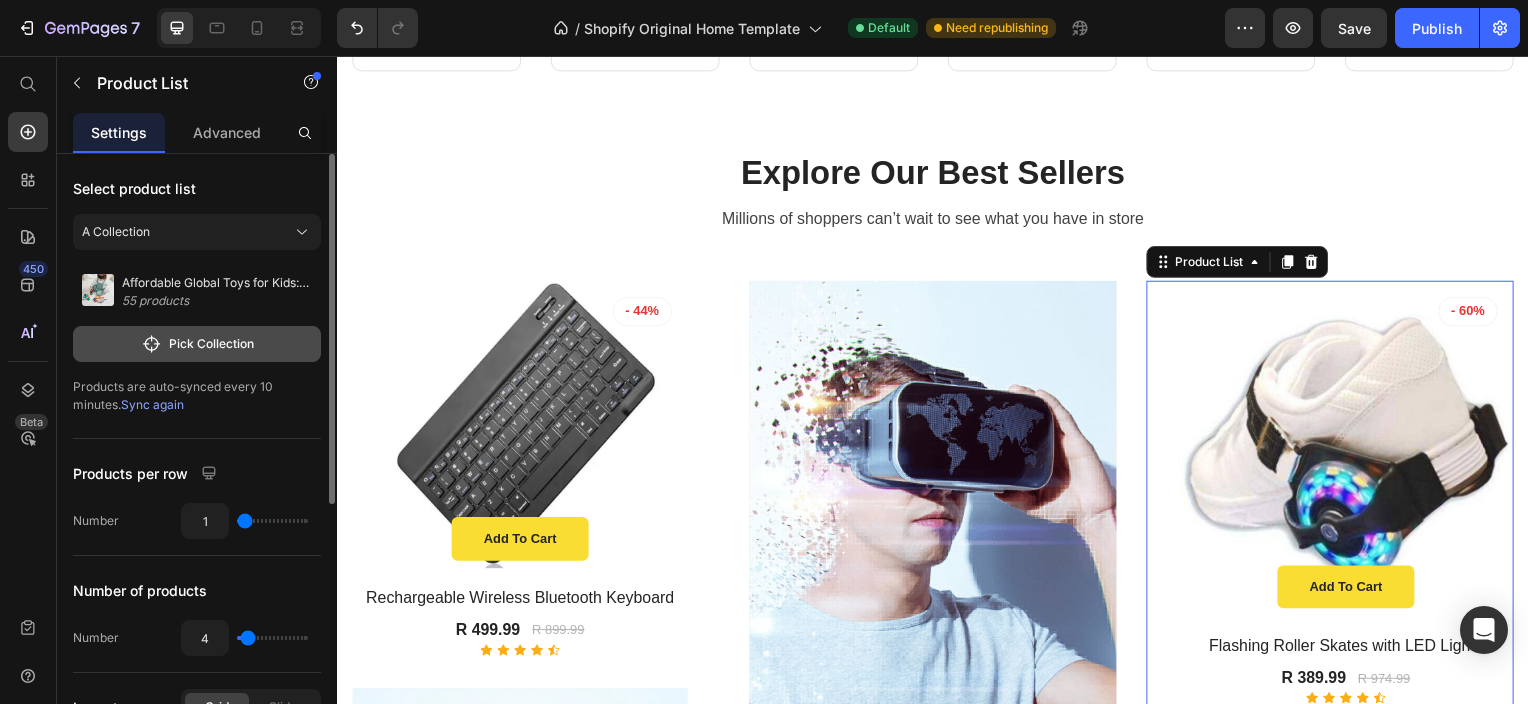 click on "Pick Collection" at bounding box center (197, 344) 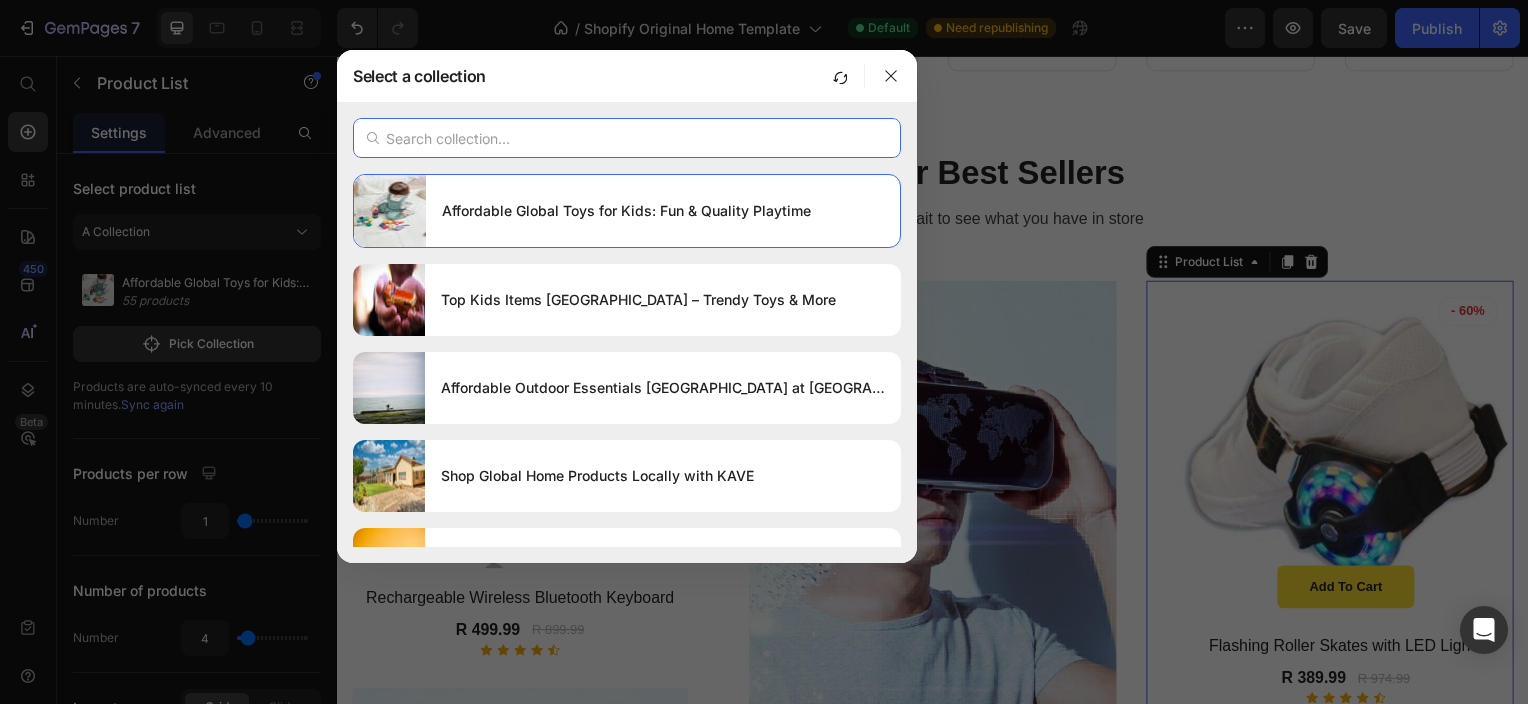 click at bounding box center (627, 138) 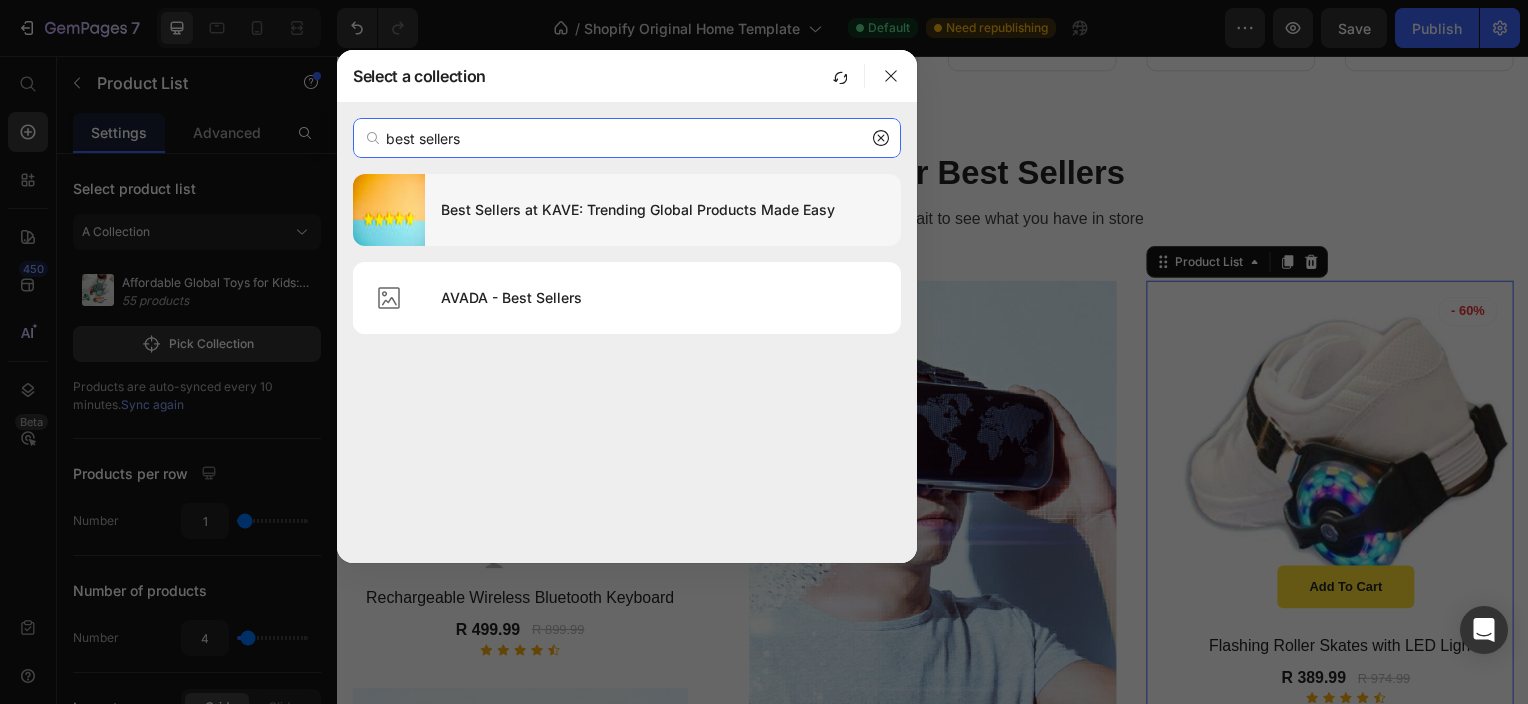type on "best sellers" 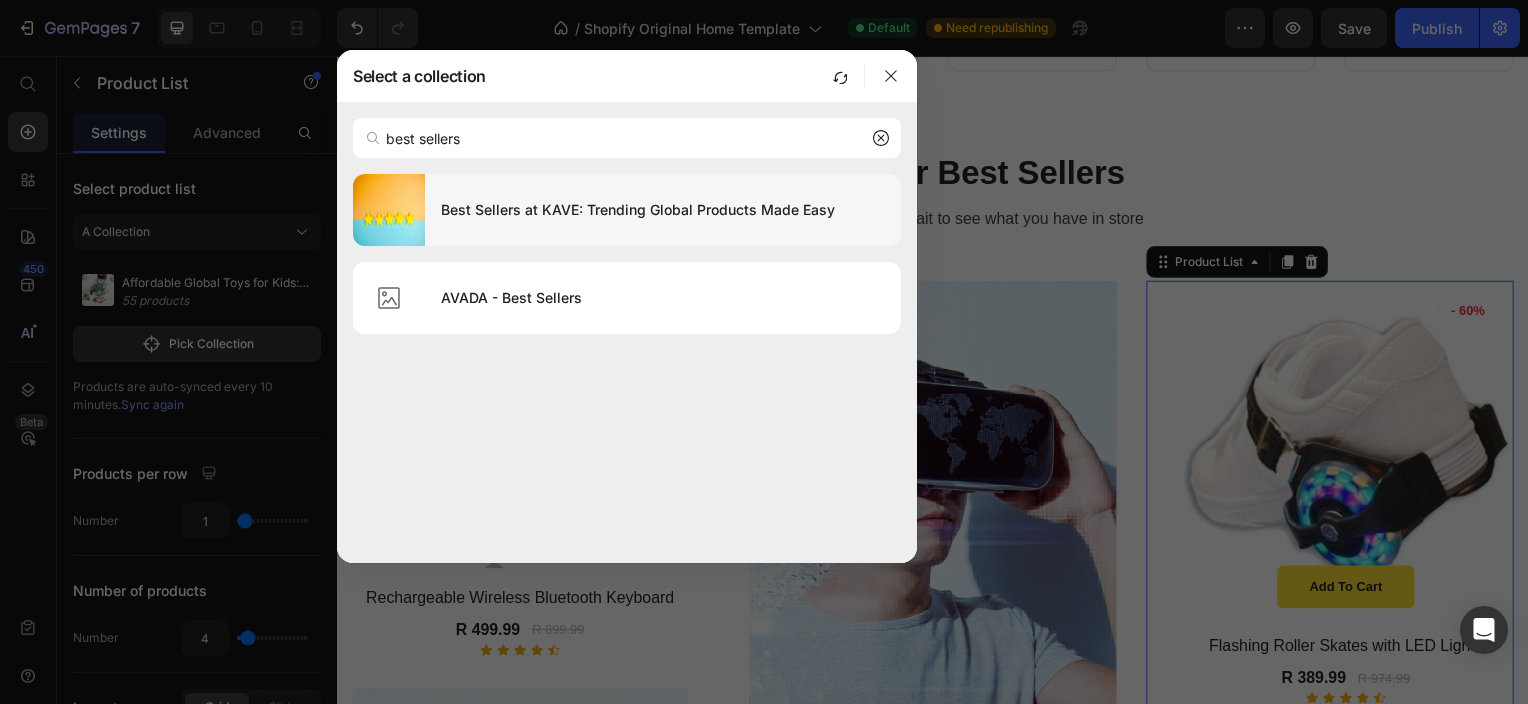 click on "Best Sellers at KAVE: Trending Global Products Made Easy" at bounding box center (663, 210) 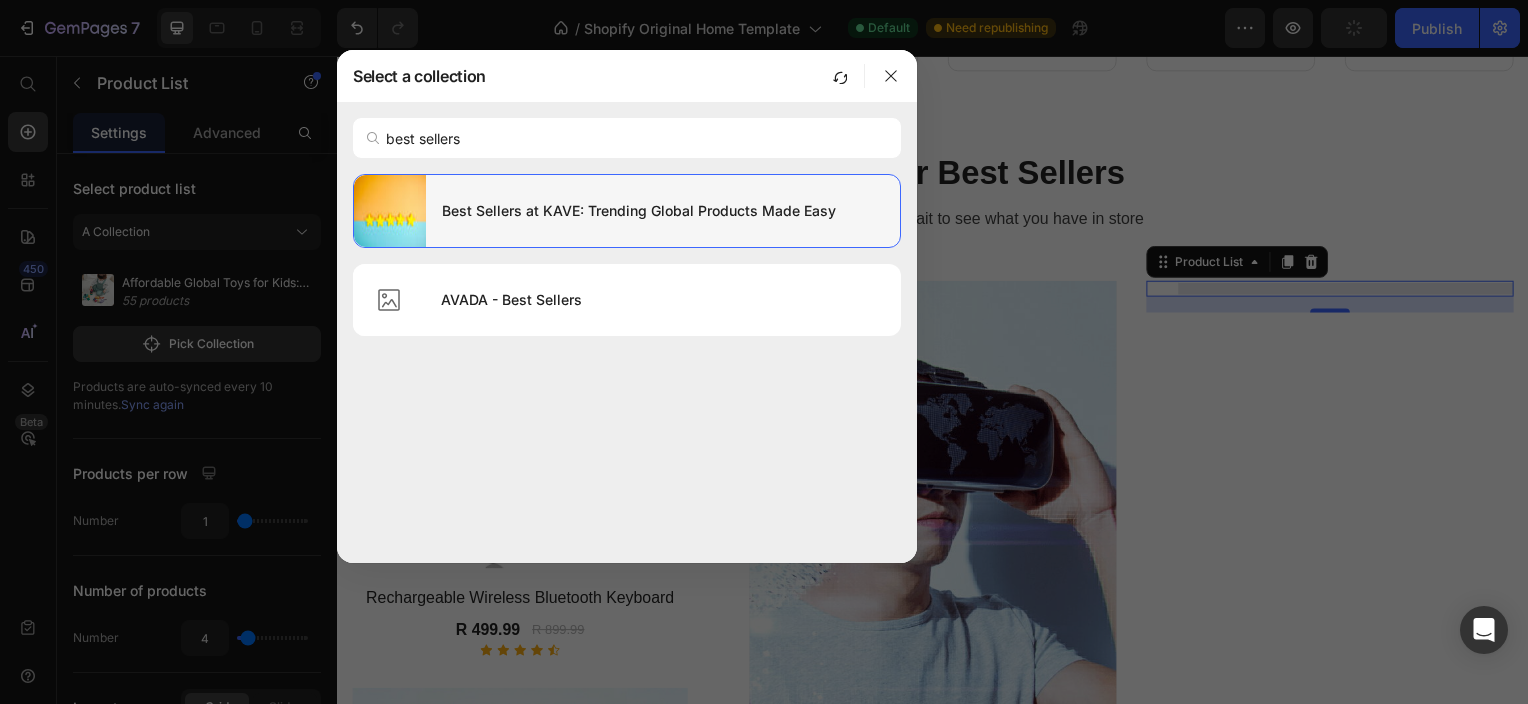 type 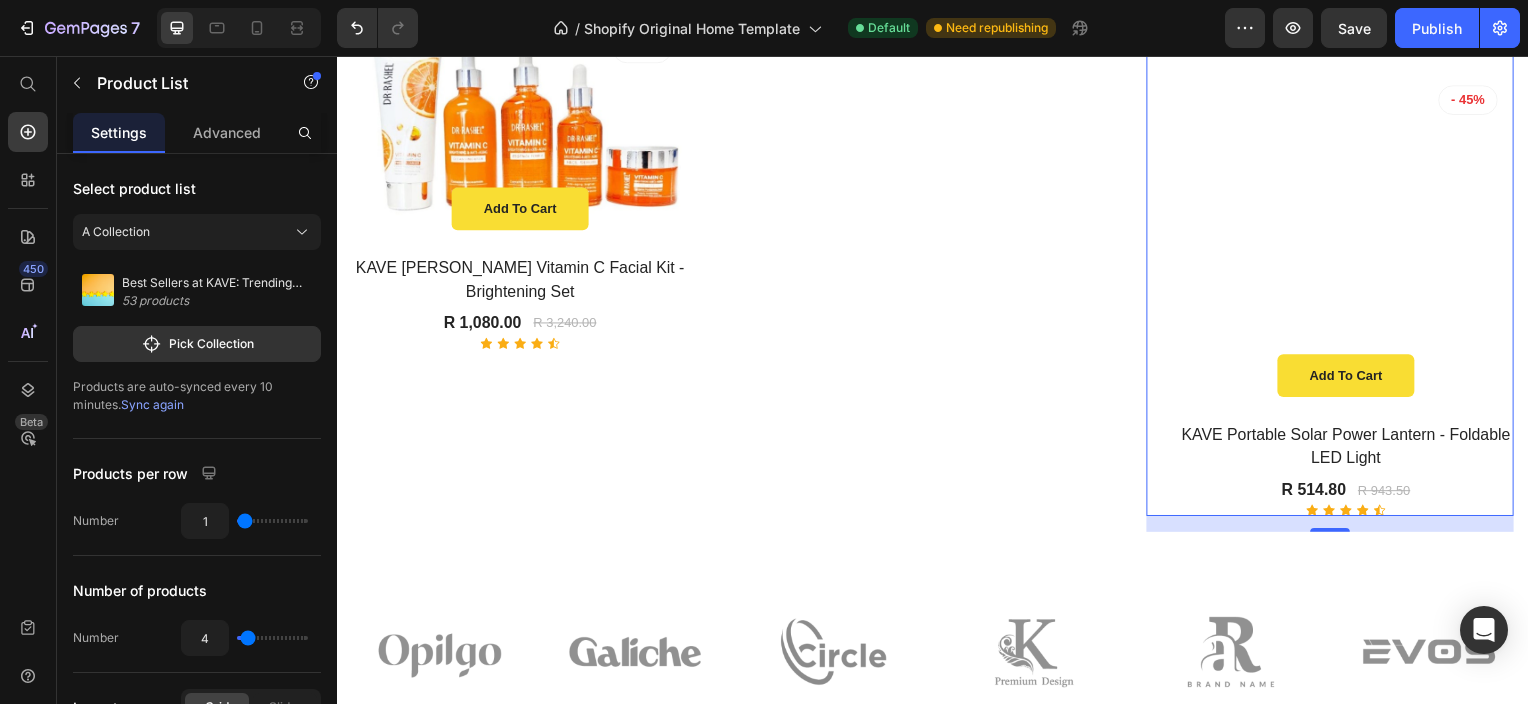scroll, scrollTop: 3792, scrollLeft: 0, axis: vertical 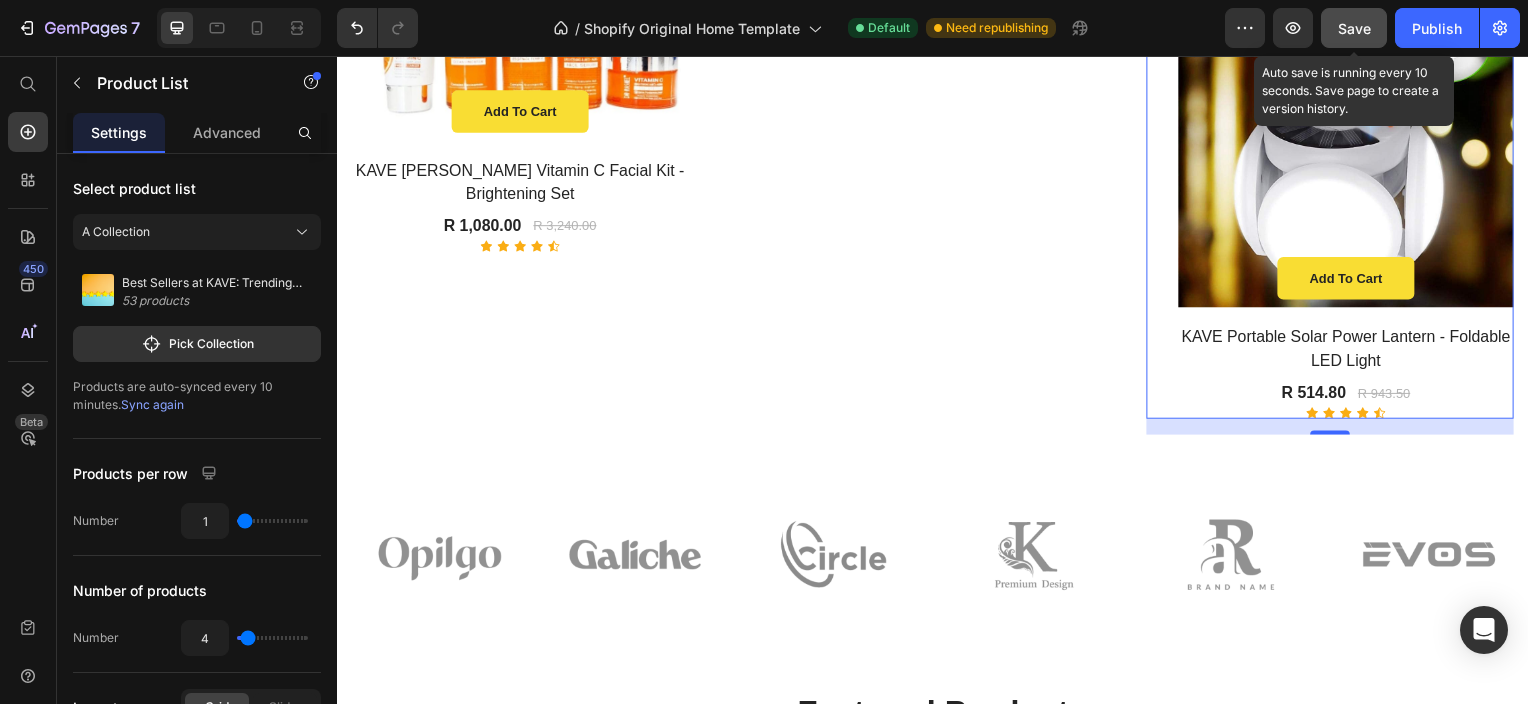click on "Save" at bounding box center (1354, 28) 